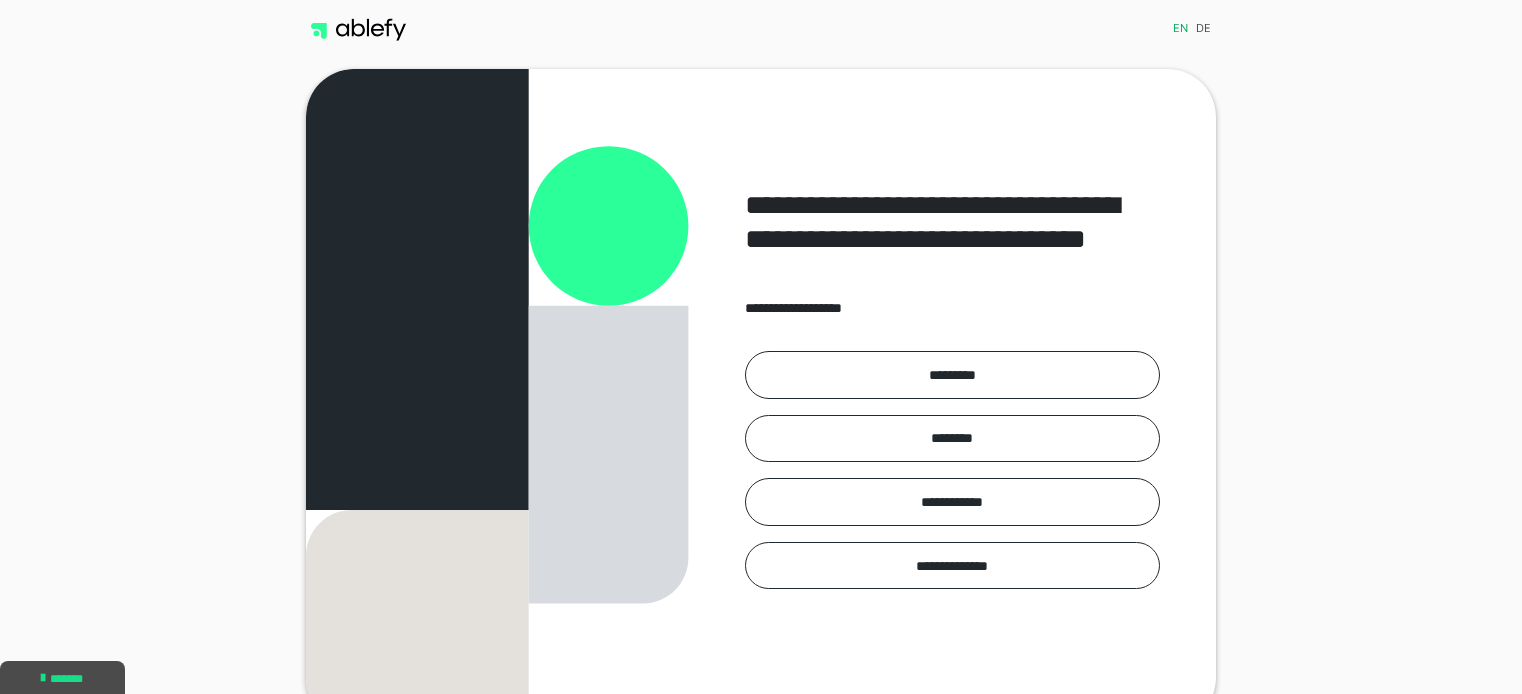 scroll, scrollTop: 0, scrollLeft: 0, axis: both 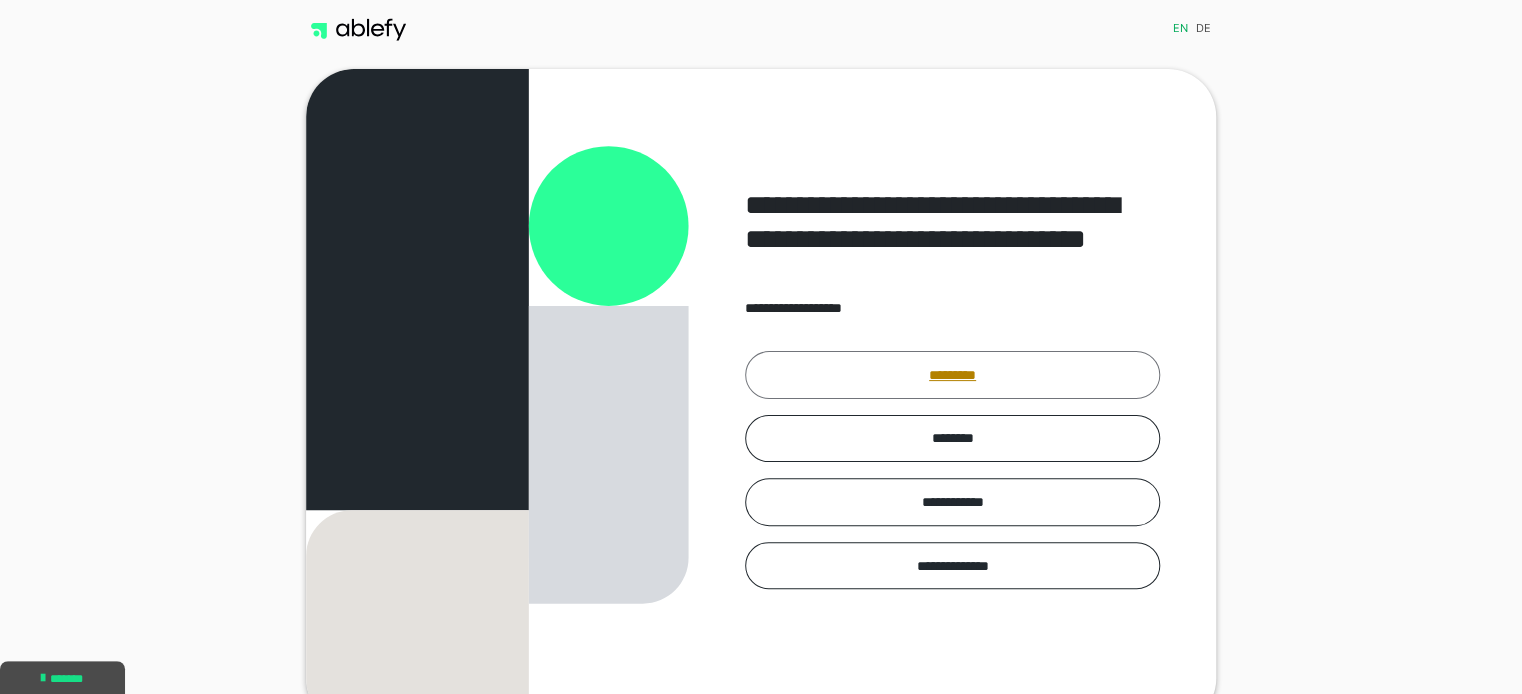 click on "*********" at bounding box center [952, 375] 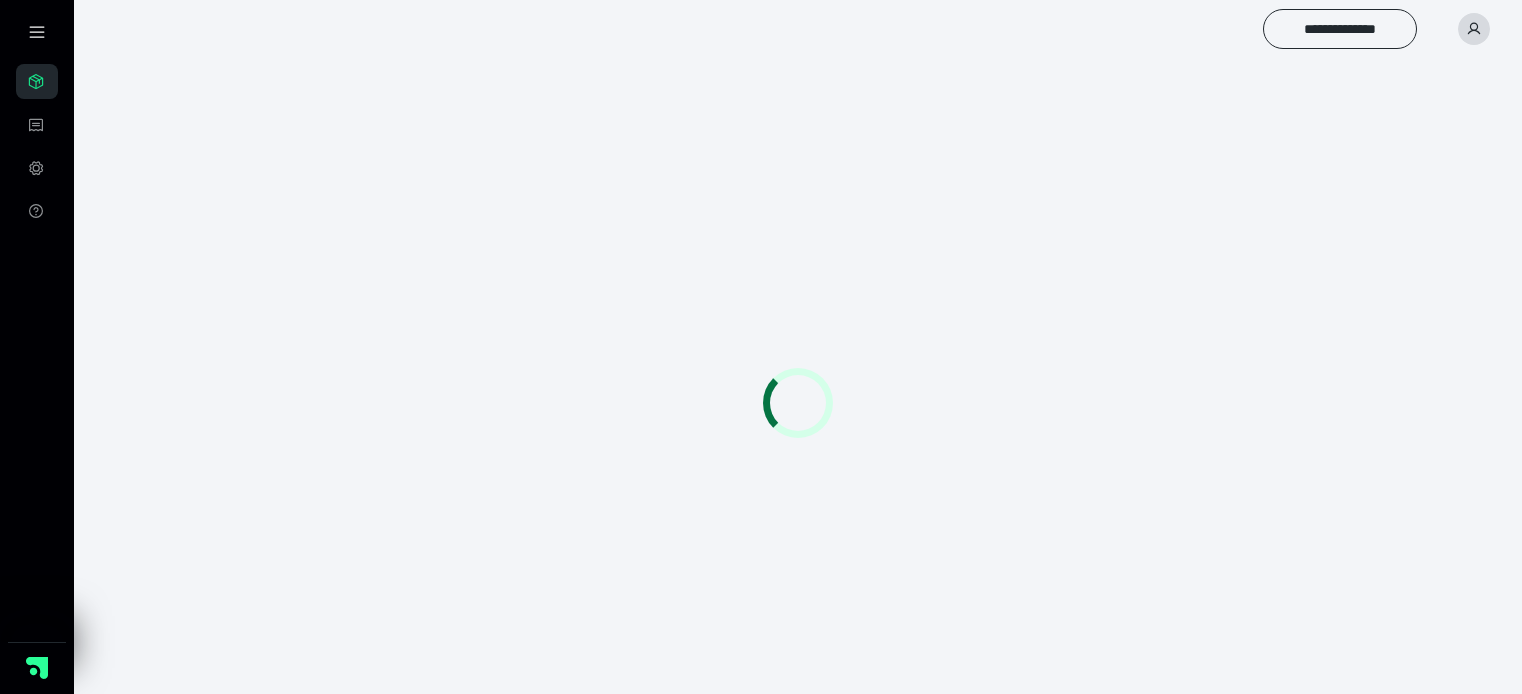 scroll, scrollTop: 0, scrollLeft: 0, axis: both 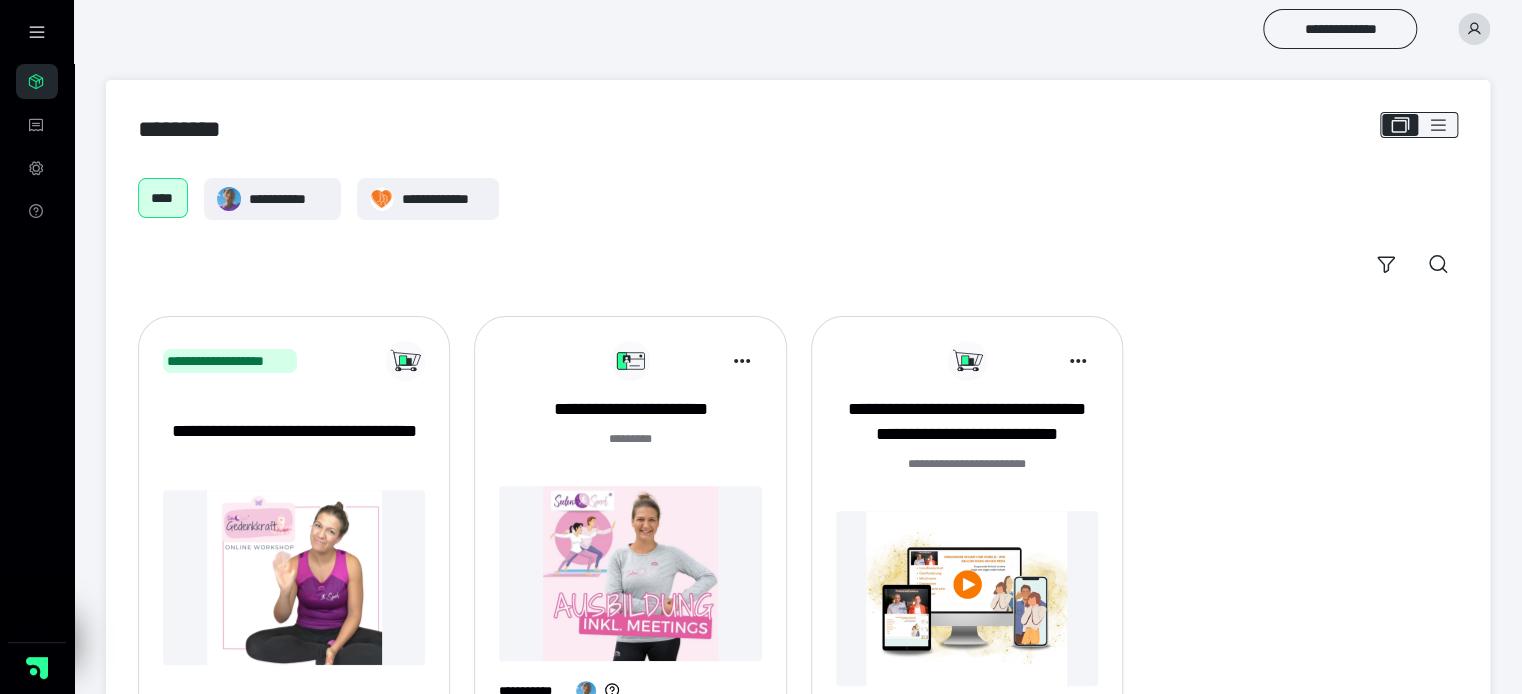 click on "*******   *" at bounding box center (630, 439) 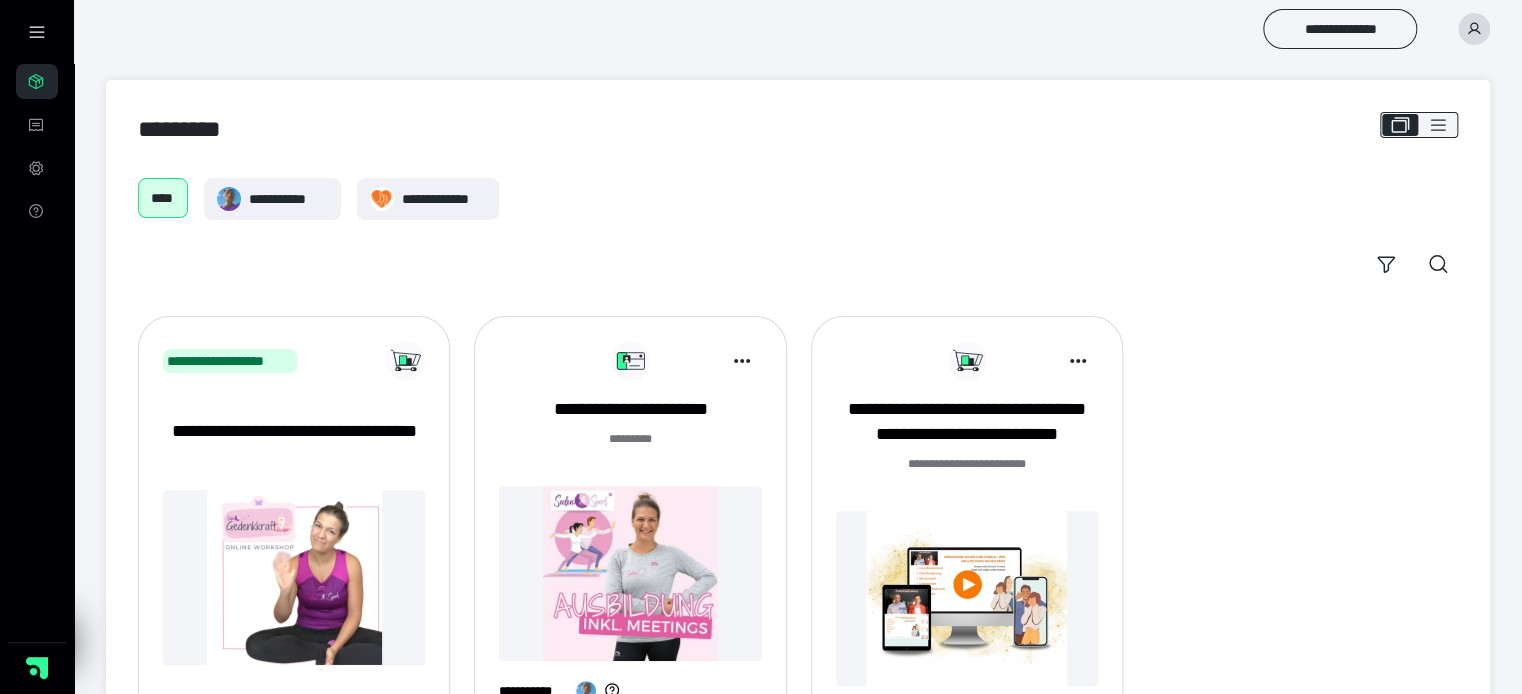 click at bounding box center [630, 573] 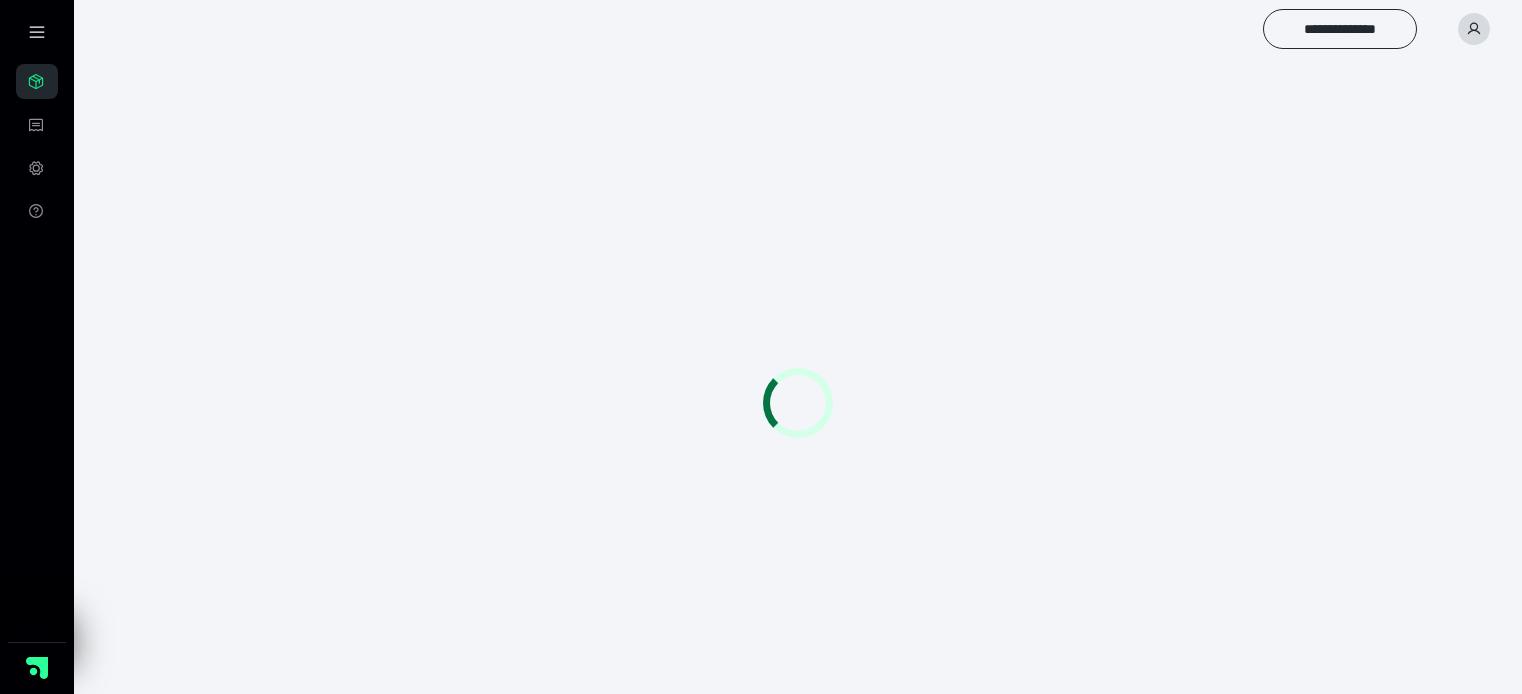 scroll, scrollTop: 0, scrollLeft: 0, axis: both 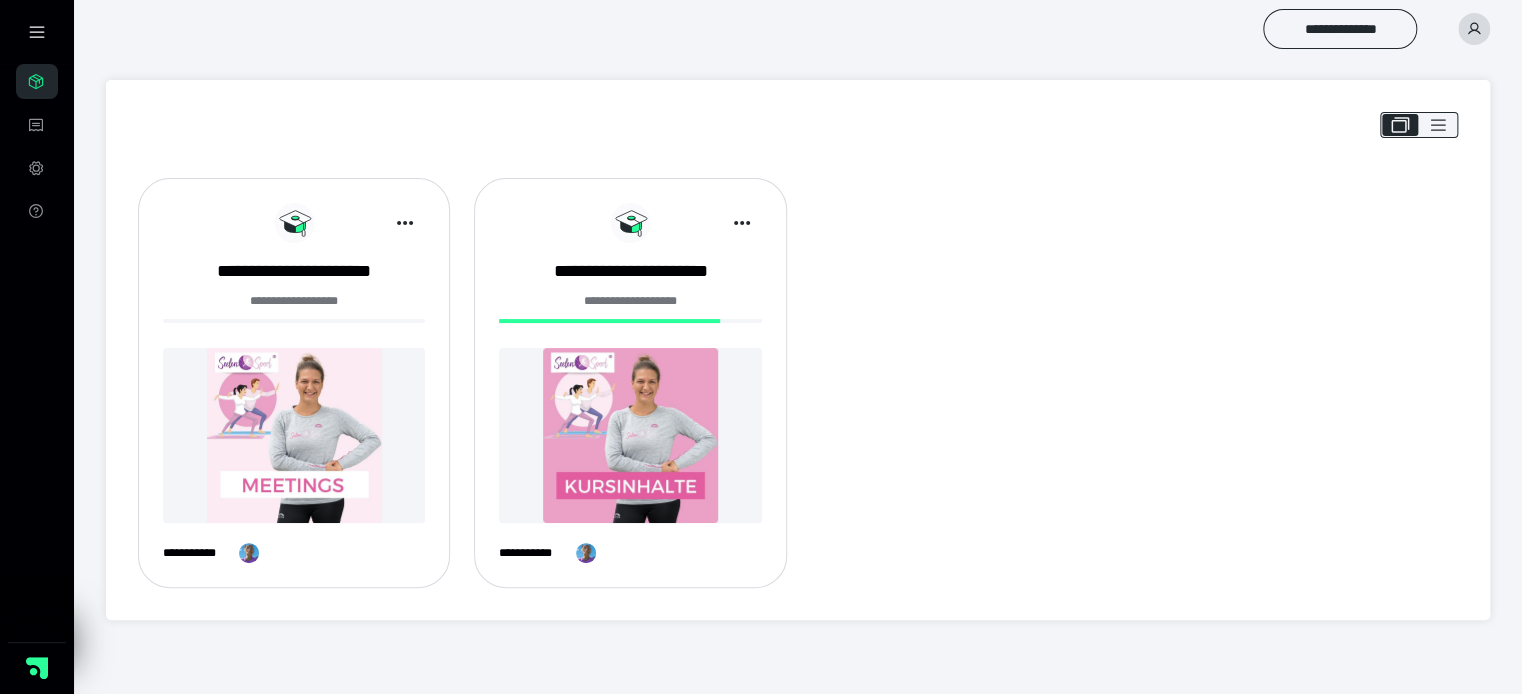 drag, startPoint x: 0, startPoint y: 0, endPoint x: 649, endPoint y: 402, distance: 763.4167 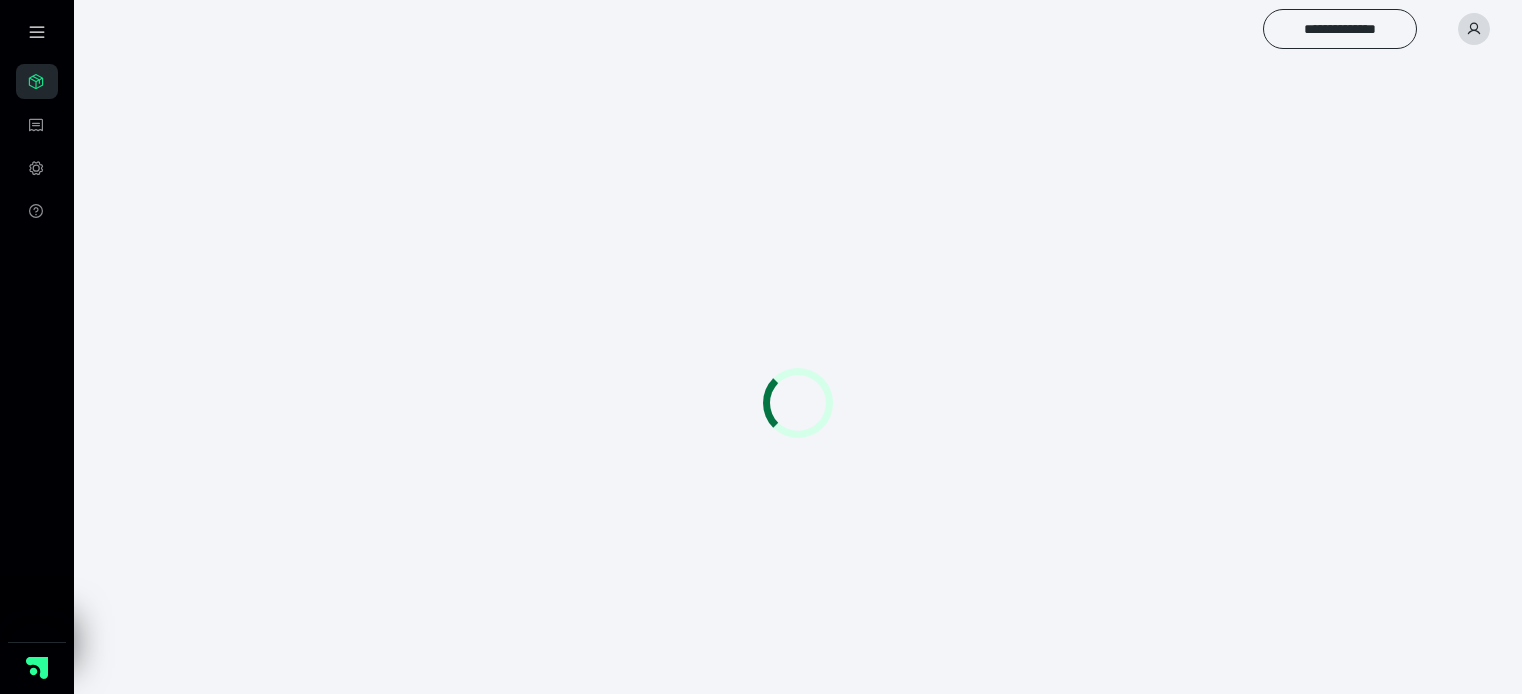 scroll, scrollTop: 0, scrollLeft: 0, axis: both 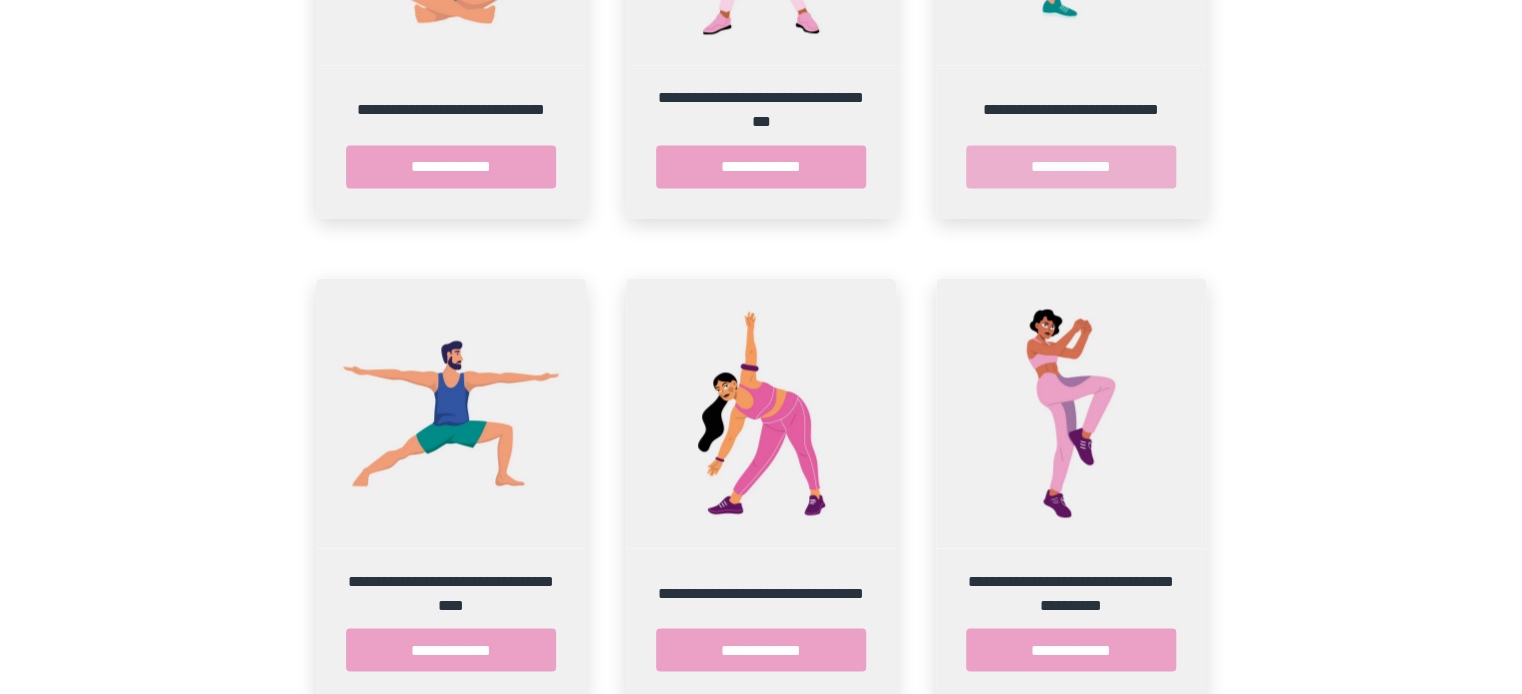 click on "**********" at bounding box center [1071, 166] 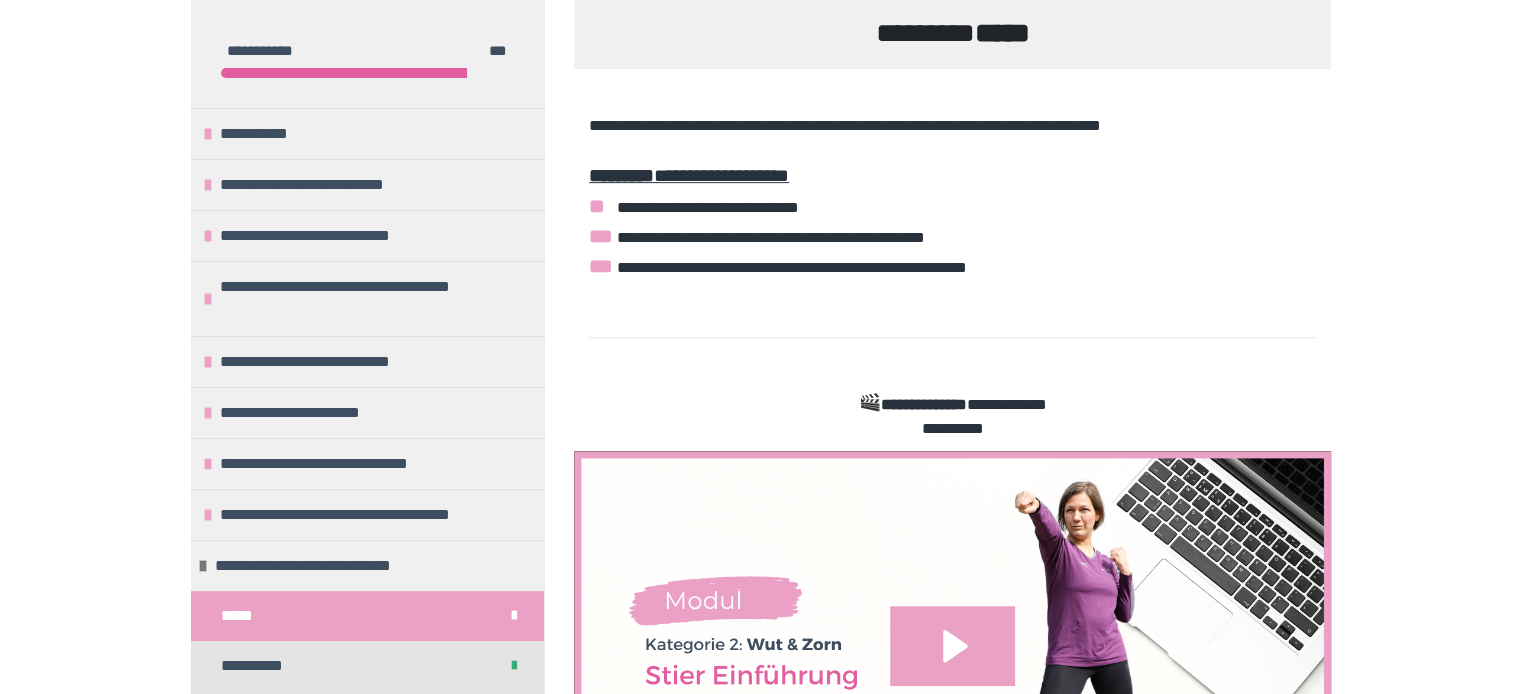 scroll, scrollTop: 316, scrollLeft: 0, axis: vertical 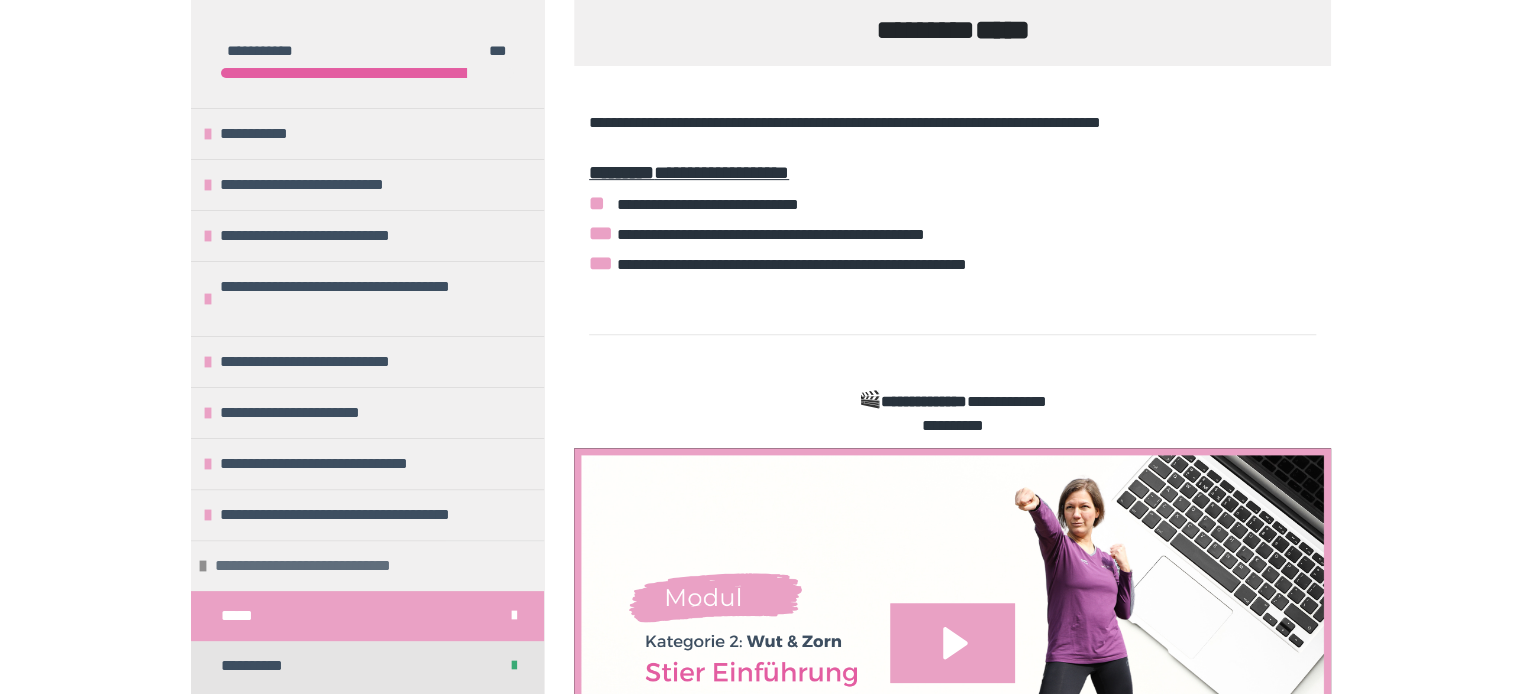 click at bounding box center (203, 566) 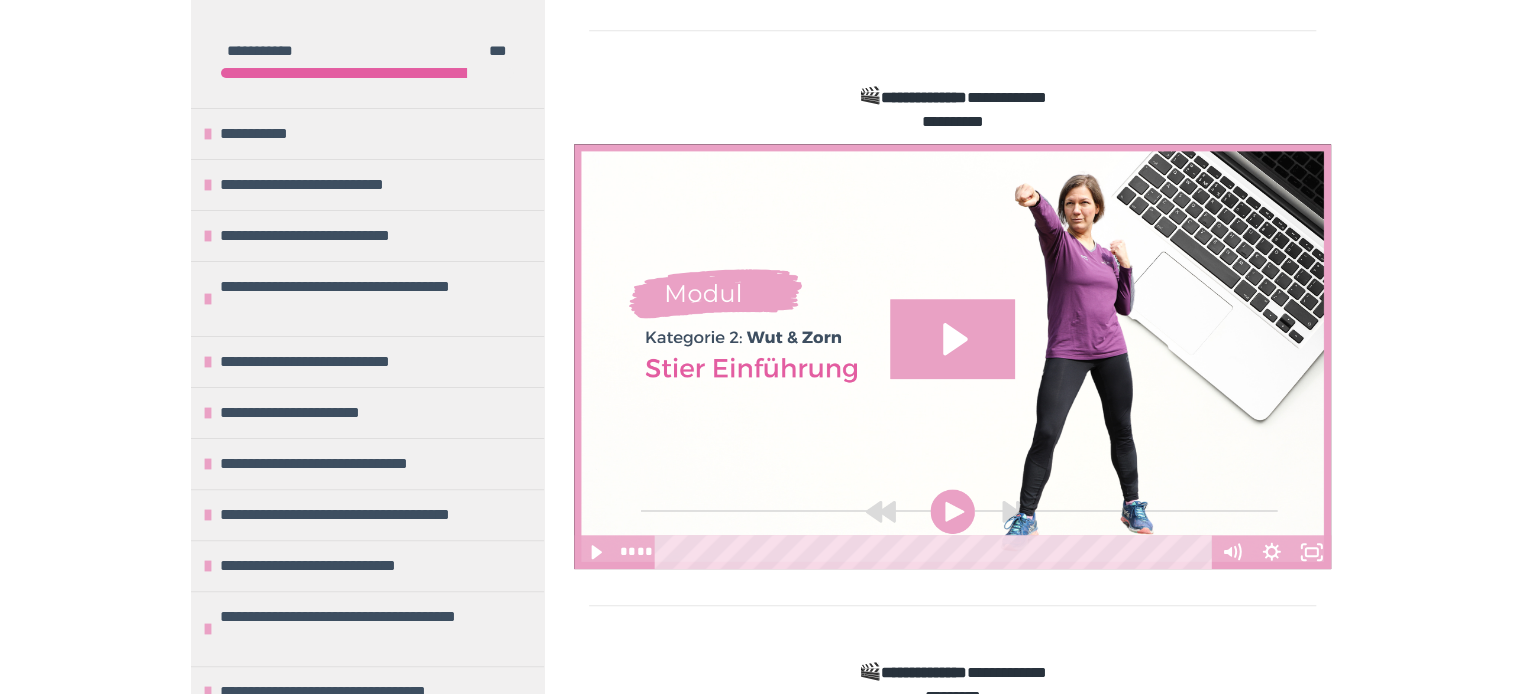 scroll, scrollTop: 633, scrollLeft: 0, axis: vertical 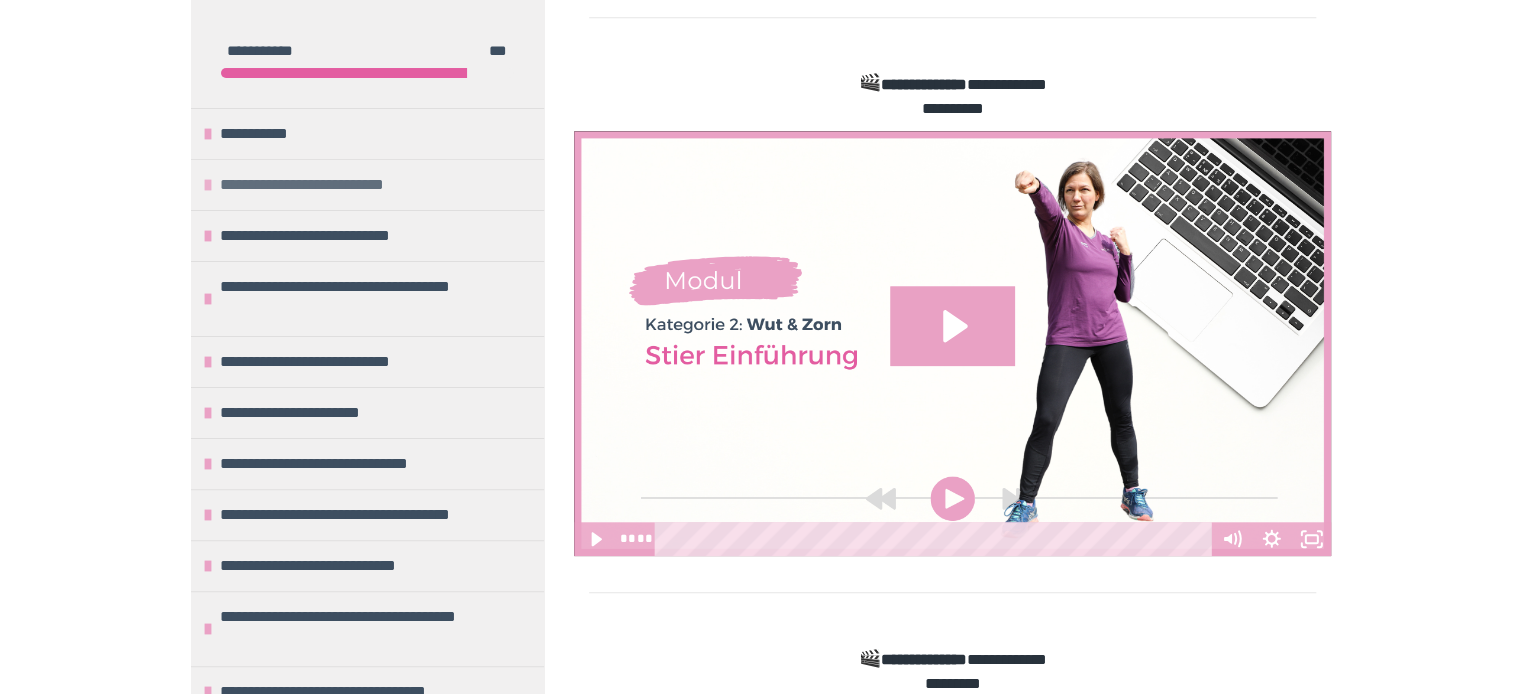 click on "**********" at bounding box center [367, 184] 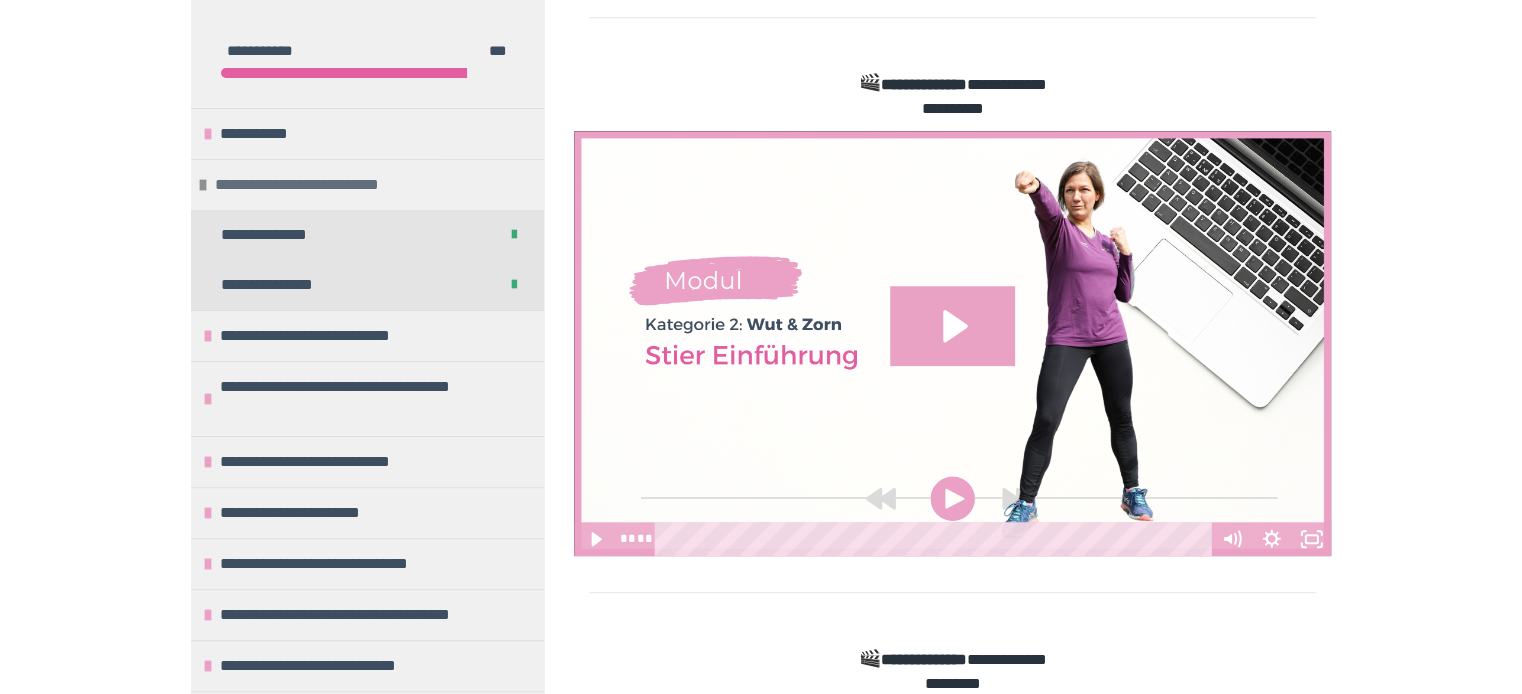 click at bounding box center [203, 185] 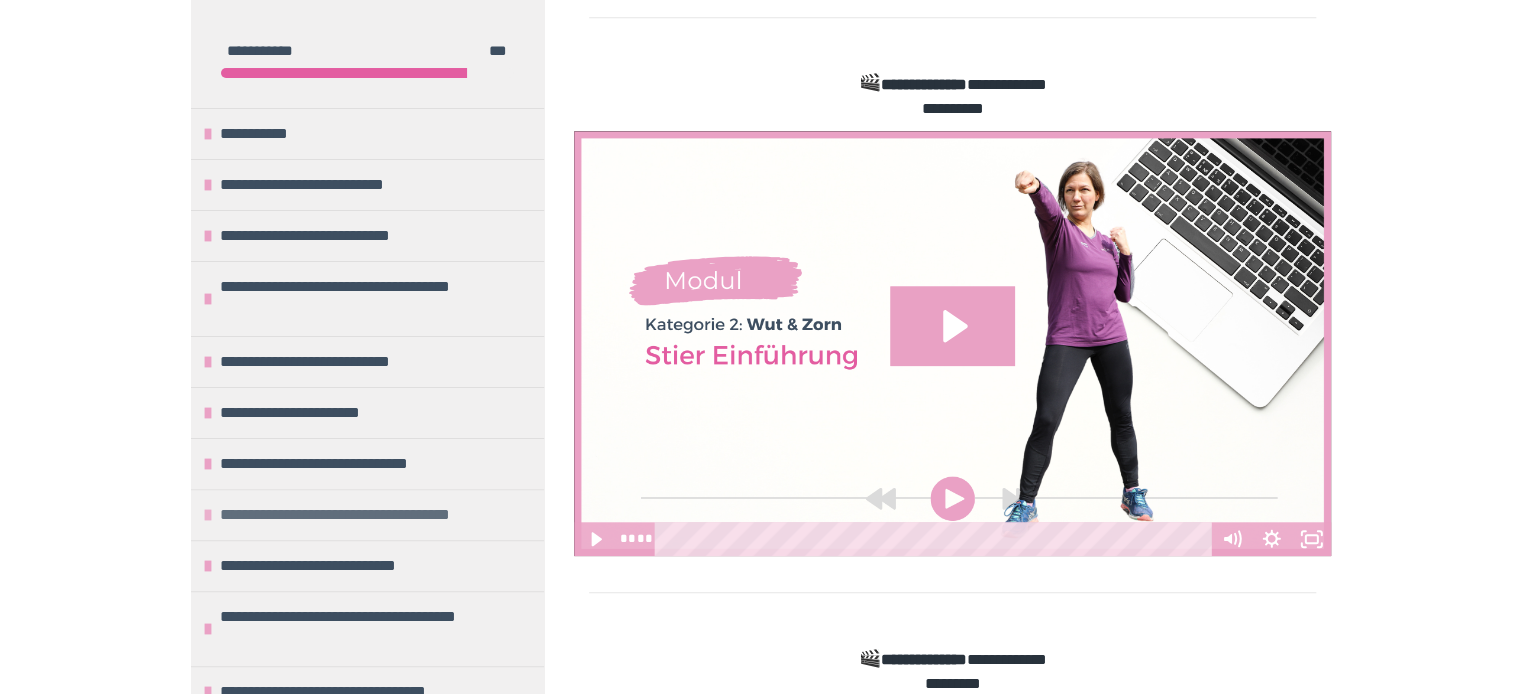 click at bounding box center [208, 515] 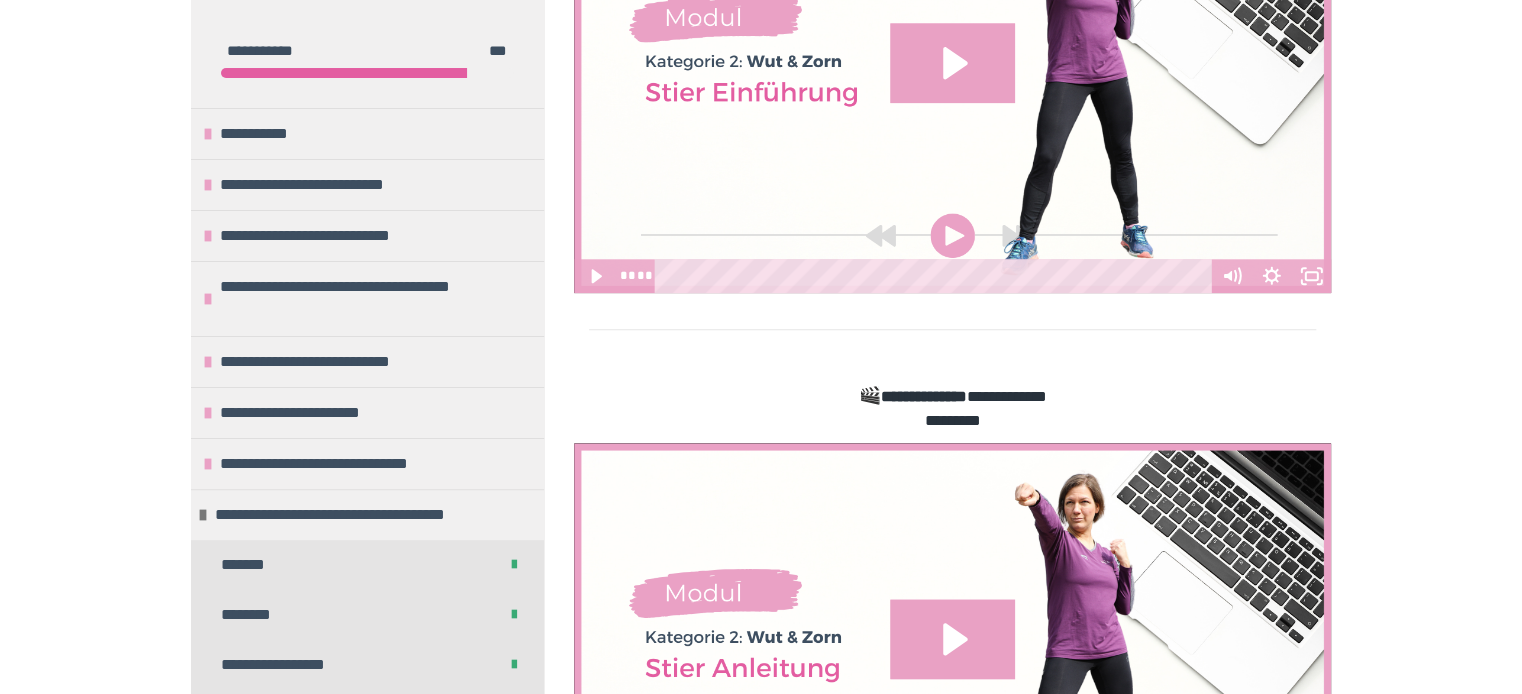 scroll, scrollTop: 897, scrollLeft: 0, axis: vertical 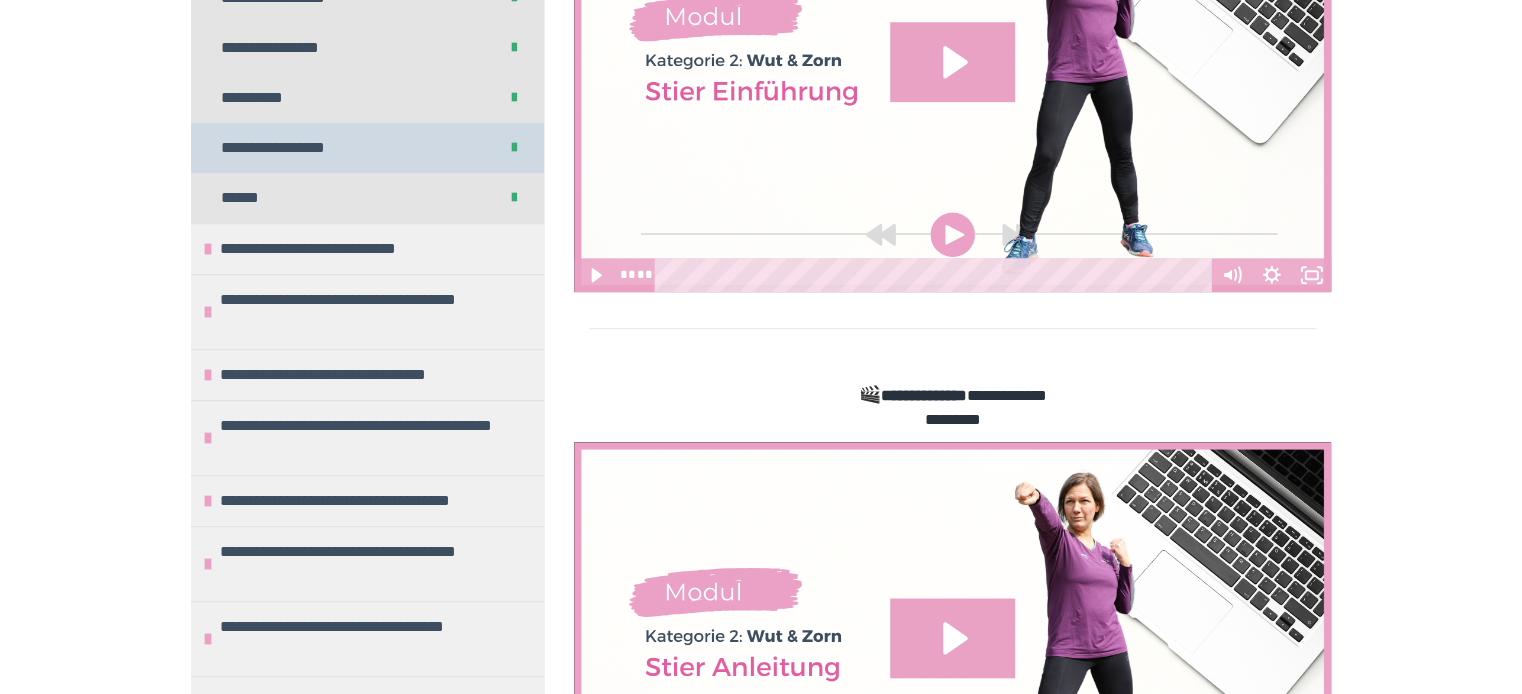 click on "**********" at bounding box center (293, 148) 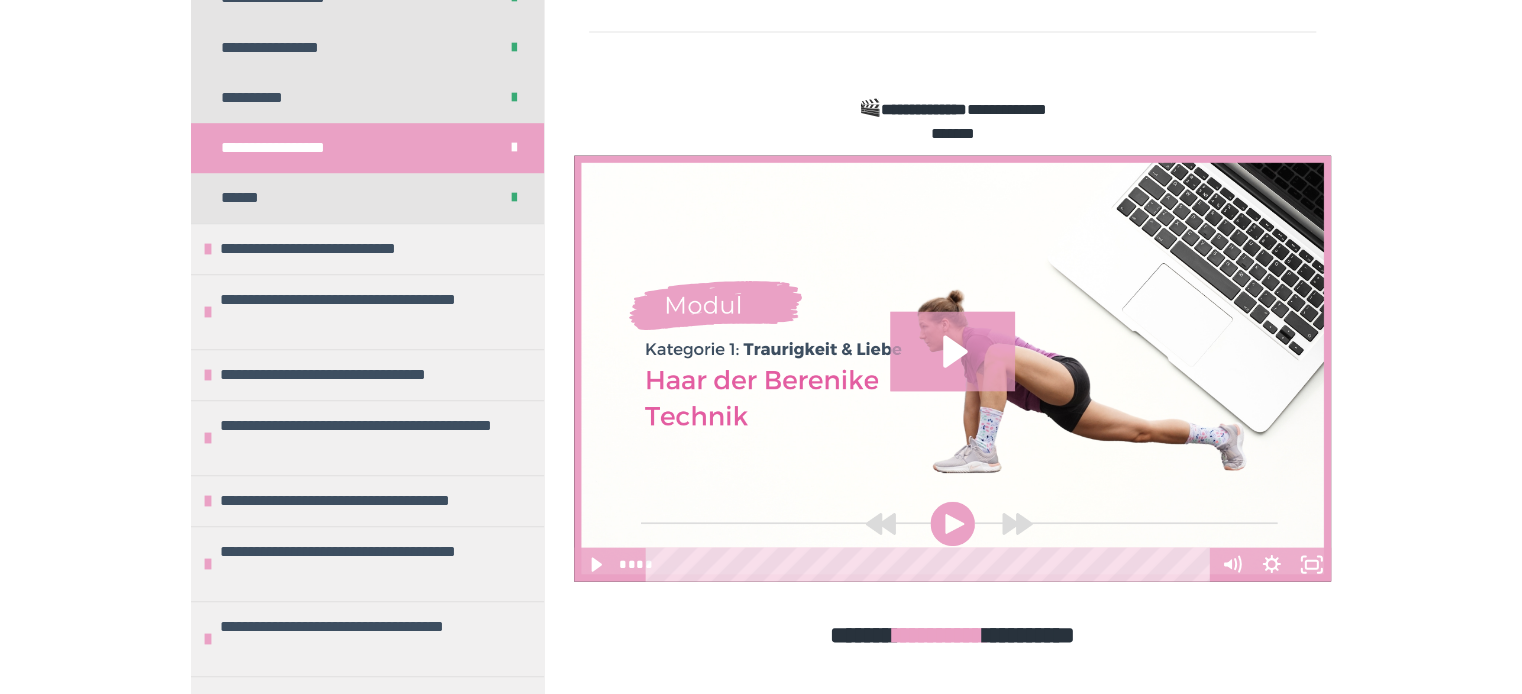 scroll, scrollTop: 1853, scrollLeft: 0, axis: vertical 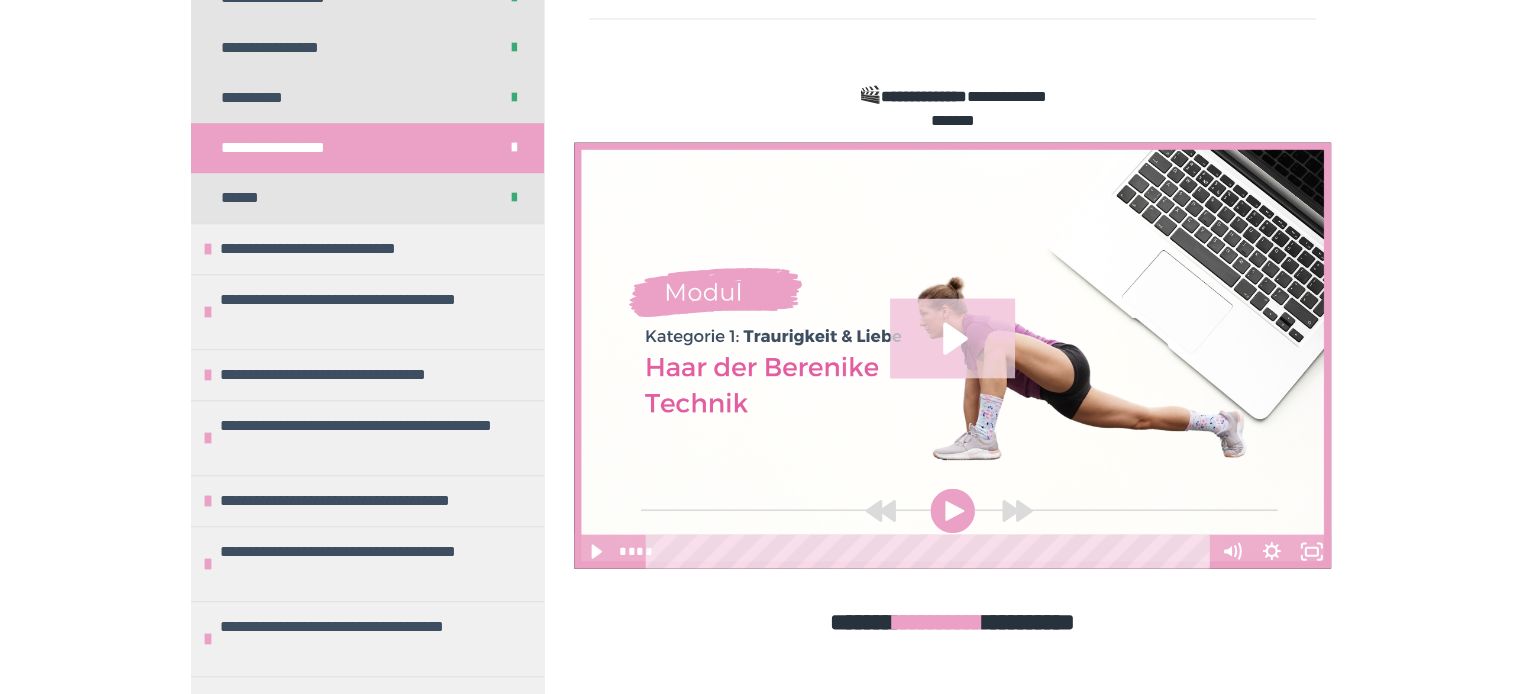 click 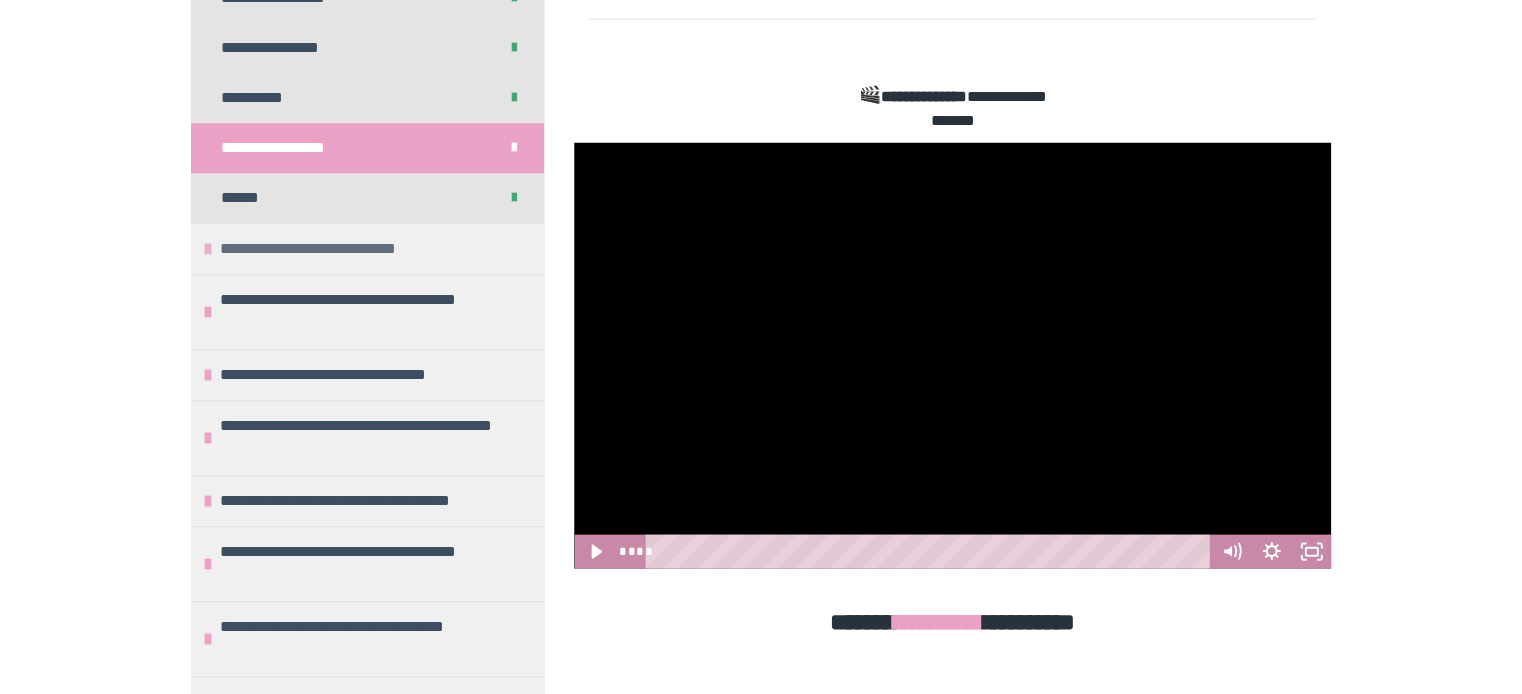 click at bounding box center [208, 249] 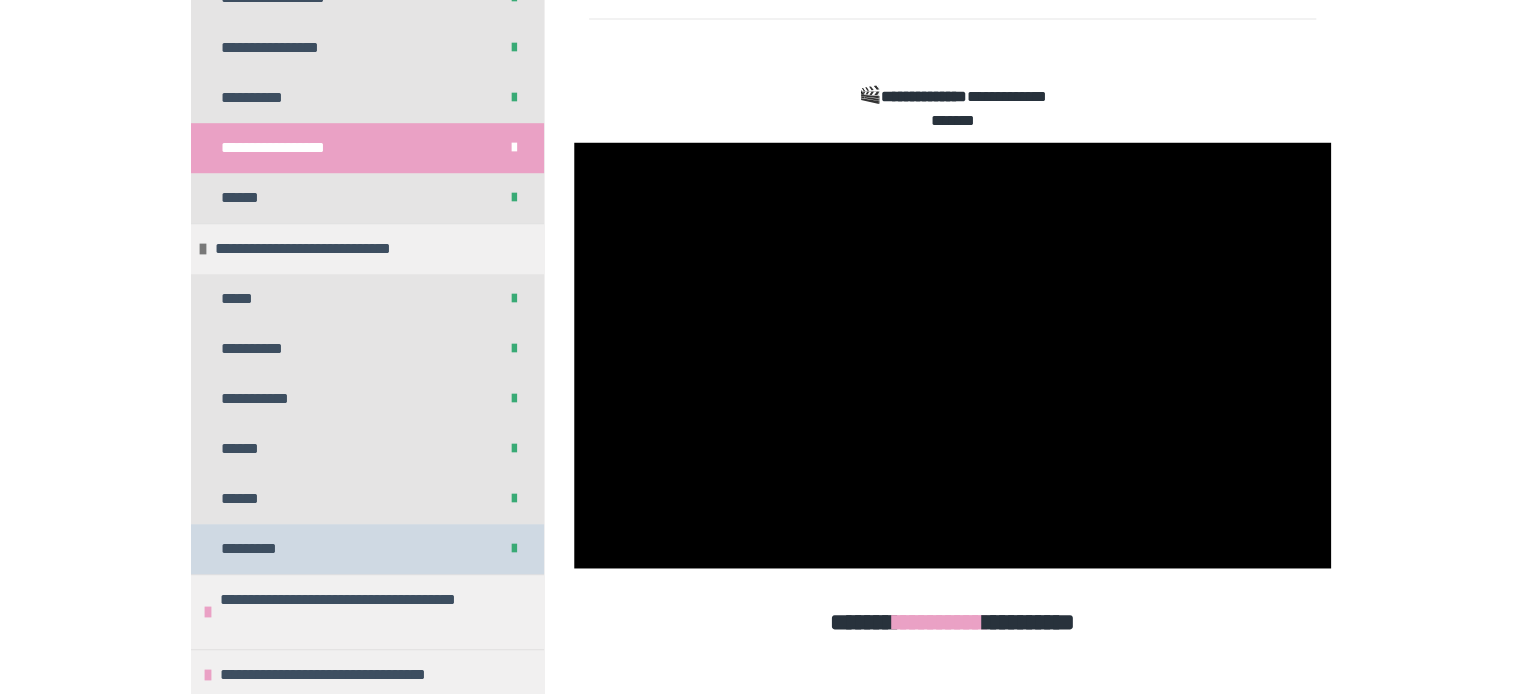 click on "*********" at bounding box center [263, 549] 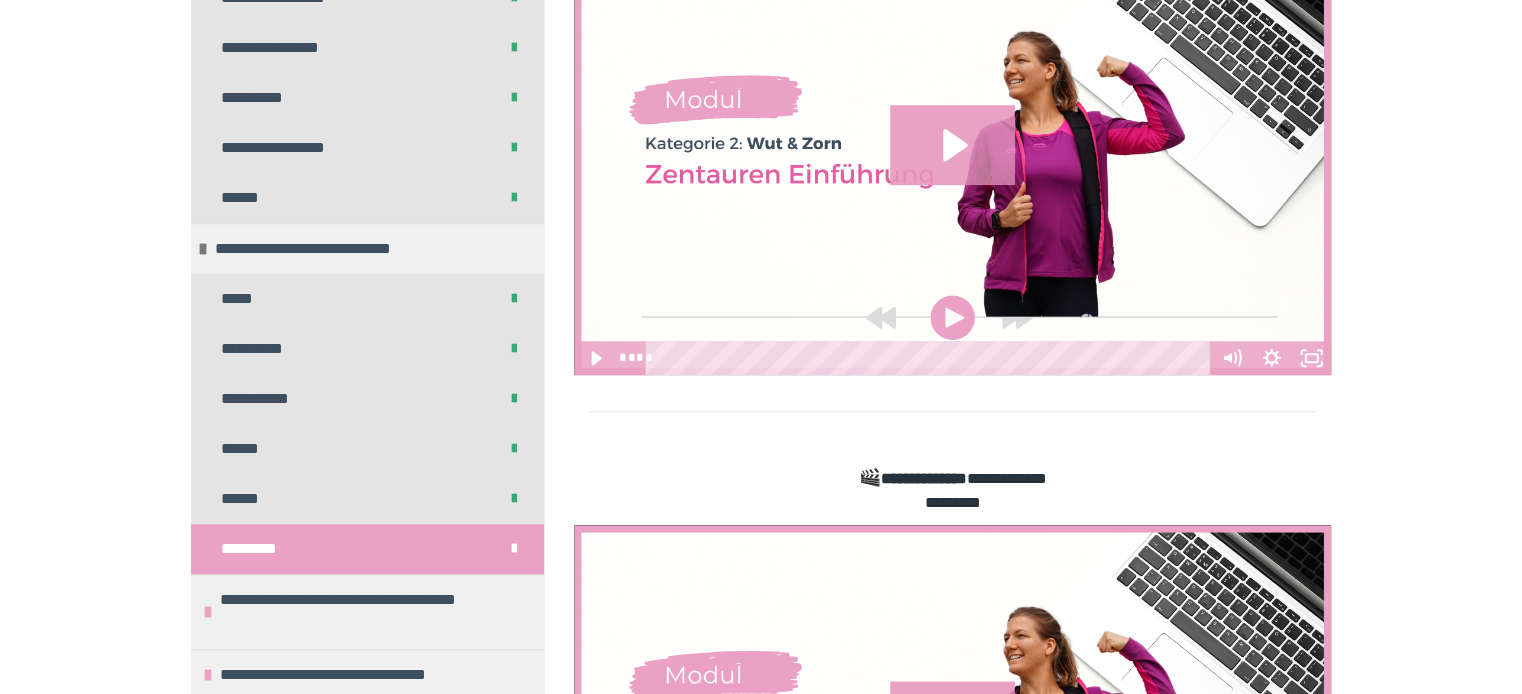 scroll, scrollTop: 815, scrollLeft: 0, axis: vertical 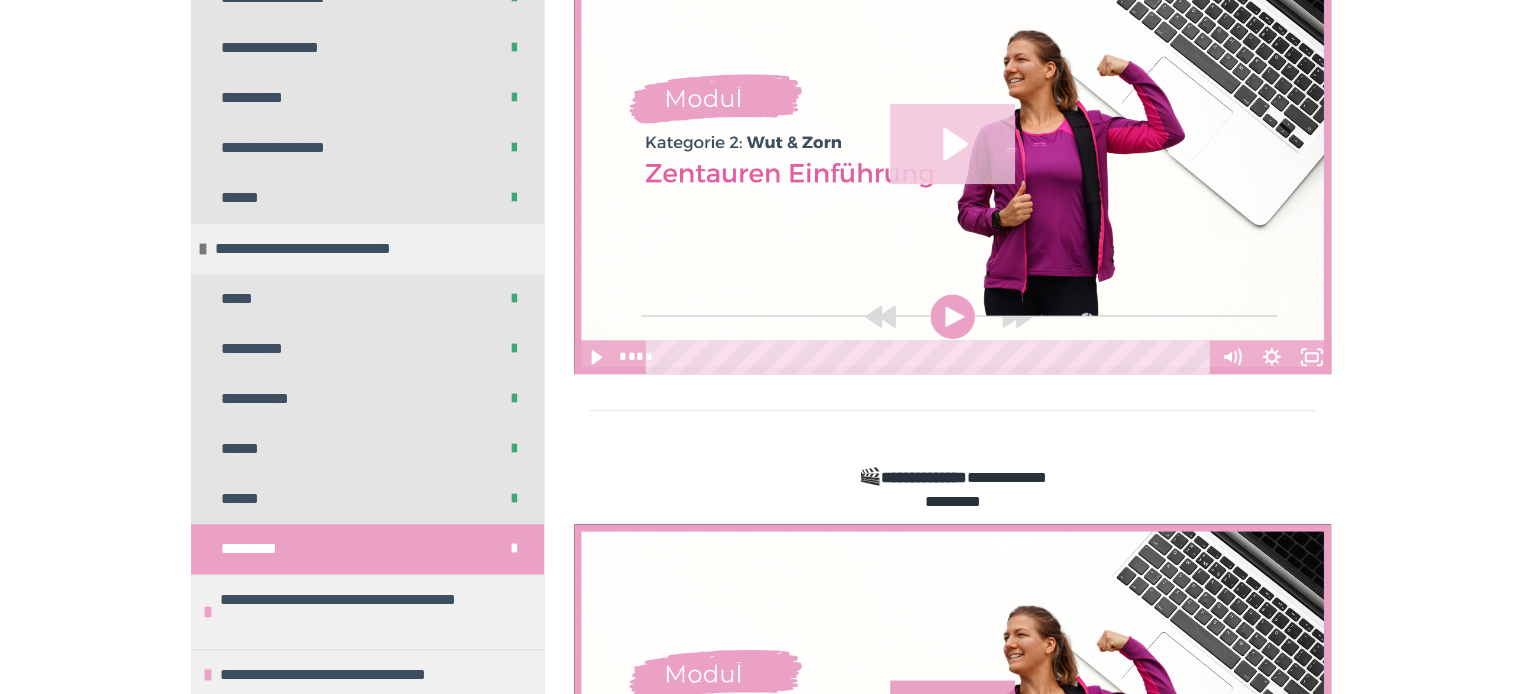 click 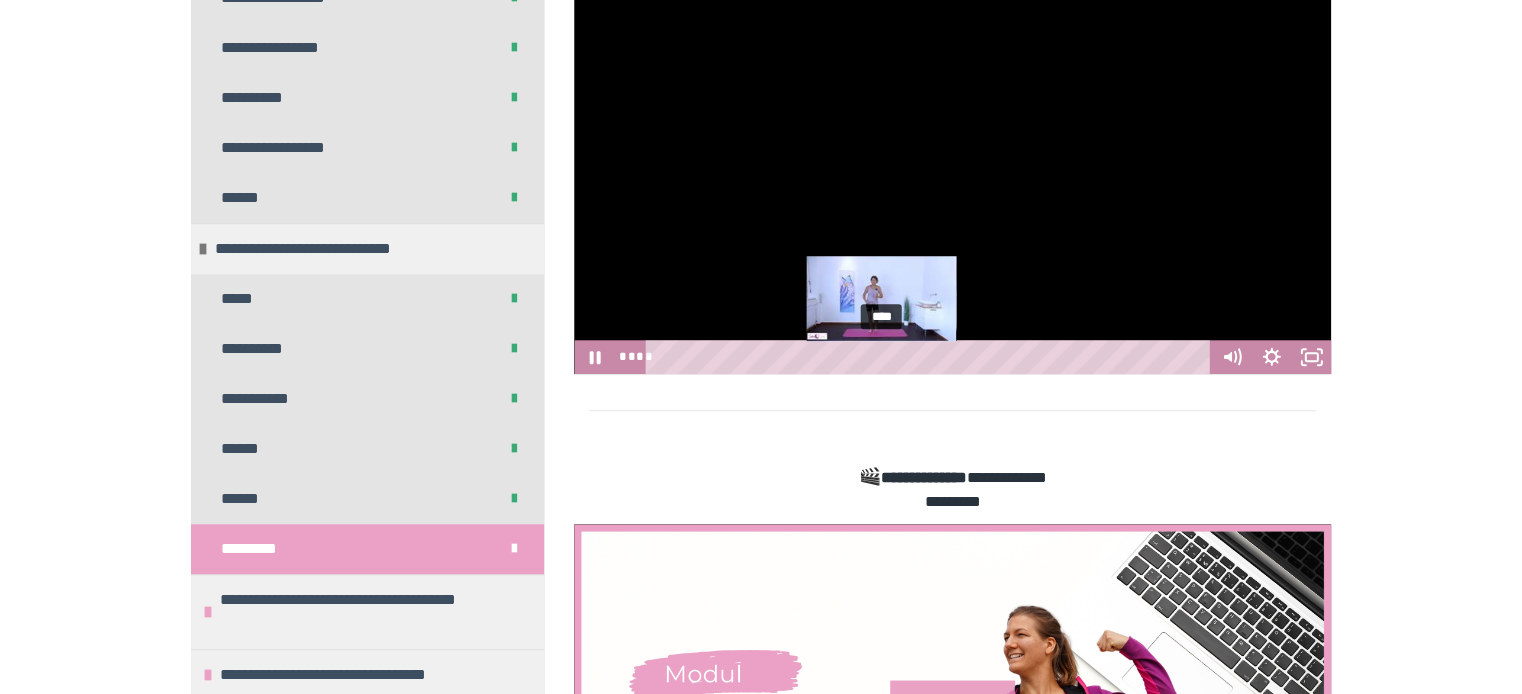 click on "****" at bounding box center [931, 357] 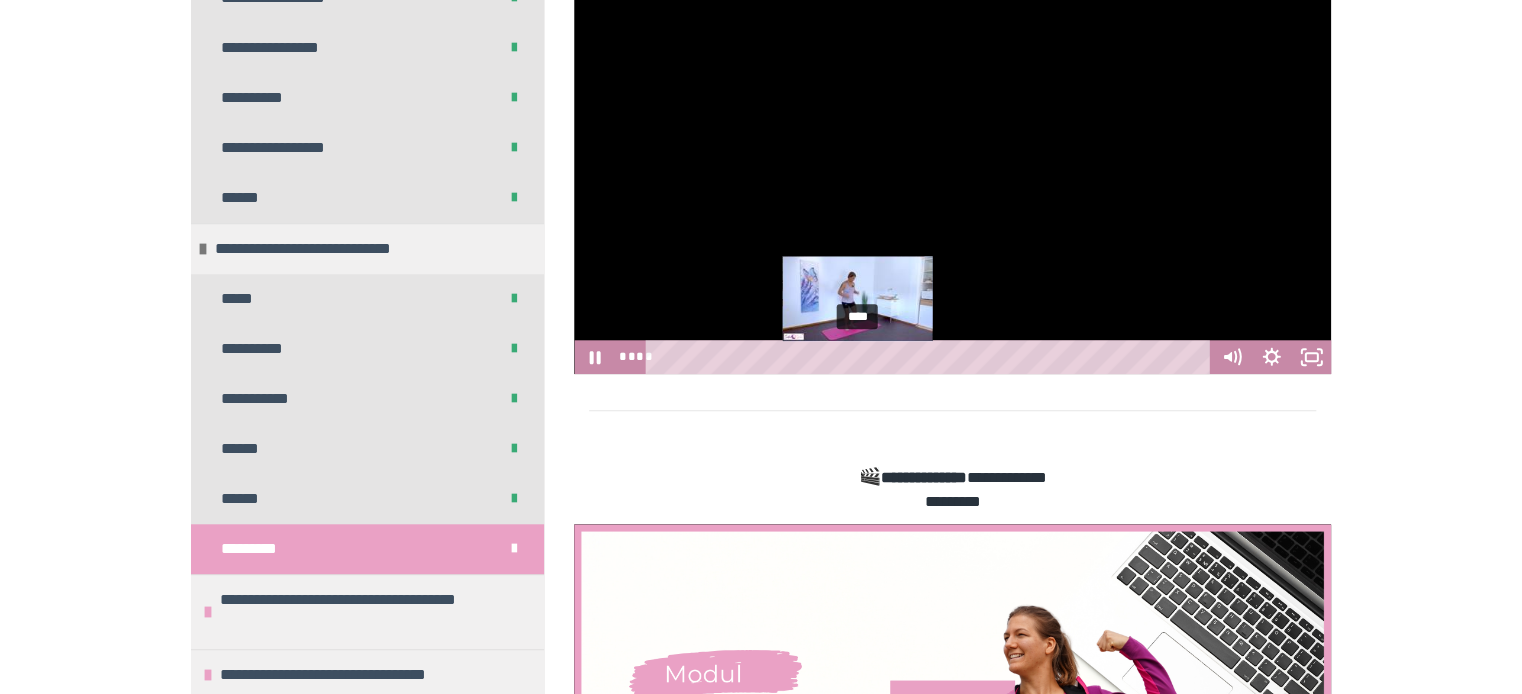 click on "****" at bounding box center [931, 357] 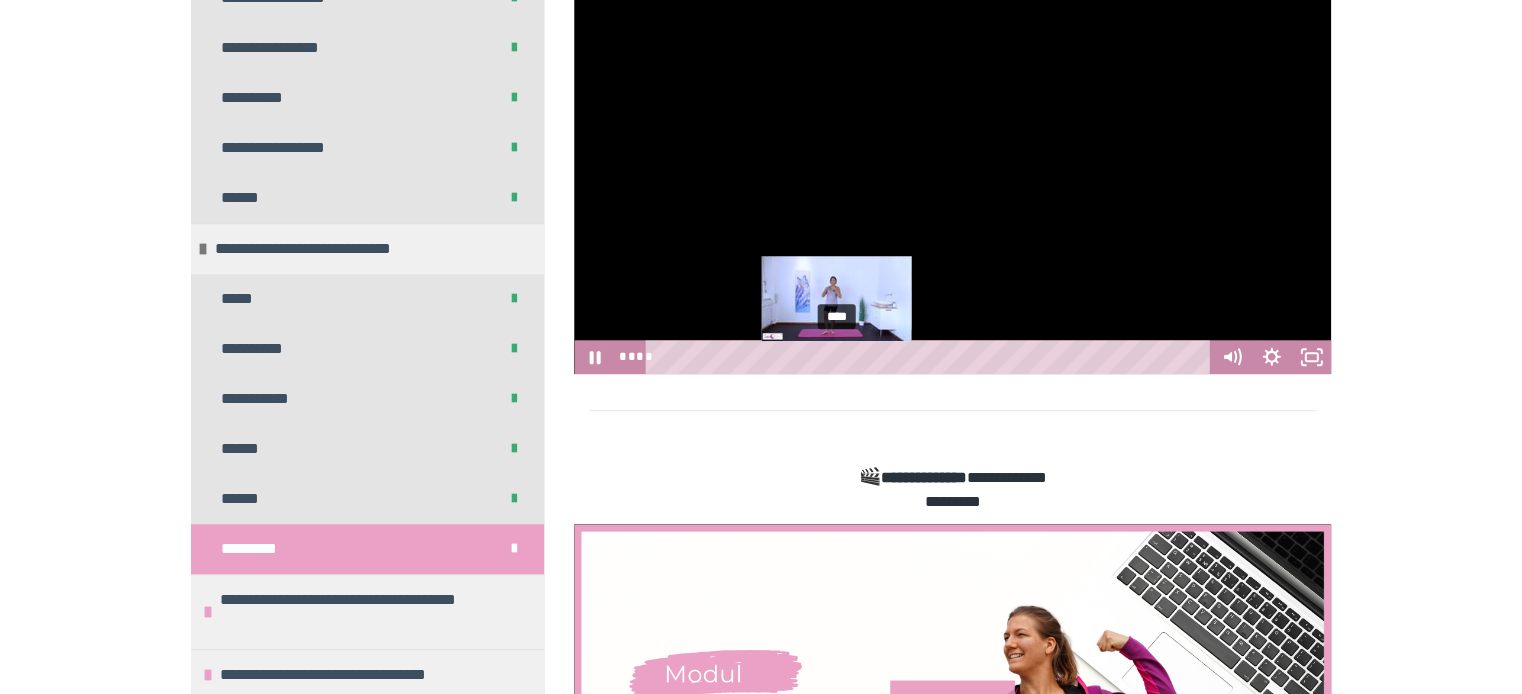 click on "****" at bounding box center (931, 357) 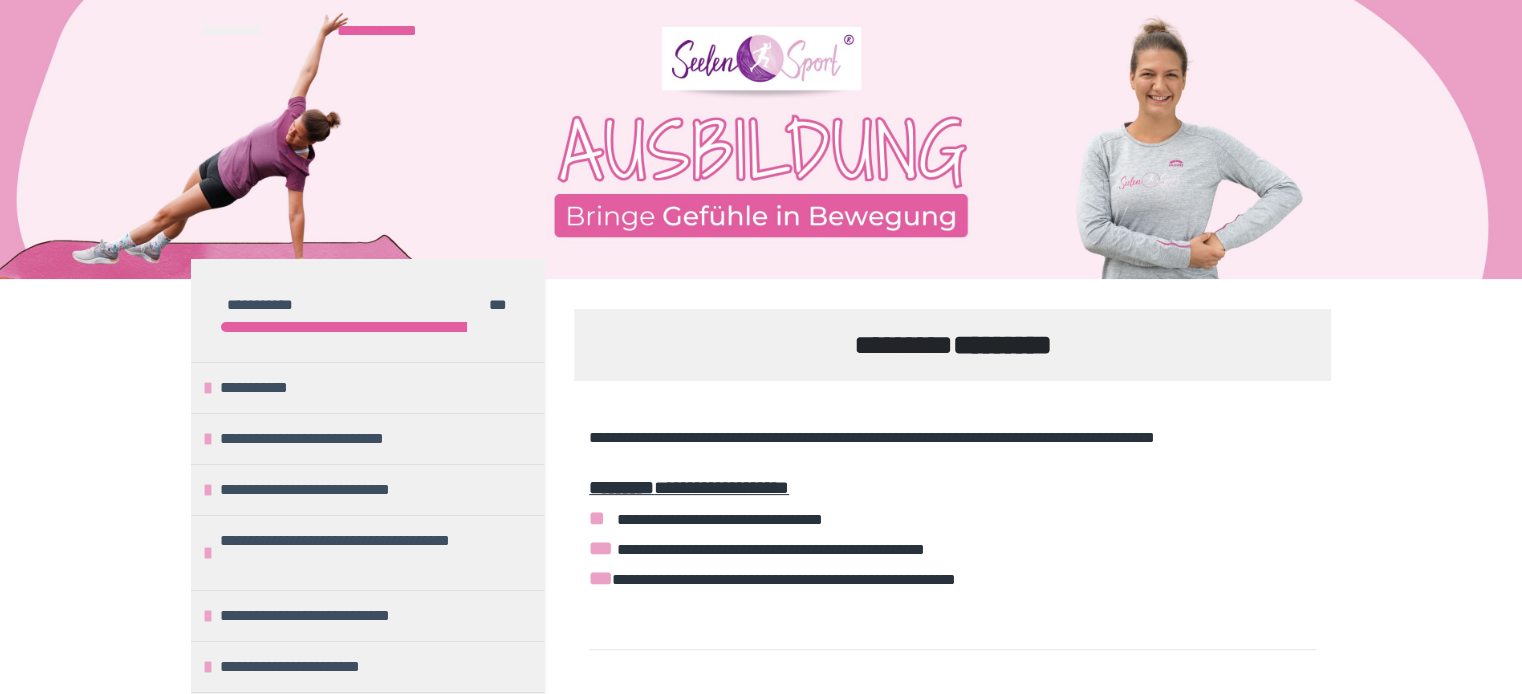 scroll, scrollTop: 0, scrollLeft: 0, axis: both 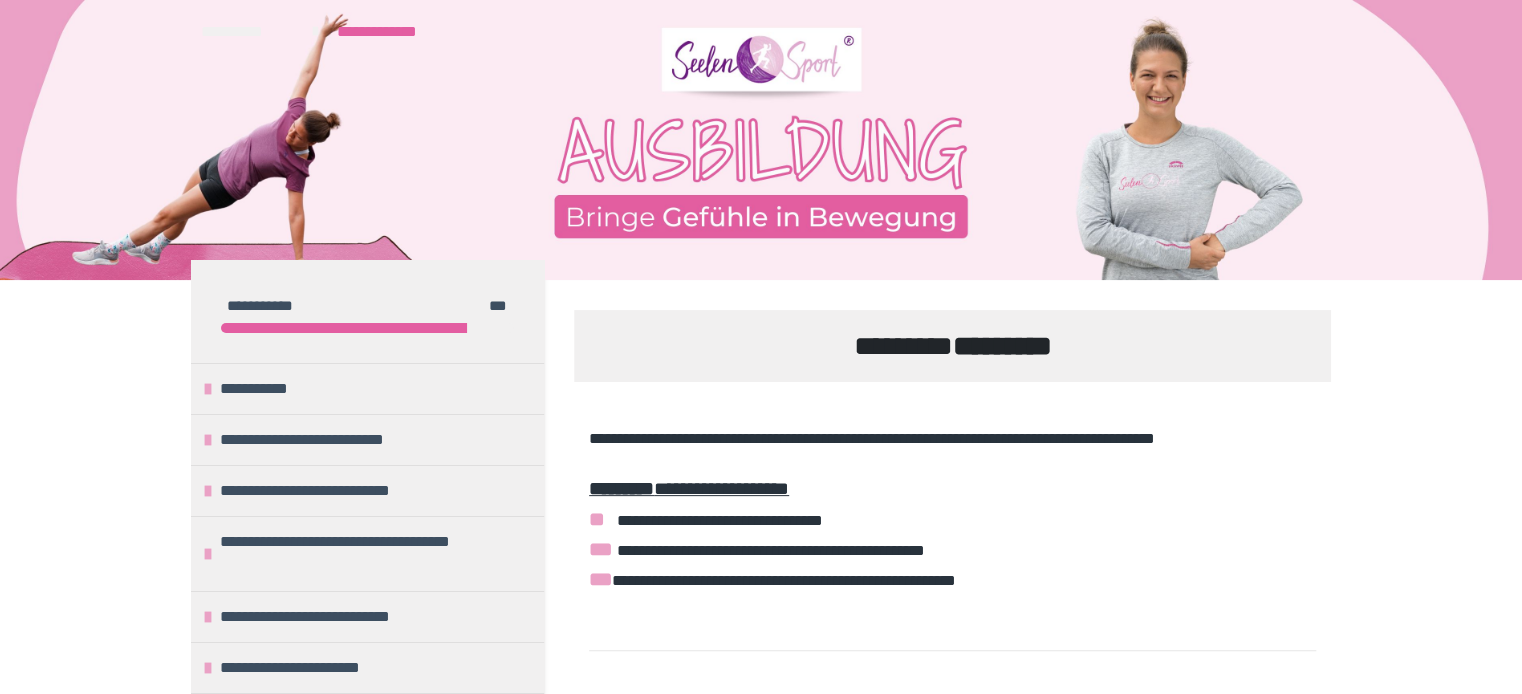 drag, startPoint x: 1518, startPoint y: 5, endPoint x: 1349, endPoint y: 447, distance: 473.20715 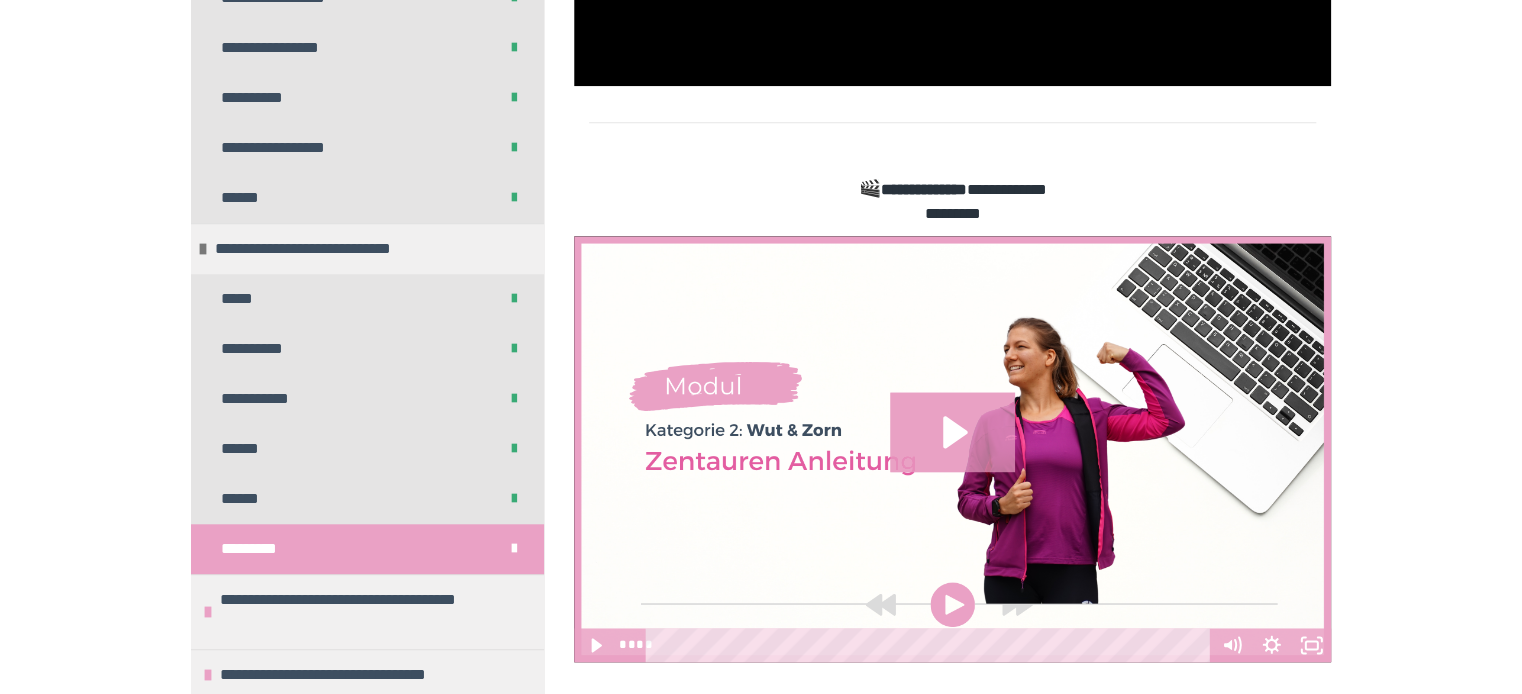 scroll, scrollTop: 1108, scrollLeft: 0, axis: vertical 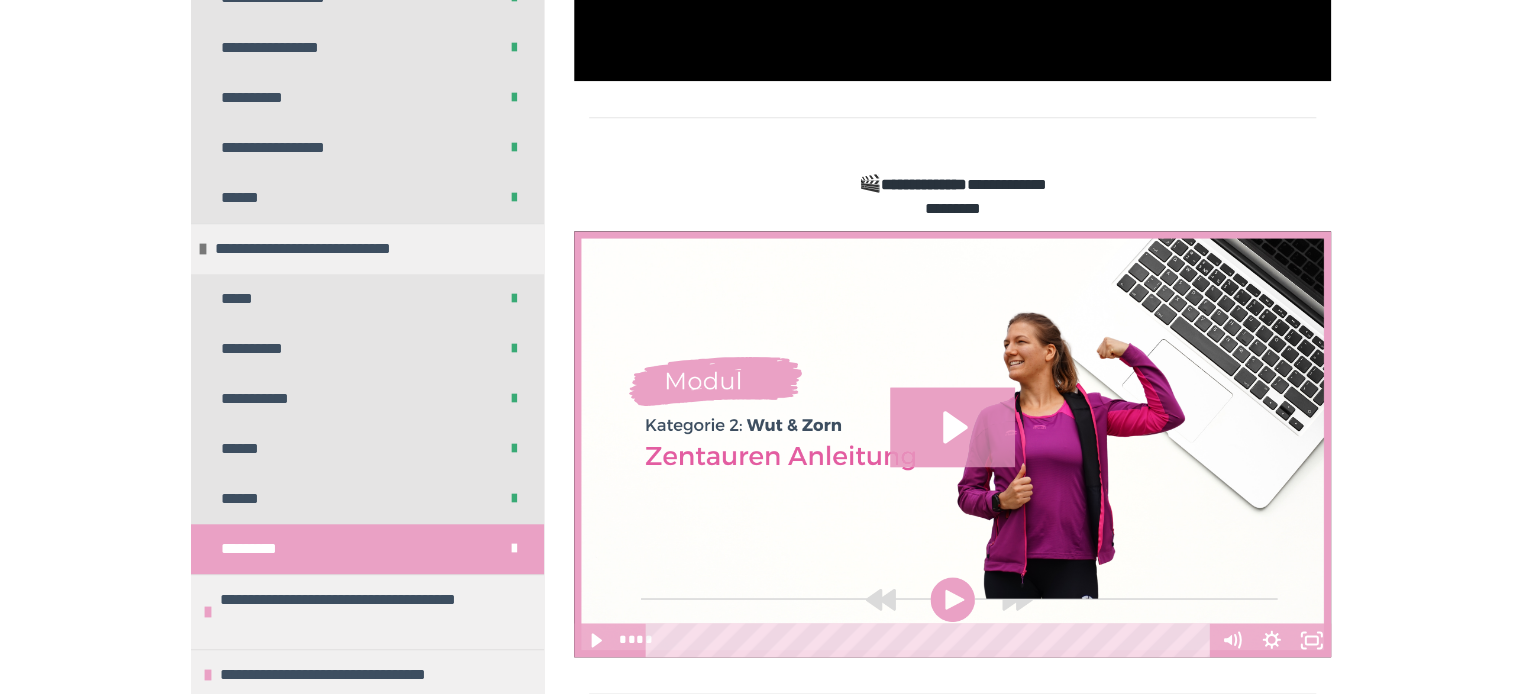 drag, startPoint x: 1515, startPoint y: 683, endPoint x: 945, endPoint y: 449, distance: 616.1623 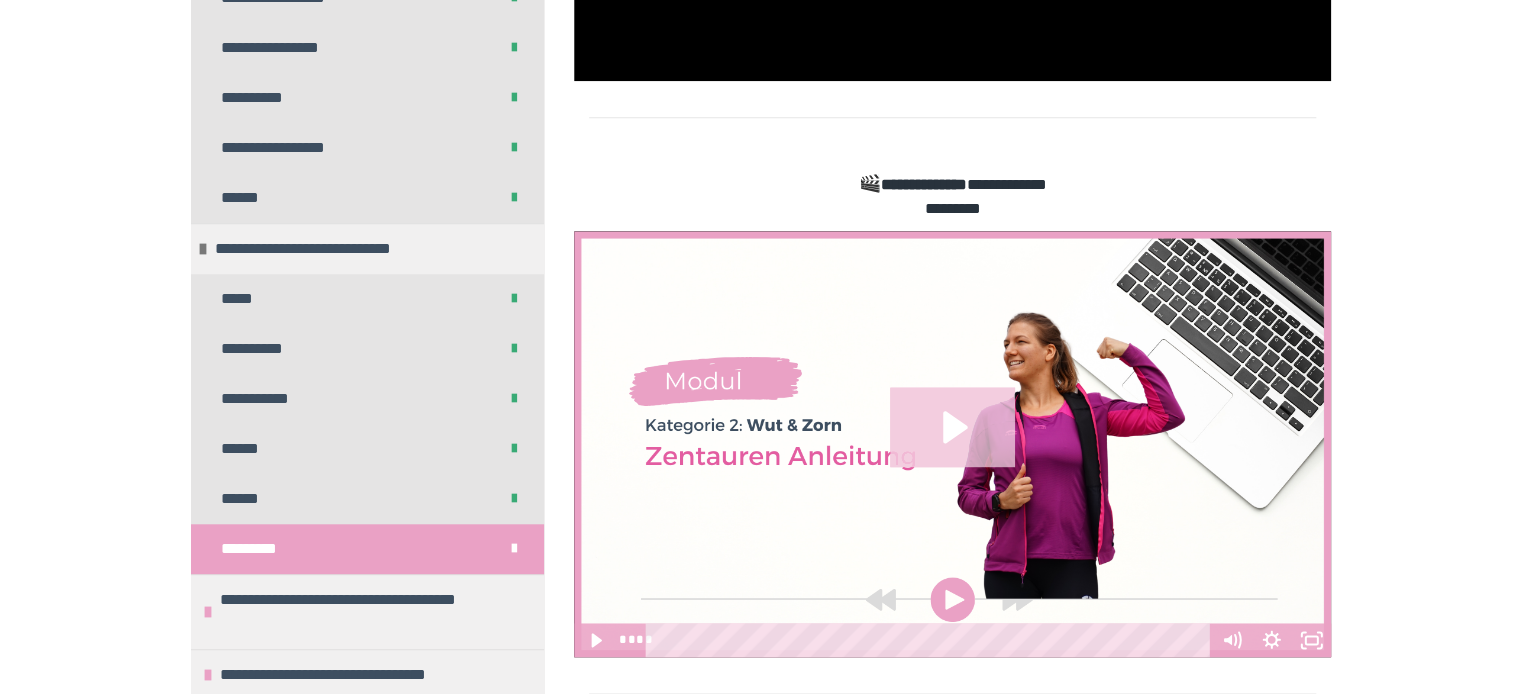 click 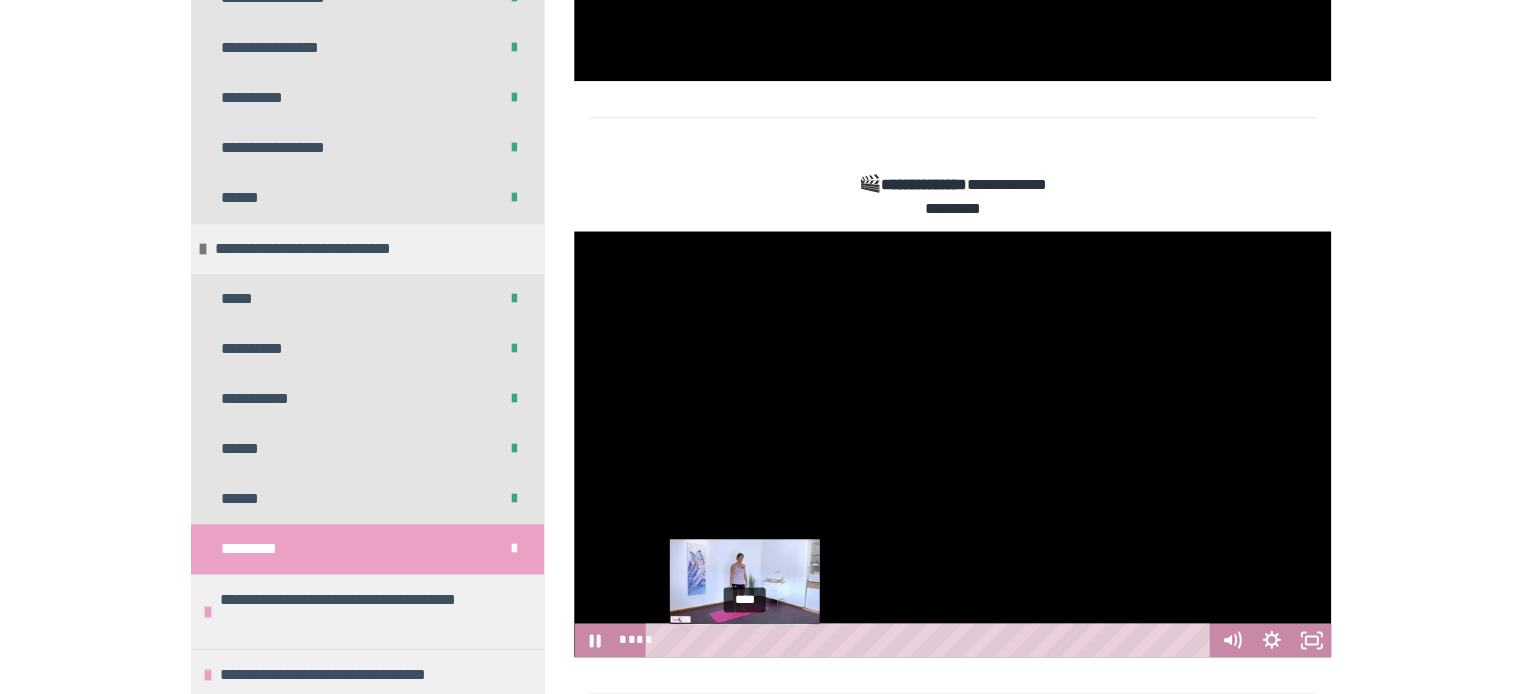 click on "****" at bounding box center (931, 640) 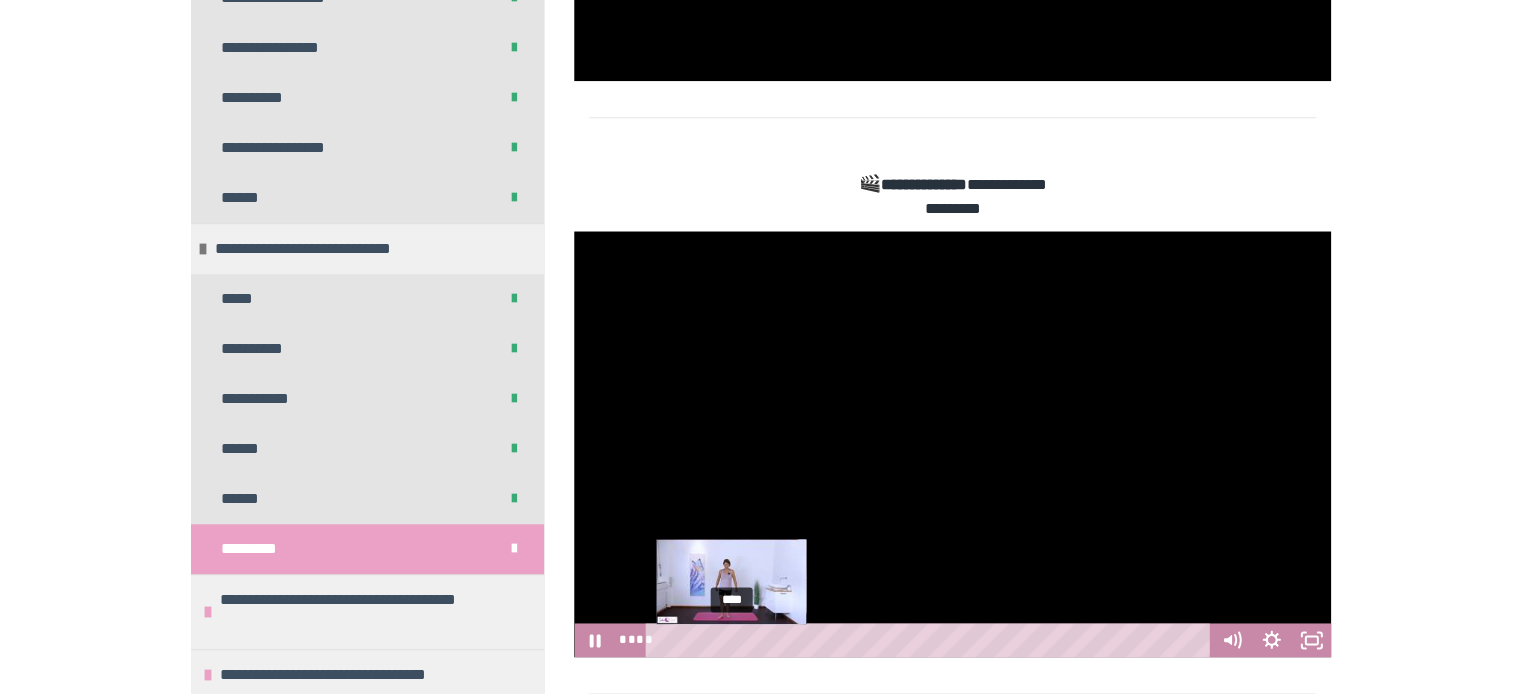 click on "****" at bounding box center (931, 640) 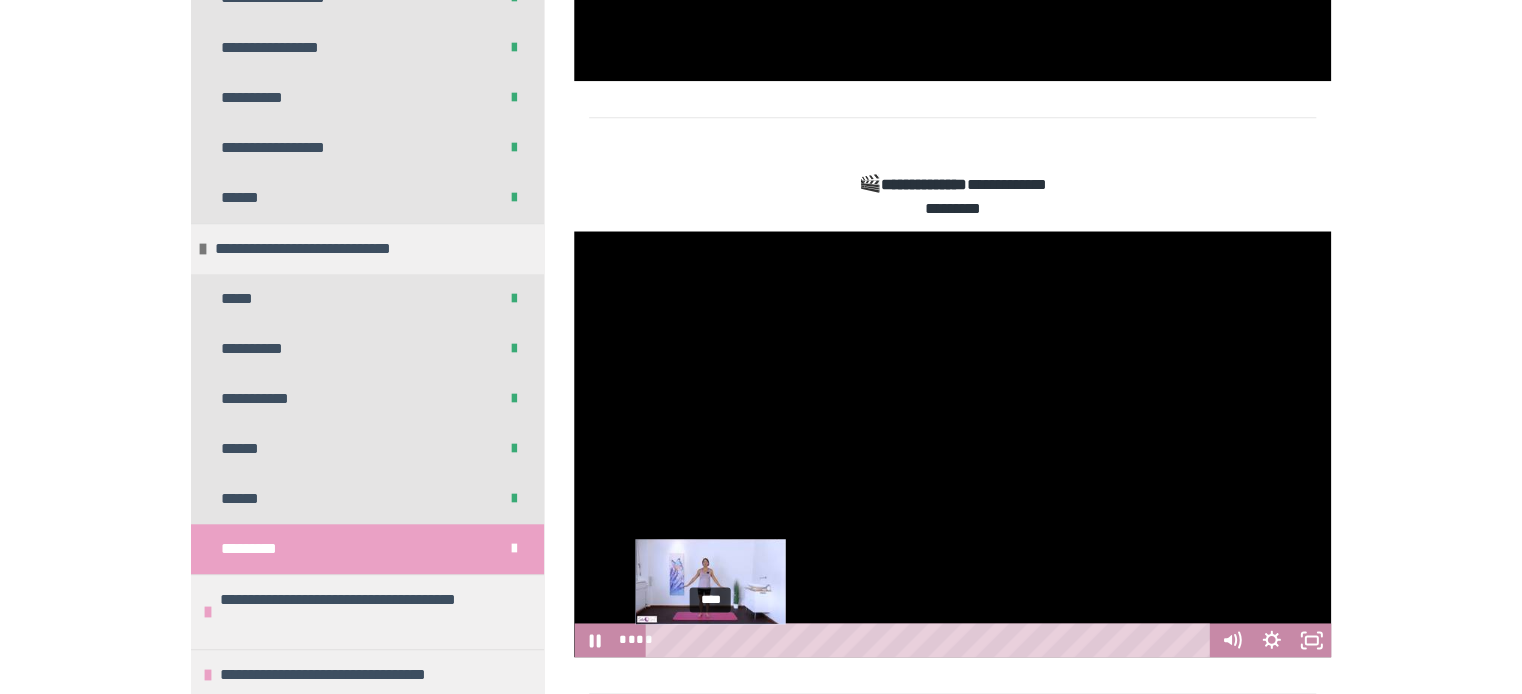 click on "****" at bounding box center (931, 640) 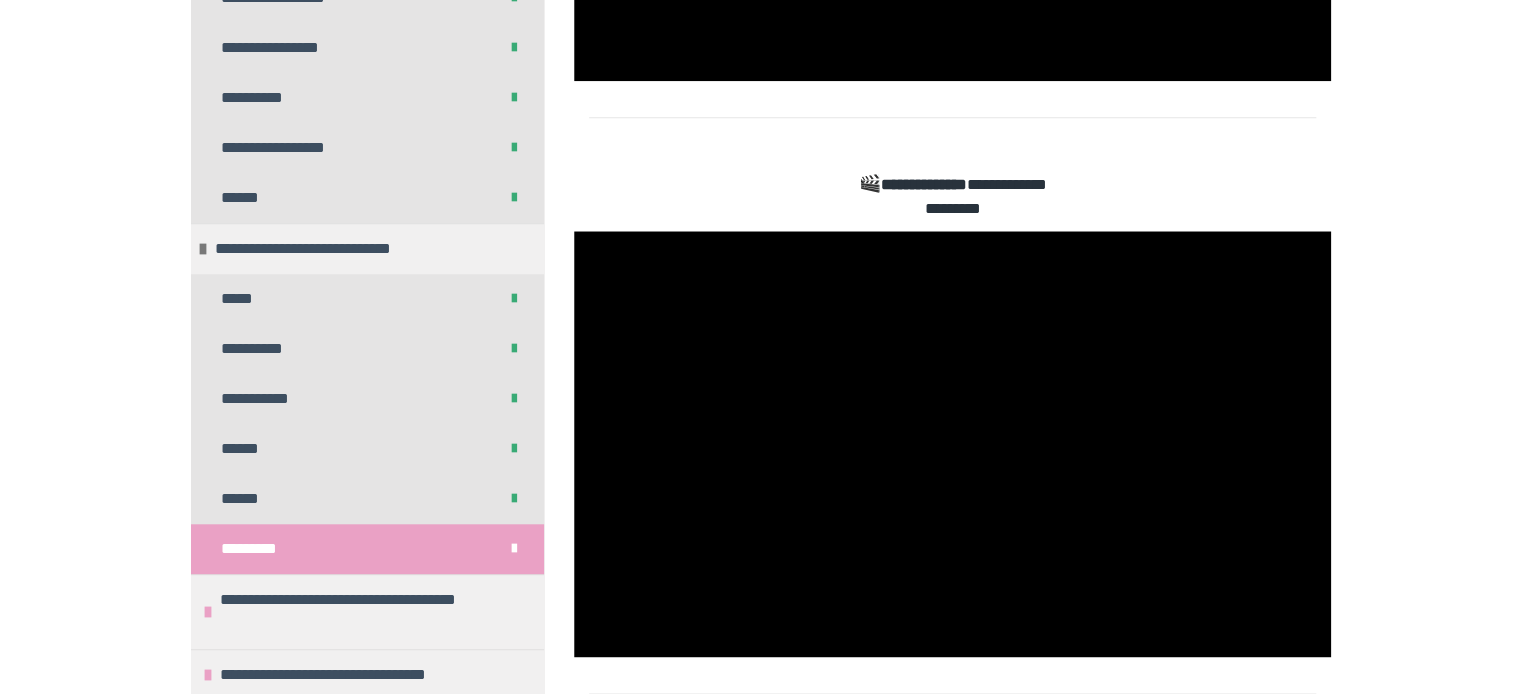 scroll, scrollTop: 667, scrollLeft: 0, axis: vertical 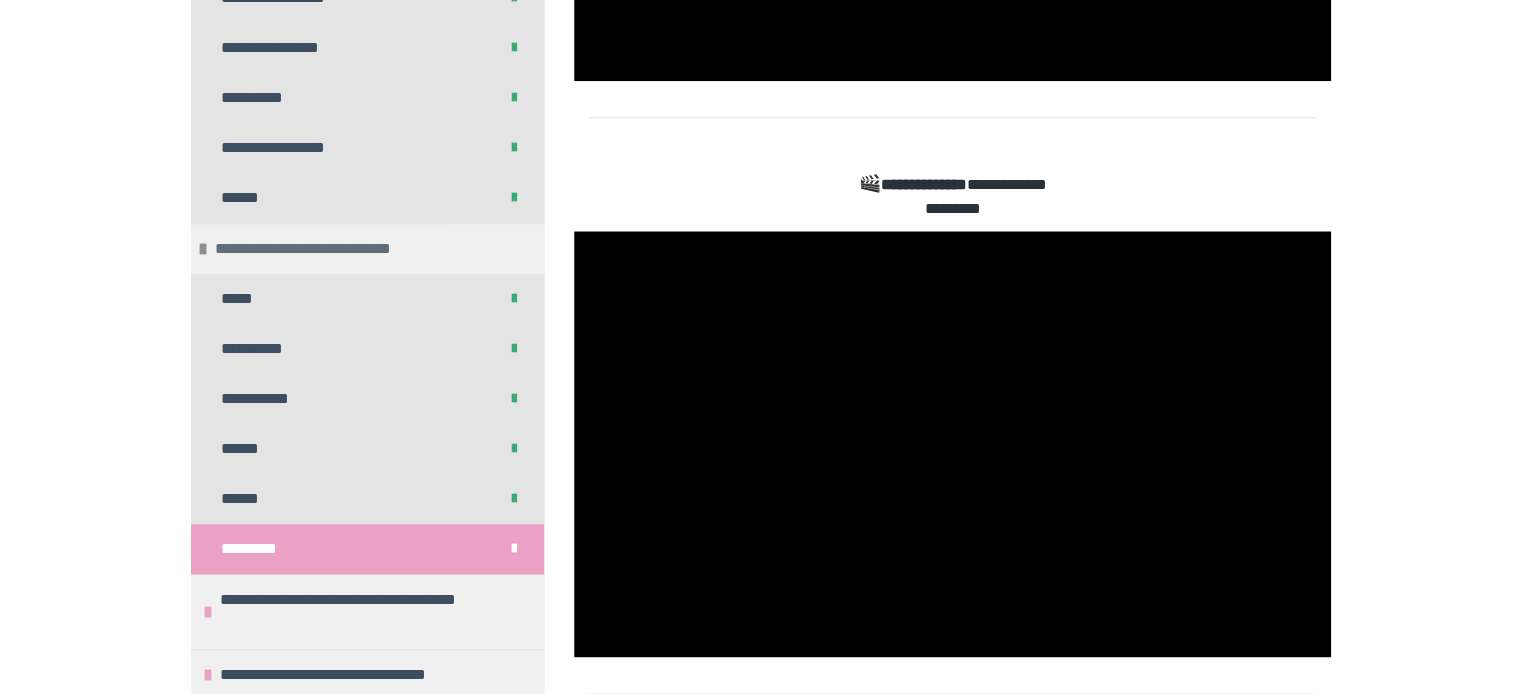 click on "**********" at bounding box center (337, 249) 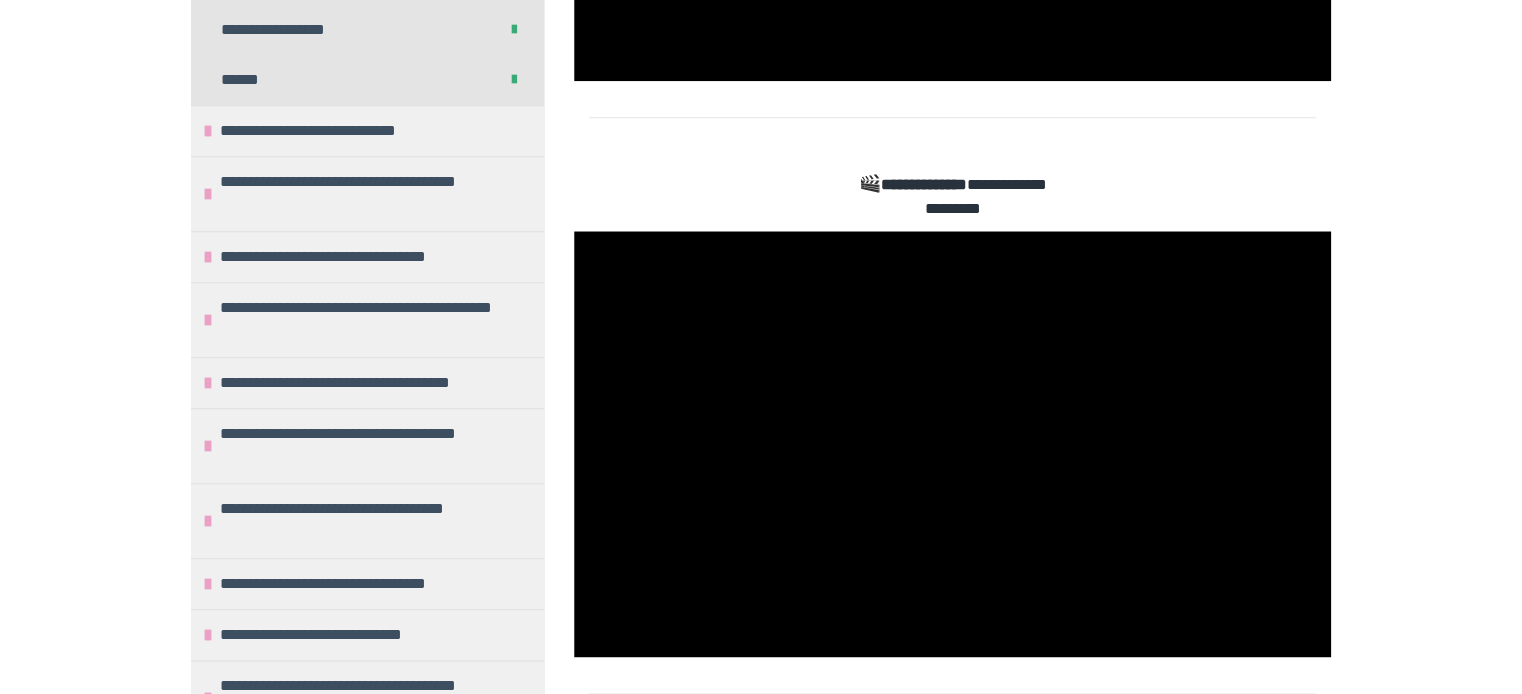 scroll, scrollTop: 827, scrollLeft: 0, axis: vertical 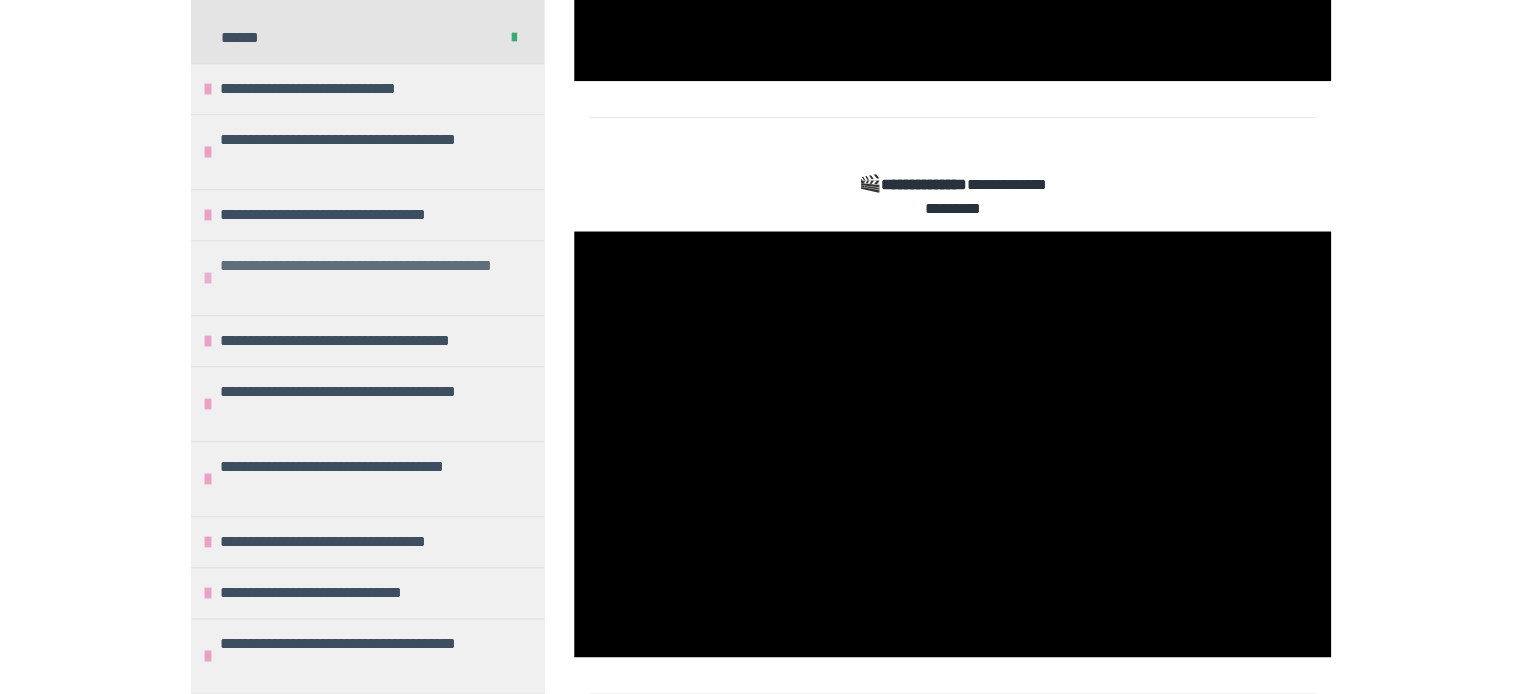 click on "**********" at bounding box center [367, 277] 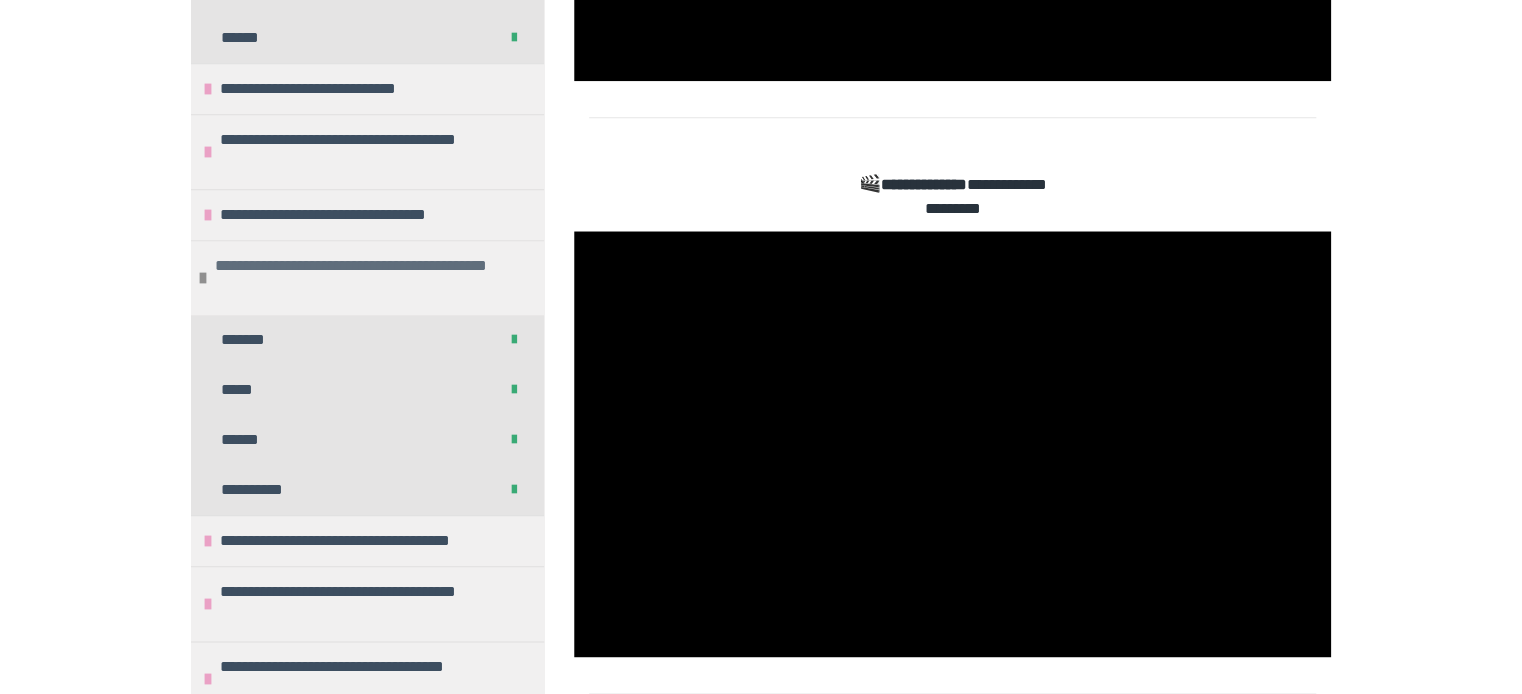 click at bounding box center (203, 278) 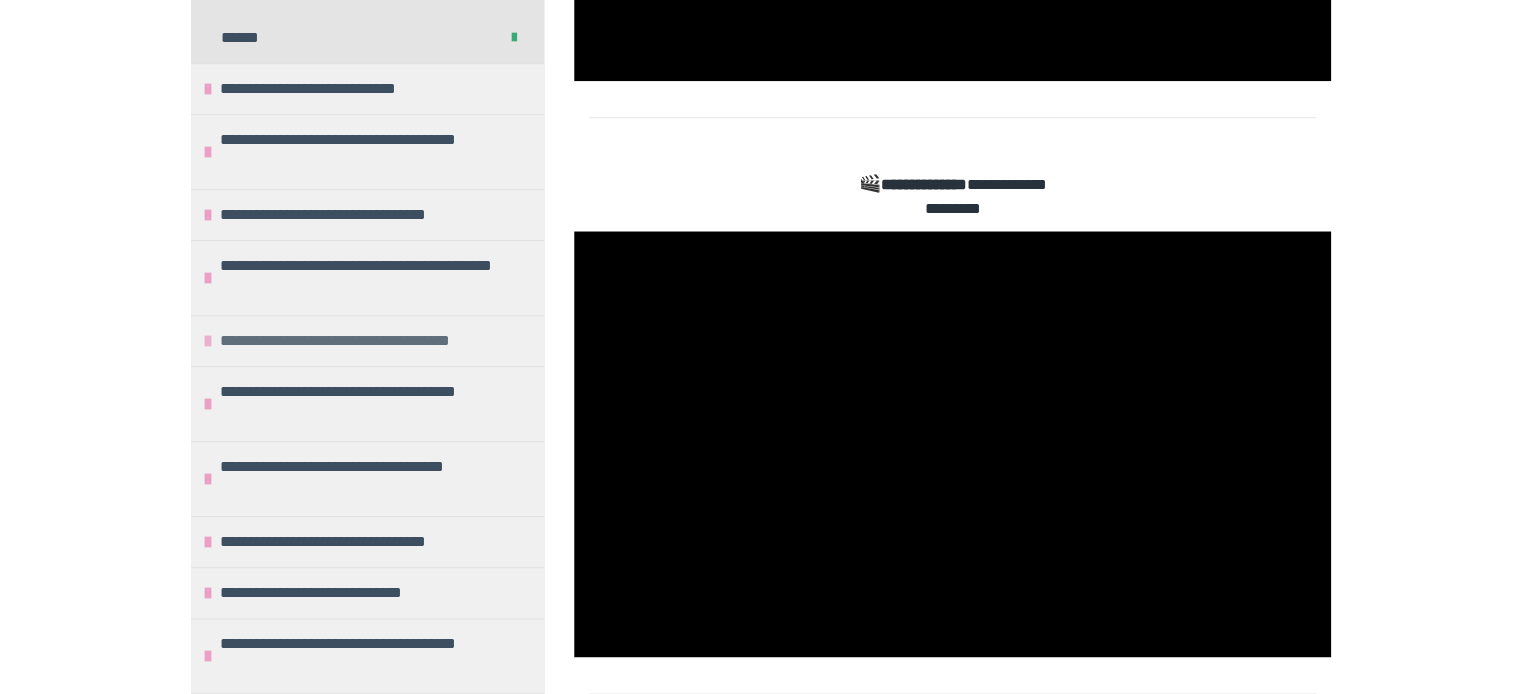 click at bounding box center (208, 341) 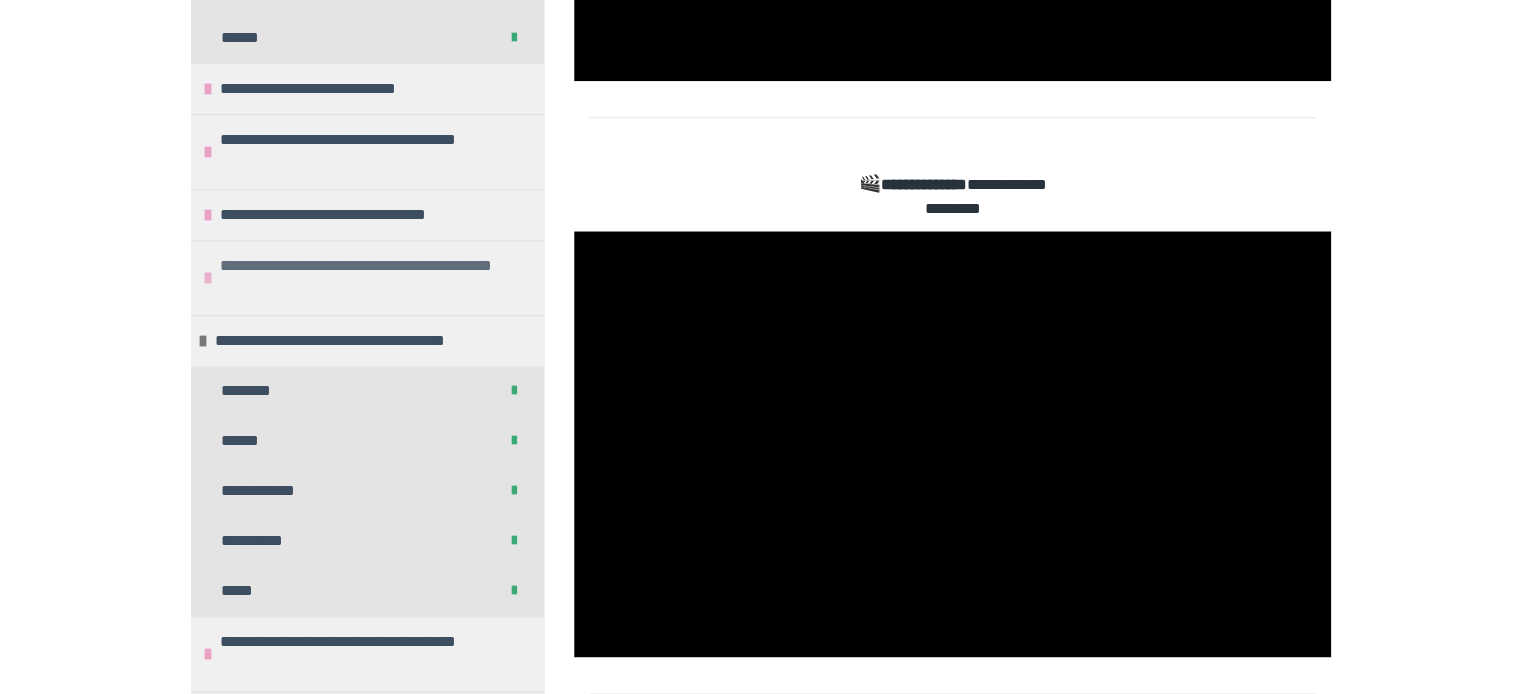 click at bounding box center (208, 278) 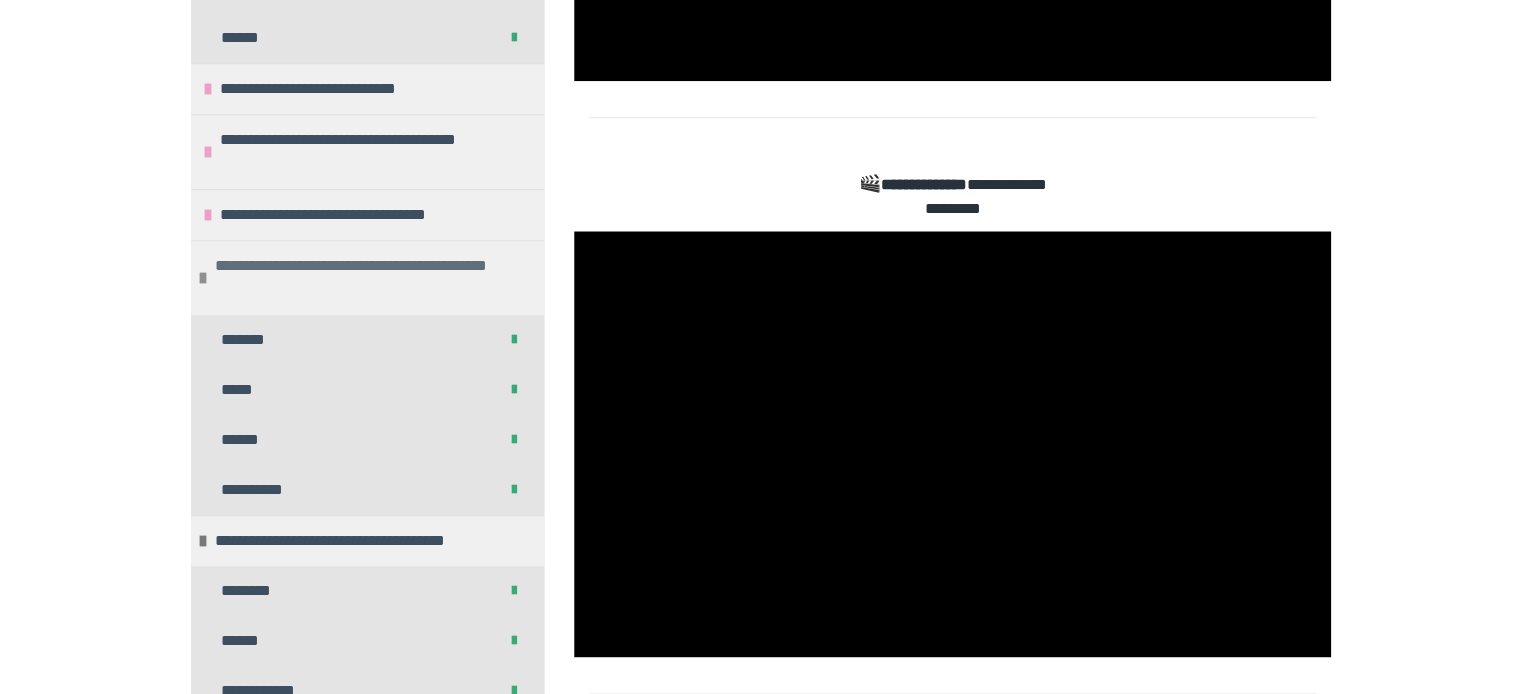 click at bounding box center [203, 278] 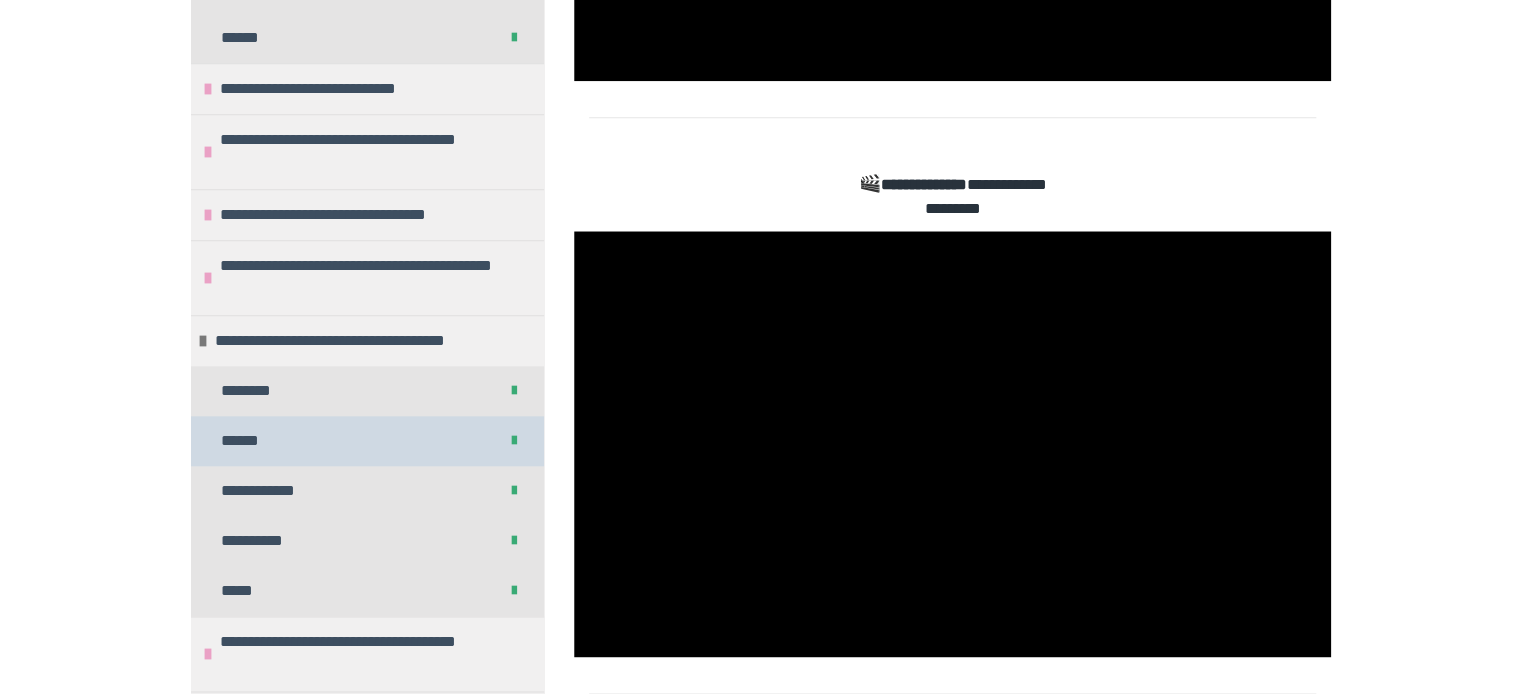 click on "******" at bounding box center (249, 441) 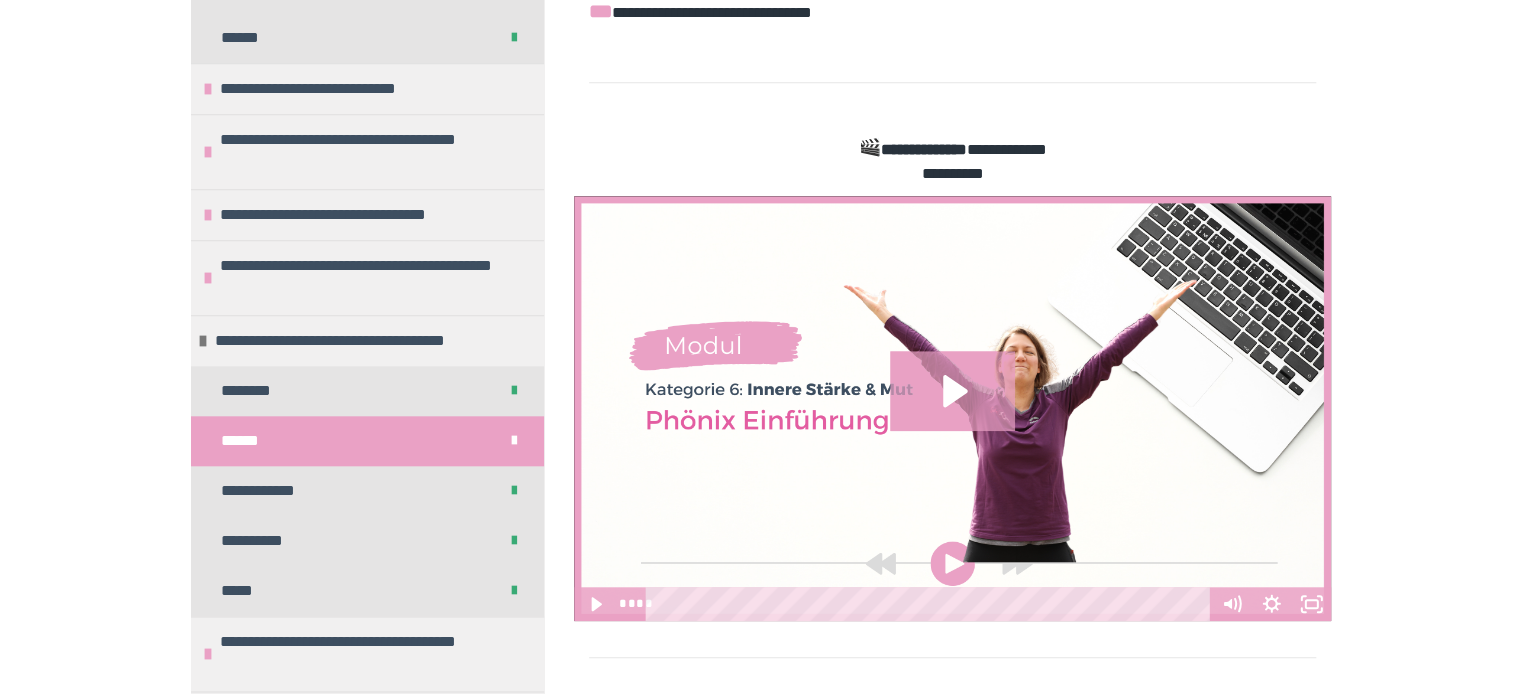 scroll, scrollTop: 586, scrollLeft: 0, axis: vertical 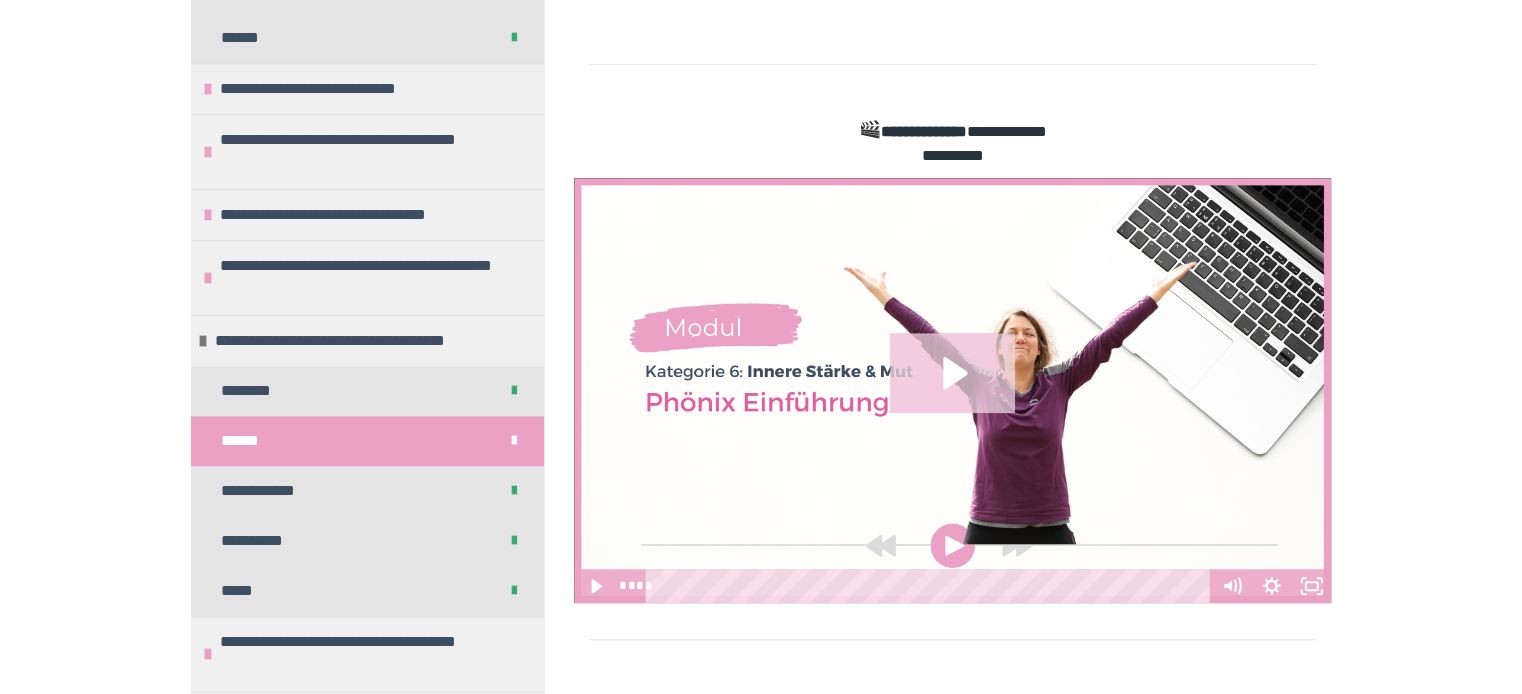 click 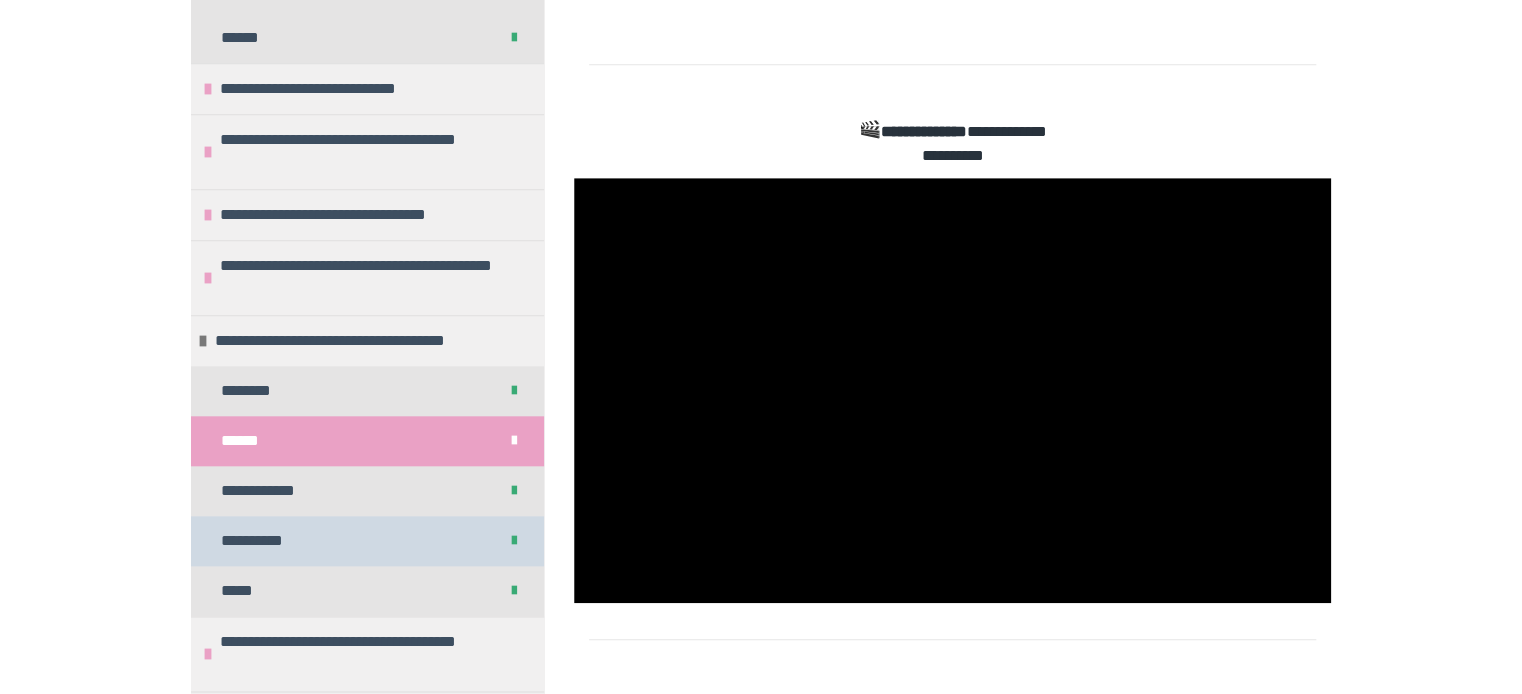 click on "**********" at bounding box center [263, 541] 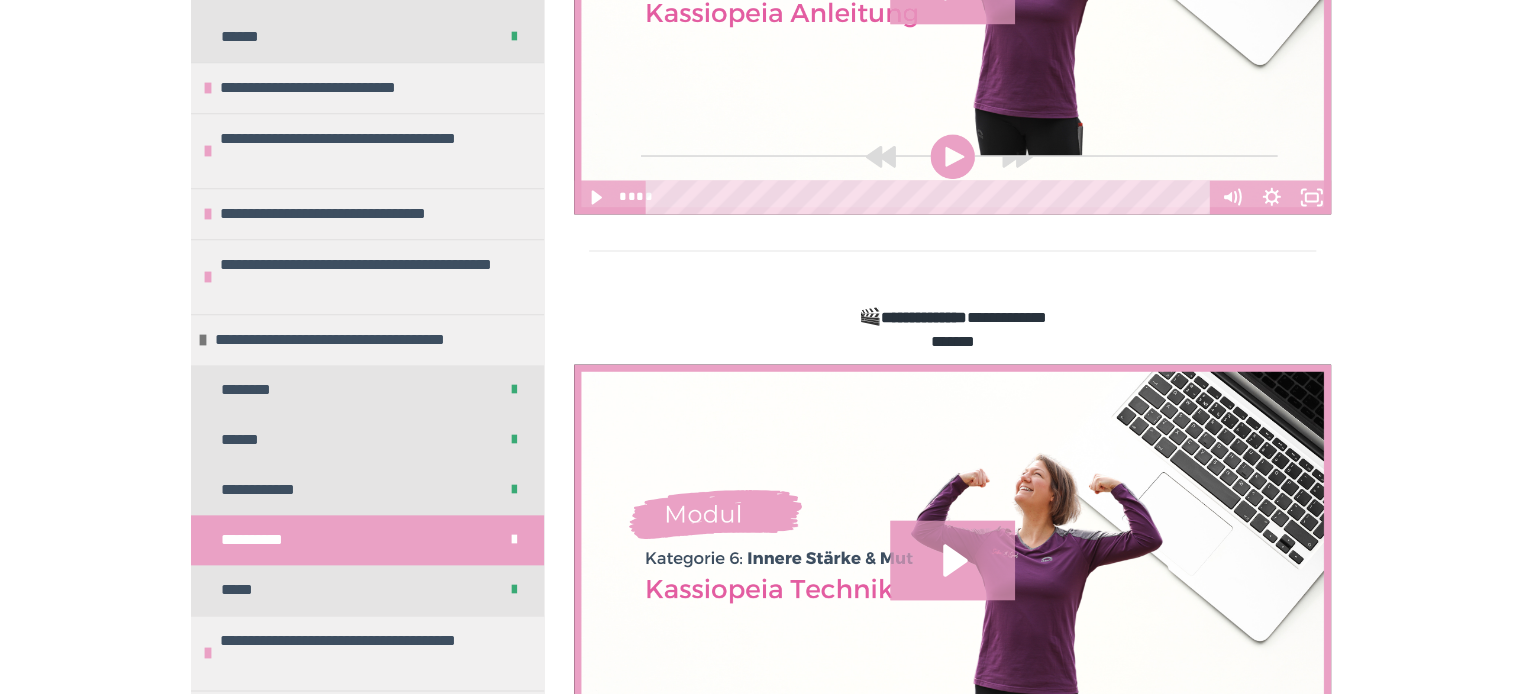 scroll, scrollTop: 1589, scrollLeft: 0, axis: vertical 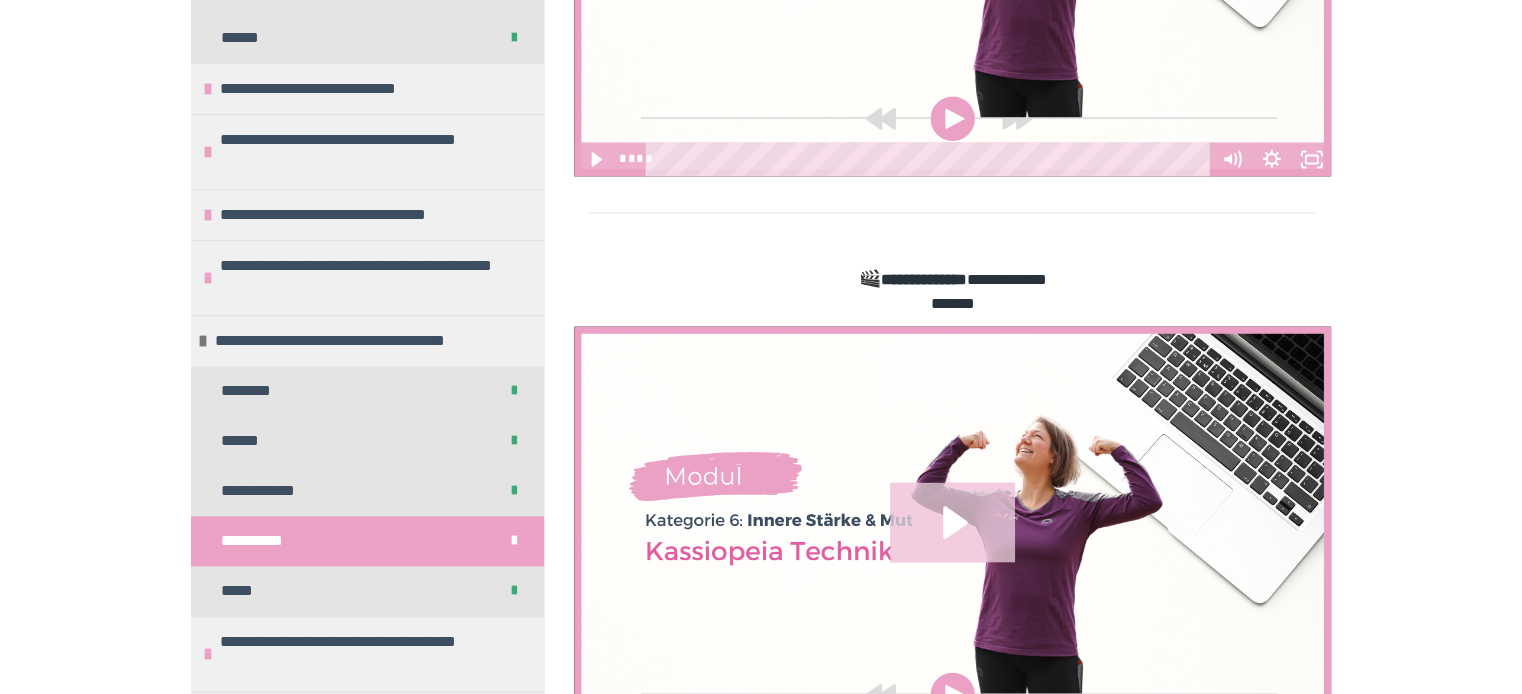 click 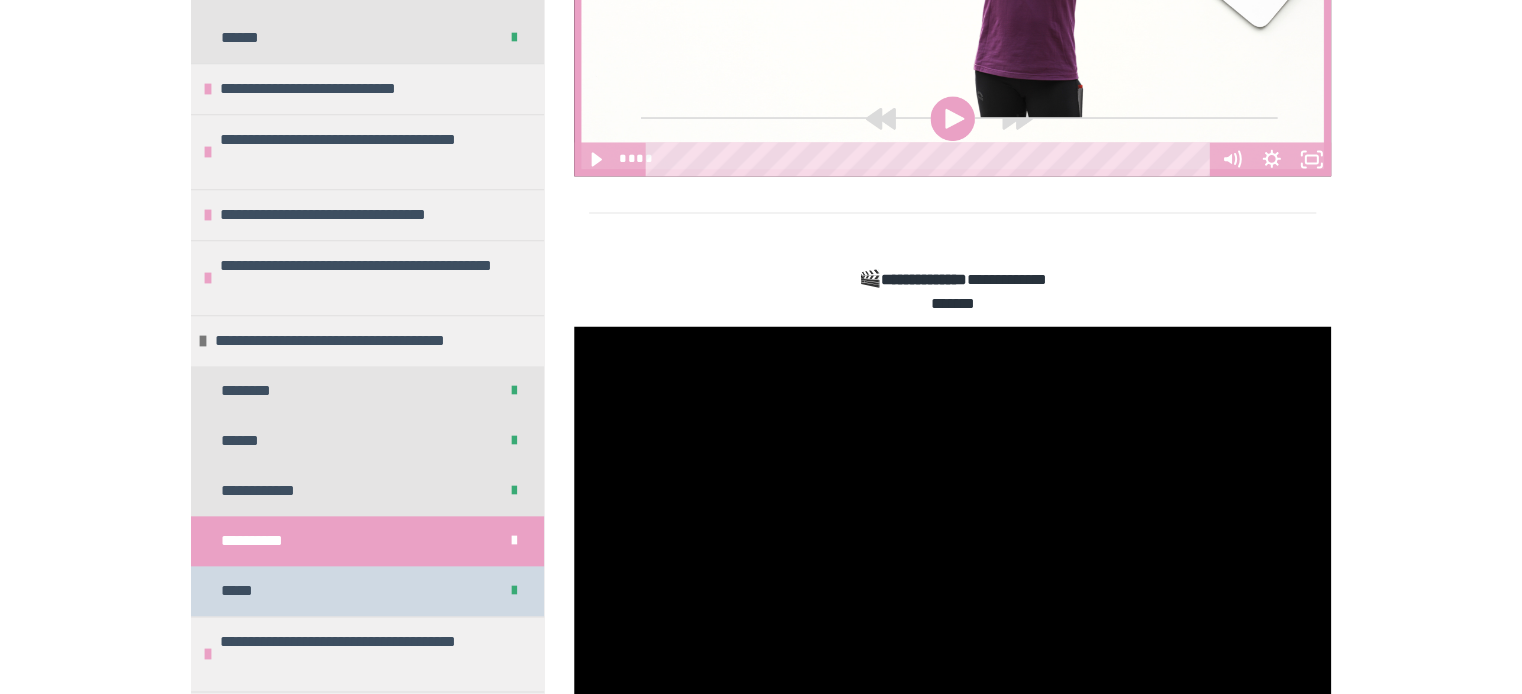 click on "*****" at bounding box center (367, 591) 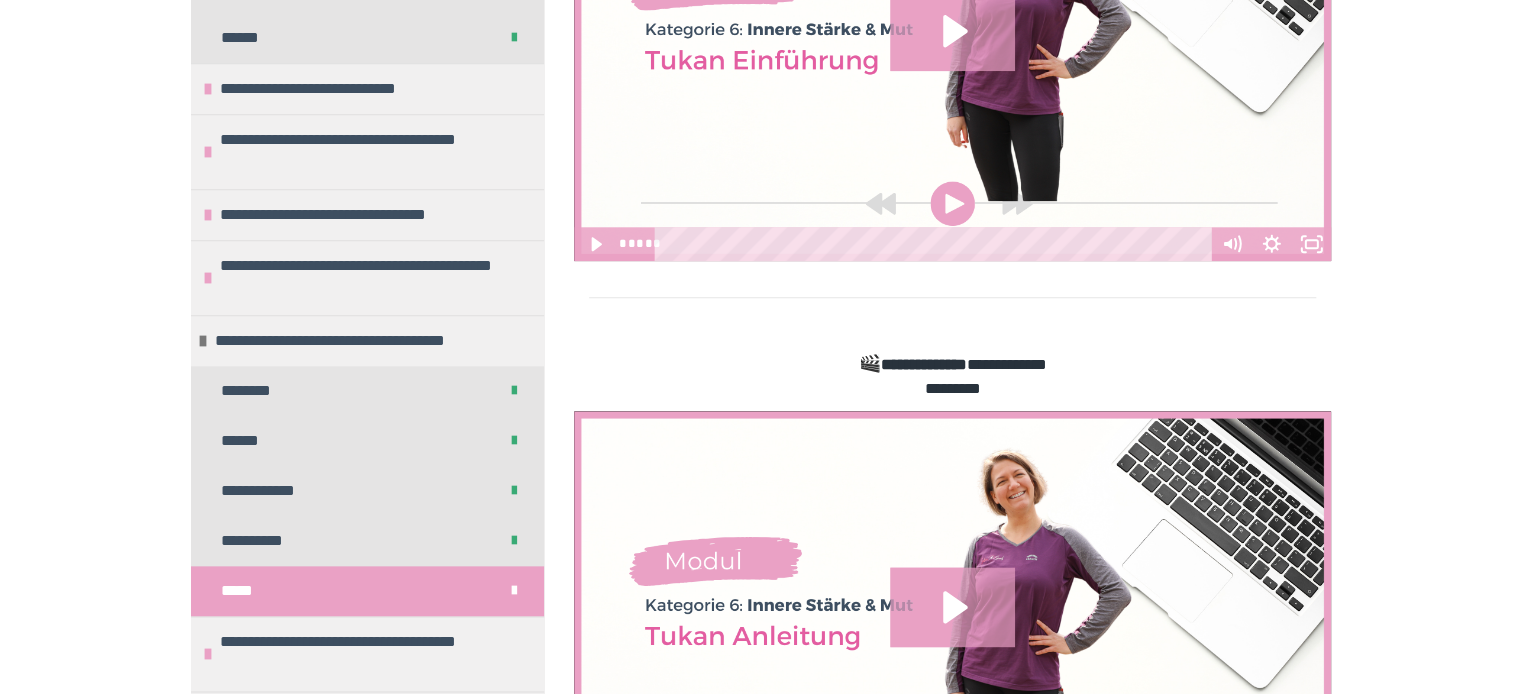 scroll, scrollTop: 1588, scrollLeft: 0, axis: vertical 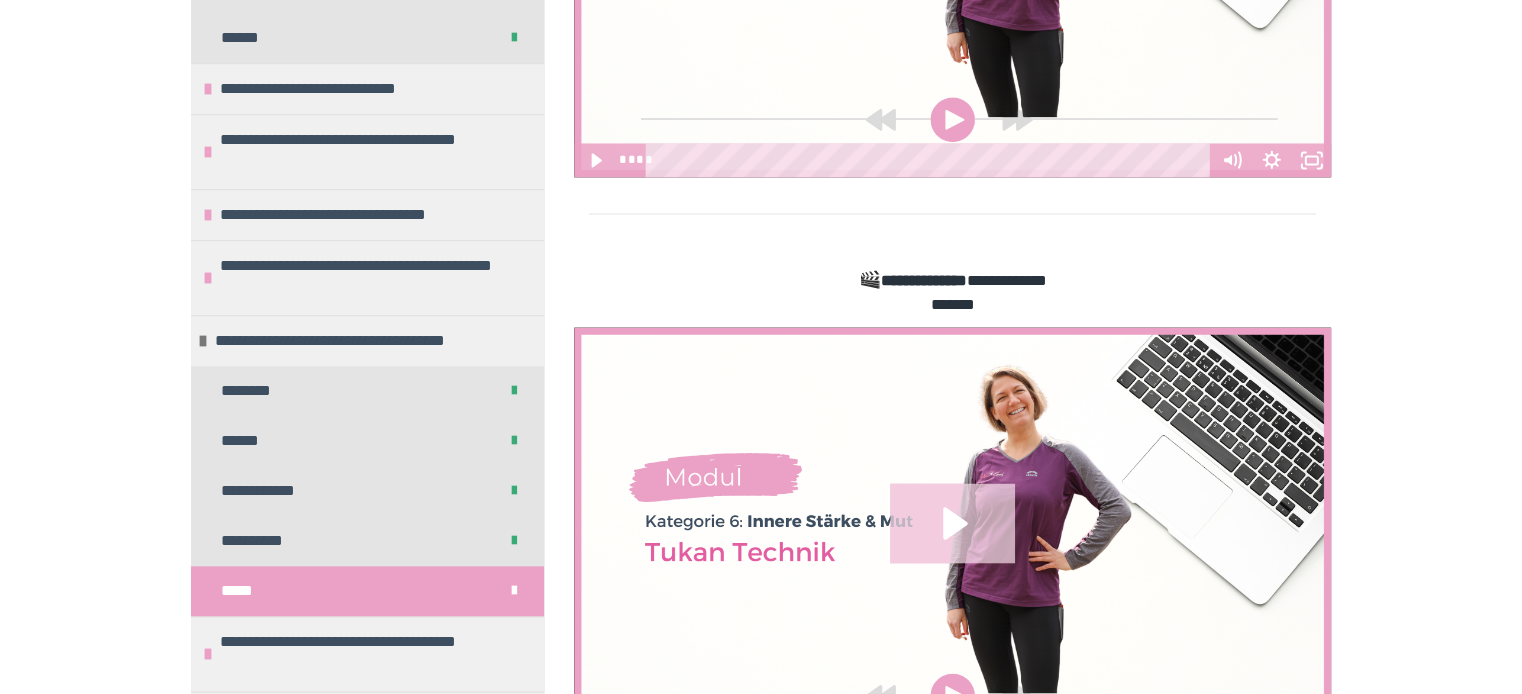 click 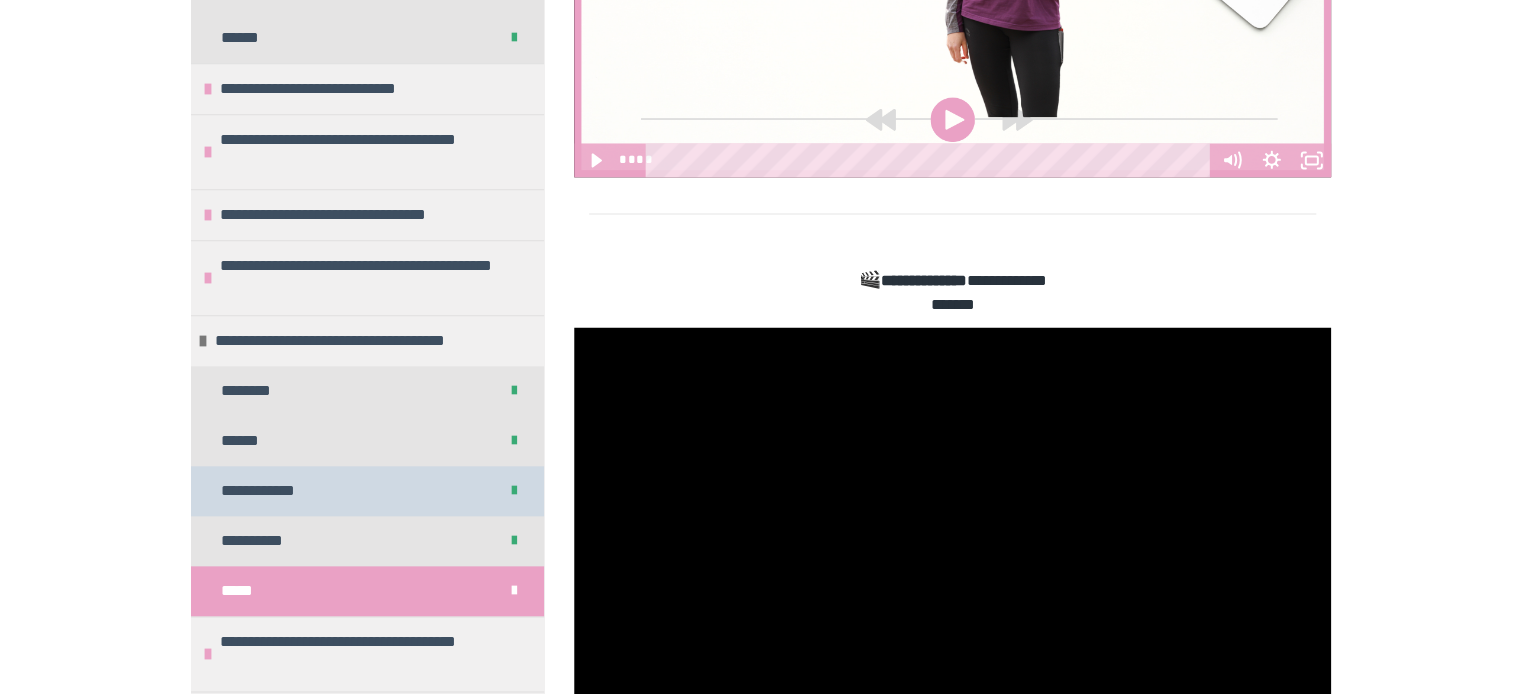 click on "**********" at bounding box center (272, 491) 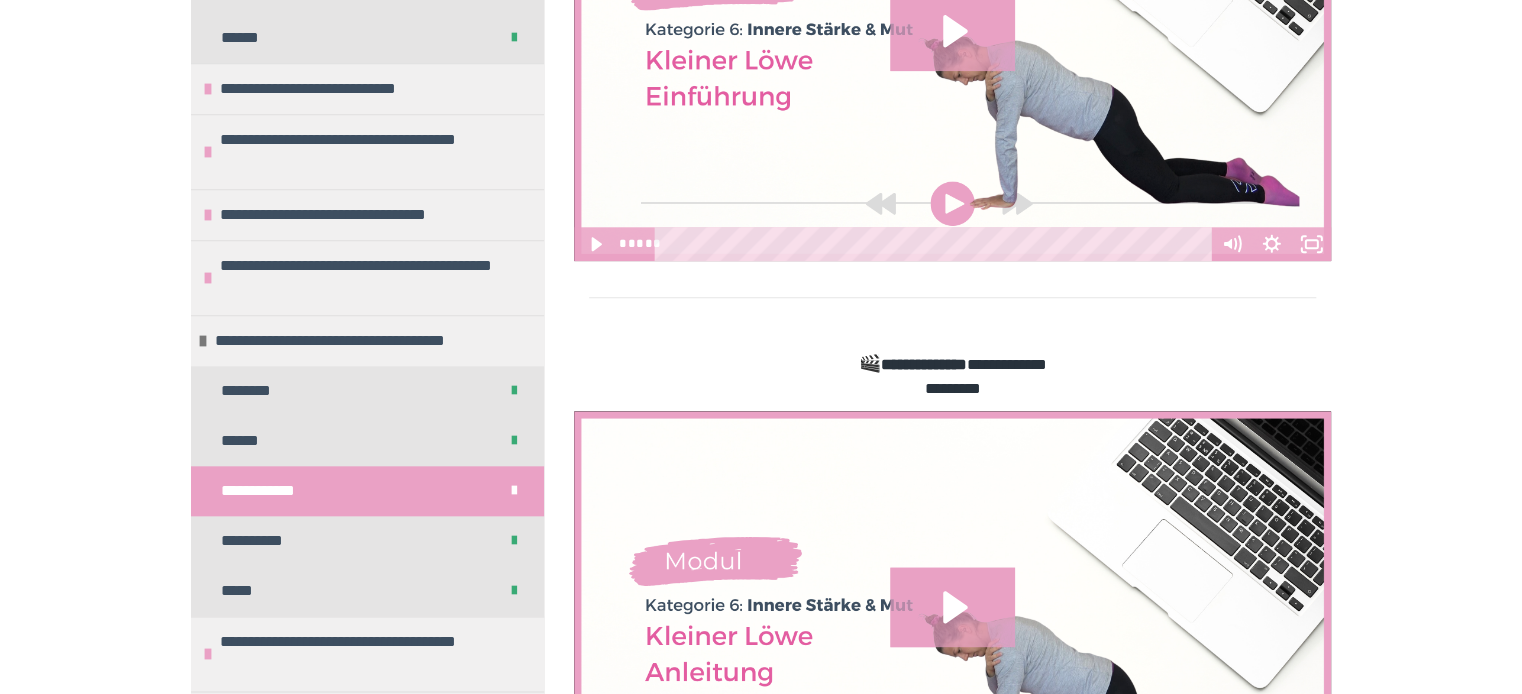 scroll, scrollTop: 1588, scrollLeft: 0, axis: vertical 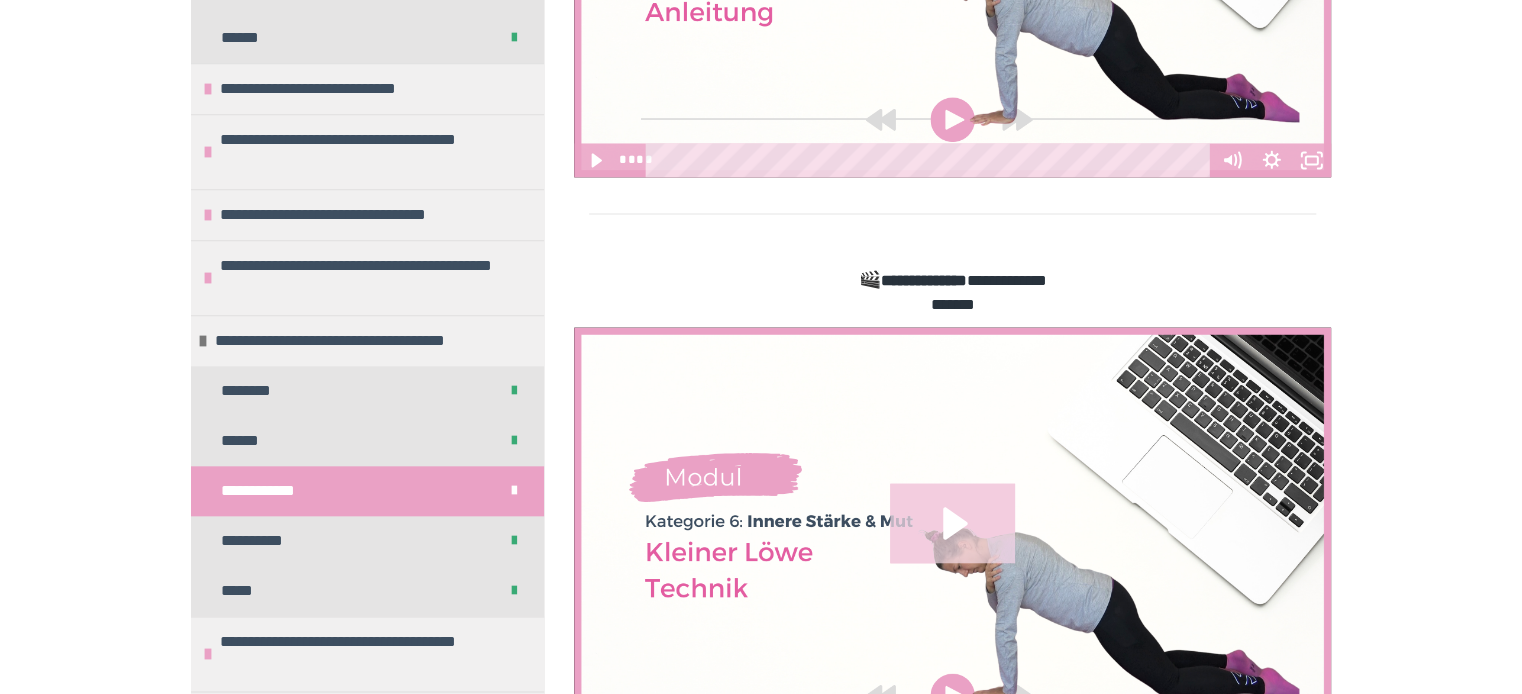 click 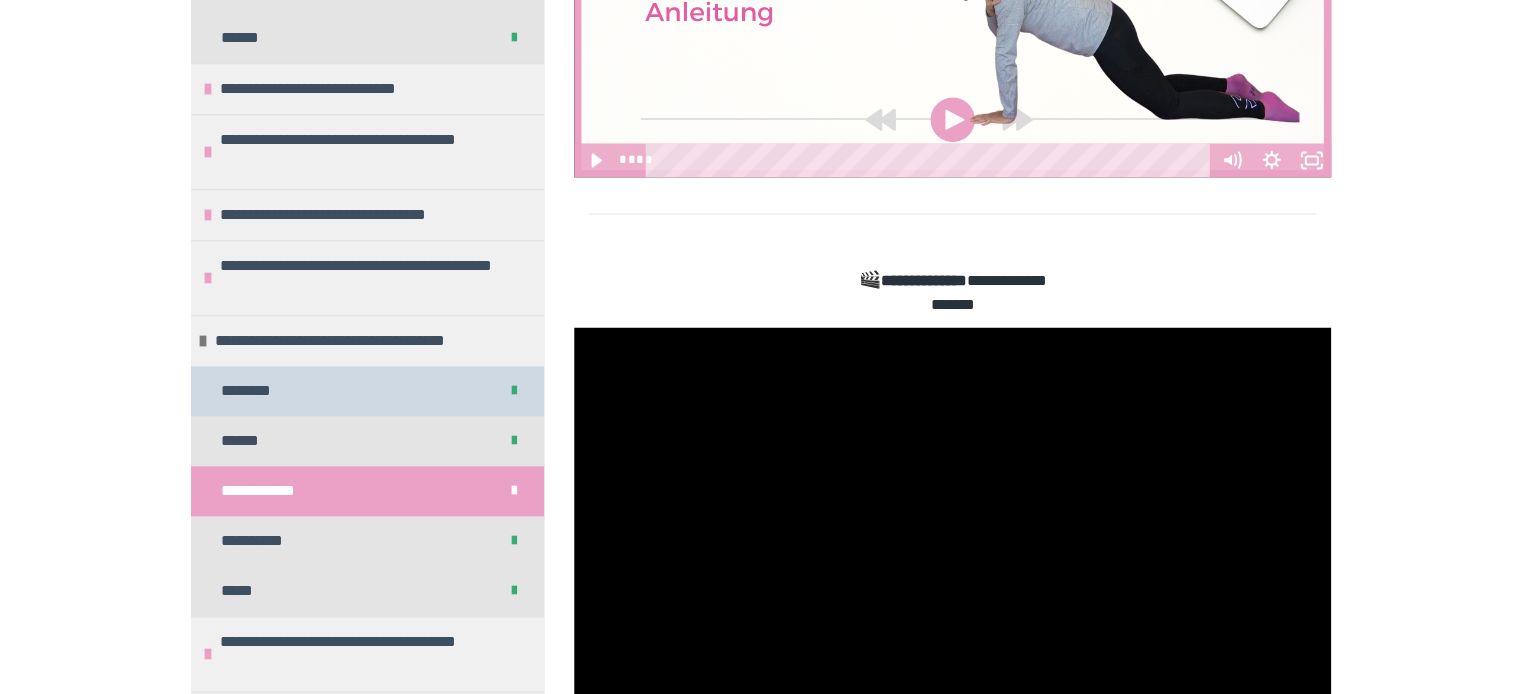 click on "********" at bounding box center [256, 391] 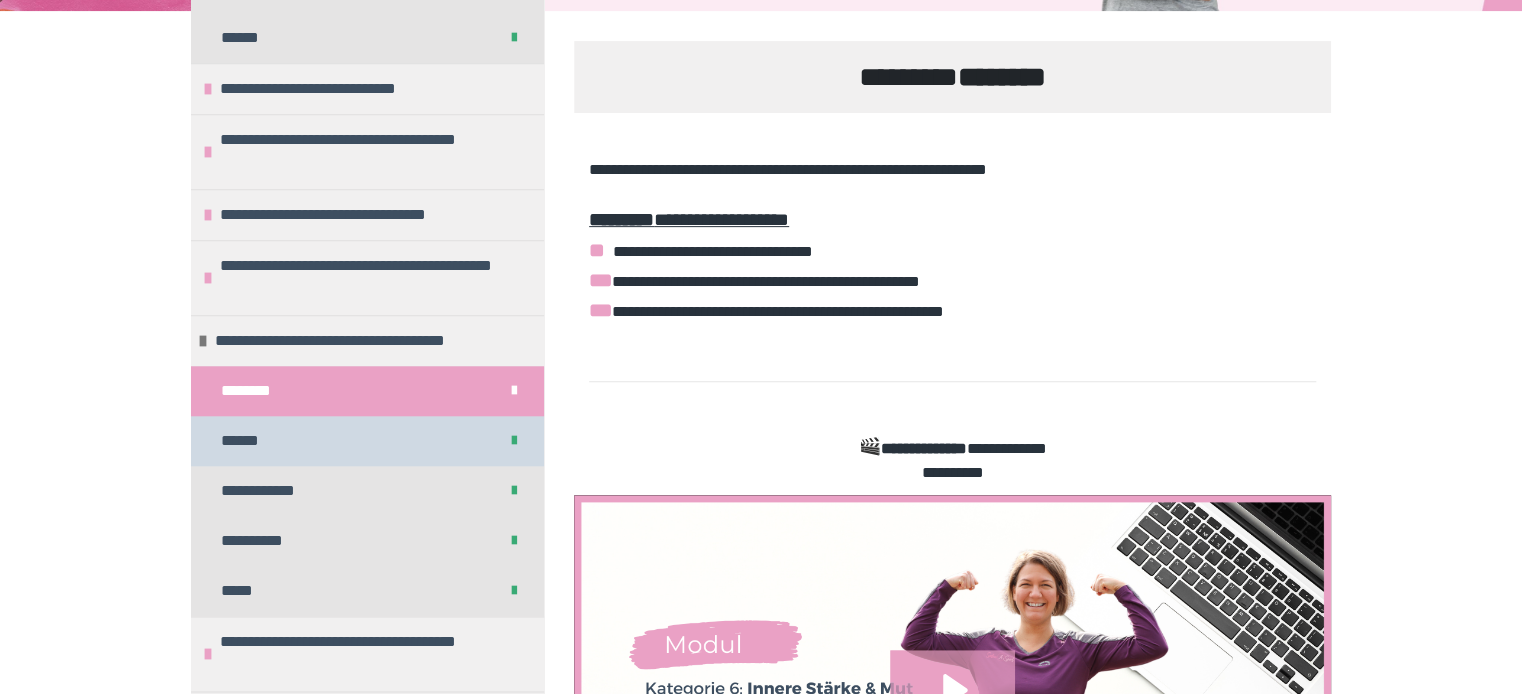 click on "******" at bounding box center (367, 441) 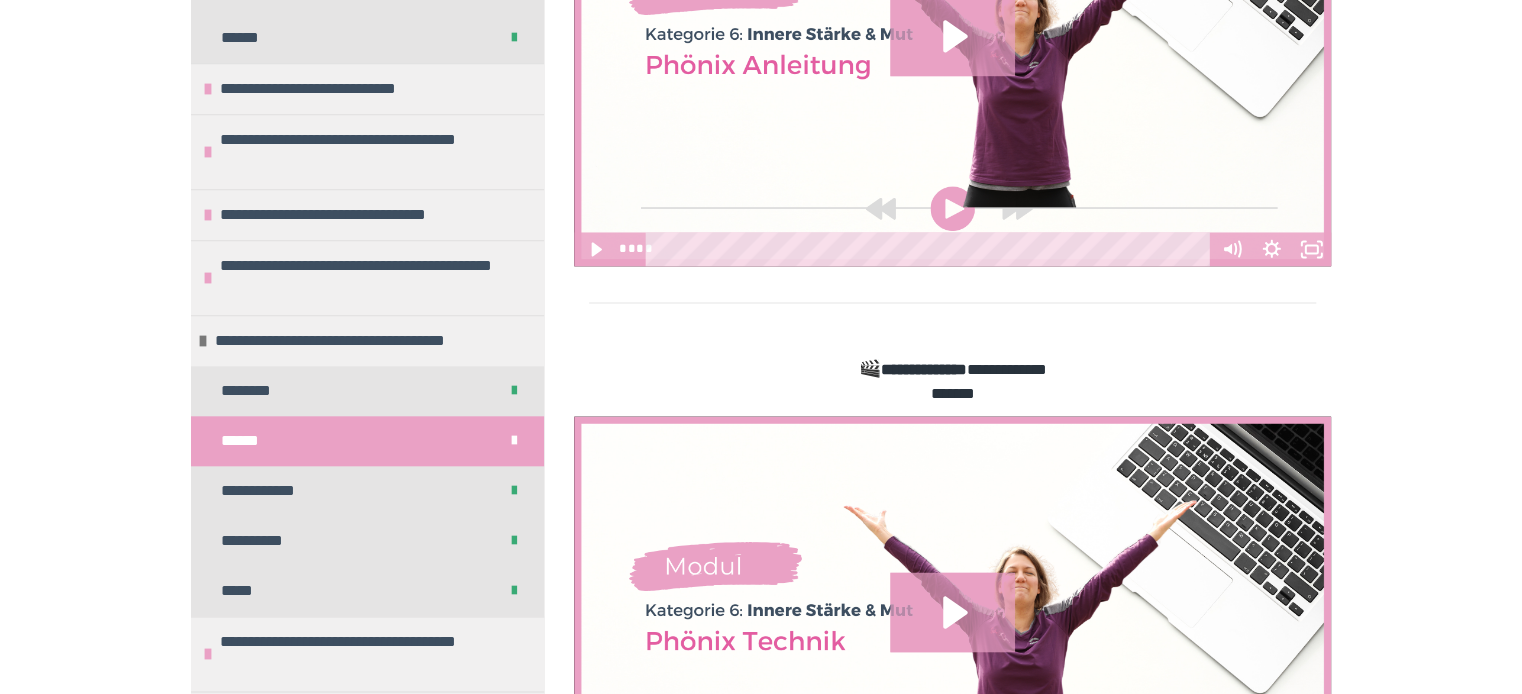 scroll, scrollTop: 1588, scrollLeft: 0, axis: vertical 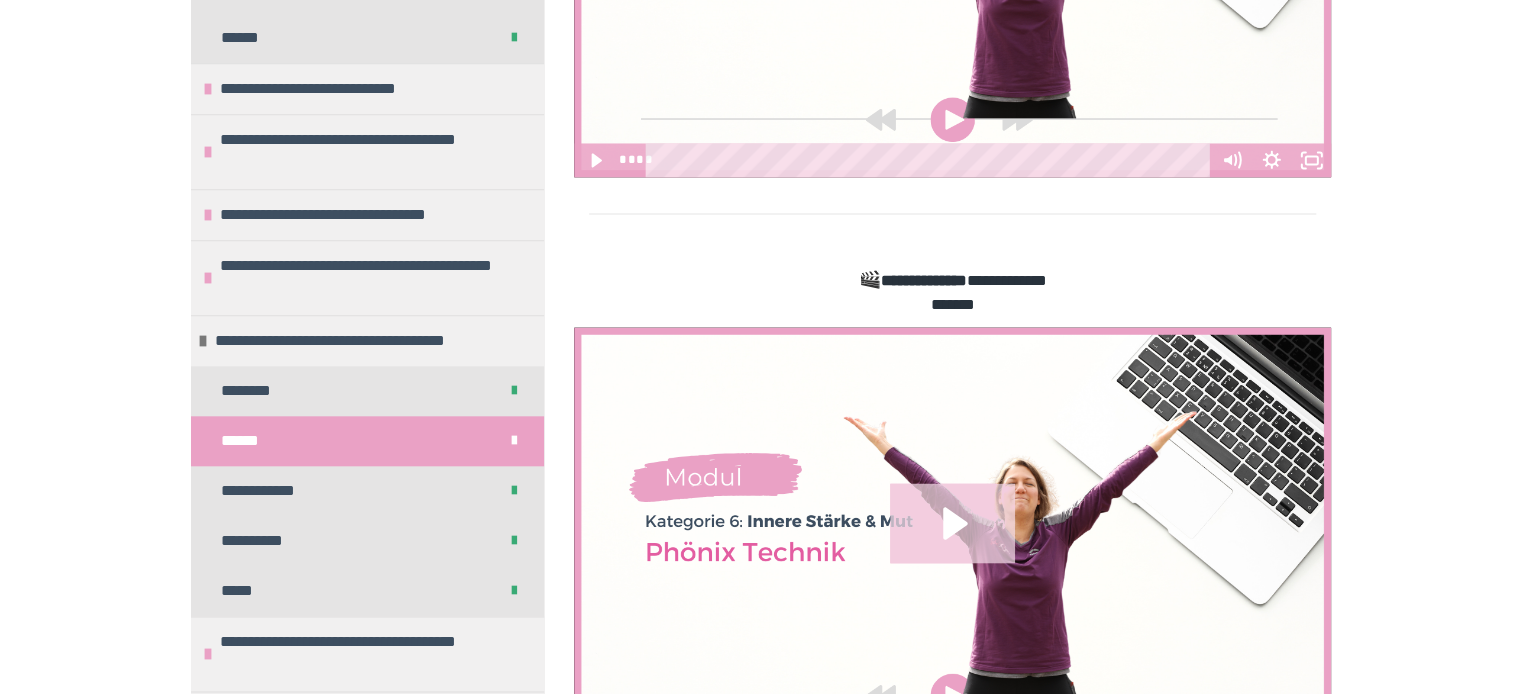 click 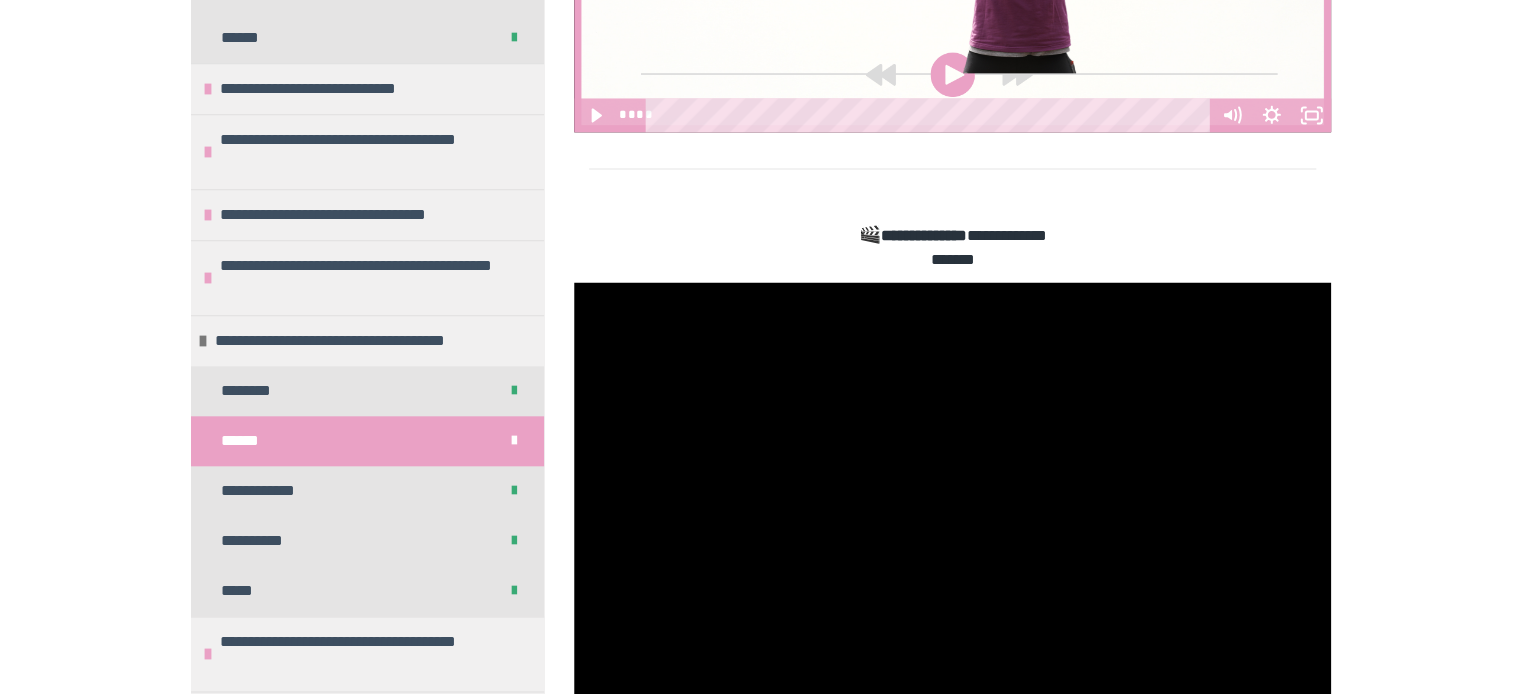 scroll, scrollTop: 1640, scrollLeft: 0, axis: vertical 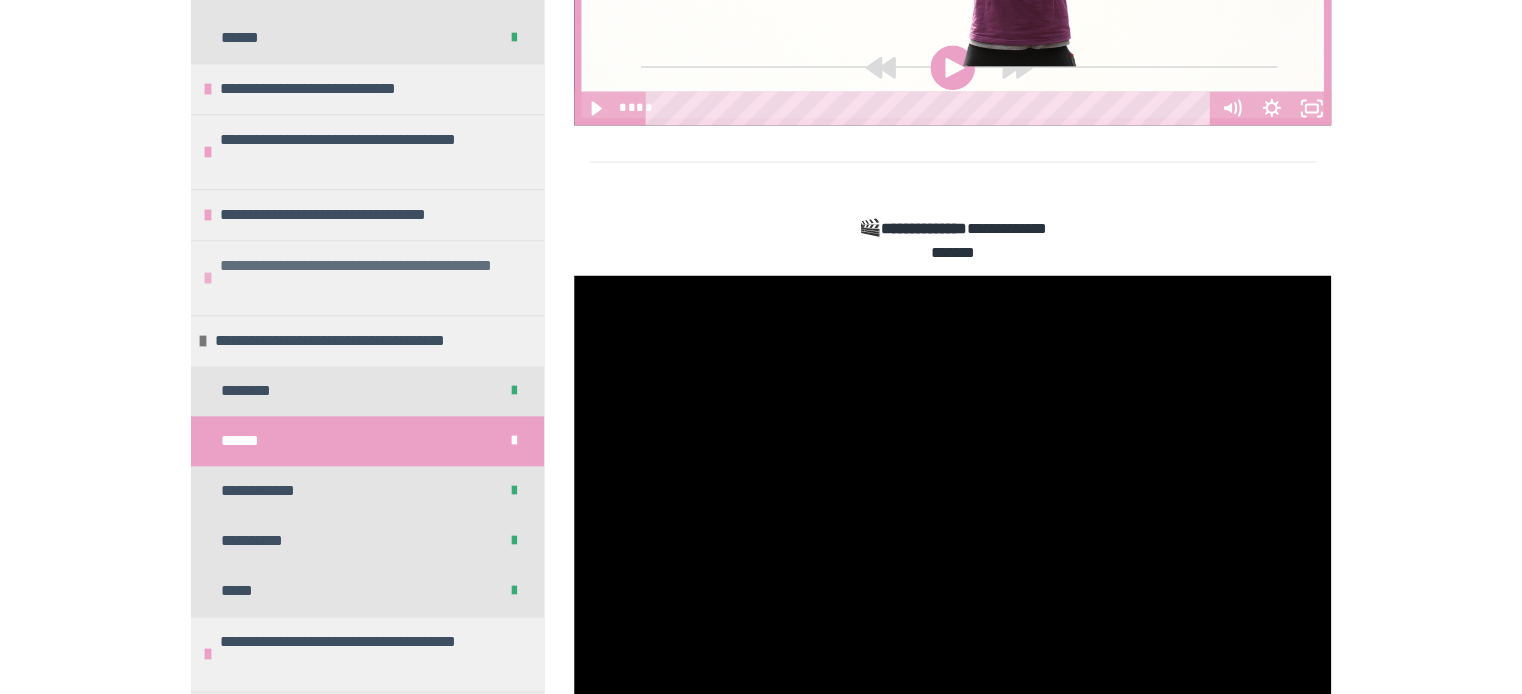 click on "**********" at bounding box center (367, 277) 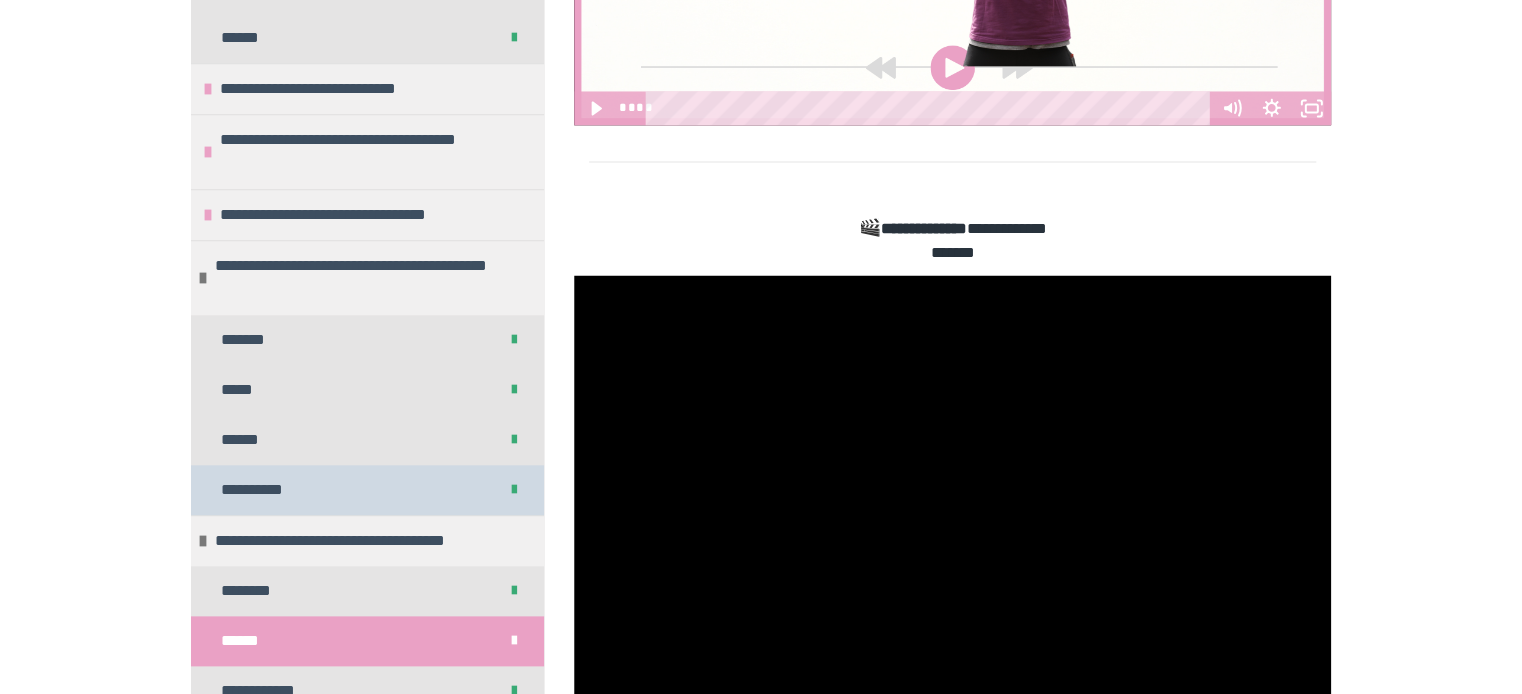 click on "**********" at bounding box center (267, 490) 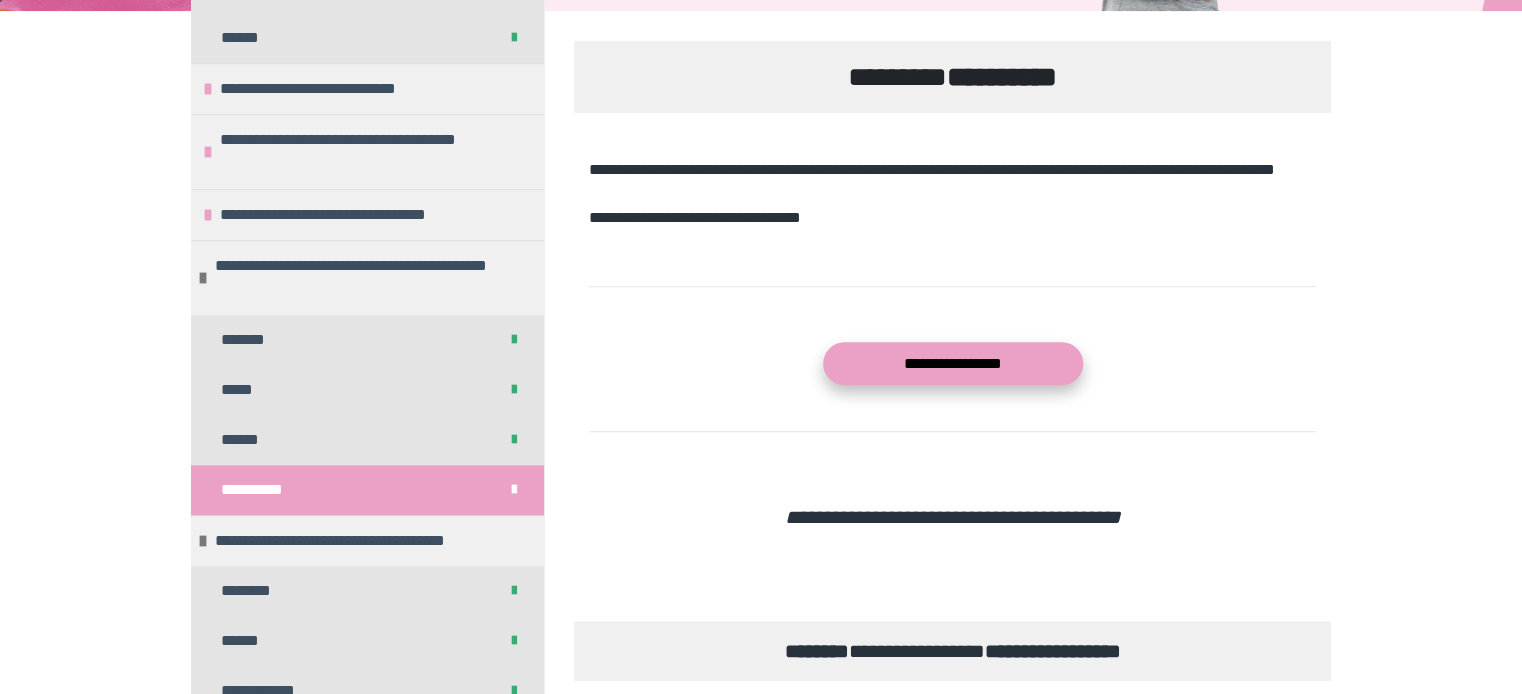 click on "**********" at bounding box center [953, 363] 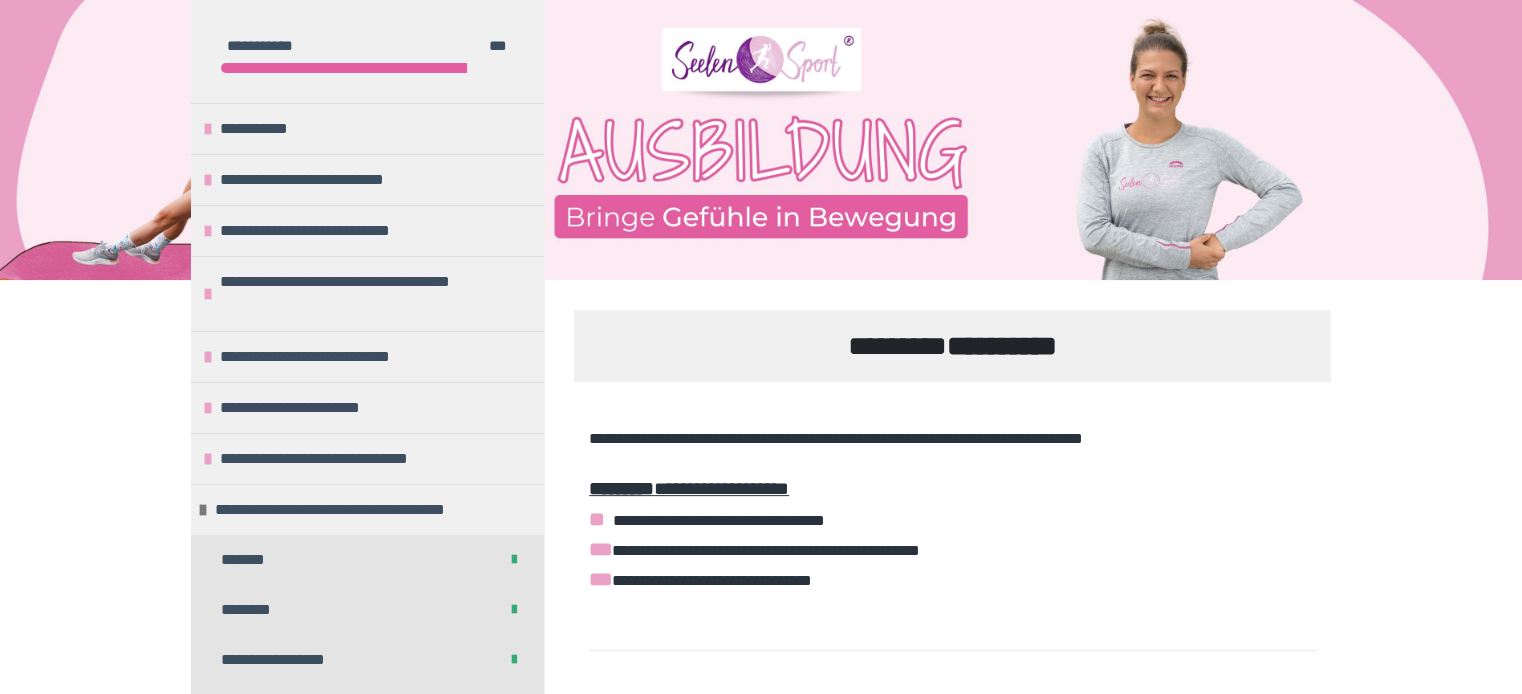 scroll, scrollTop: 659, scrollLeft: 0, axis: vertical 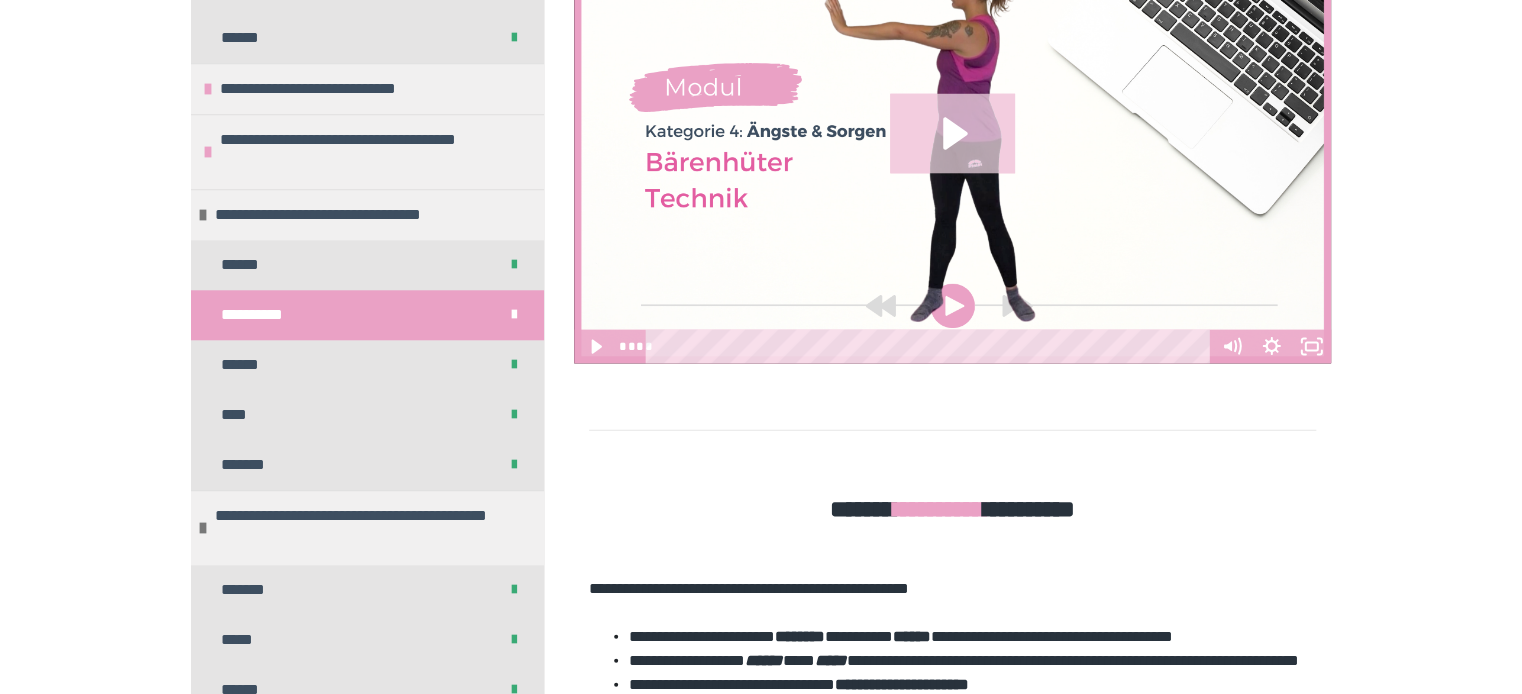 click 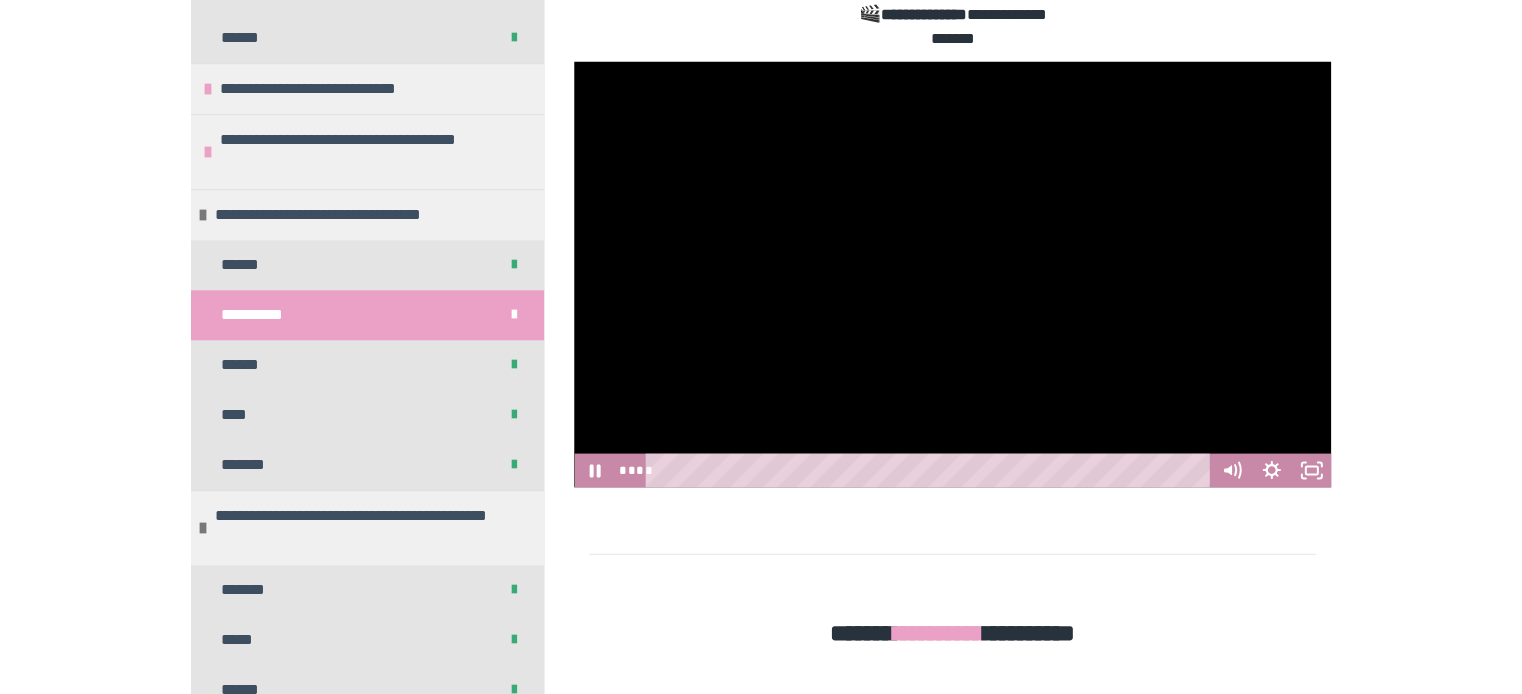 scroll, scrollTop: 1801, scrollLeft: 0, axis: vertical 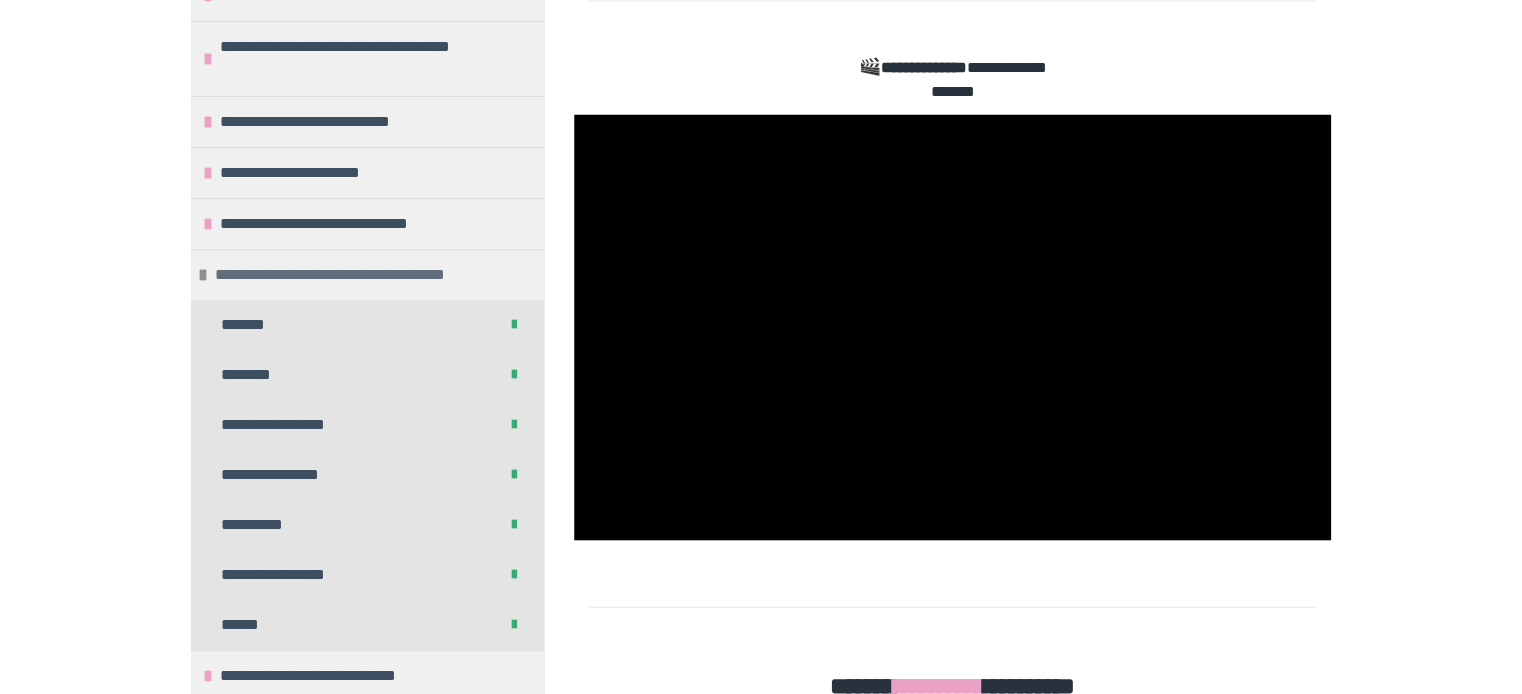 click at bounding box center (203, 275) 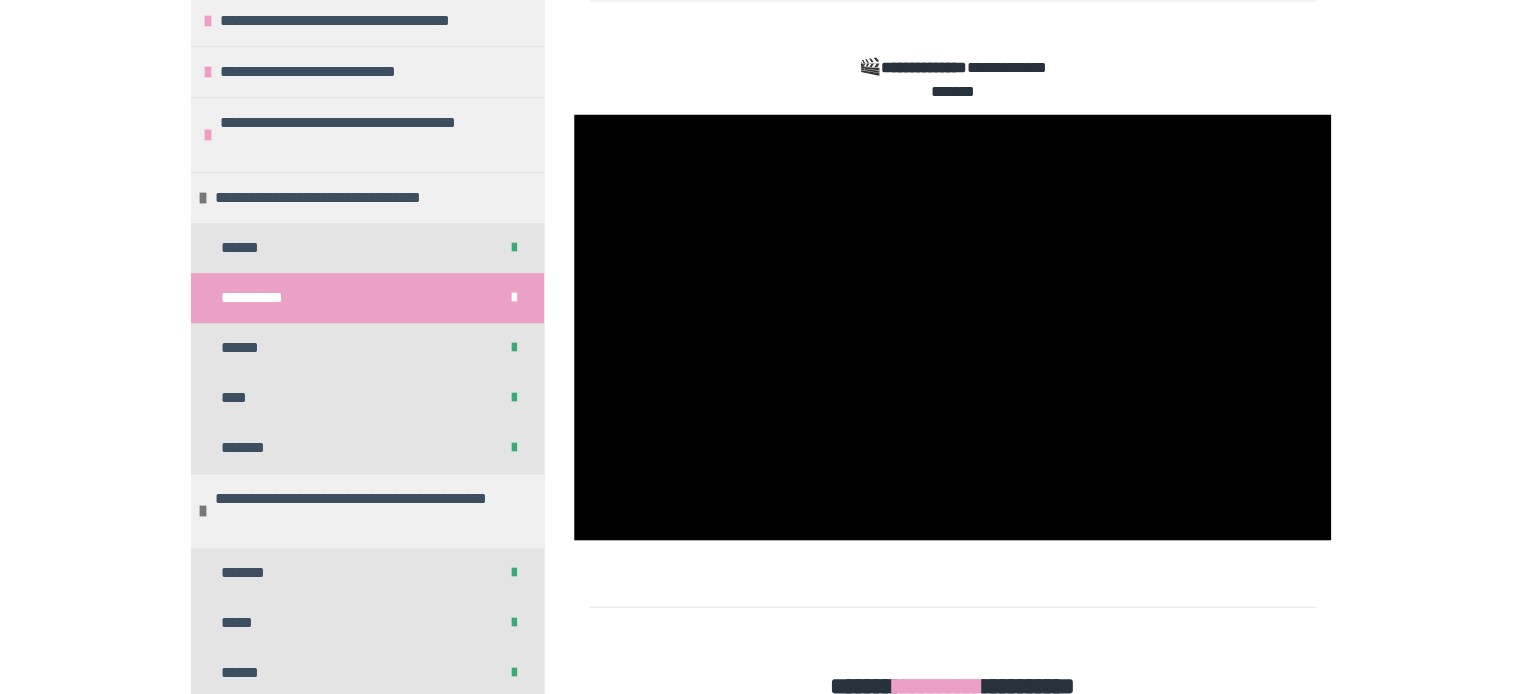 scroll, scrollTop: 512, scrollLeft: 0, axis: vertical 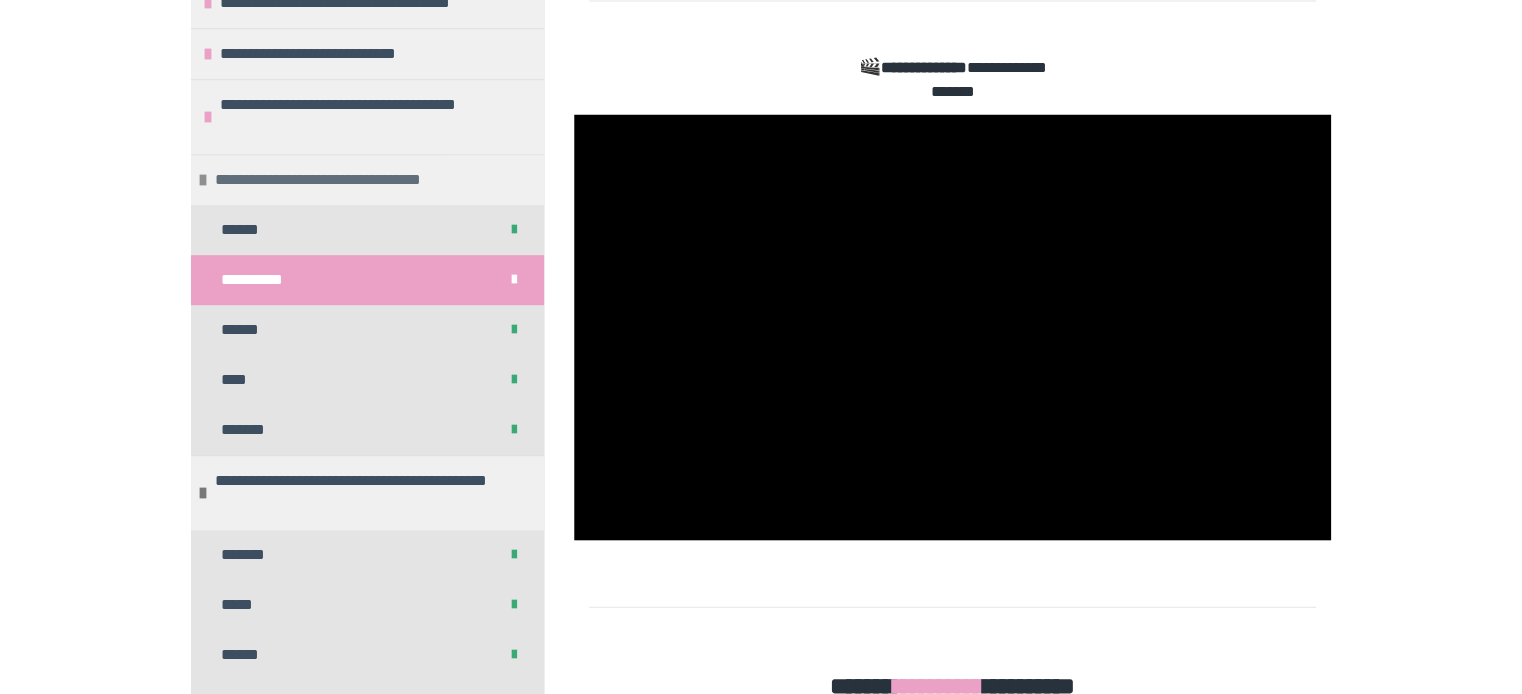 click at bounding box center [203, 180] 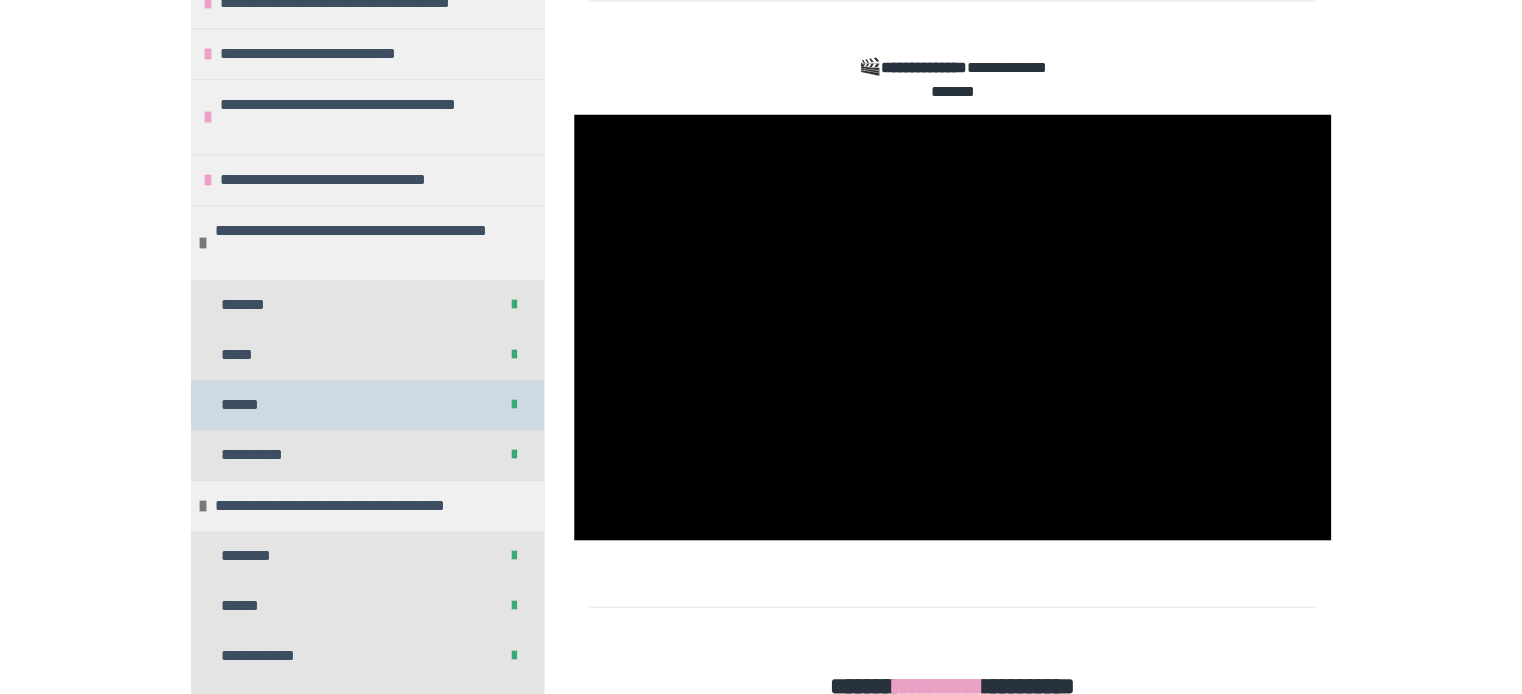 click on "******" at bounding box center [243, 405] 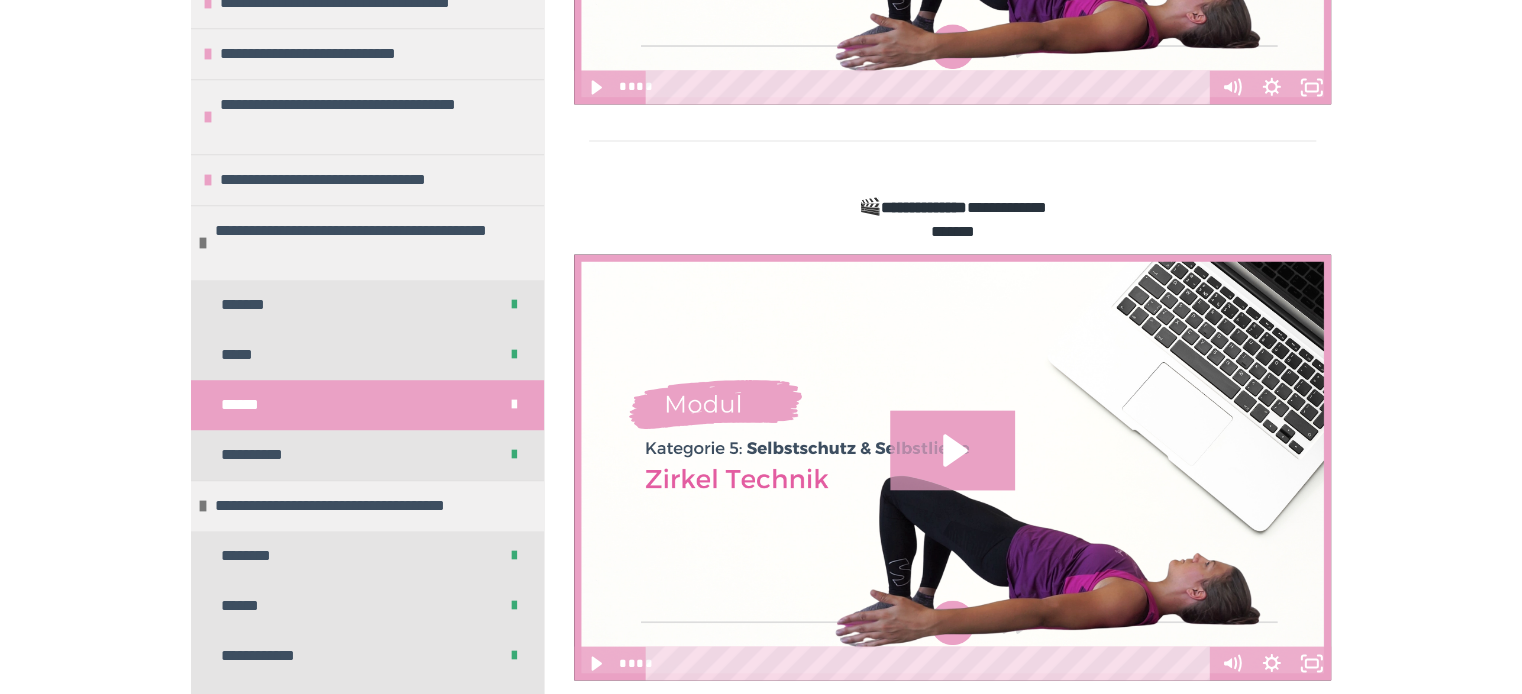 scroll, scrollTop: 1677, scrollLeft: 0, axis: vertical 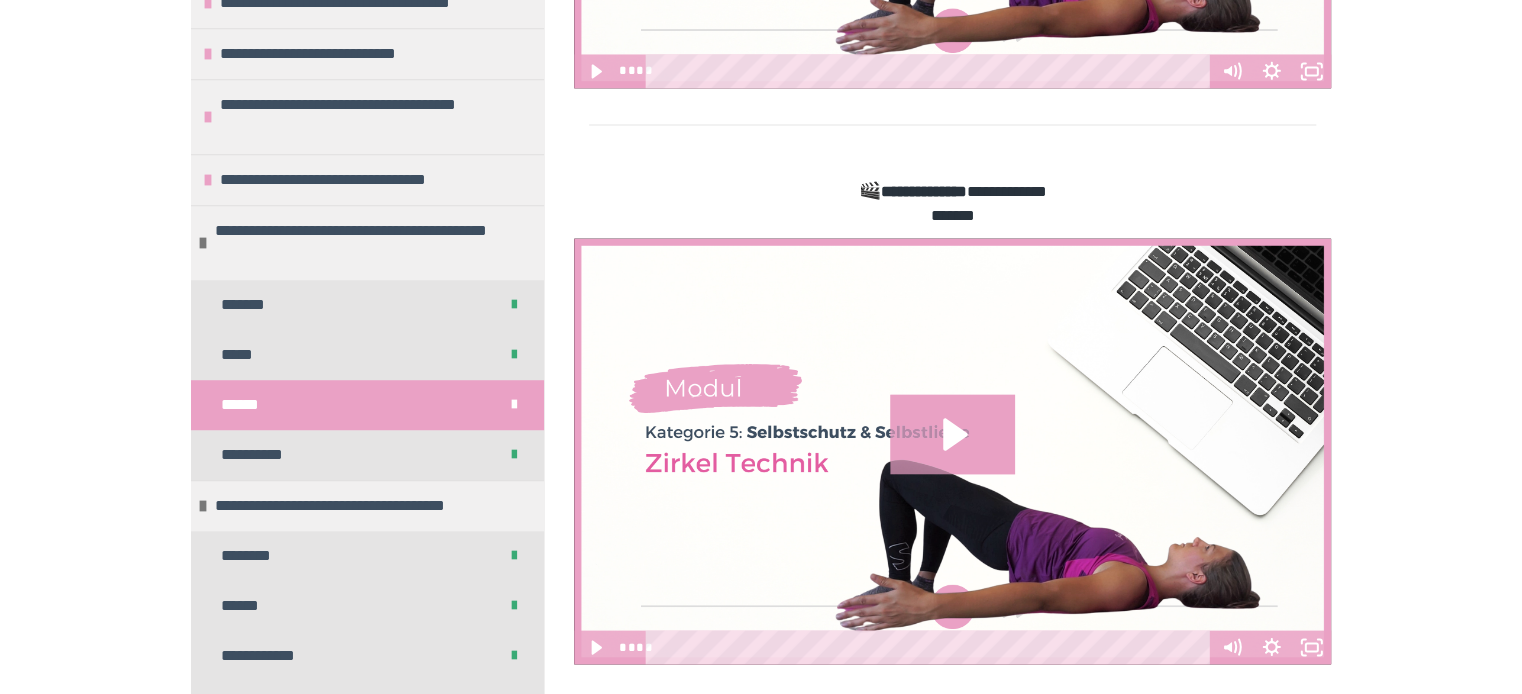 drag, startPoint x: 1517, startPoint y: 687, endPoint x: 936, endPoint y: 424, distance: 637.75385 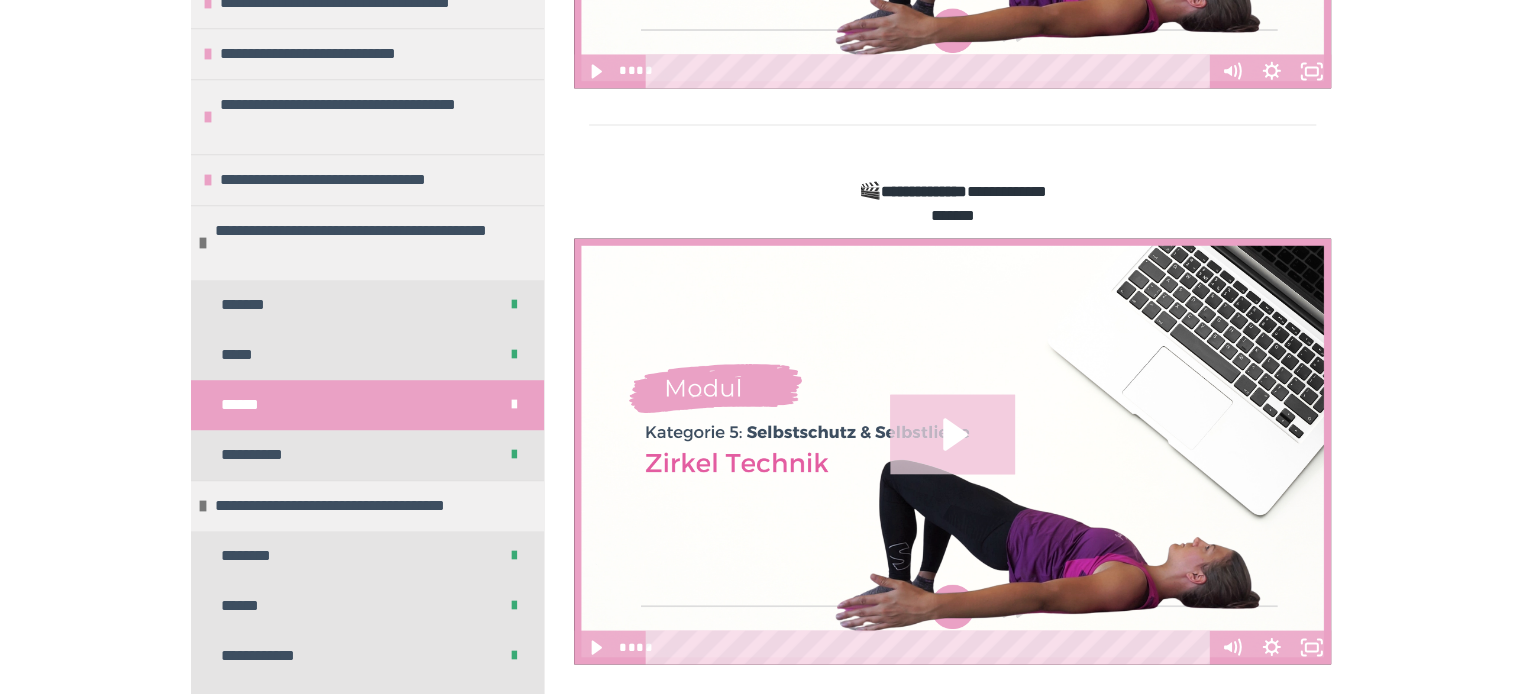 click 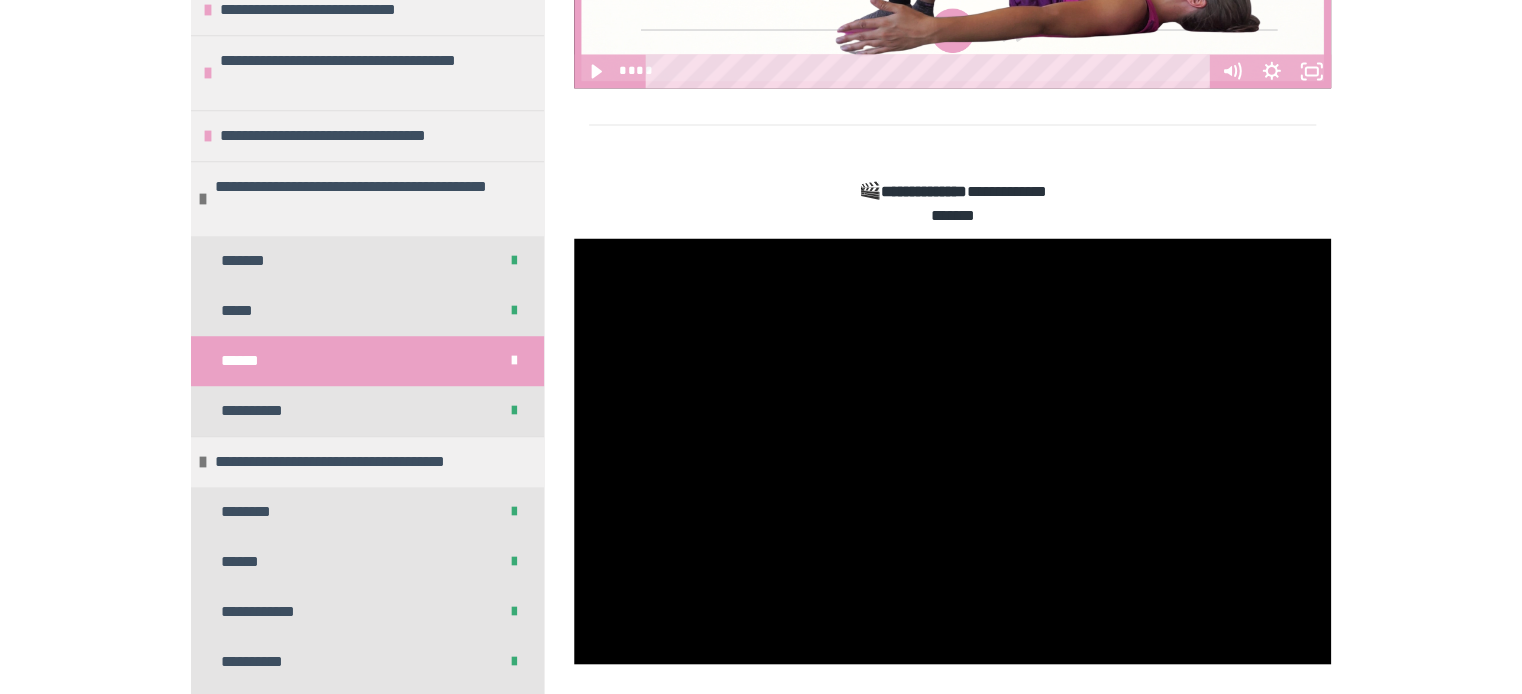scroll, scrollTop: 560, scrollLeft: 0, axis: vertical 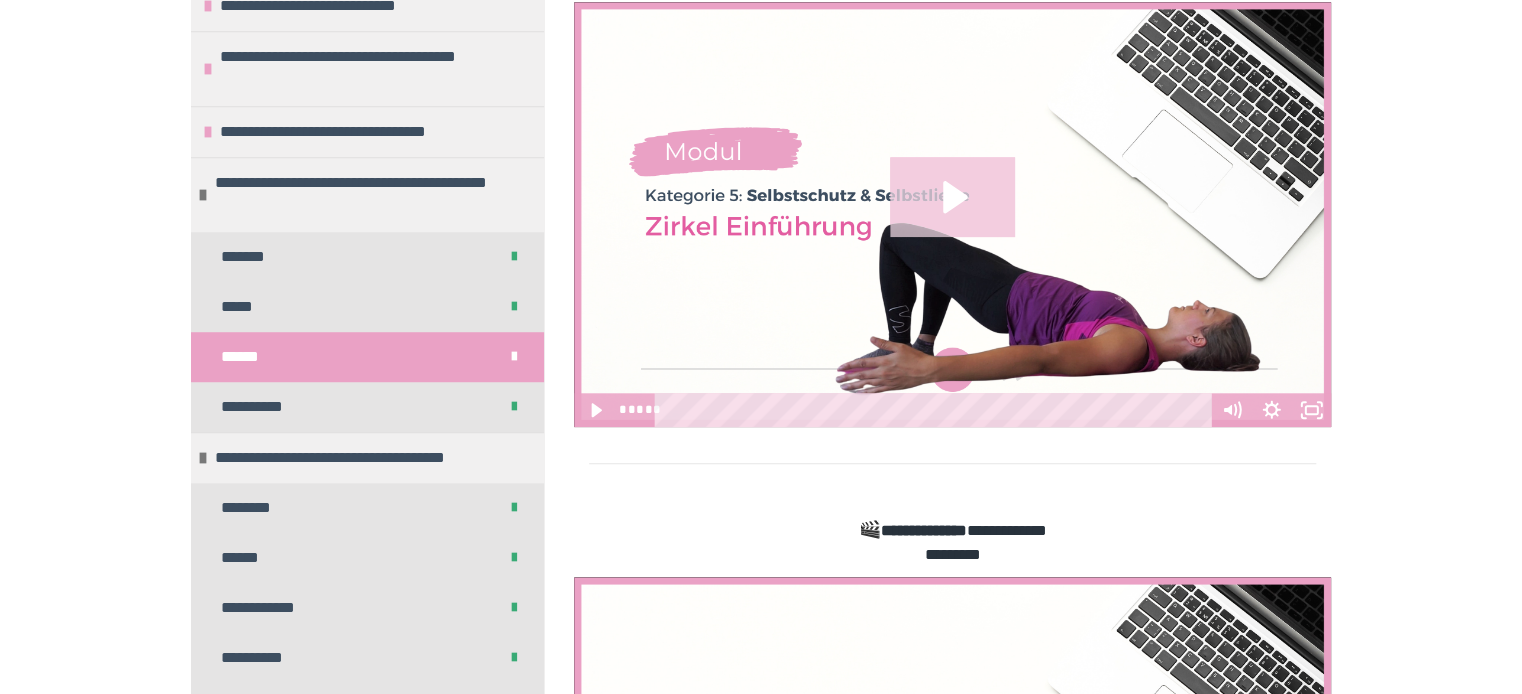 click 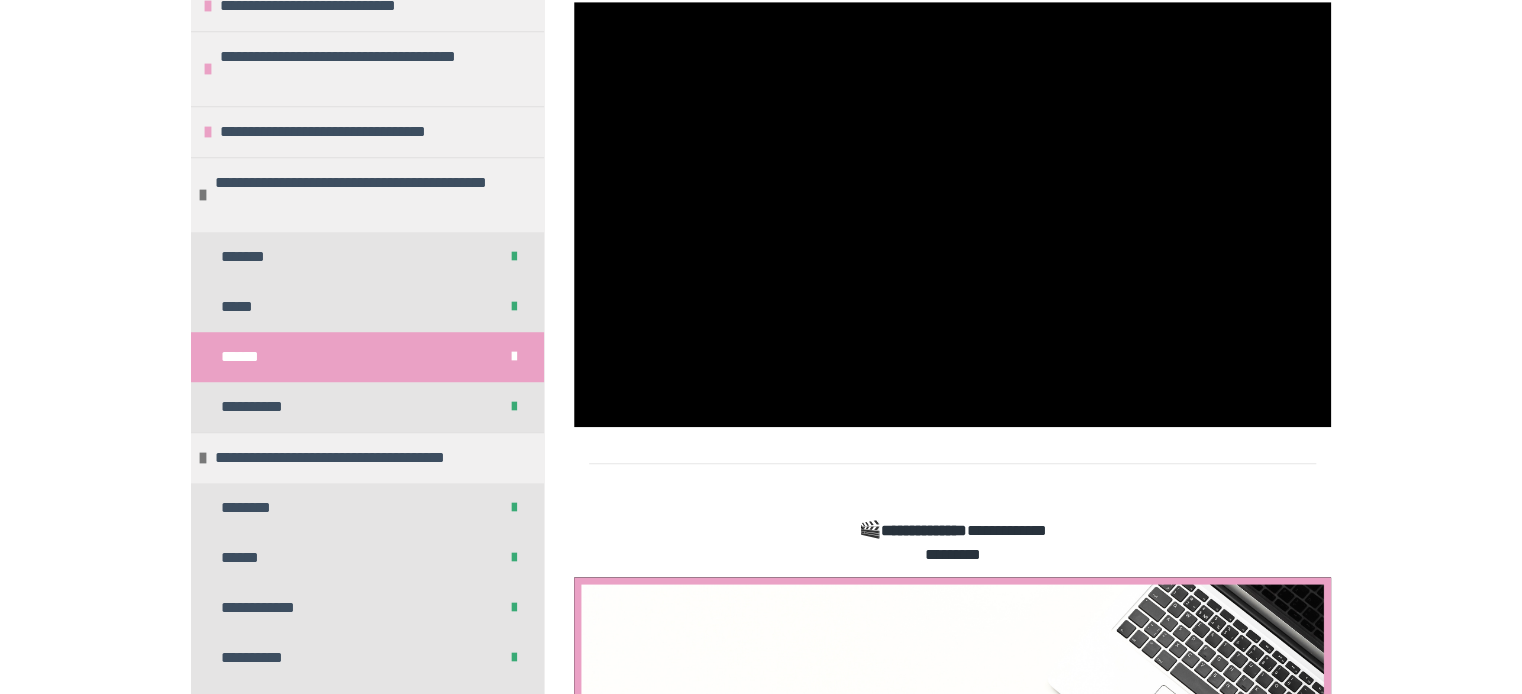 scroll, scrollTop: 709, scrollLeft: 0, axis: vertical 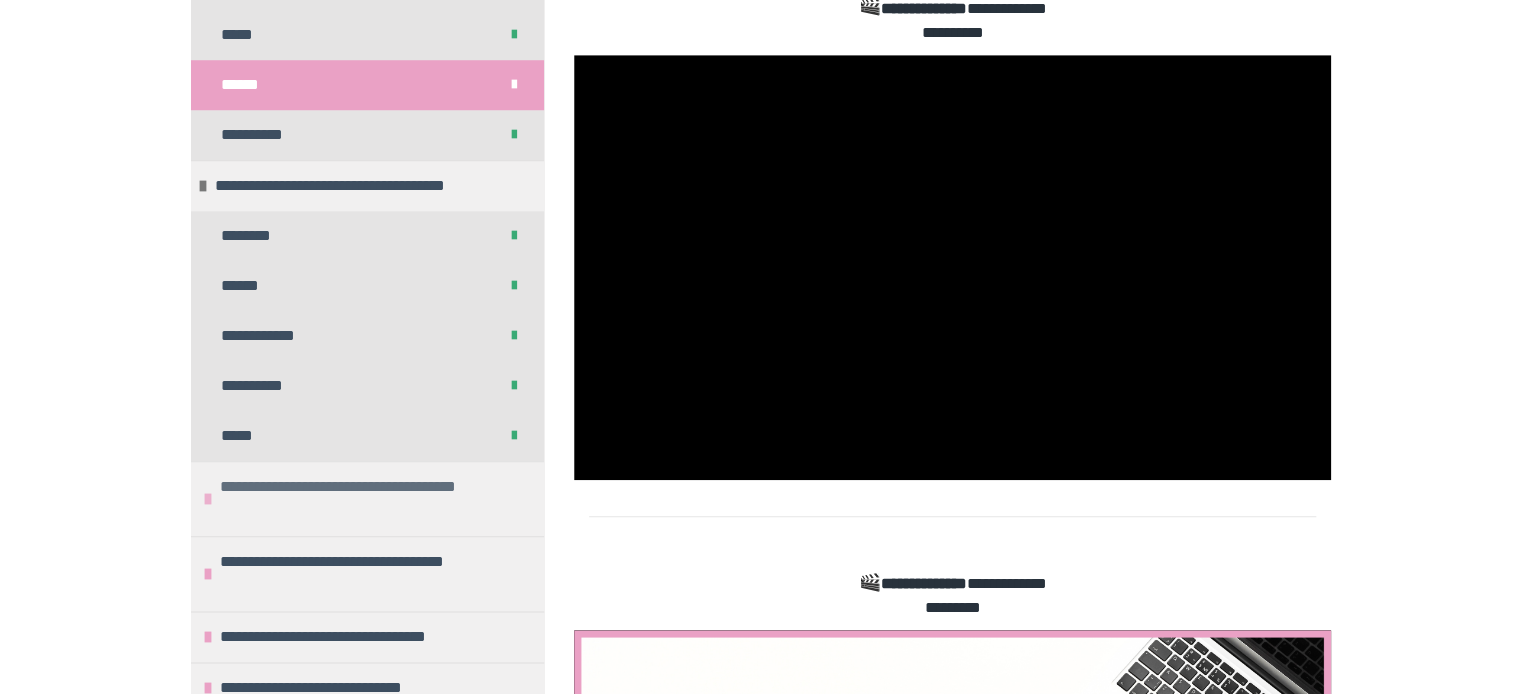 click at bounding box center [208, 499] 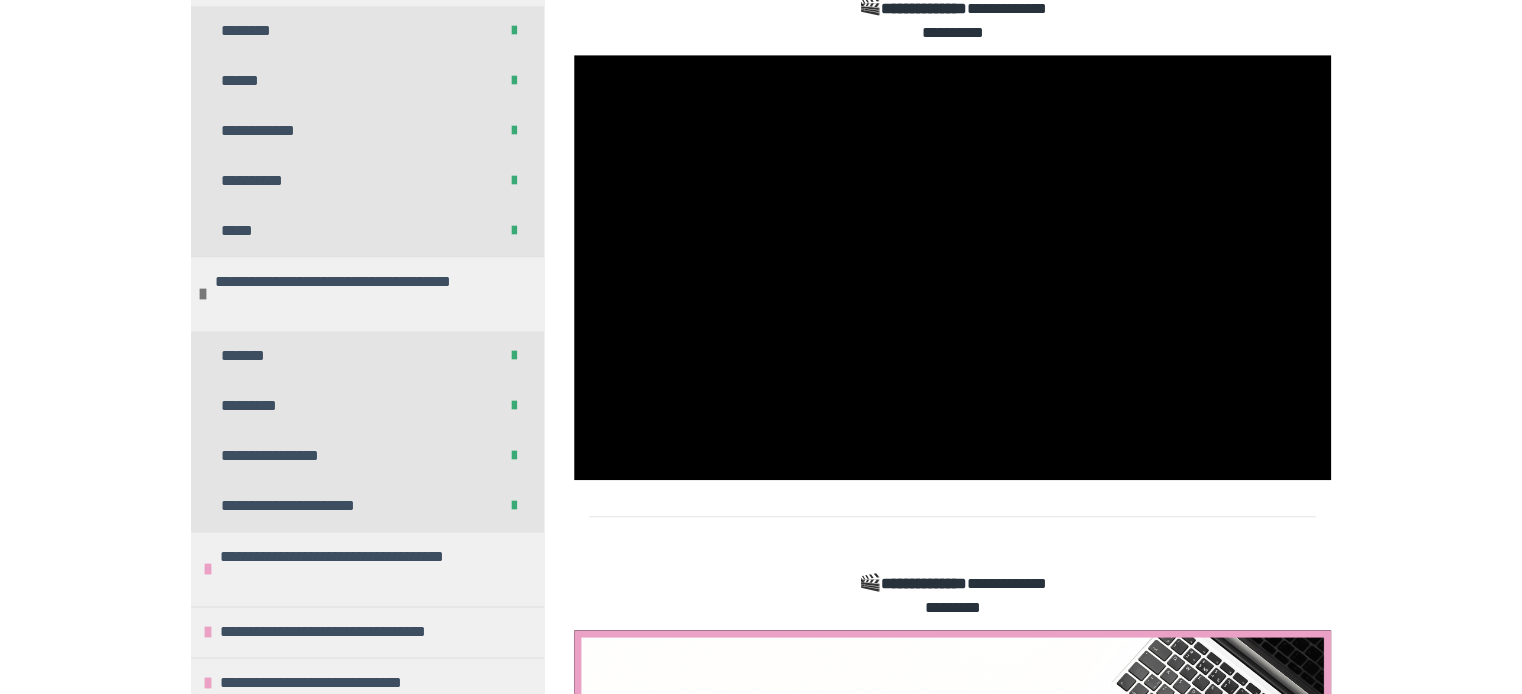 scroll, scrollTop: 1040, scrollLeft: 0, axis: vertical 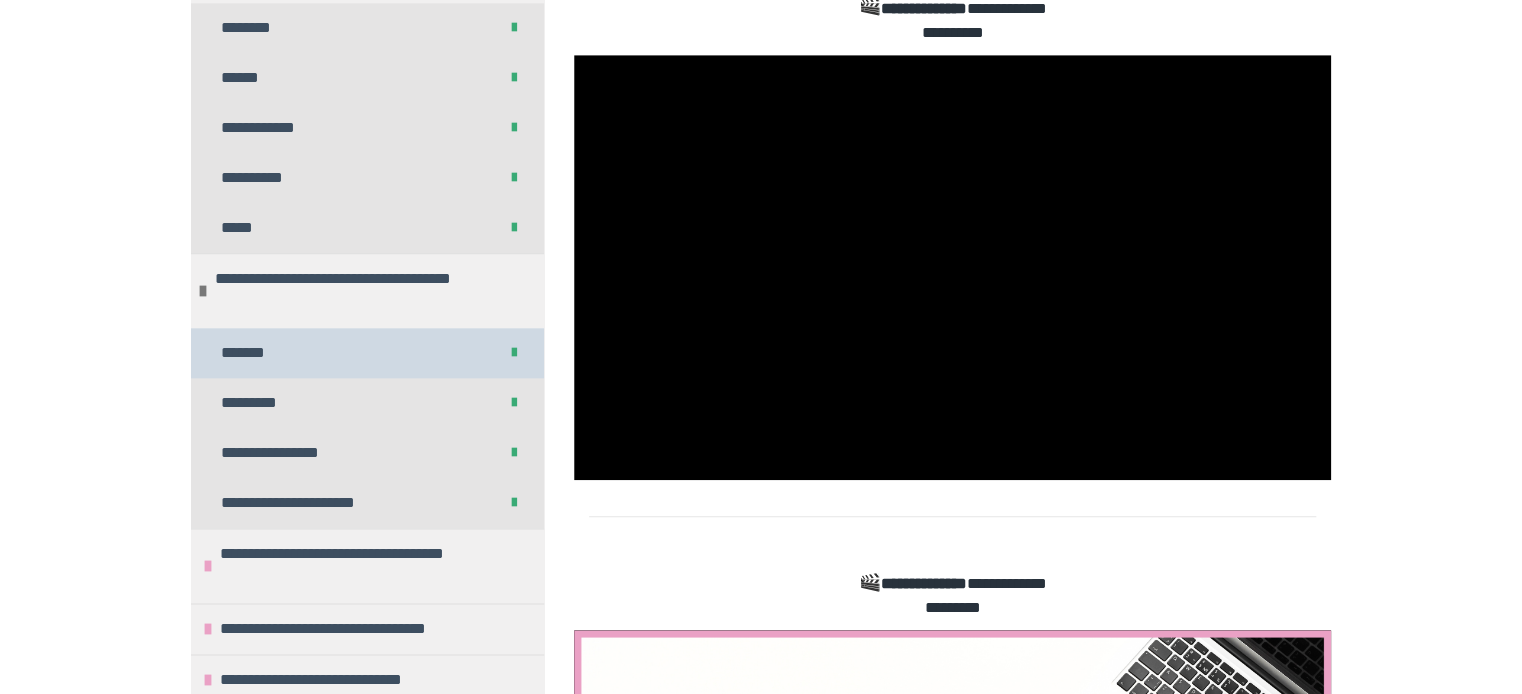 click on "*******" at bounding box center [367, 353] 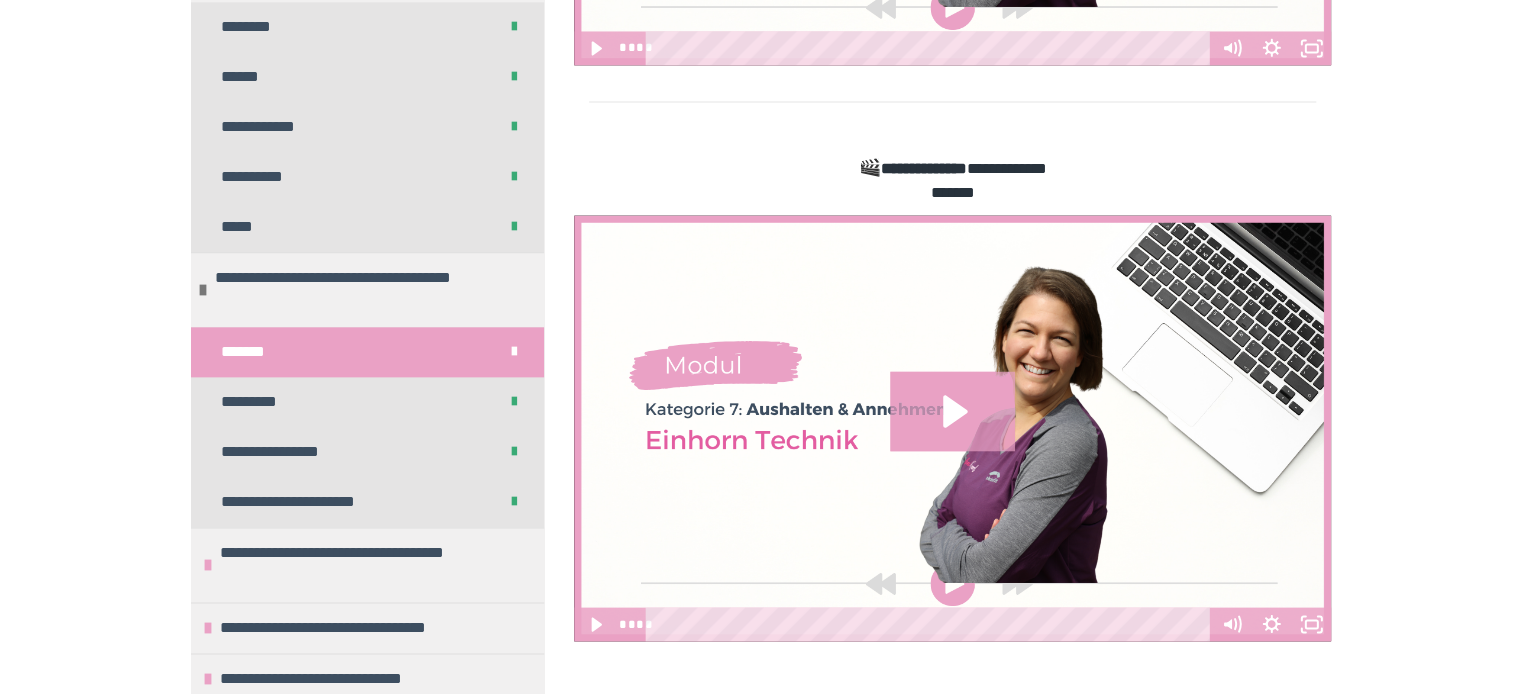 scroll, scrollTop: 1730, scrollLeft: 0, axis: vertical 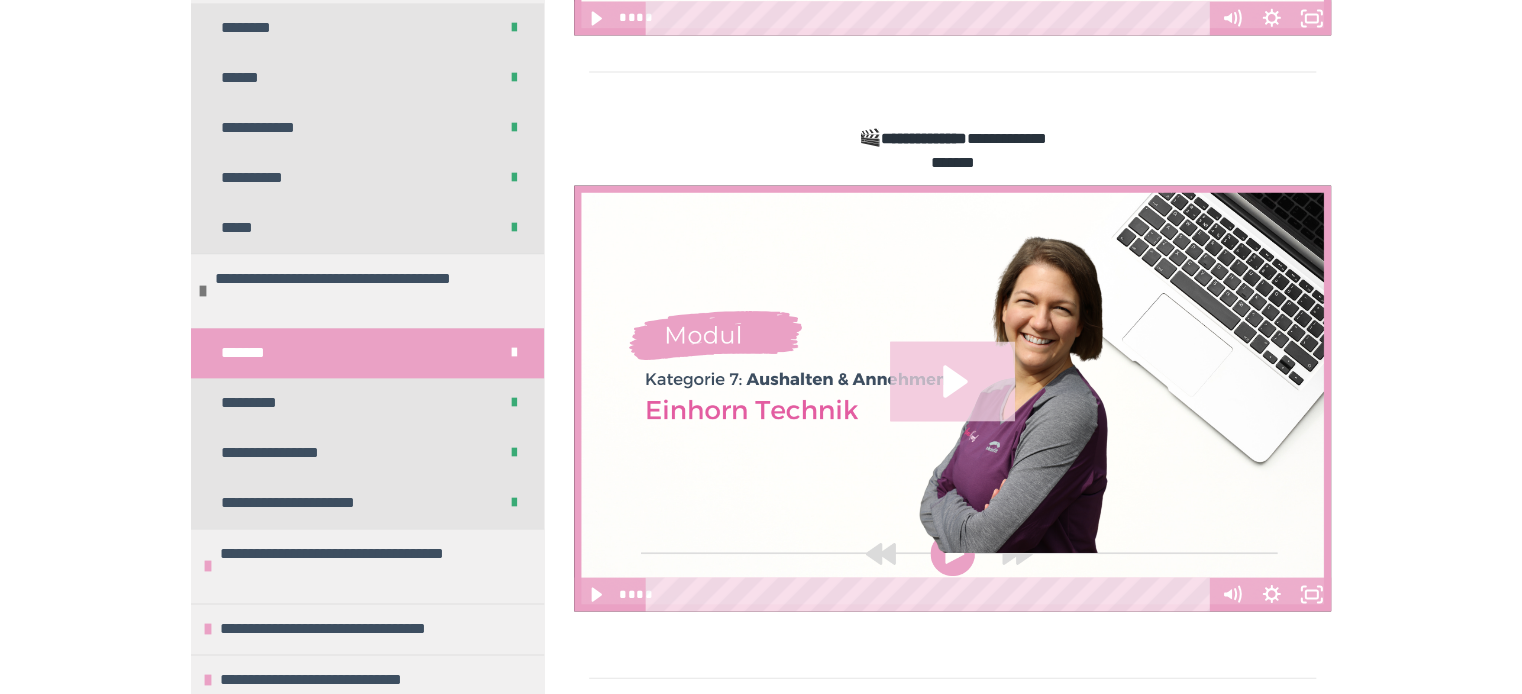 click 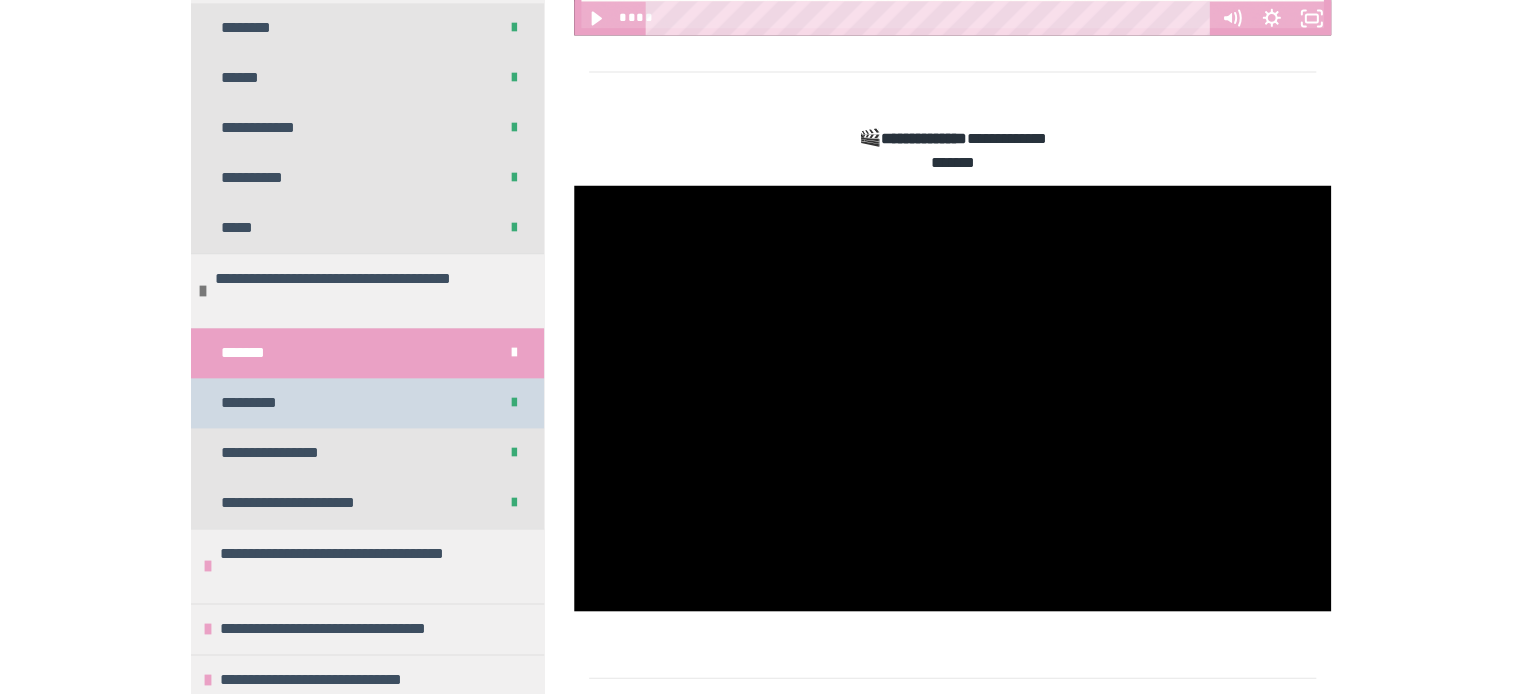 click on "*********" at bounding box center (267, 403) 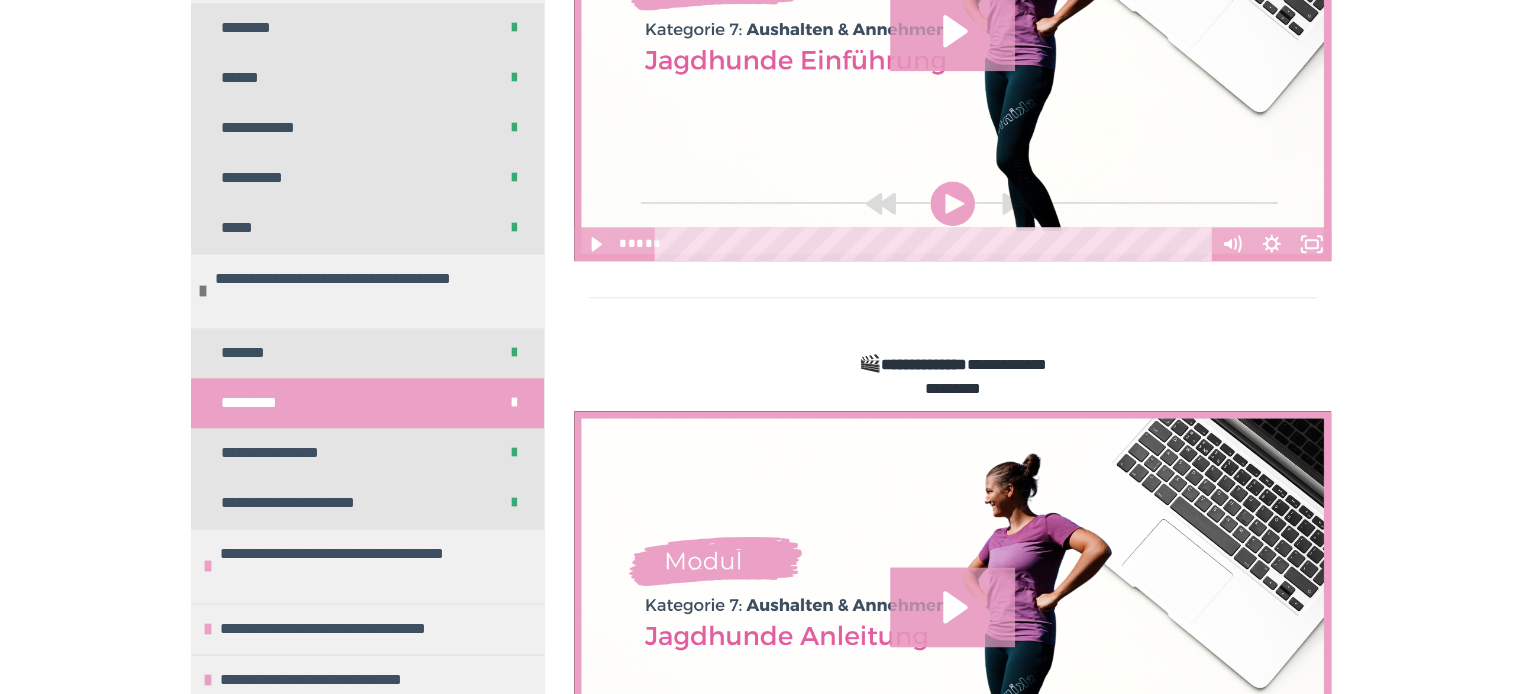 scroll, scrollTop: 1588, scrollLeft: 0, axis: vertical 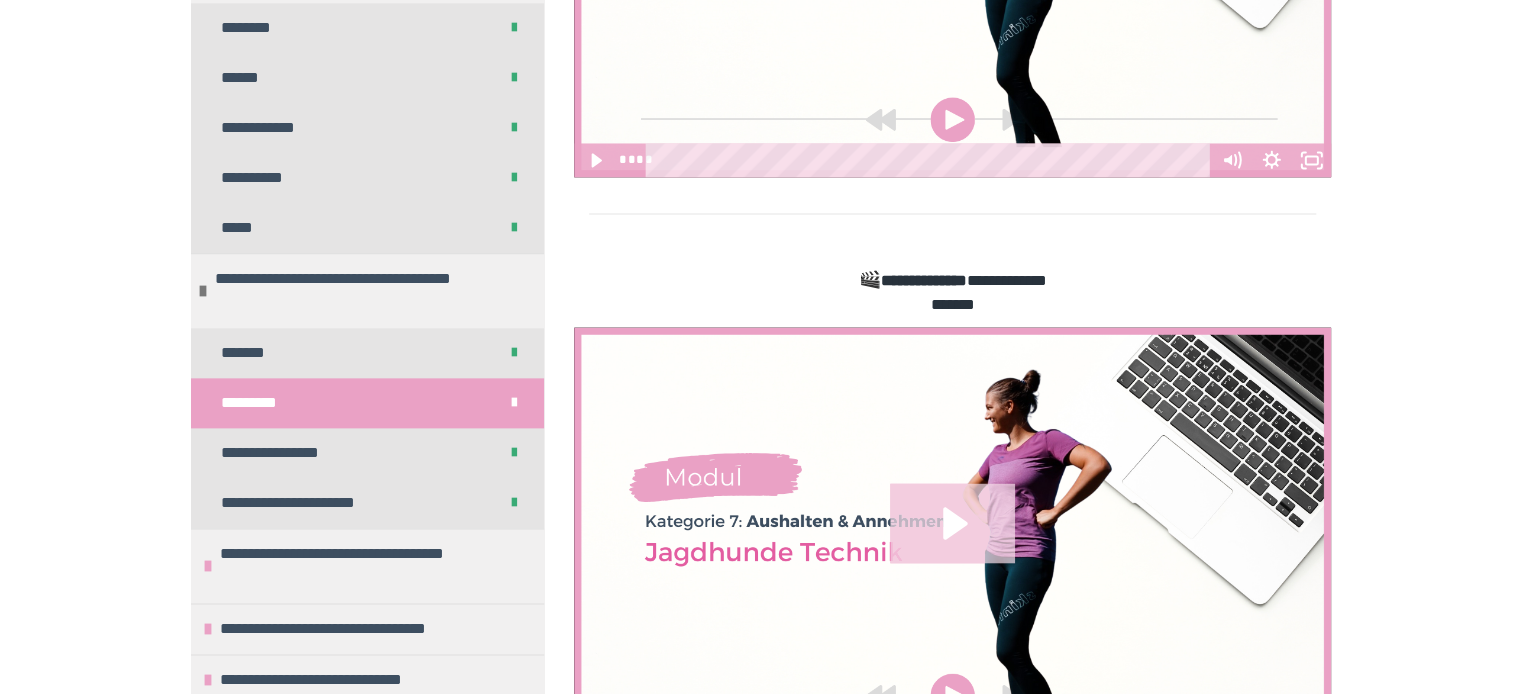 click 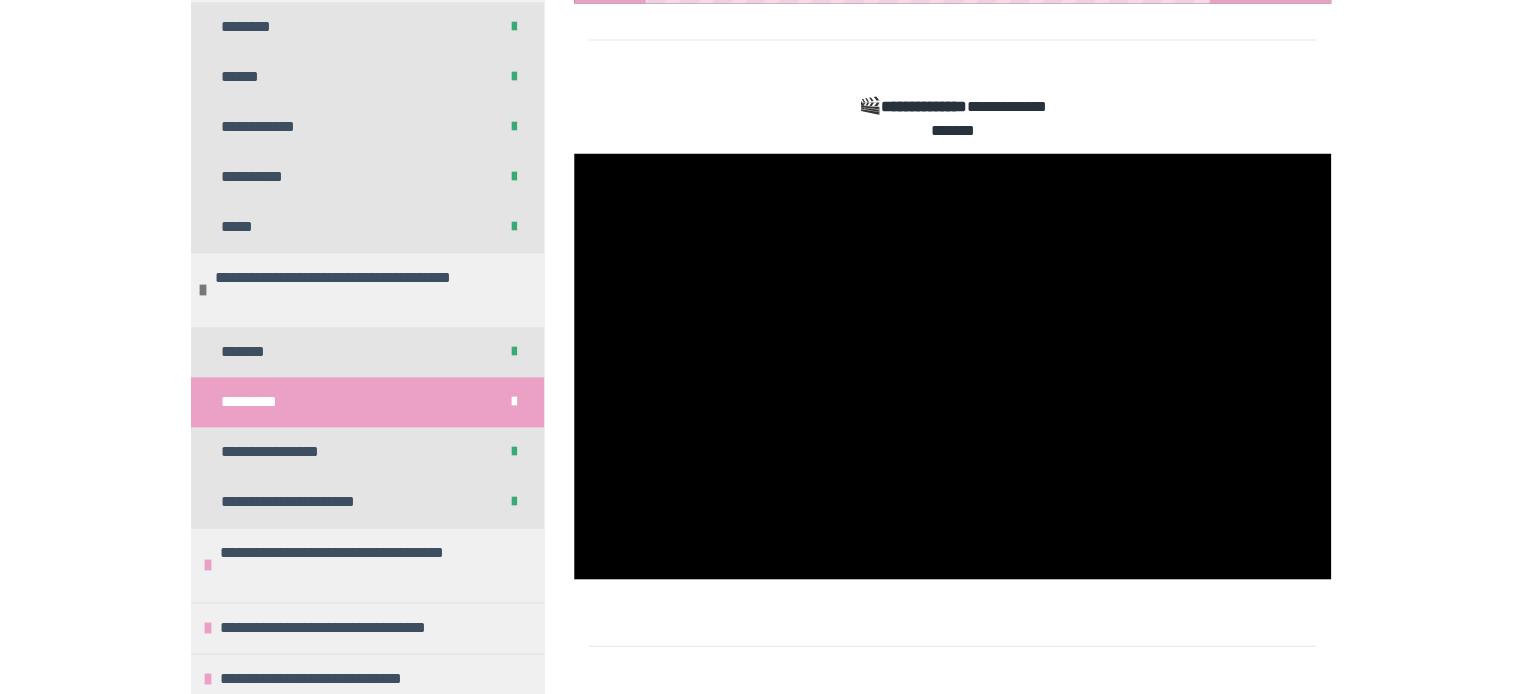 scroll, scrollTop: 1764, scrollLeft: 0, axis: vertical 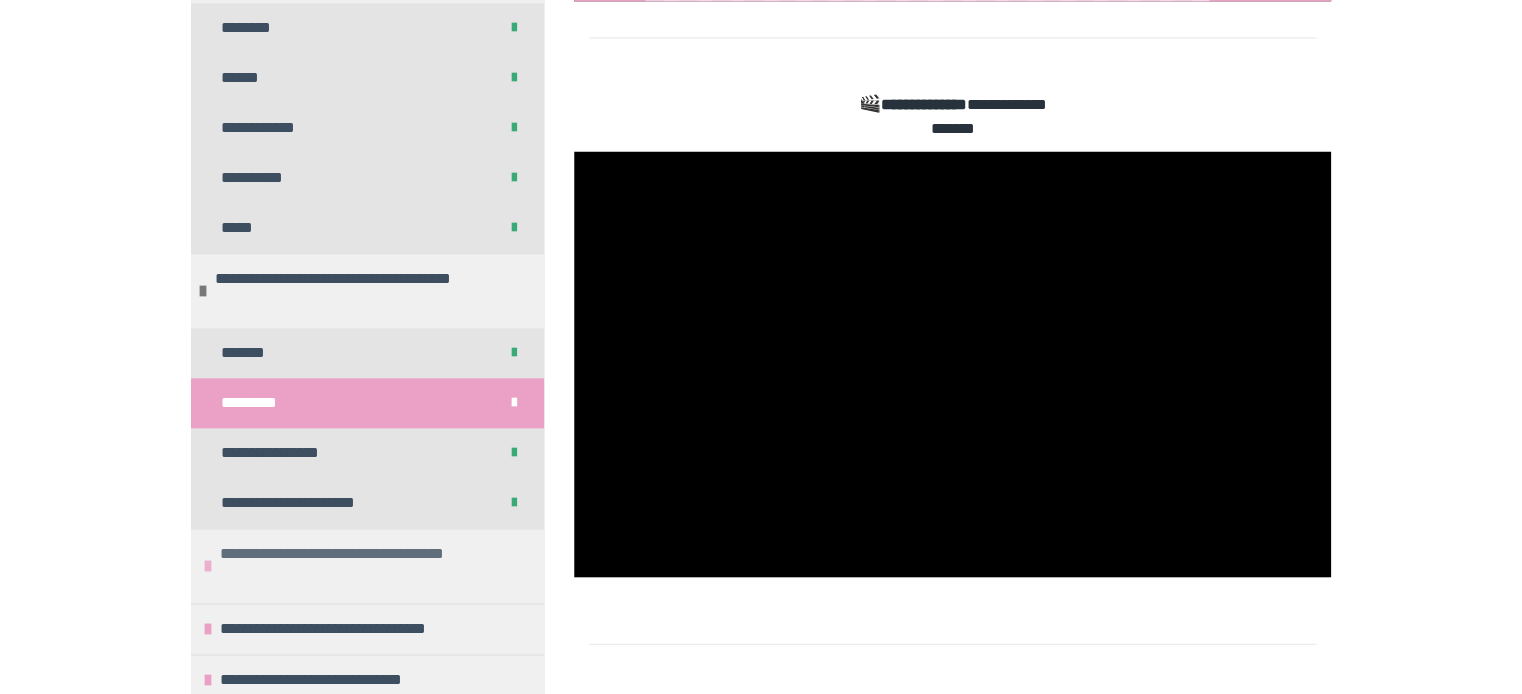click at bounding box center (208, 566) 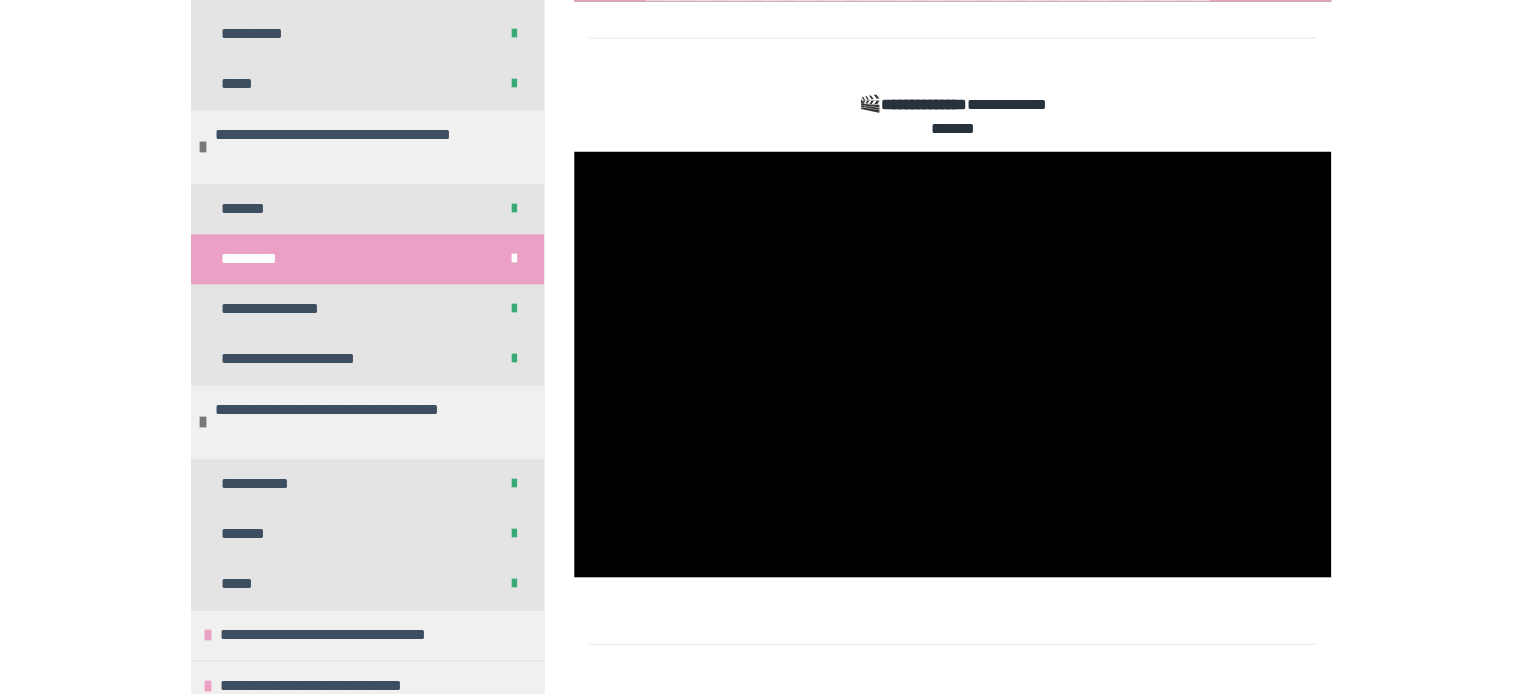 scroll, scrollTop: 1232, scrollLeft: 0, axis: vertical 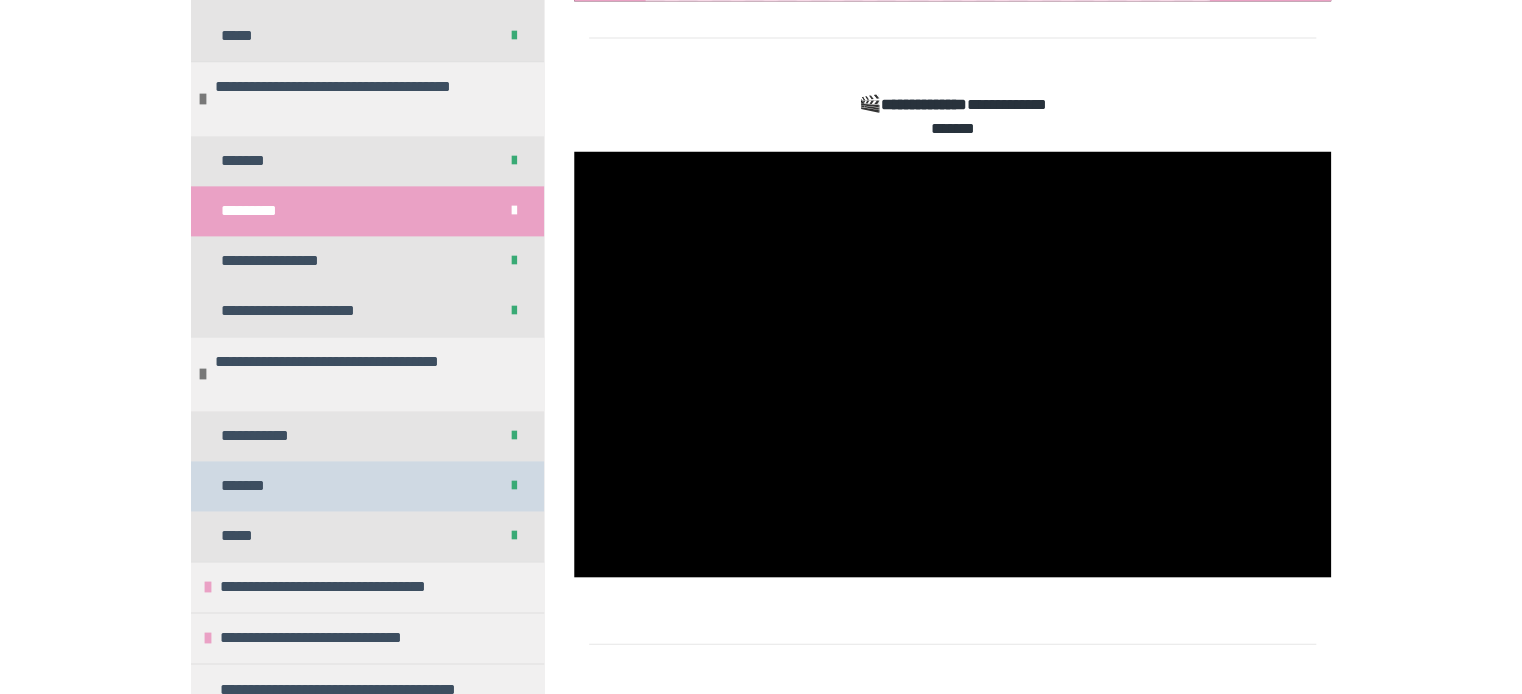 click on "*******" at bounding box center (251, 486) 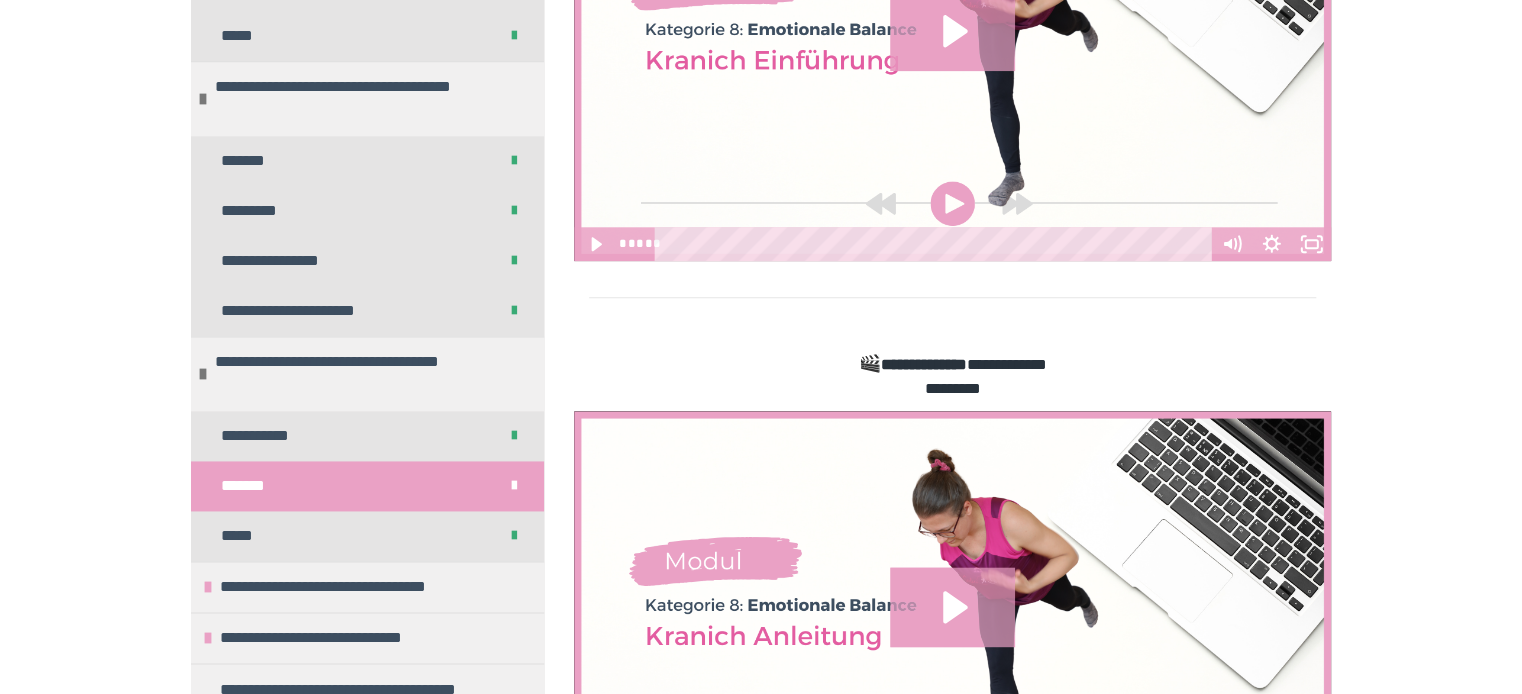 scroll, scrollTop: 1588, scrollLeft: 0, axis: vertical 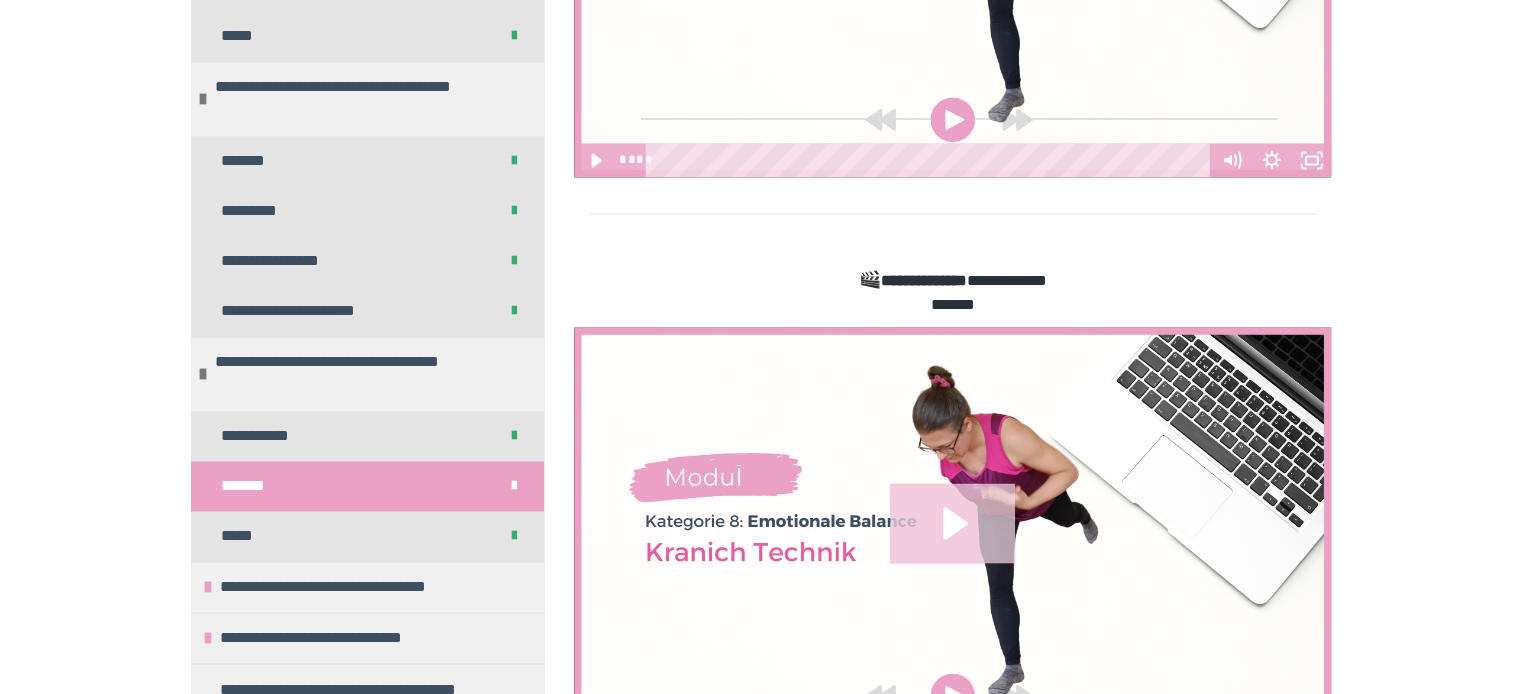click 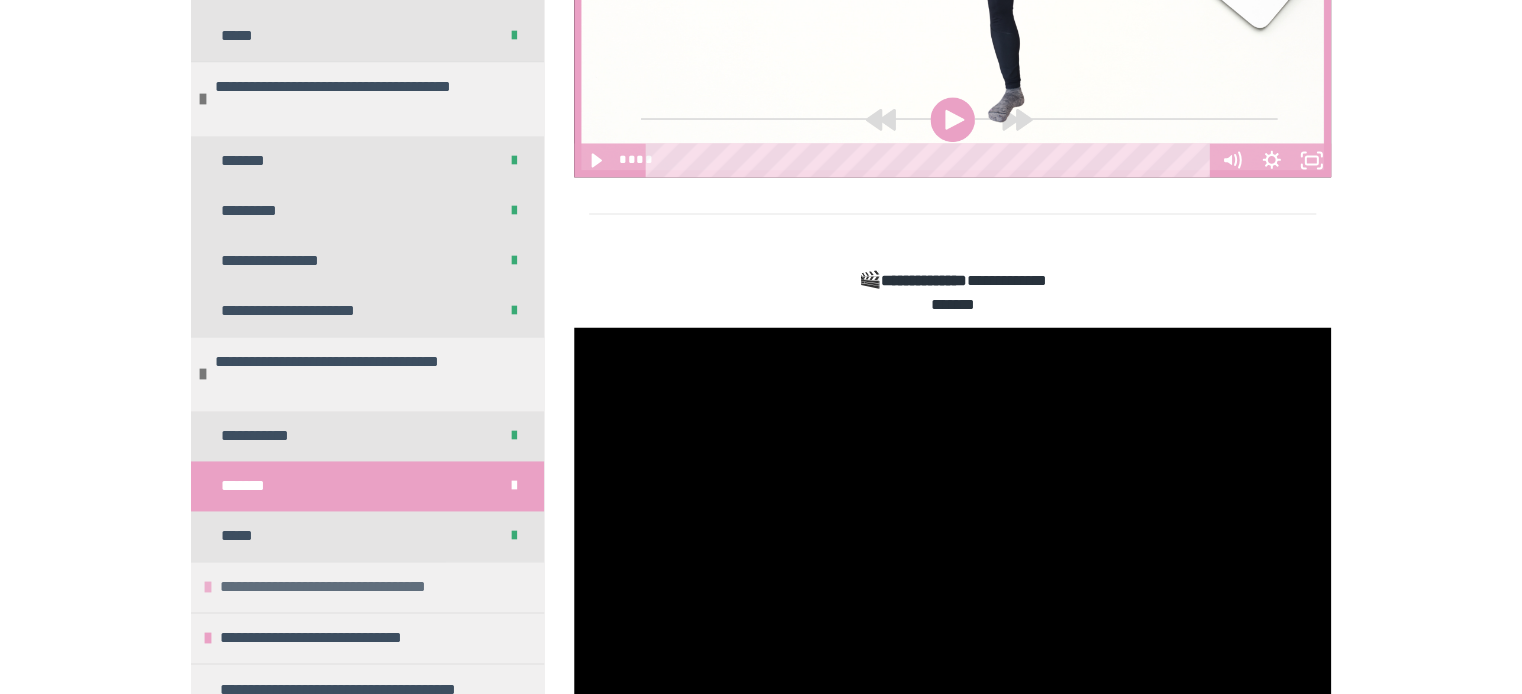 click at bounding box center (208, 587) 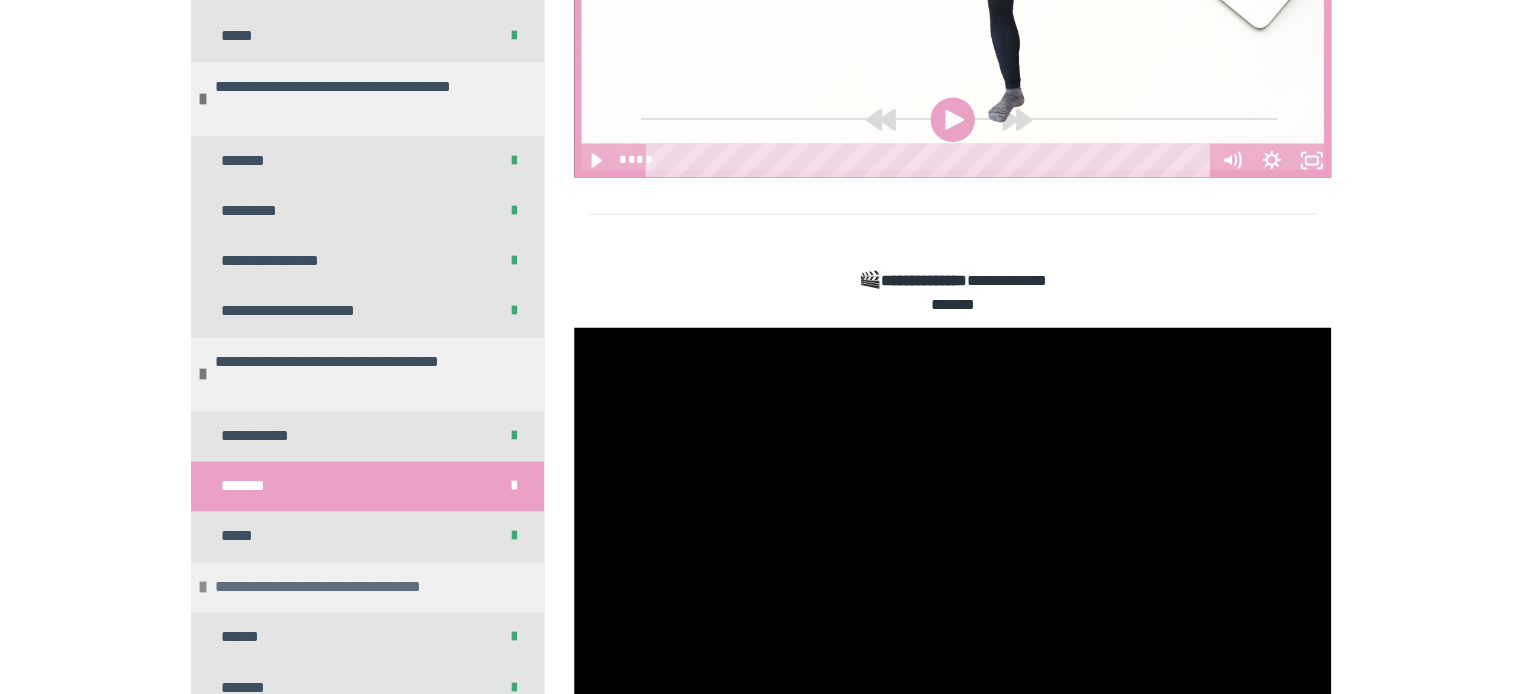 click at bounding box center (203, 587) 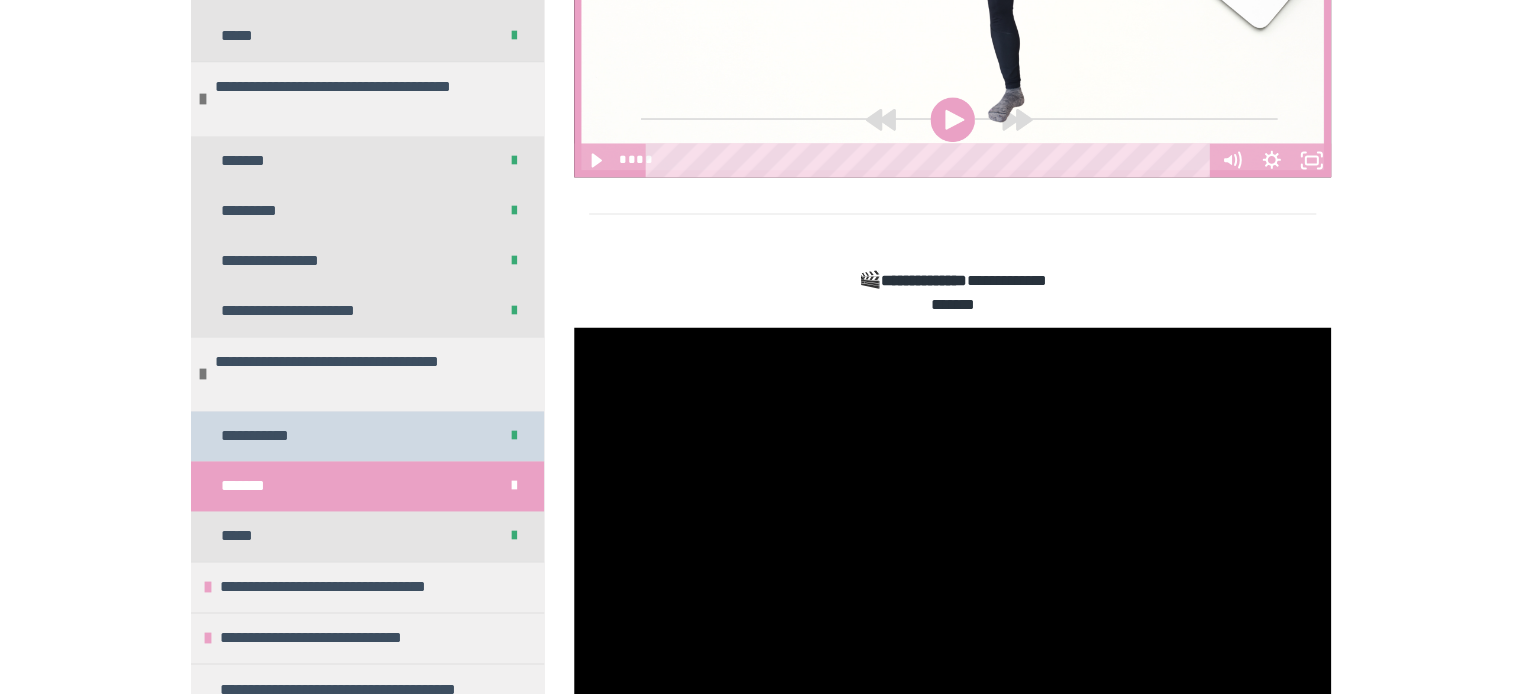 click on "**********" at bounding box center (261, 436) 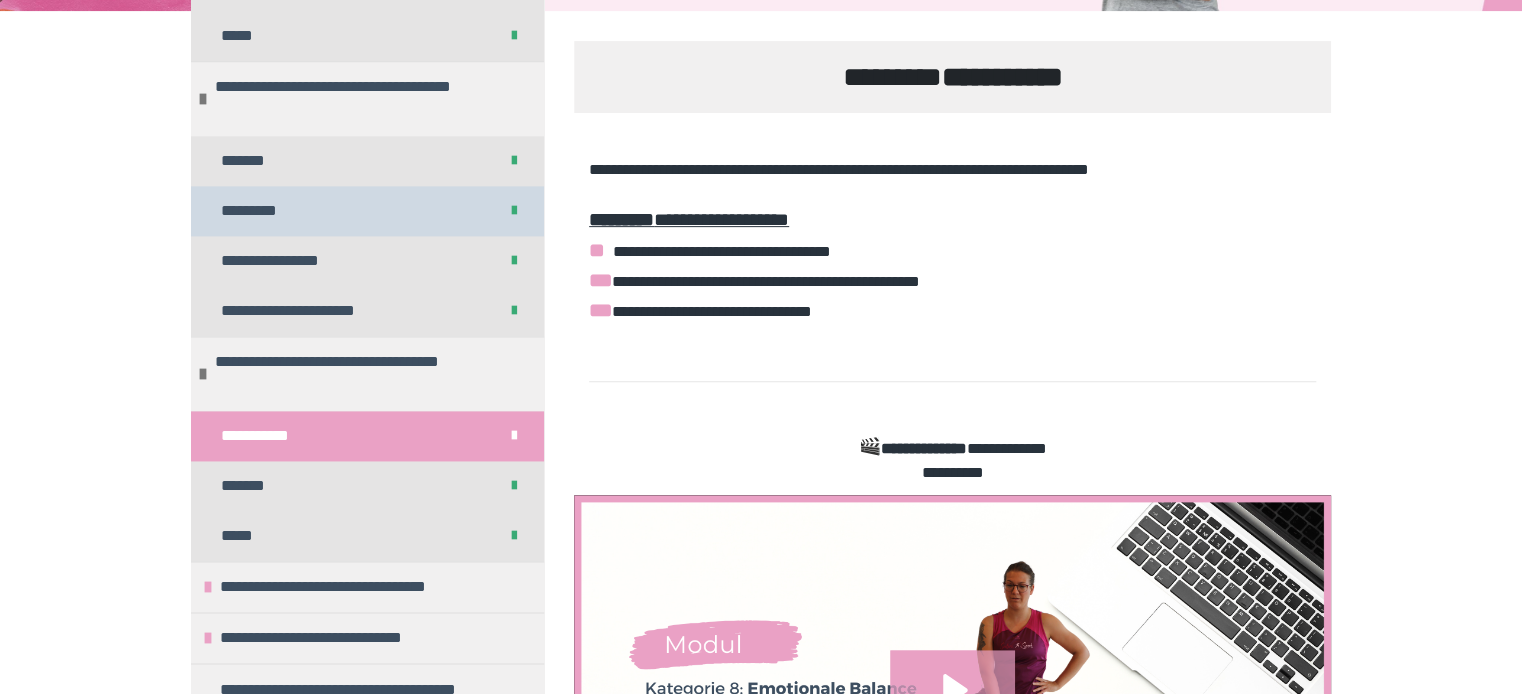 click on "*********" at bounding box center [267, 211] 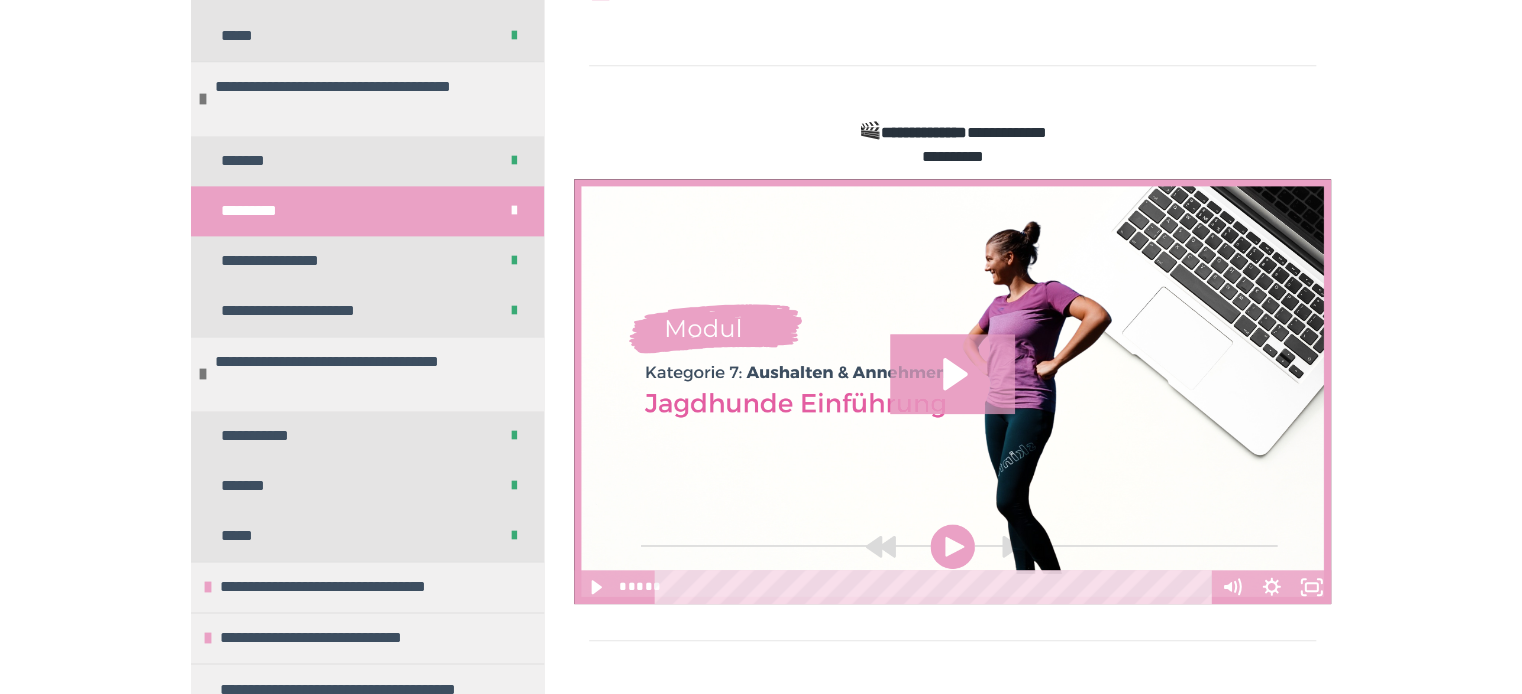 scroll, scrollTop: 586, scrollLeft: 0, axis: vertical 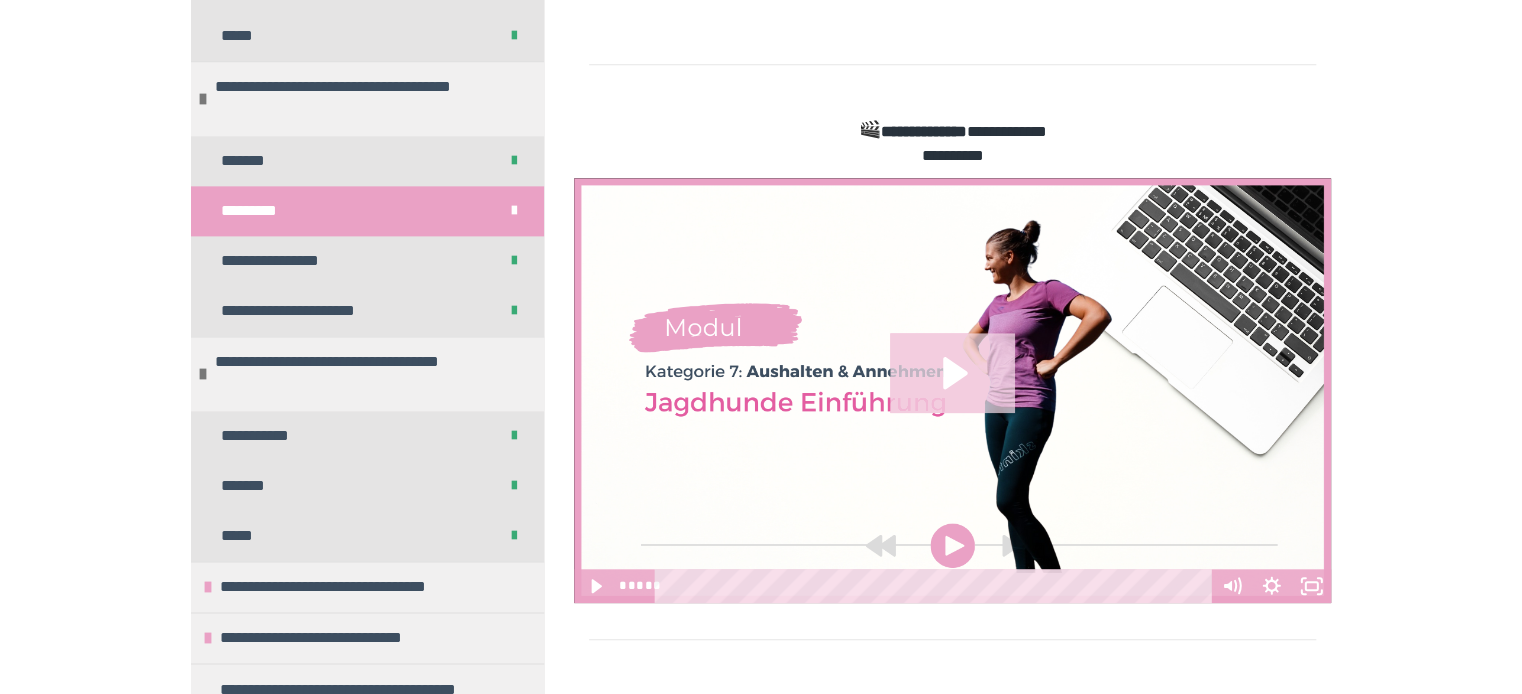 click 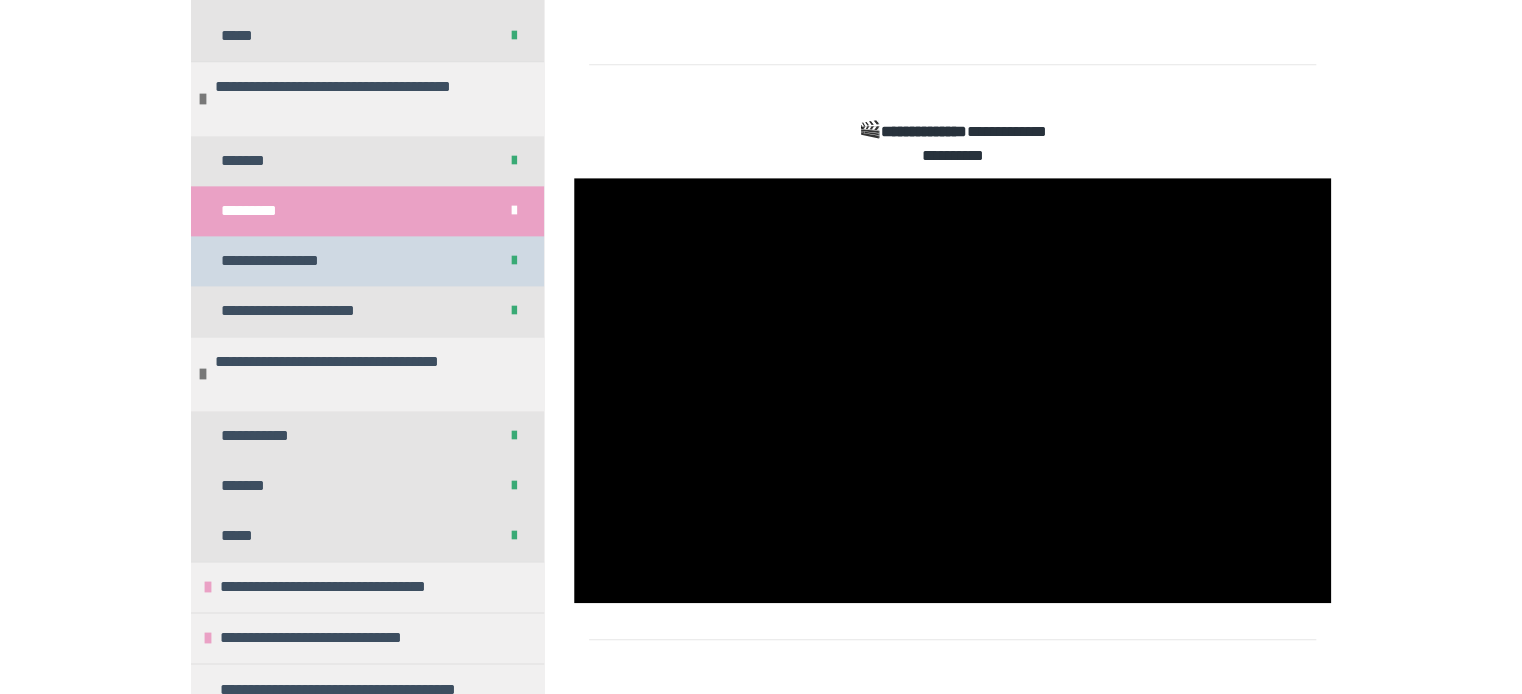 click on "**********" at bounding box center (287, 261) 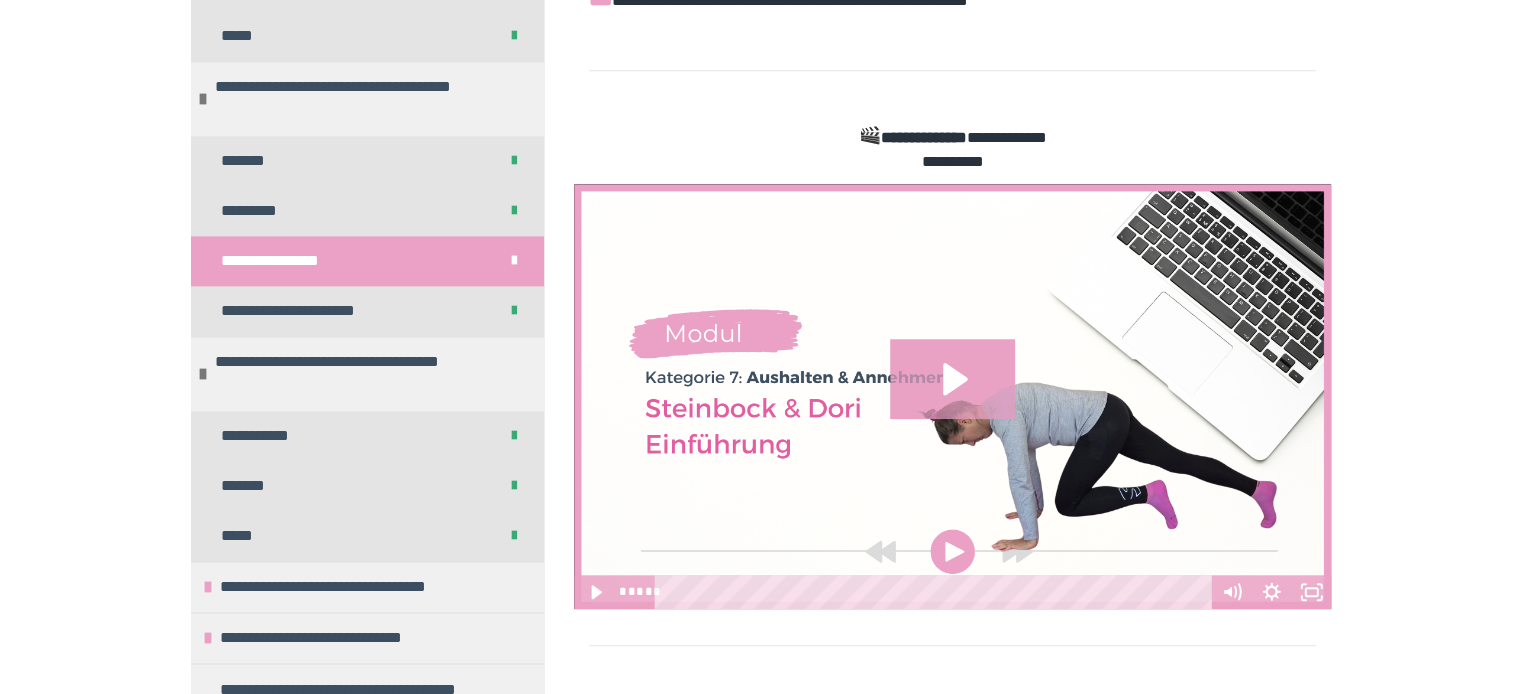 scroll, scrollTop: 586, scrollLeft: 0, axis: vertical 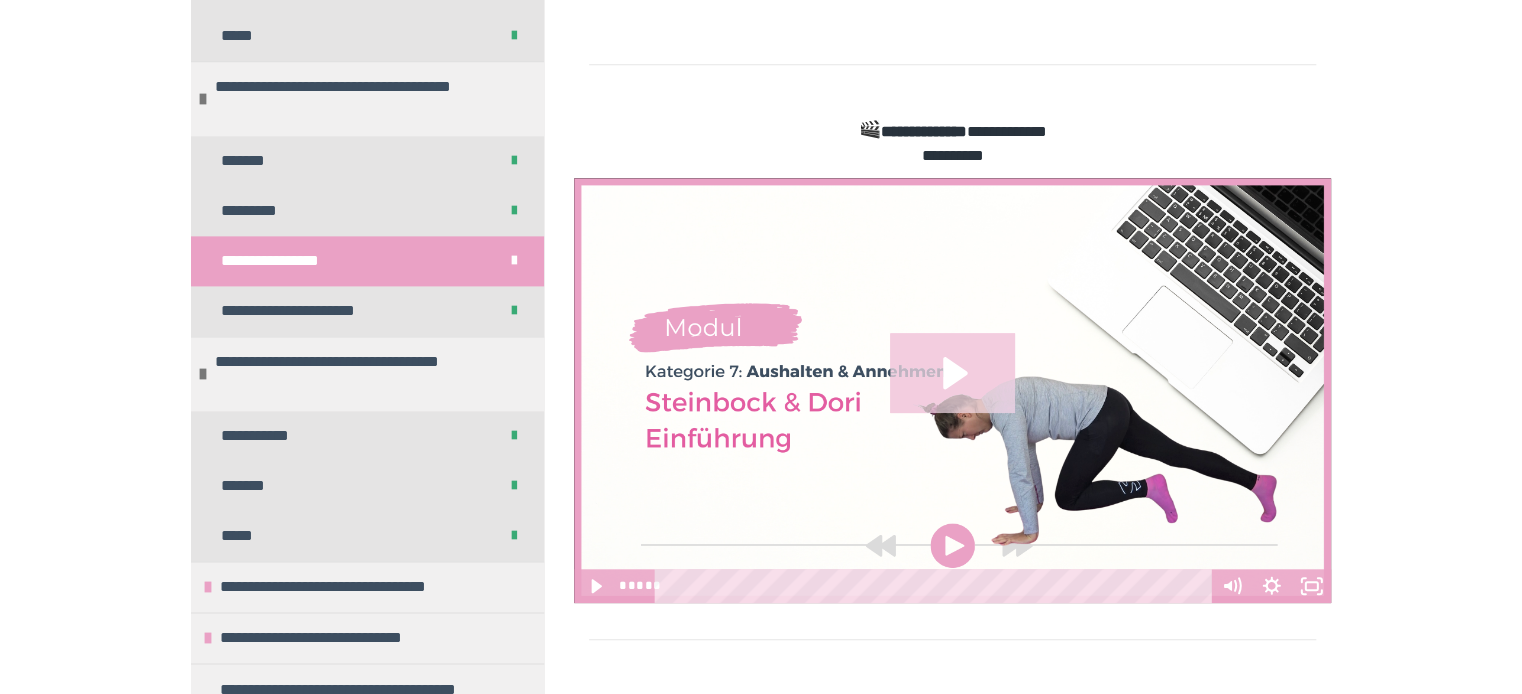 click 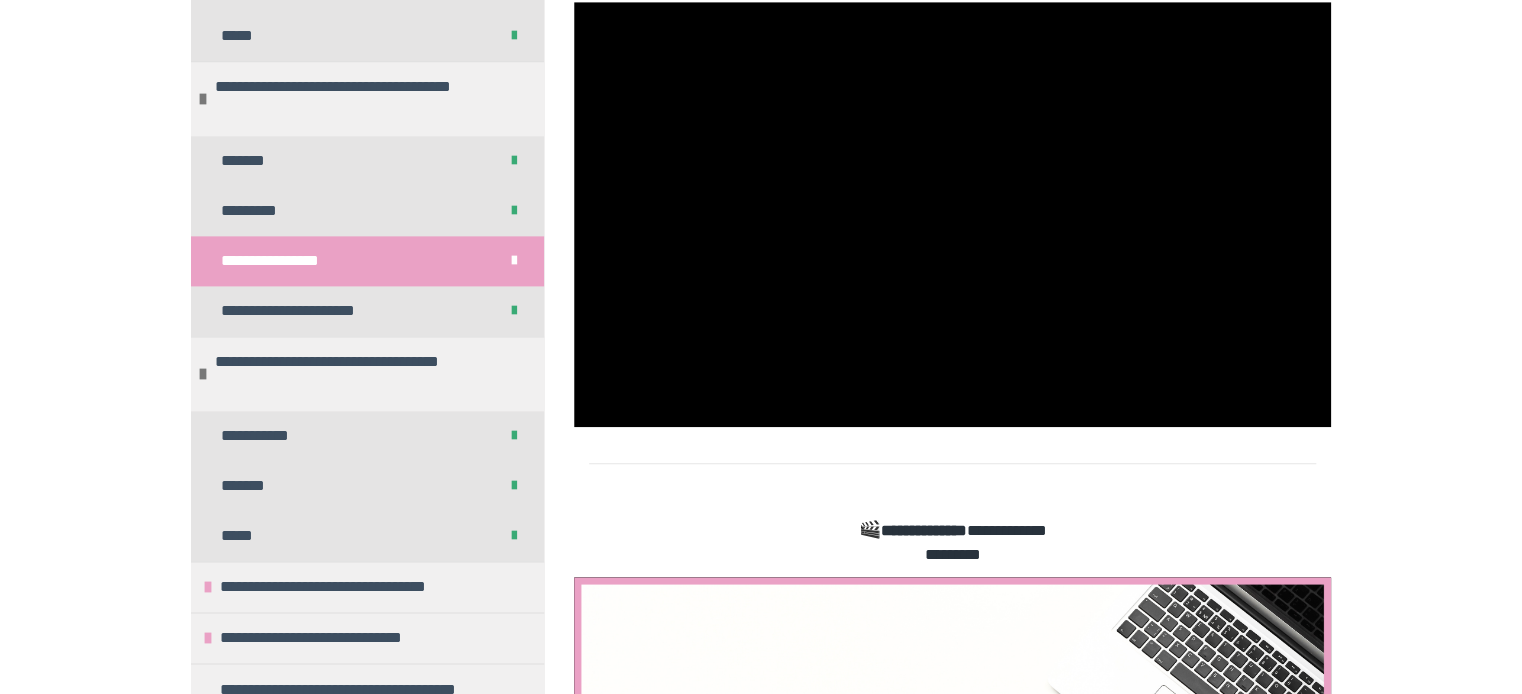 scroll, scrollTop: 832, scrollLeft: 0, axis: vertical 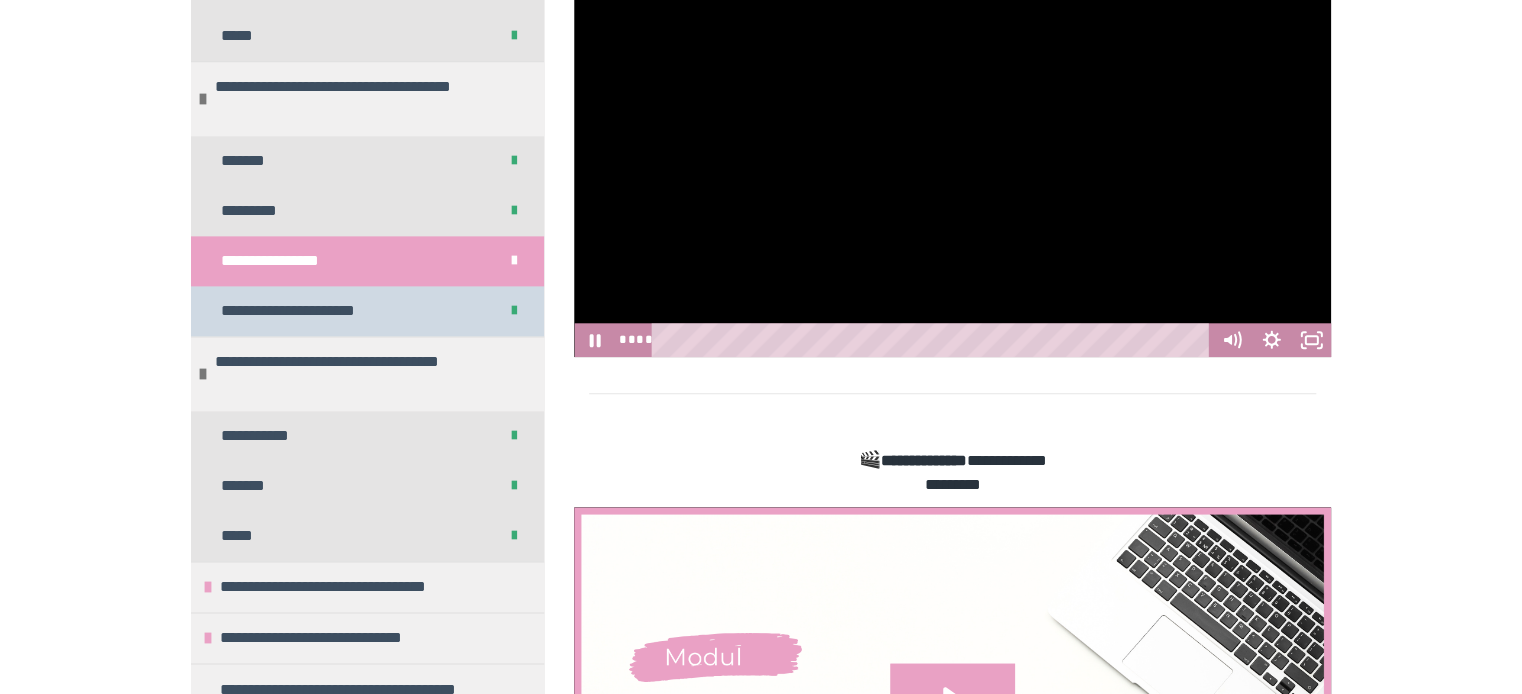 click on "**********" at bounding box center (303, 311) 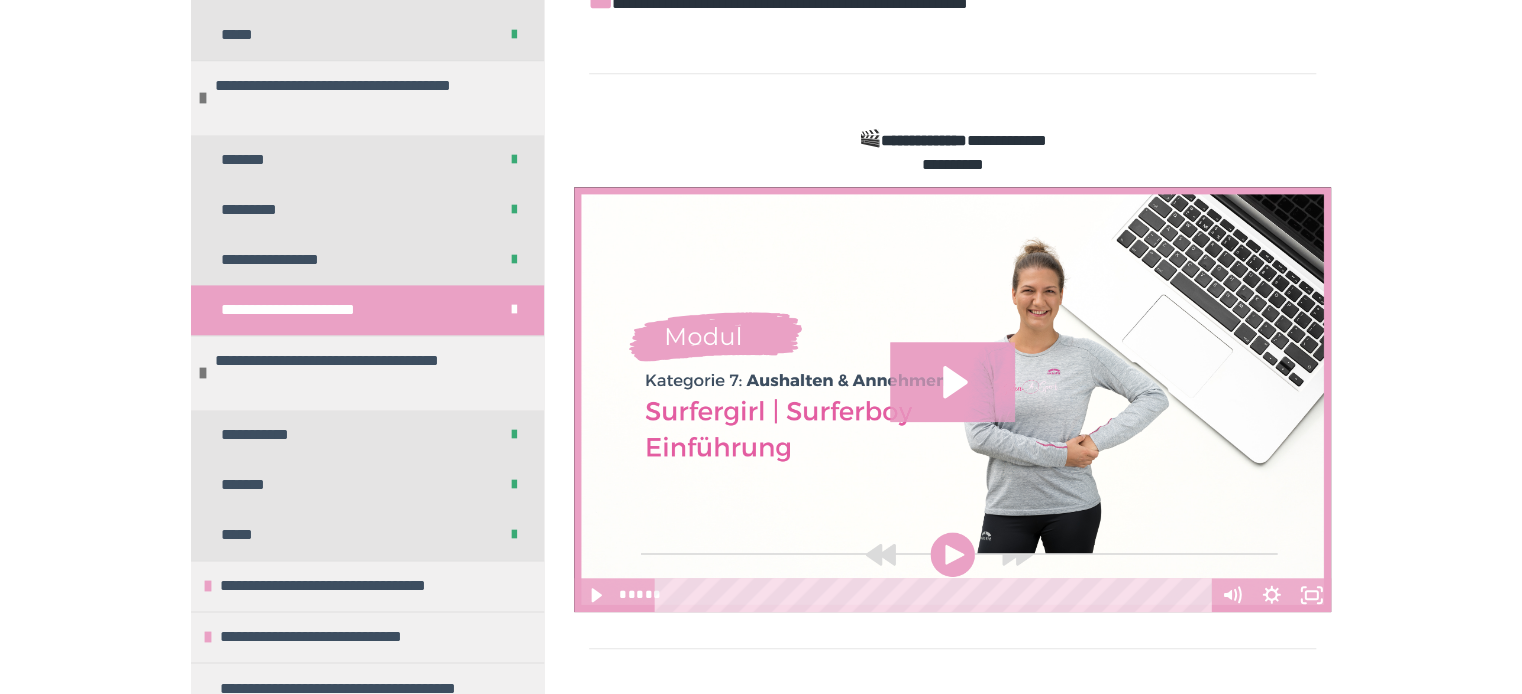 scroll, scrollTop: 586, scrollLeft: 0, axis: vertical 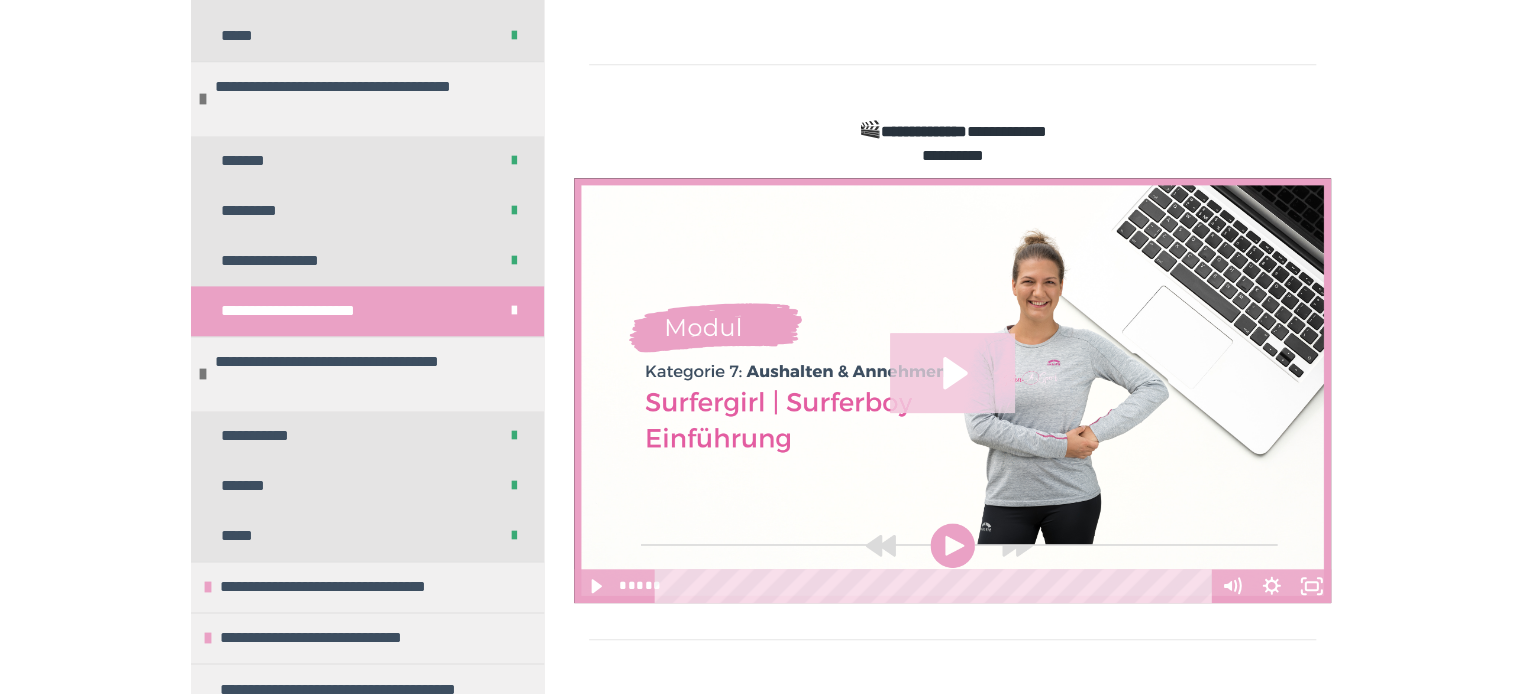 click 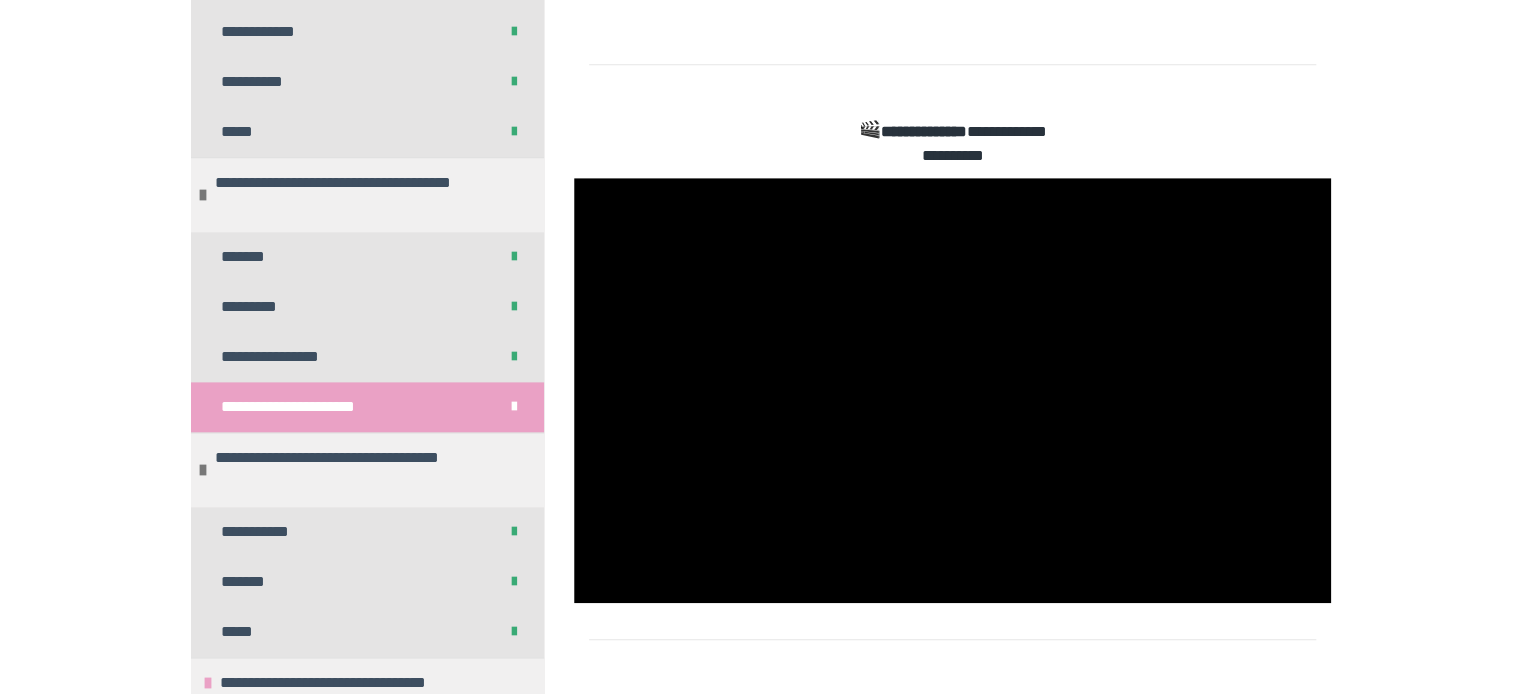 scroll, scrollTop: 1088, scrollLeft: 0, axis: vertical 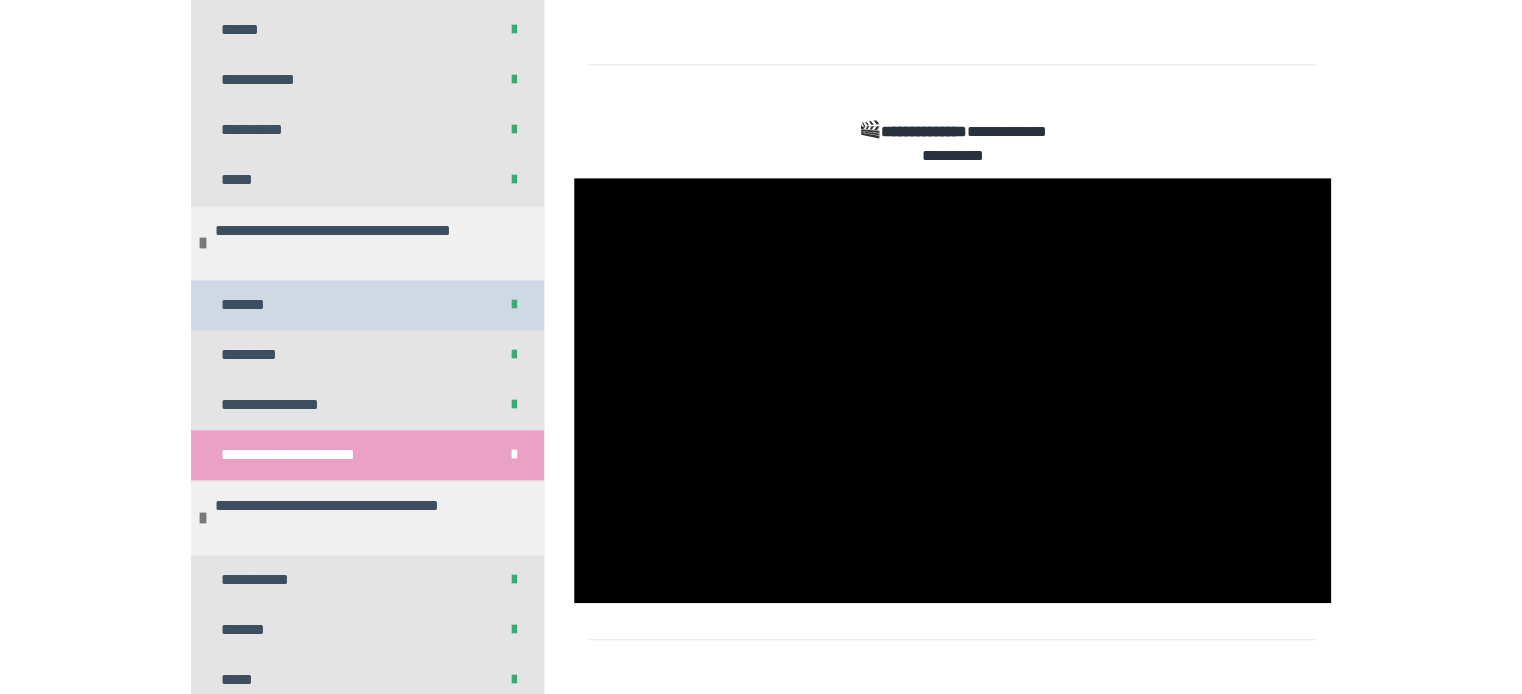 click on "*******" at bounding box center (253, 305) 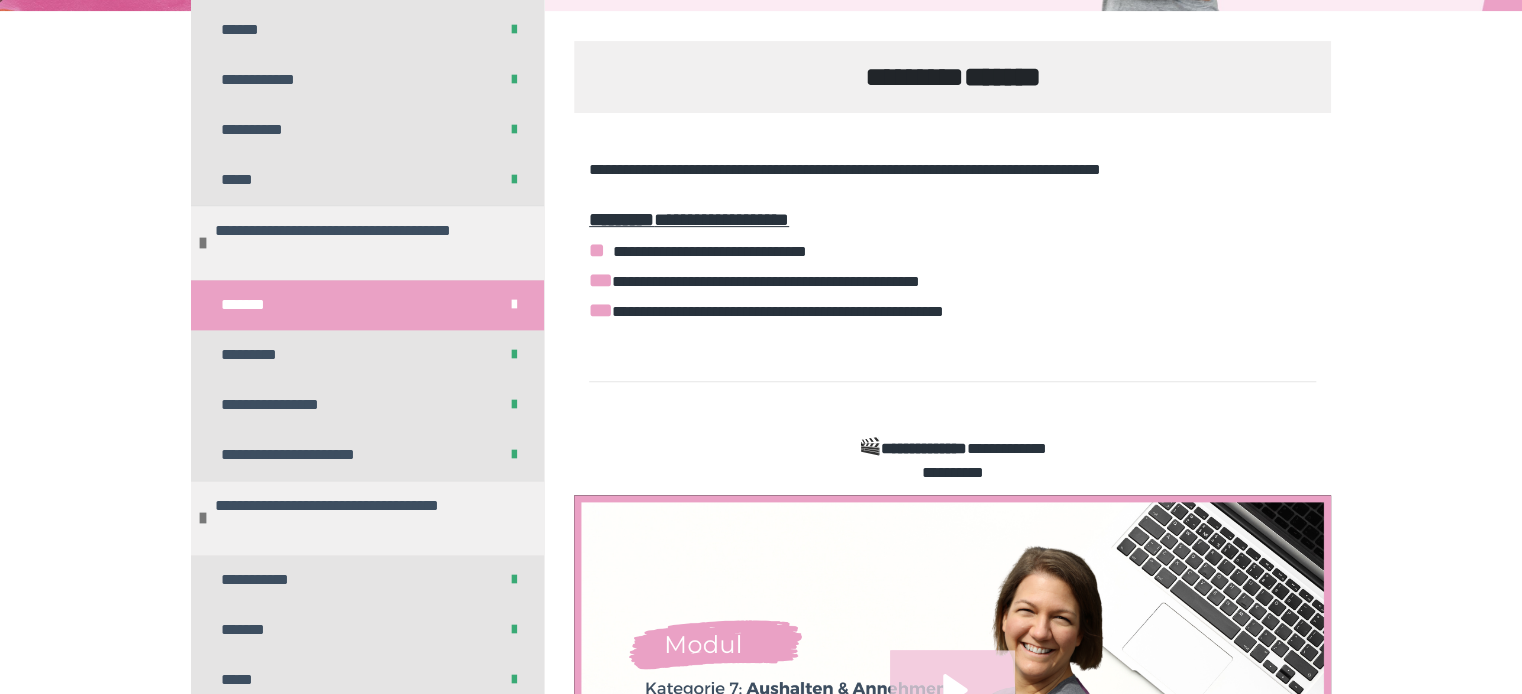 click 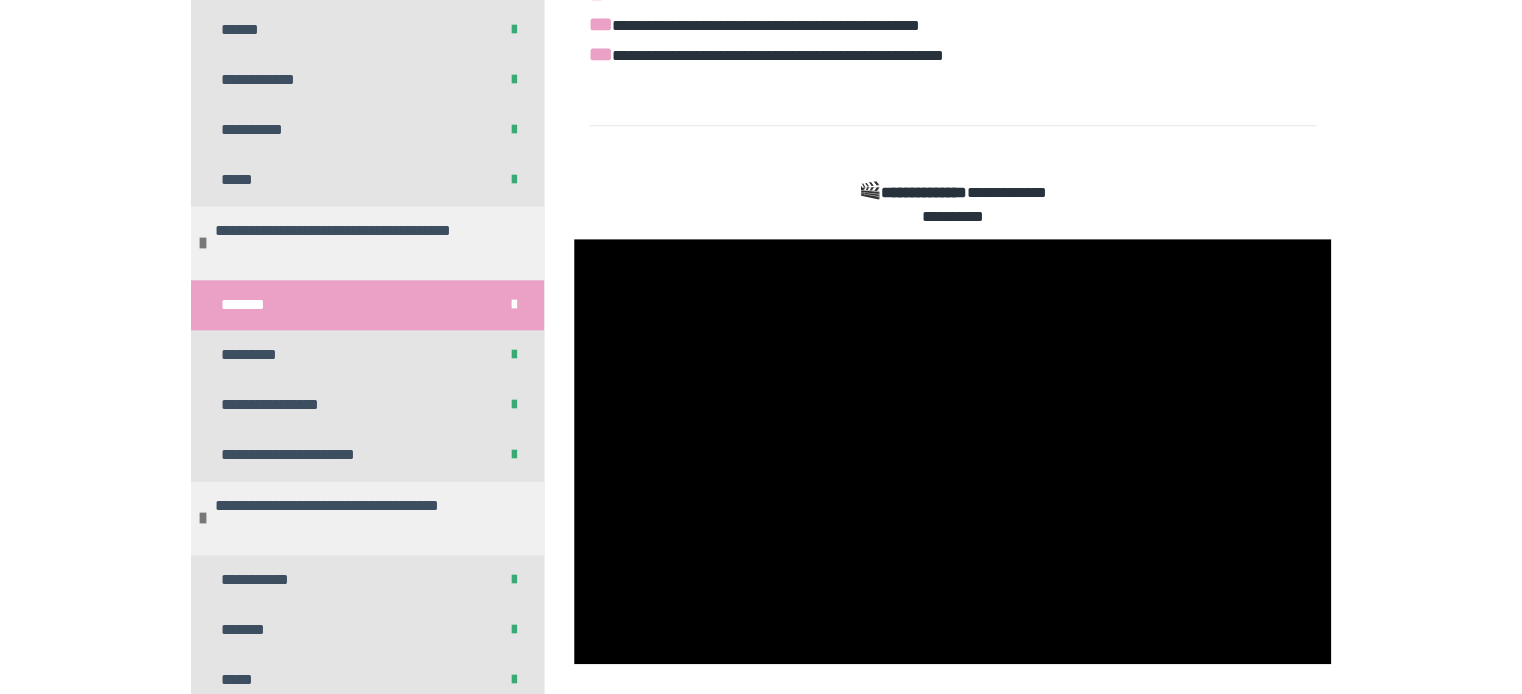 scroll, scrollTop: 586, scrollLeft: 0, axis: vertical 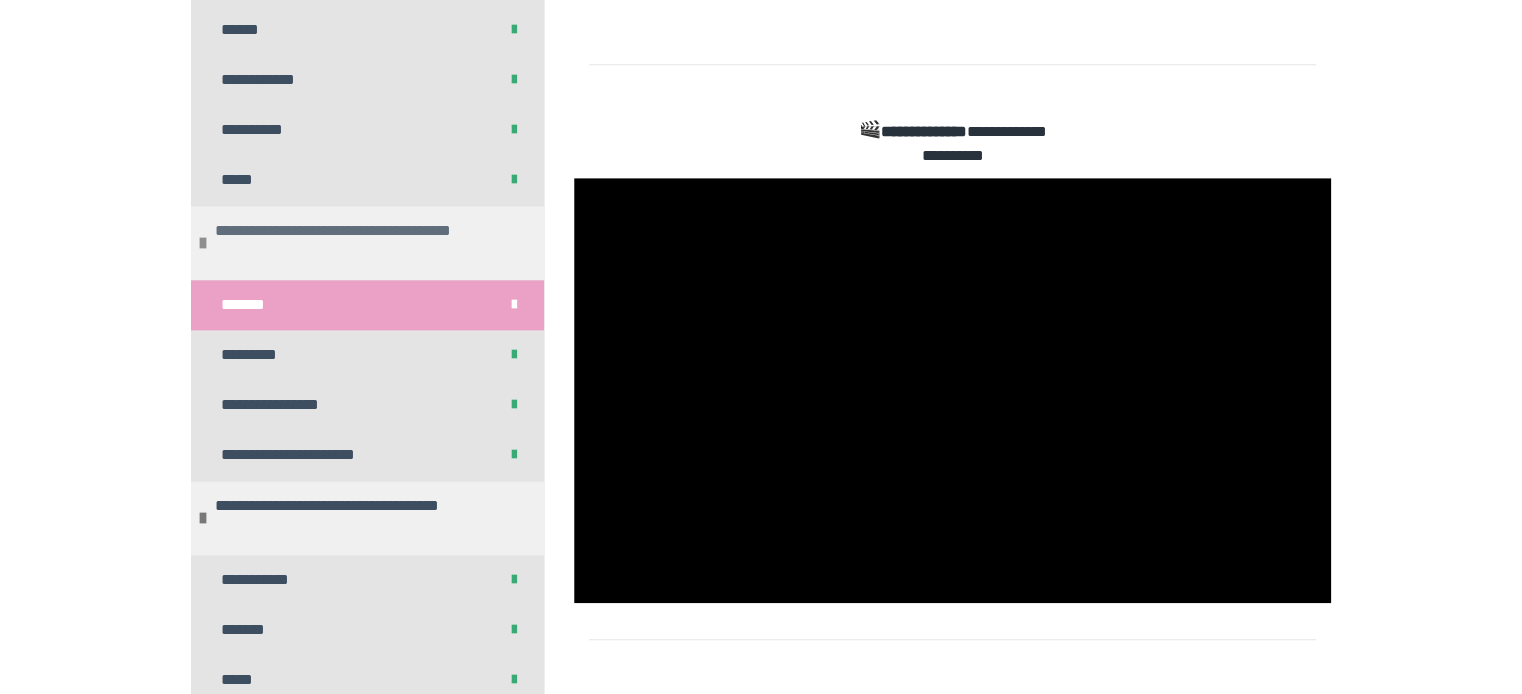 click at bounding box center (203, 243) 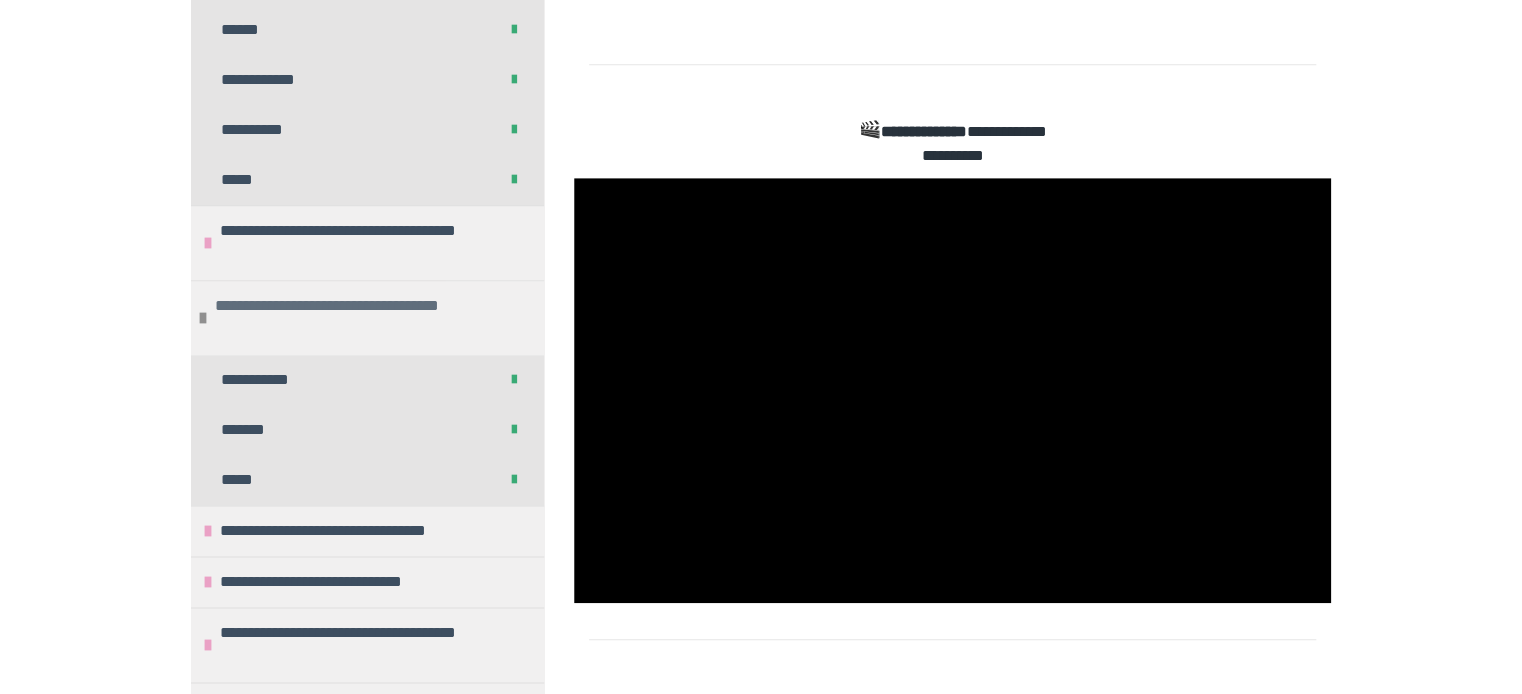click at bounding box center [203, 318] 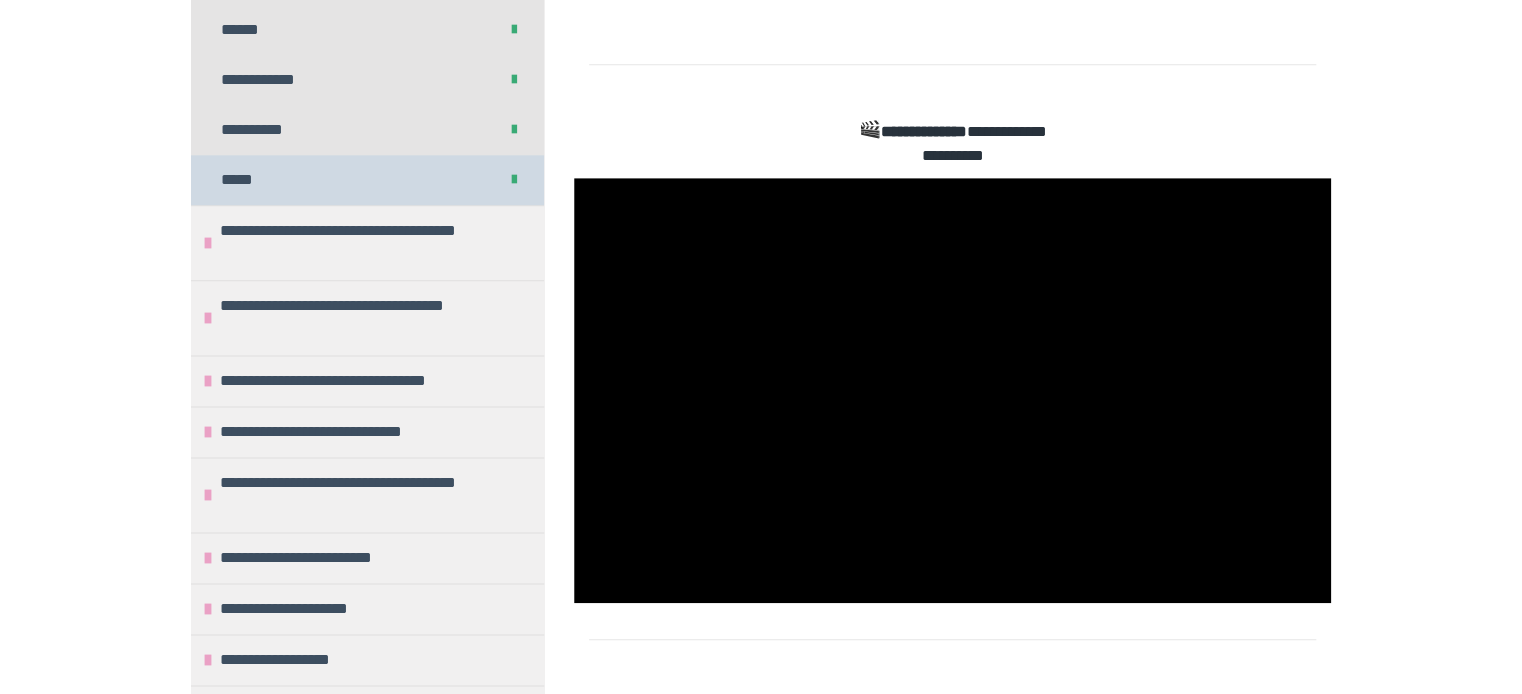 click on "*****" at bounding box center (245, 180) 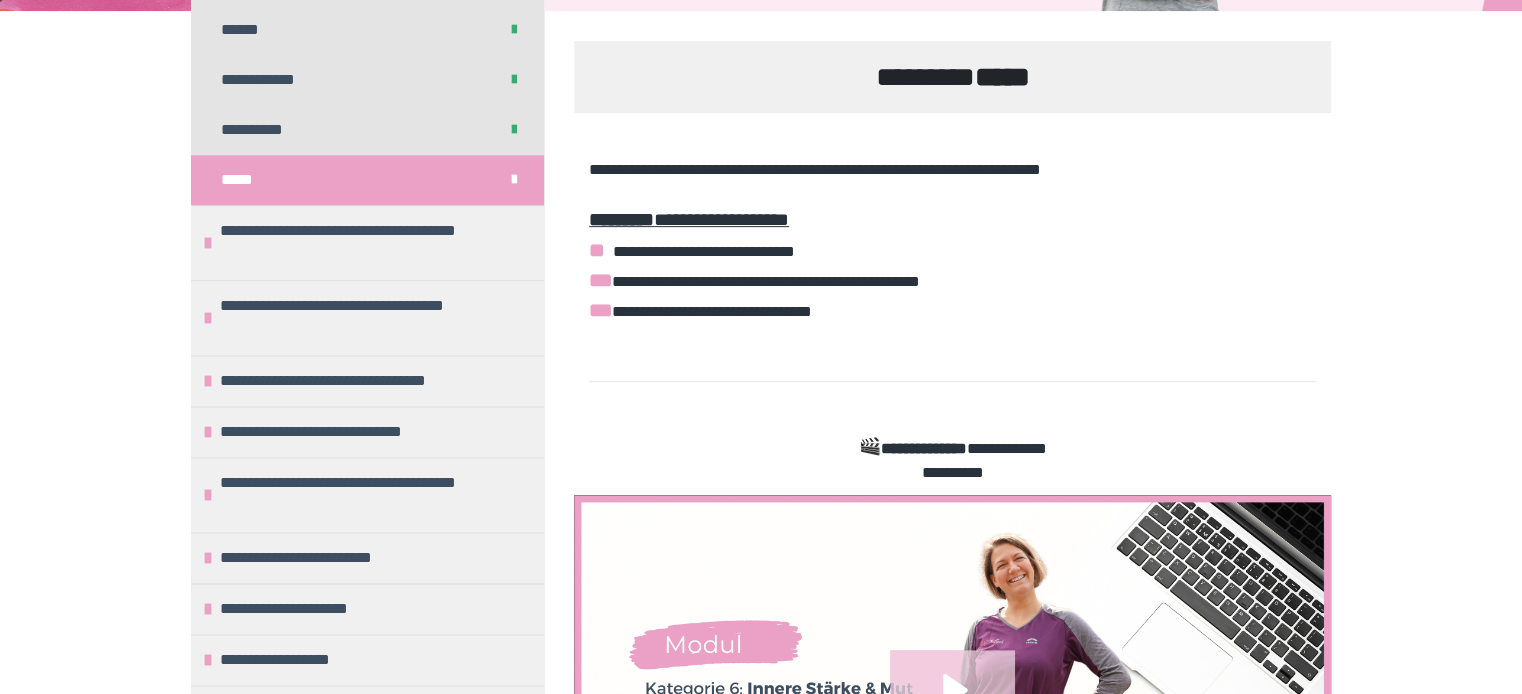click 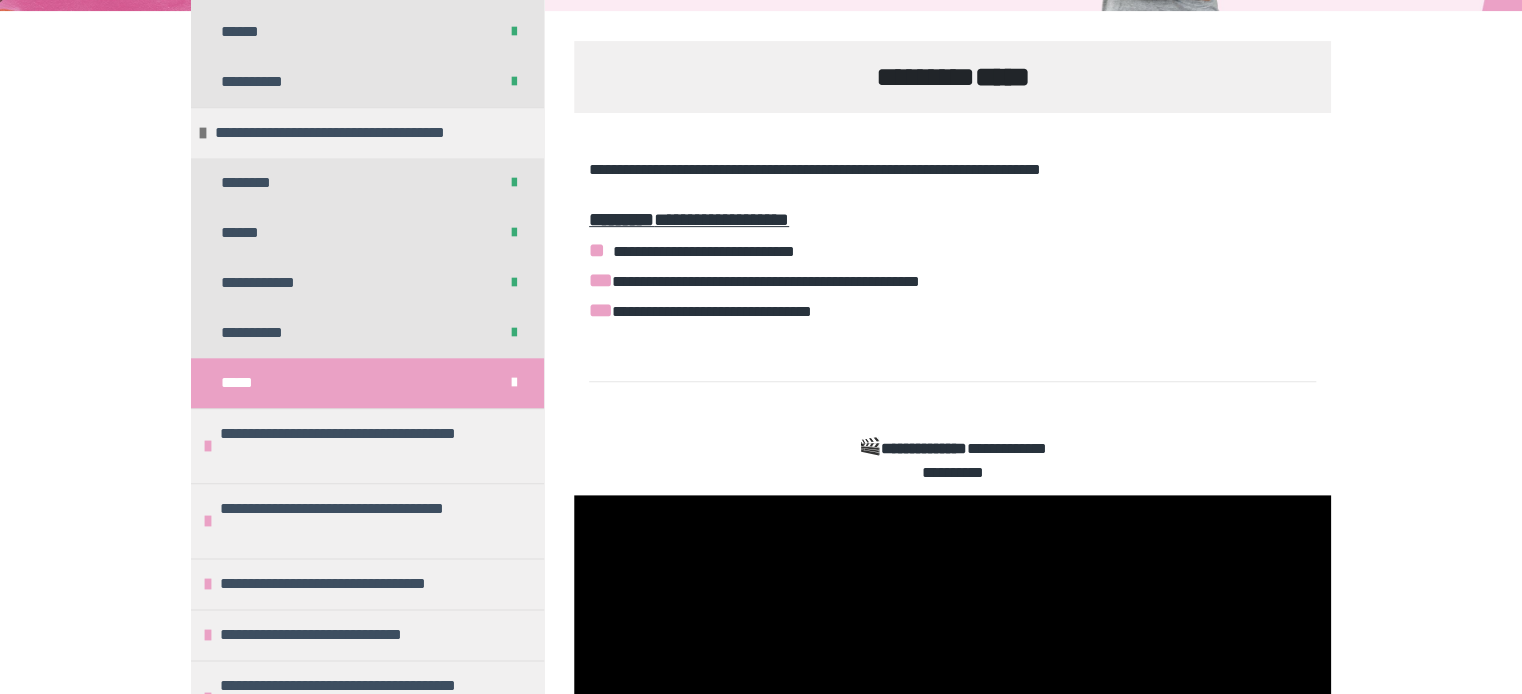 scroll, scrollTop: 848, scrollLeft: 0, axis: vertical 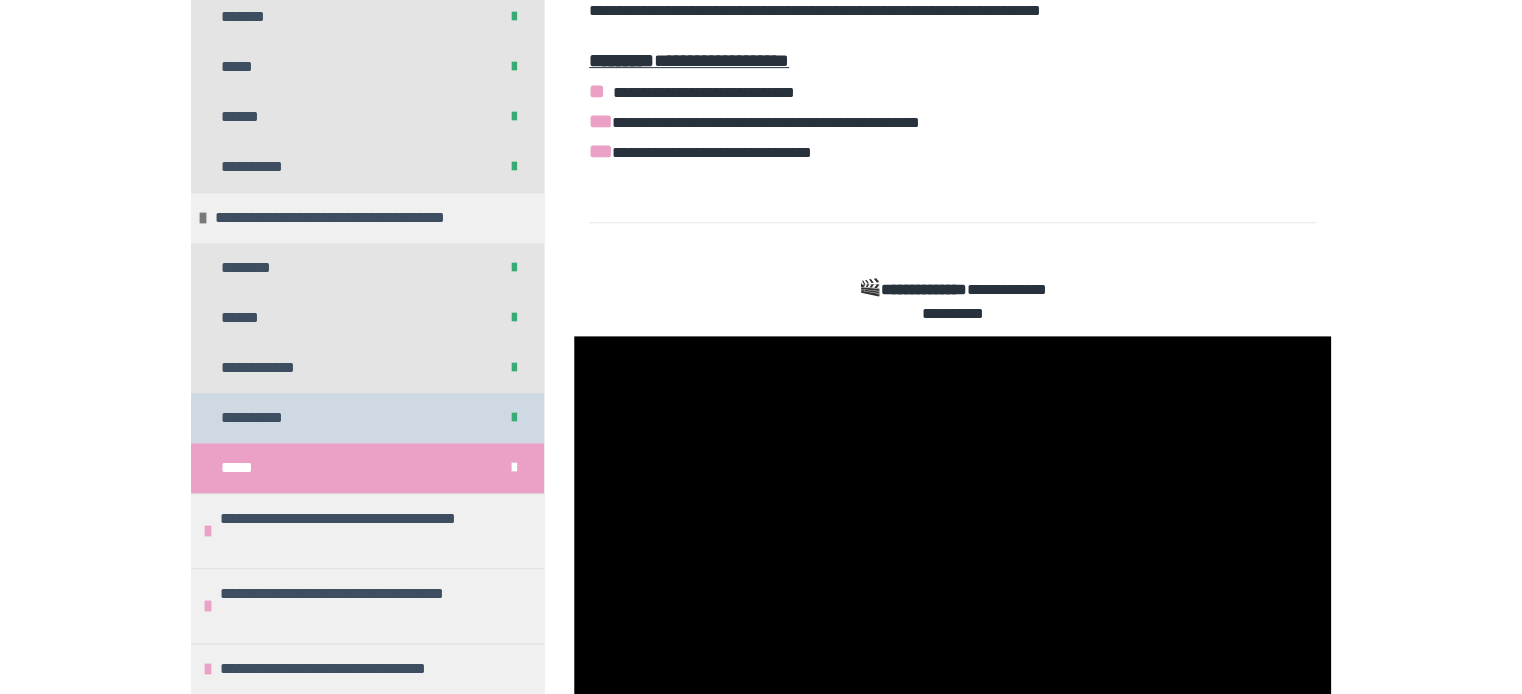 click on "**********" at bounding box center [263, 418] 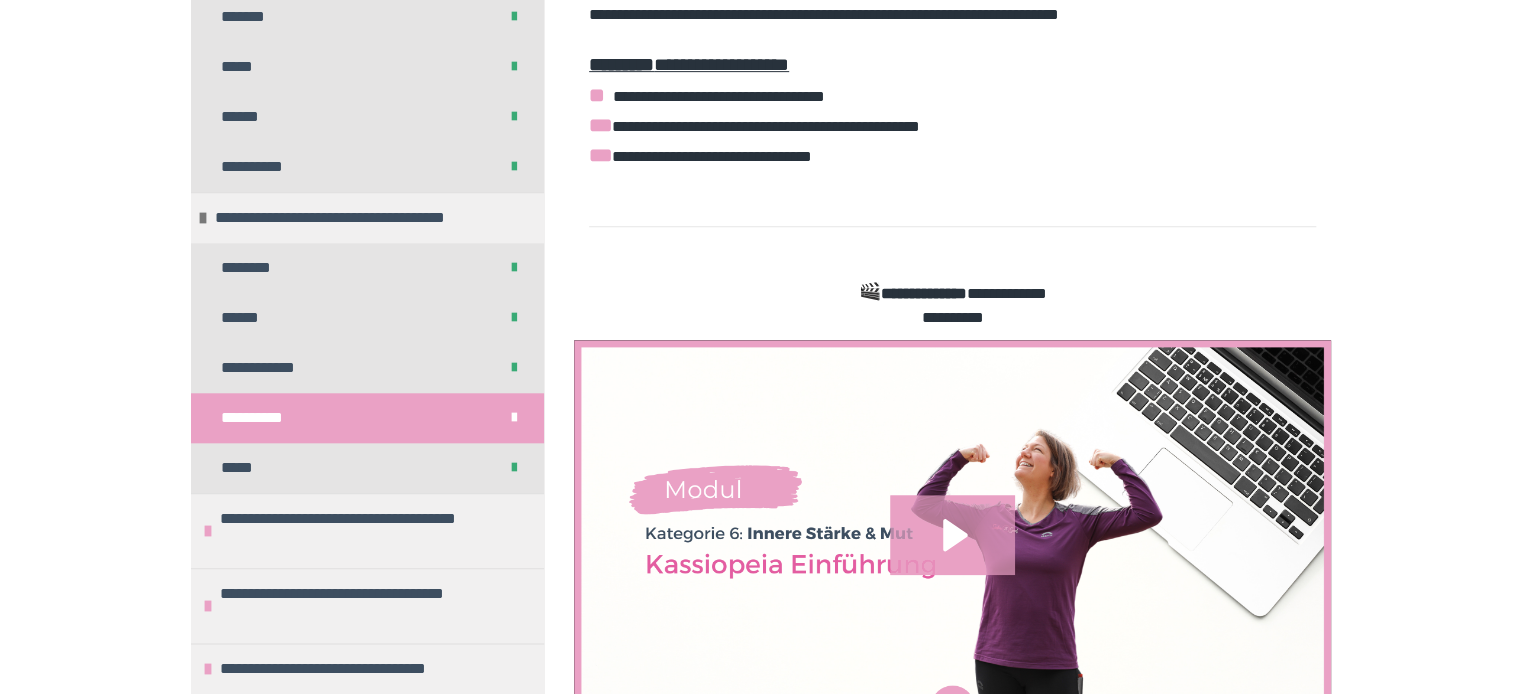 scroll, scrollTop: 428, scrollLeft: 0, axis: vertical 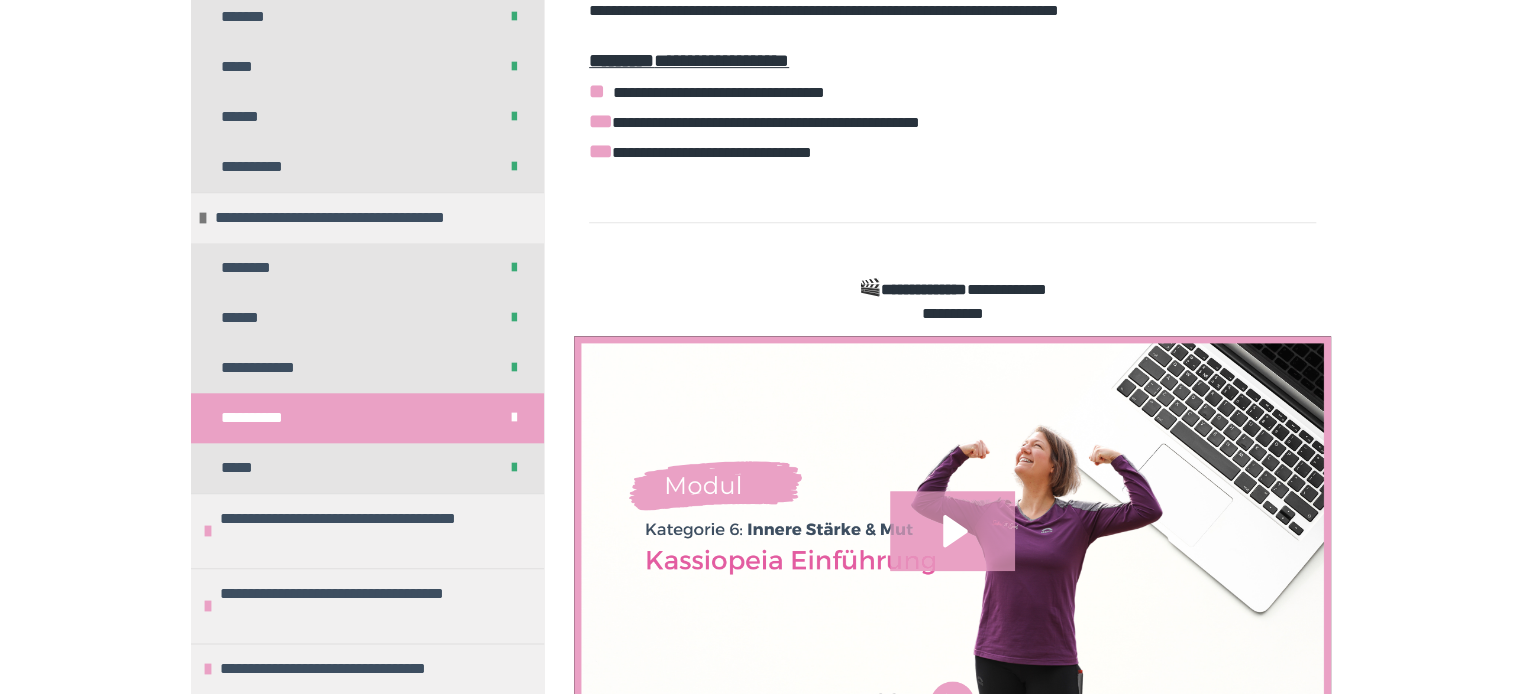 drag, startPoint x: 1514, startPoint y: 690, endPoint x: 931, endPoint y: 520, distance: 607.28 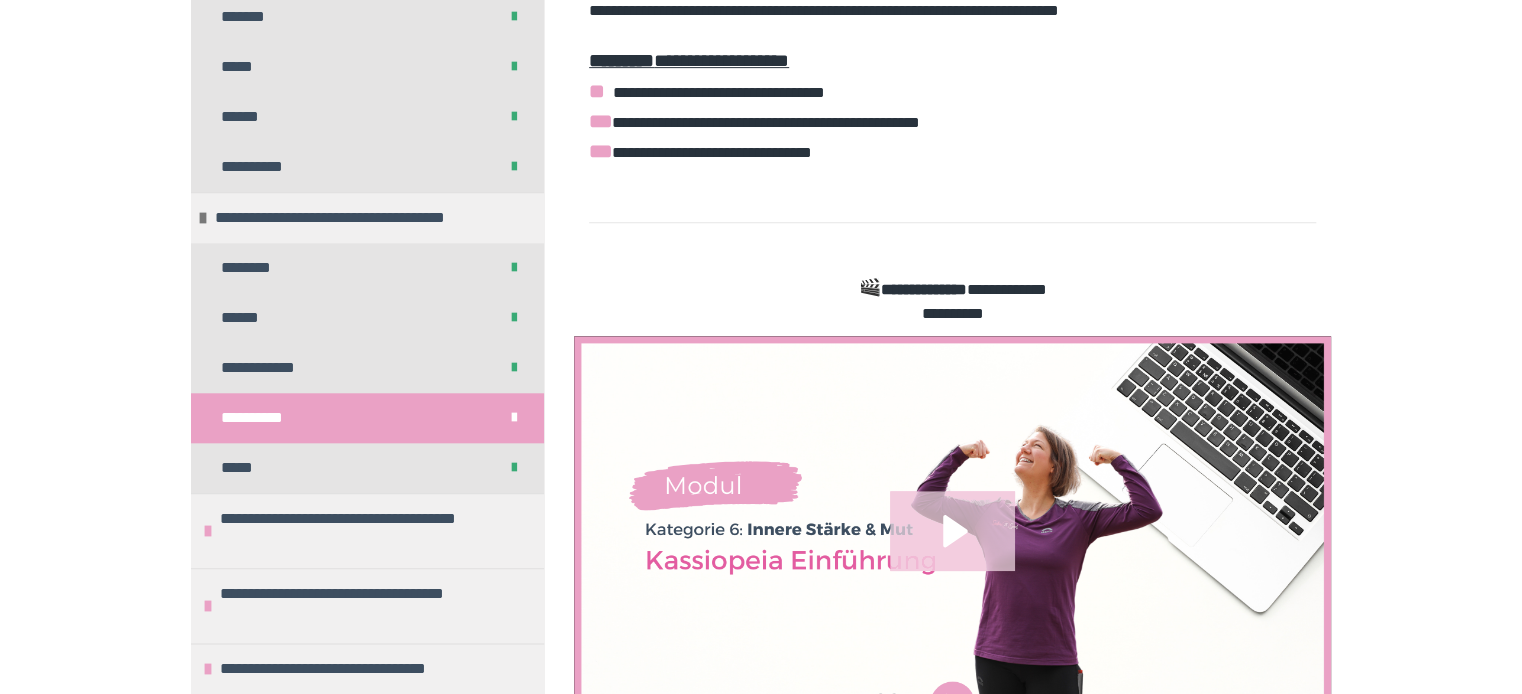click 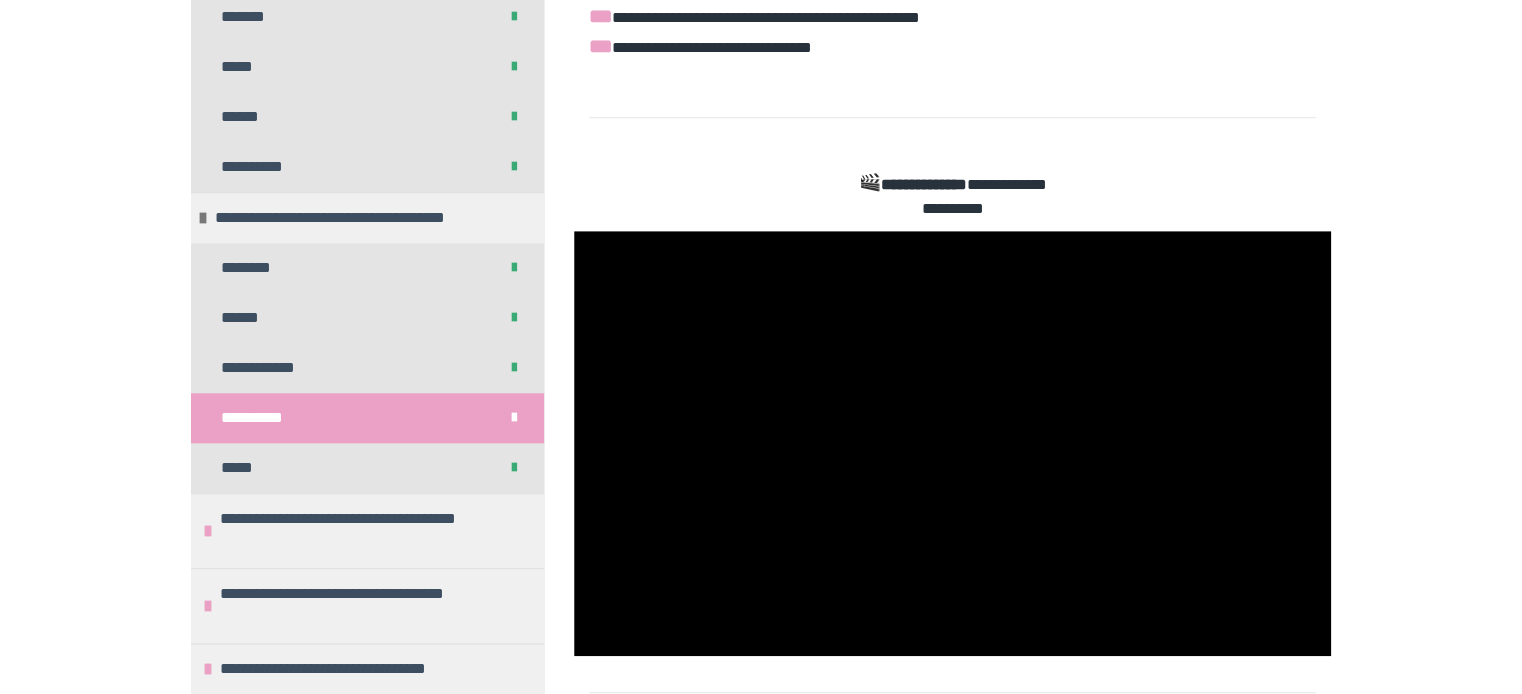 scroll, scrollTop: 586, scrollLeft: 0, axis: vertical 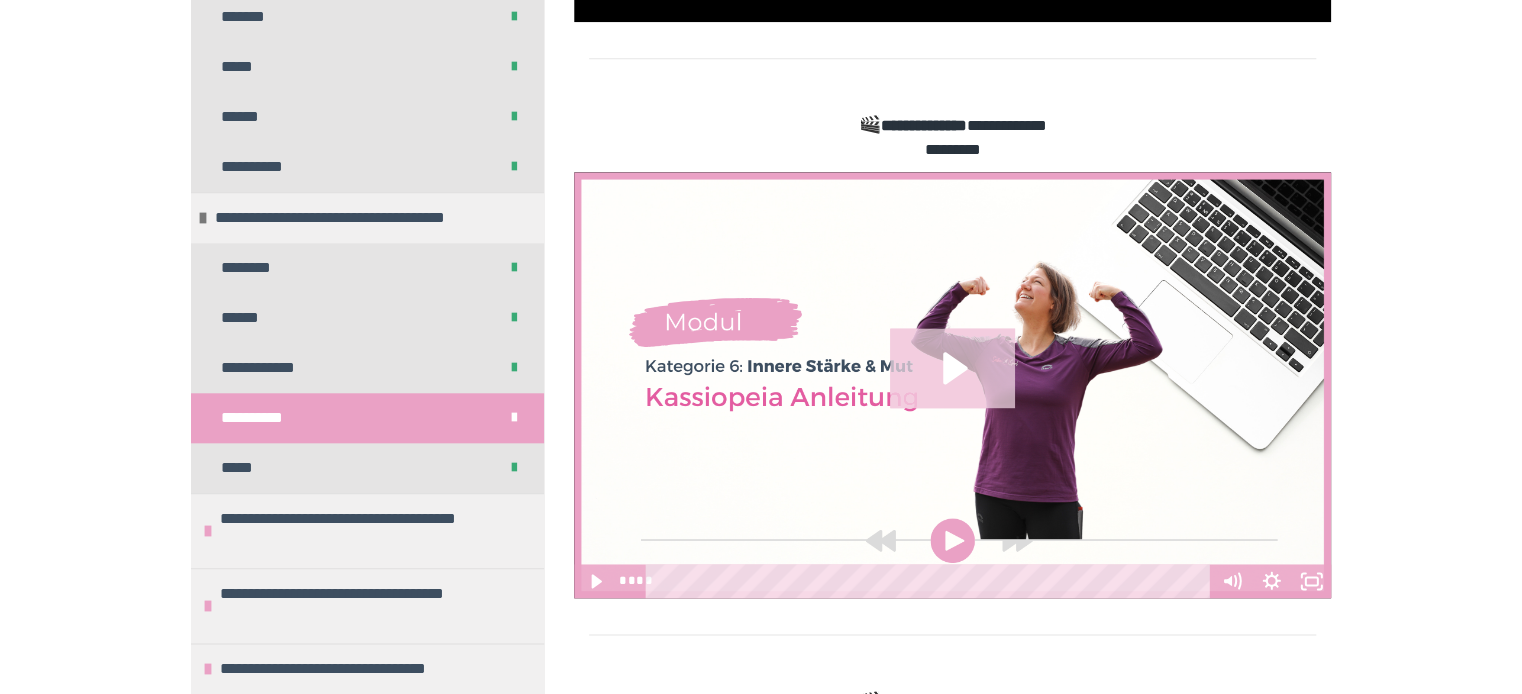 click 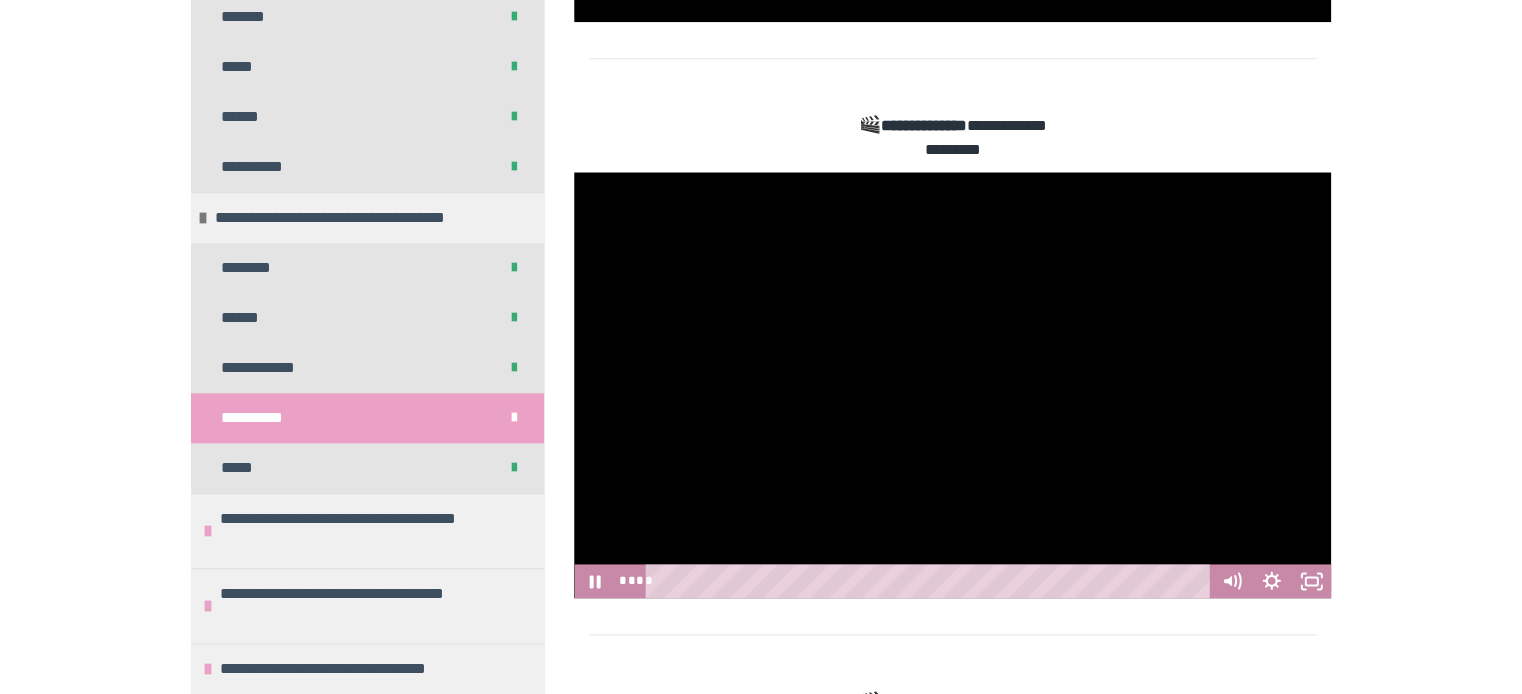 click at bounding box center [952, 385] 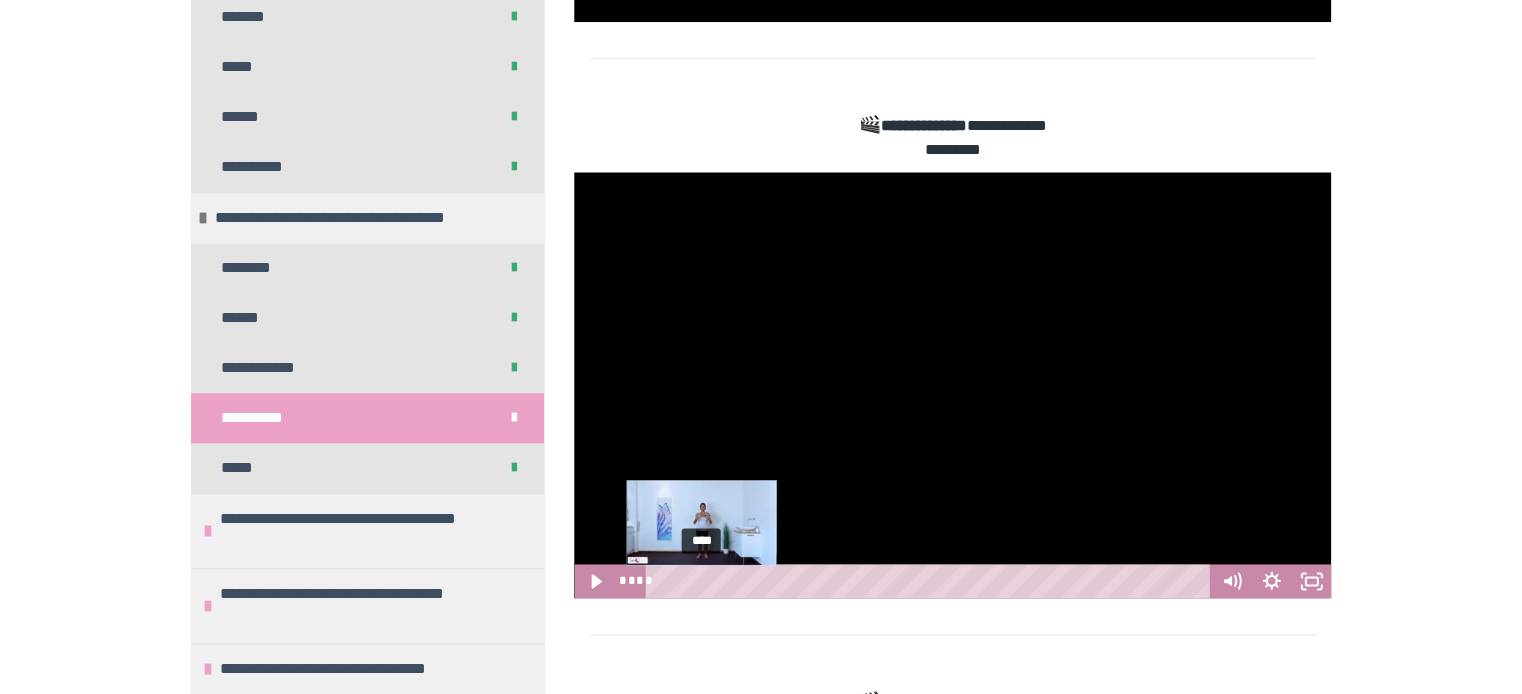 click on "****" at bounding box center [931, 581] 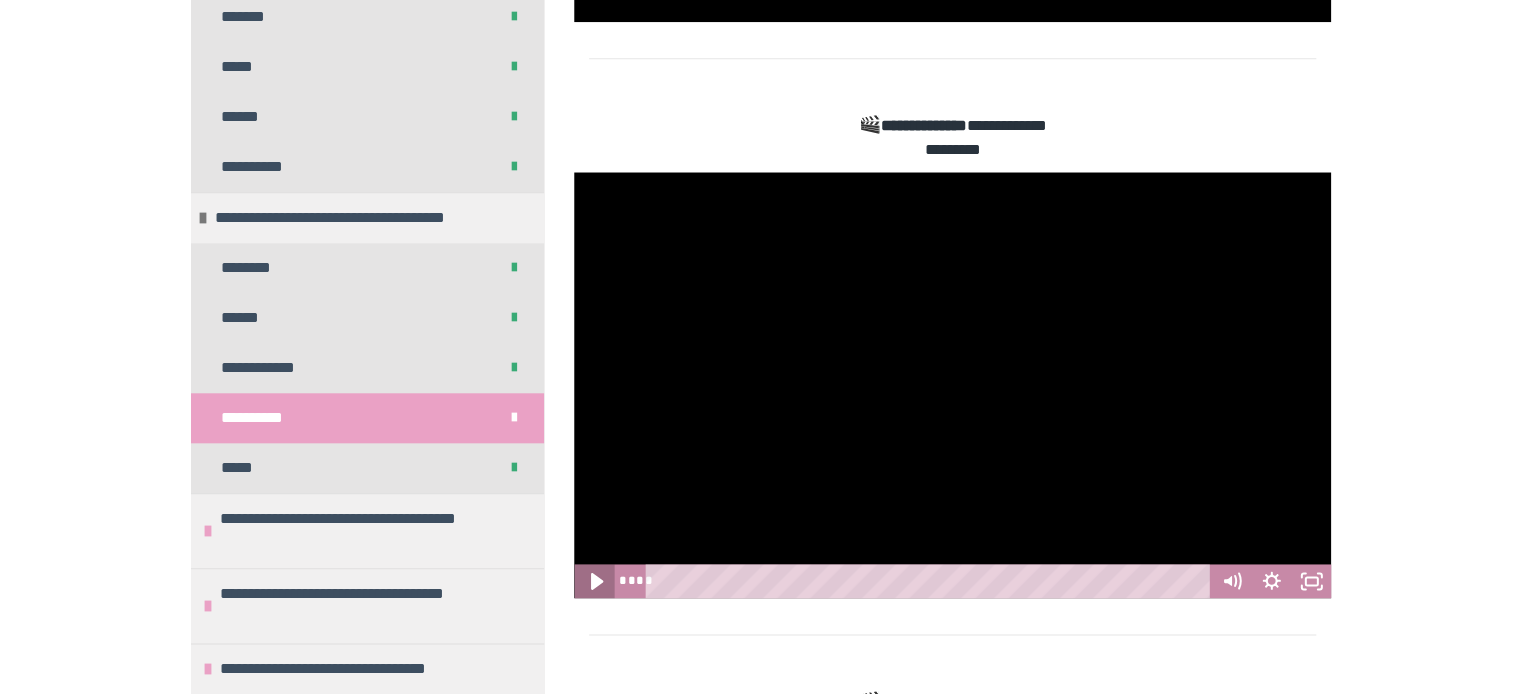 click 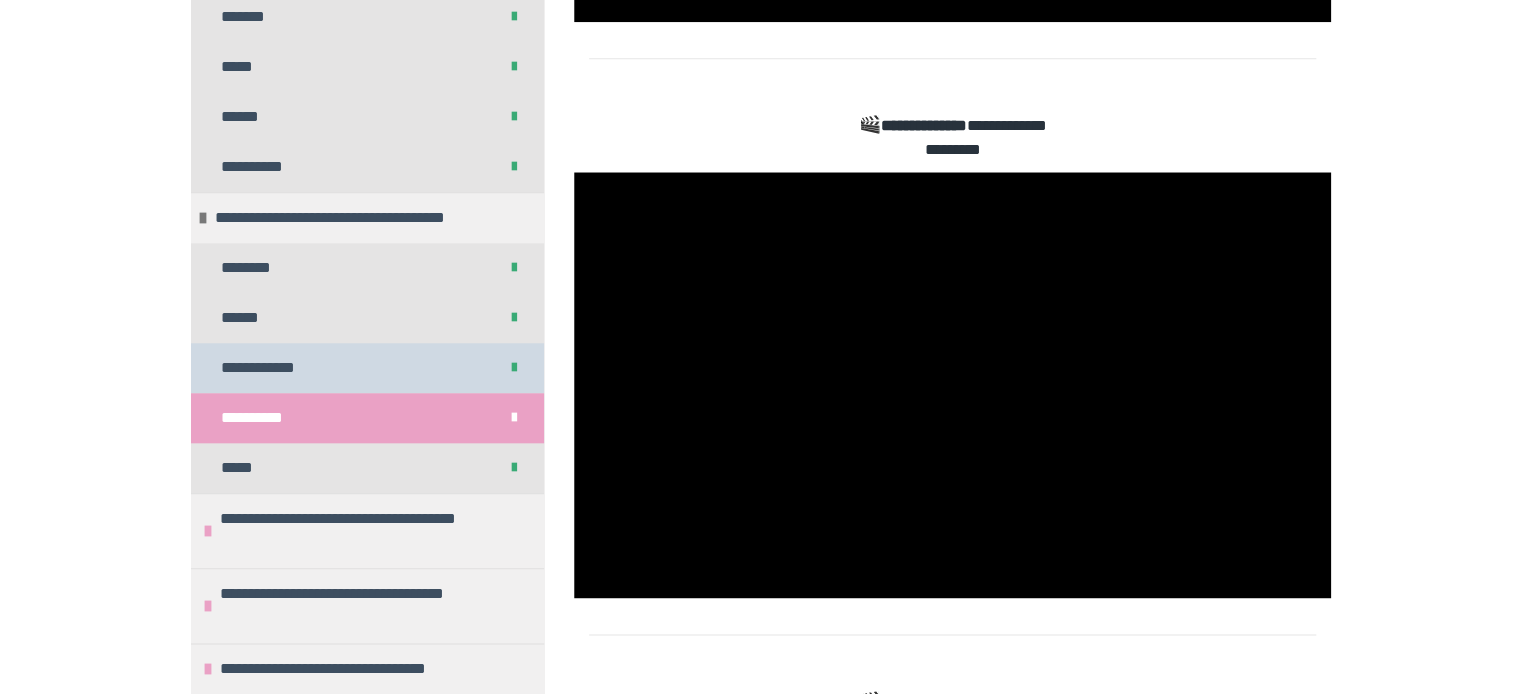 click on "**********" at bounding box center [272, 368] 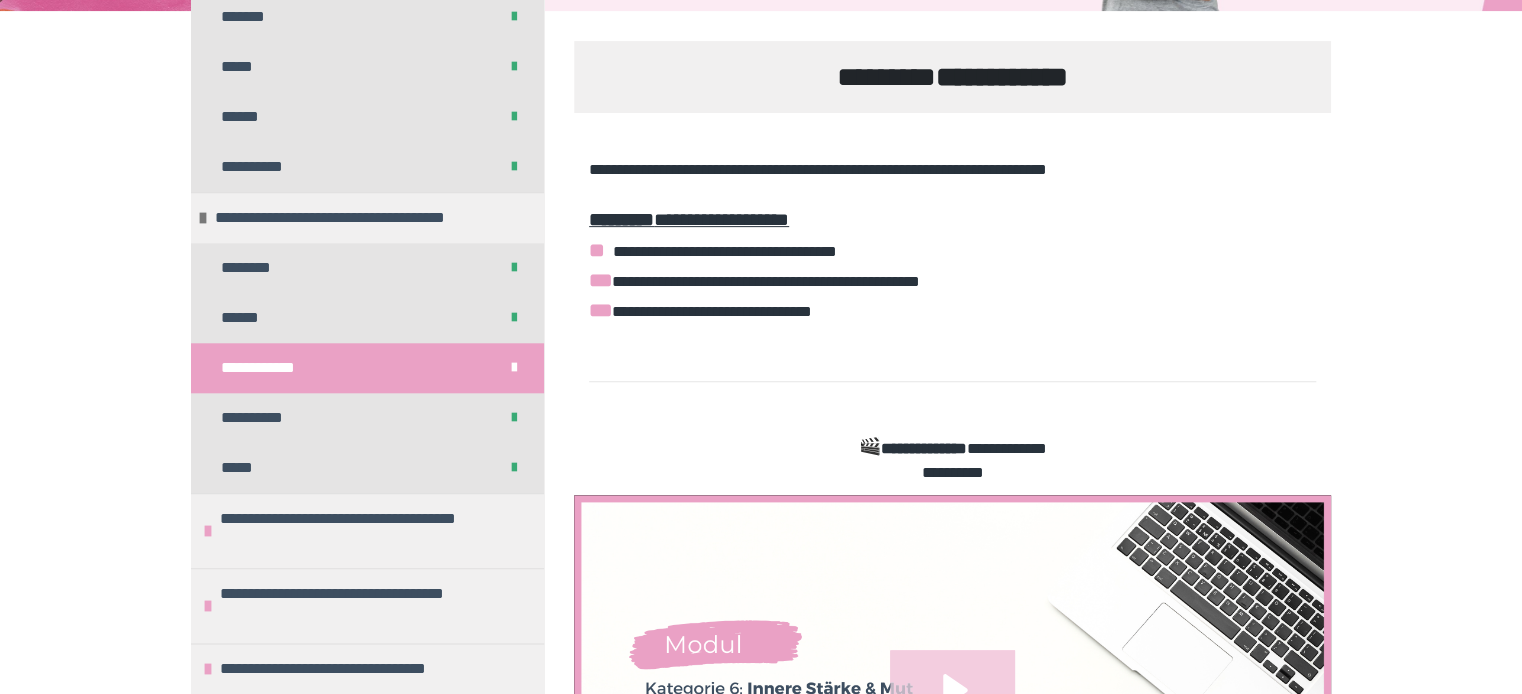 click 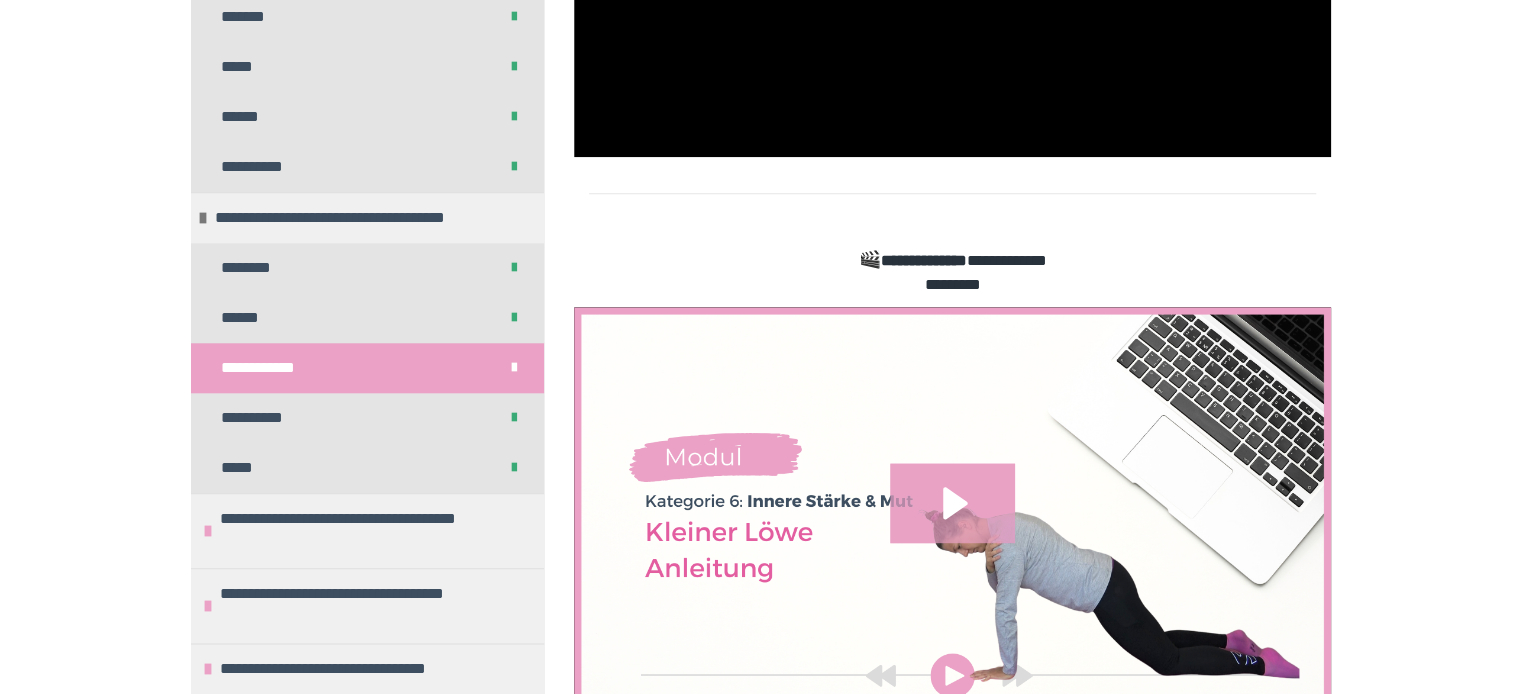 scroll, scrollTop: 1061, scrollLeft: 0, axis: vertical 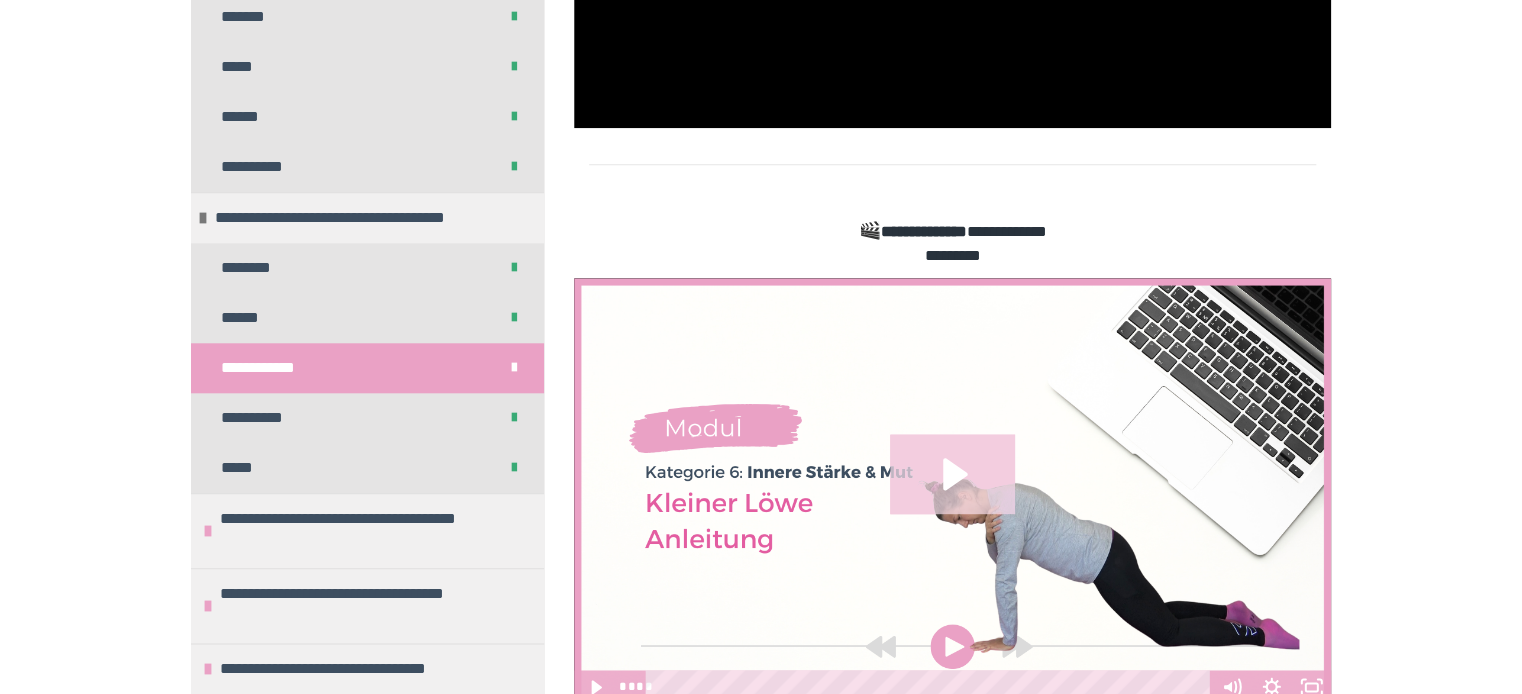 click 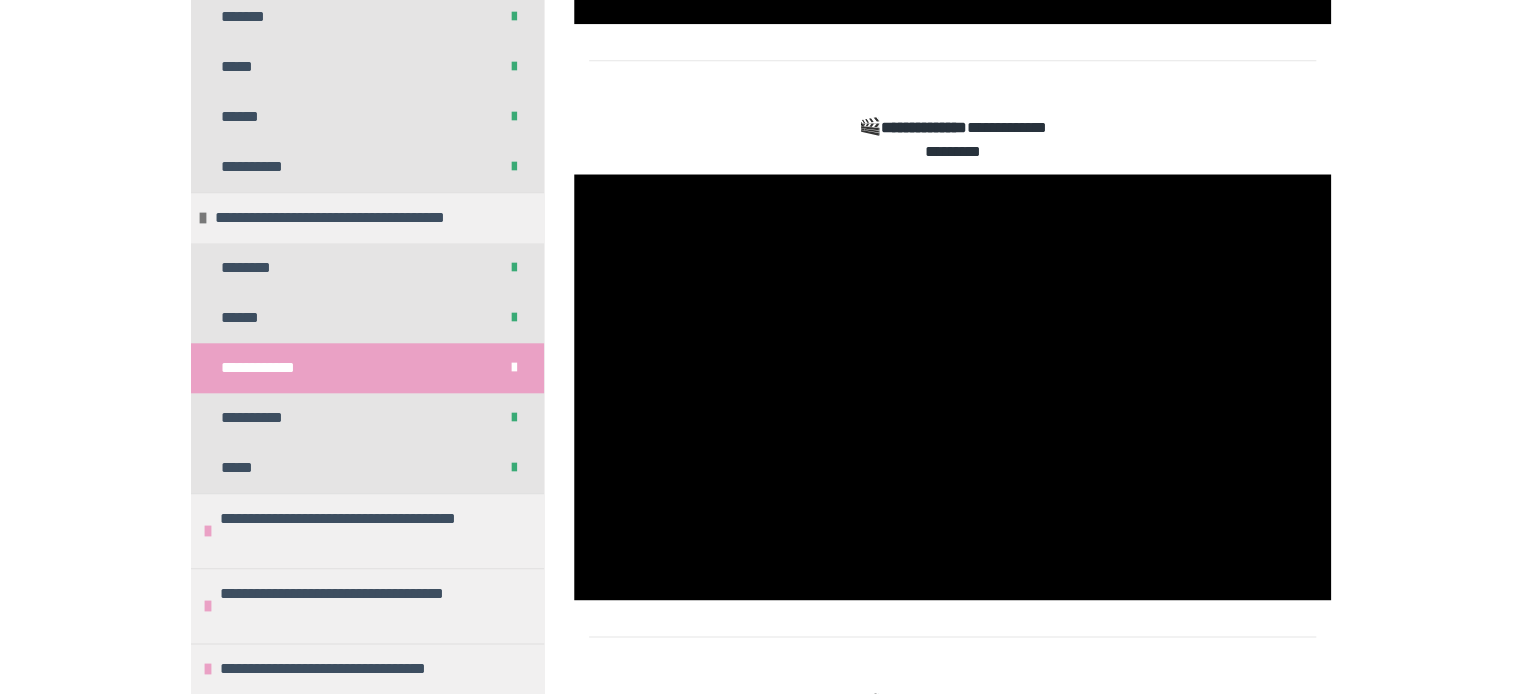 scroll, scrollTop: 1202, scrollLeft: 0, axis: vertical 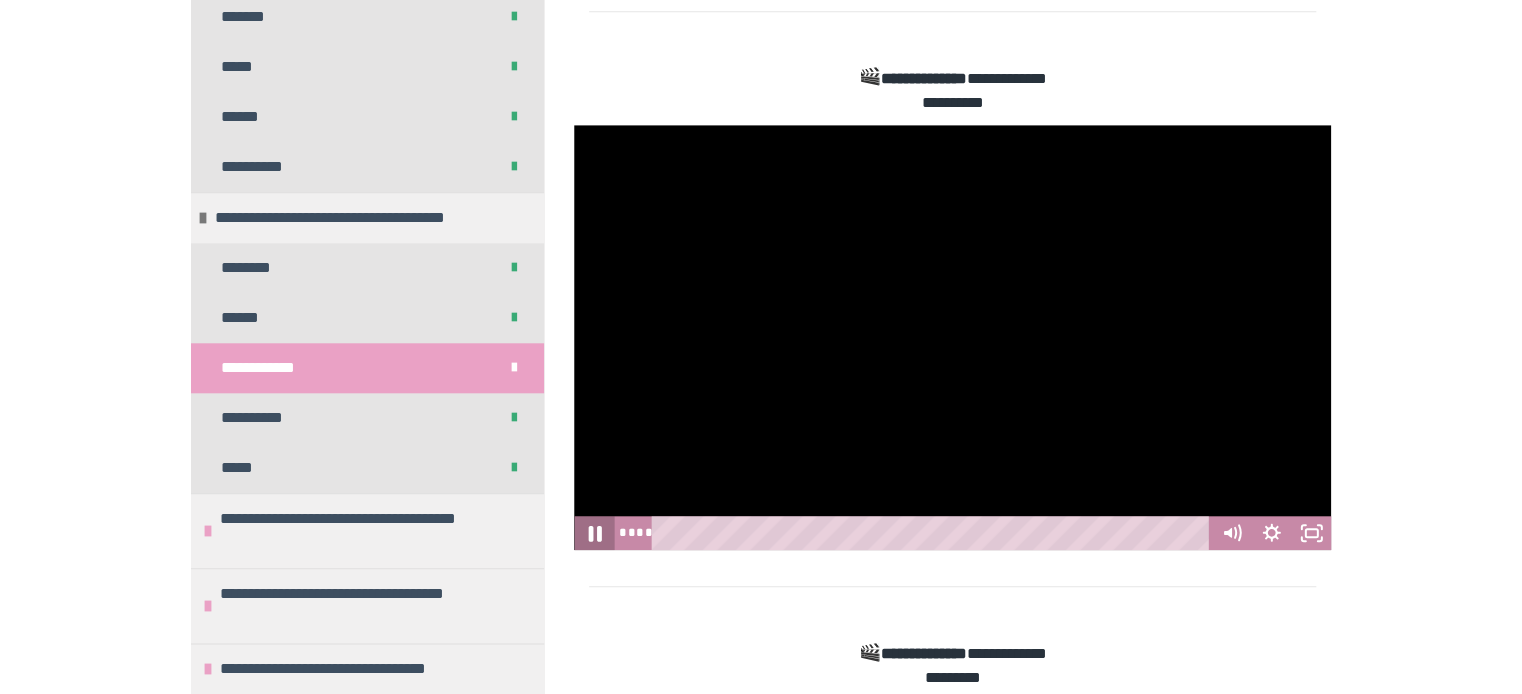 click 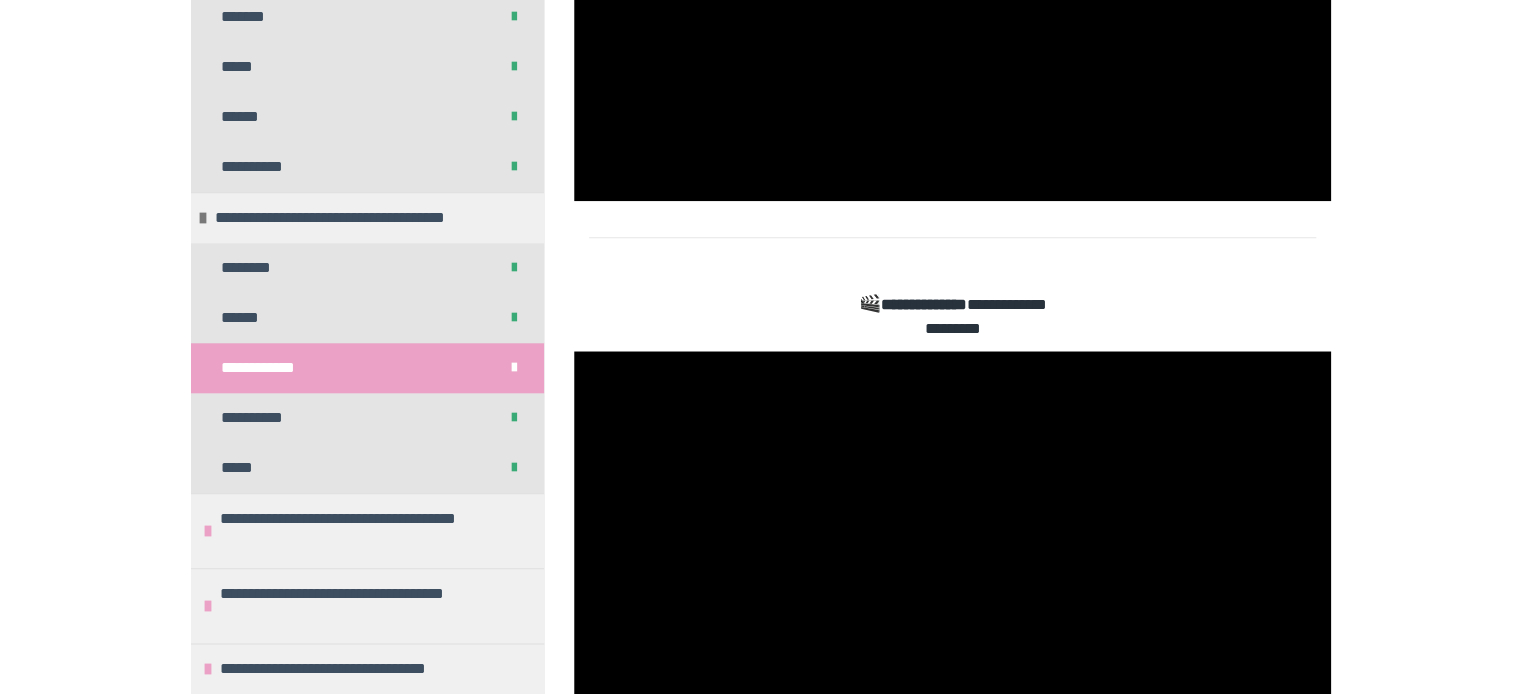 scroll, scrollTop: 991, scrollLeft: 0, axis: vertical 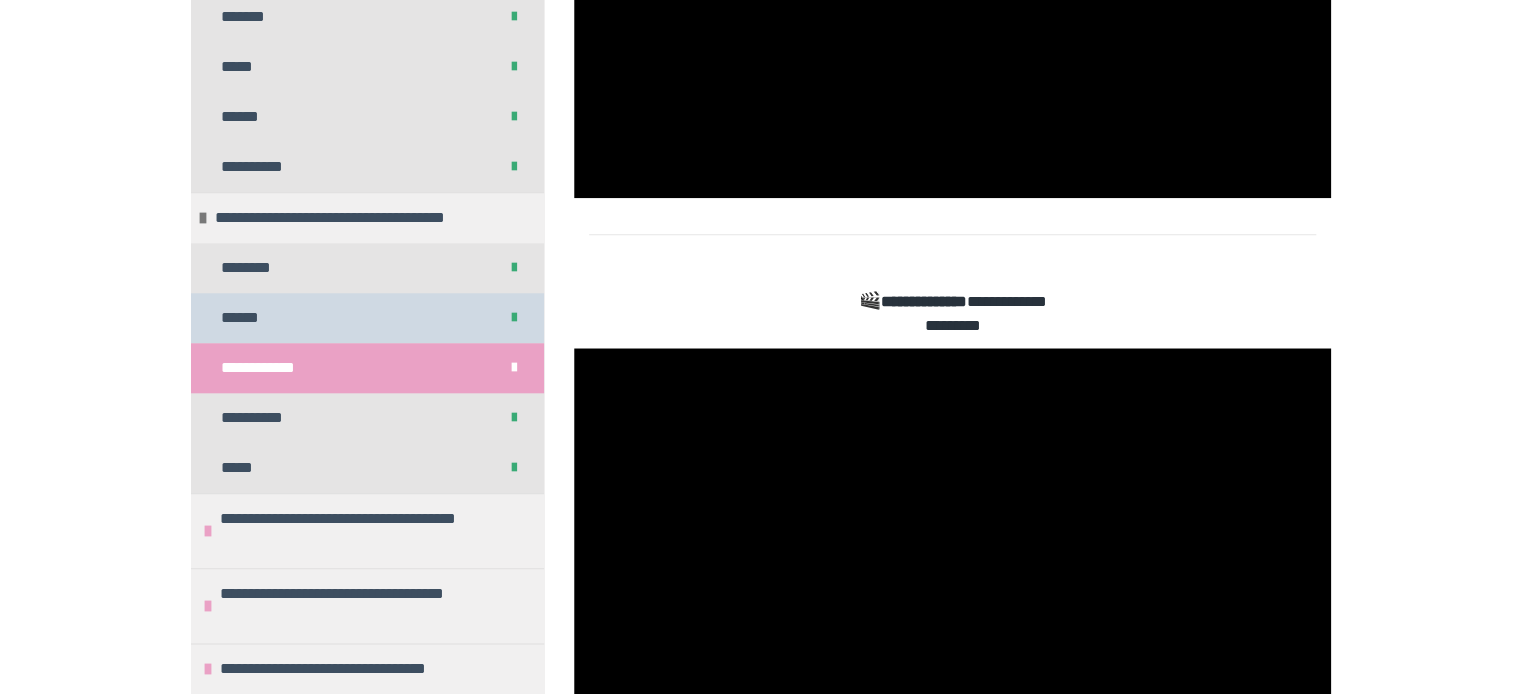 click on "******" at bounding box center (249, 318) 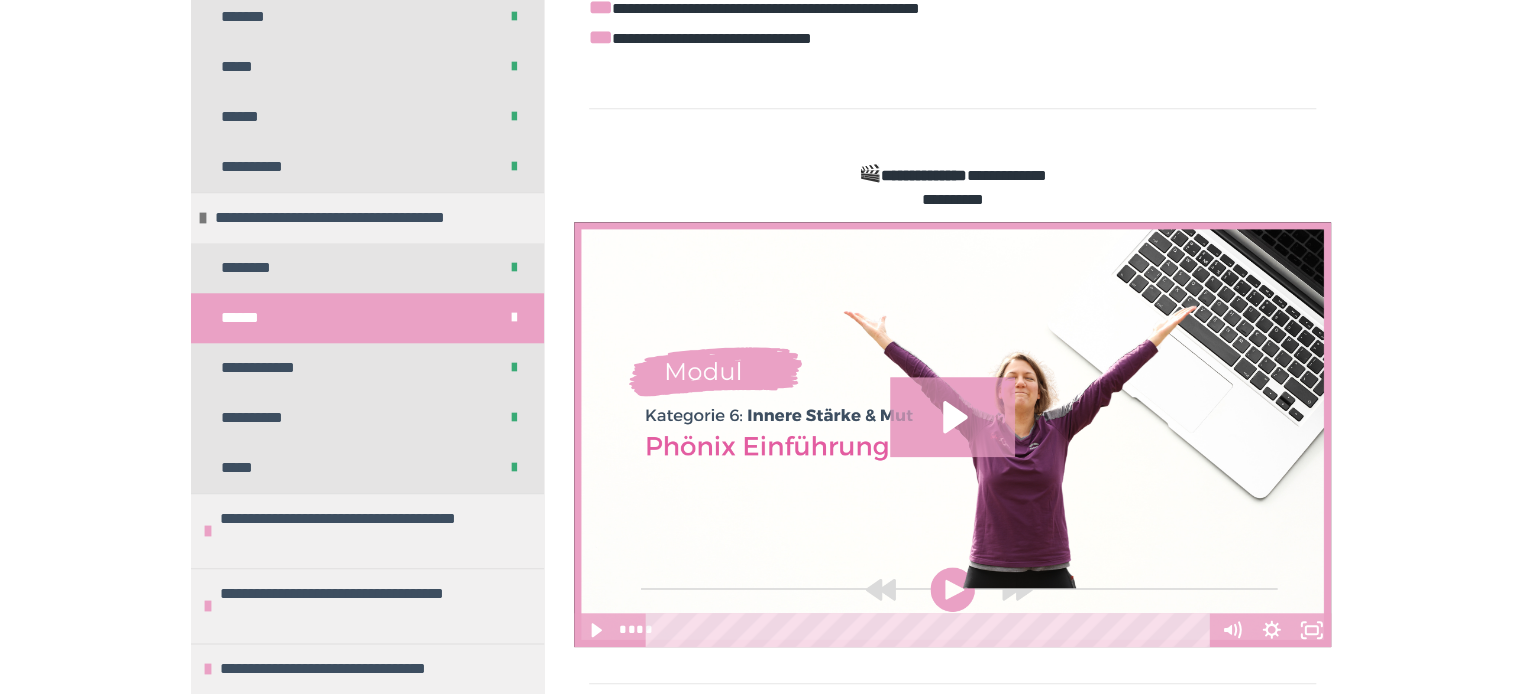 scroll, scrollTop: 568, scrollLeft: 0, axis: vertical 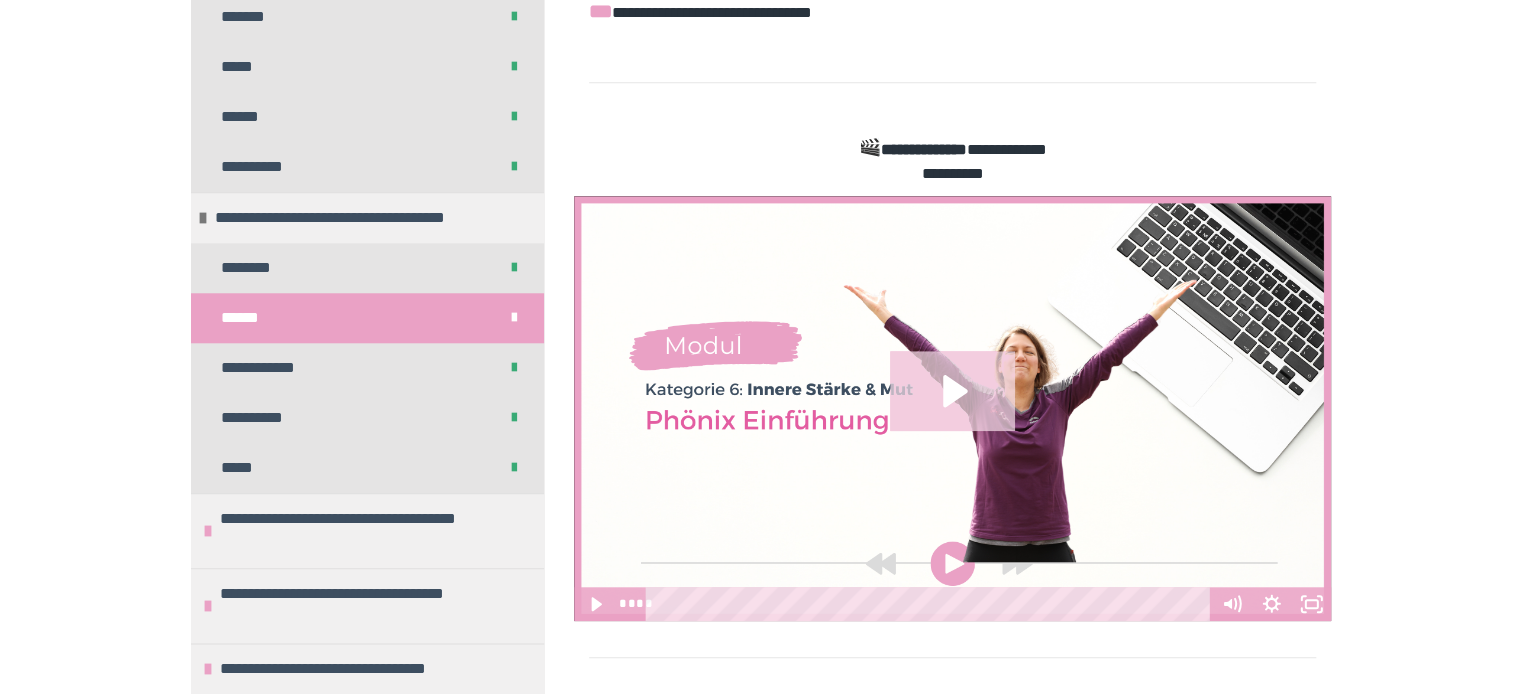 click 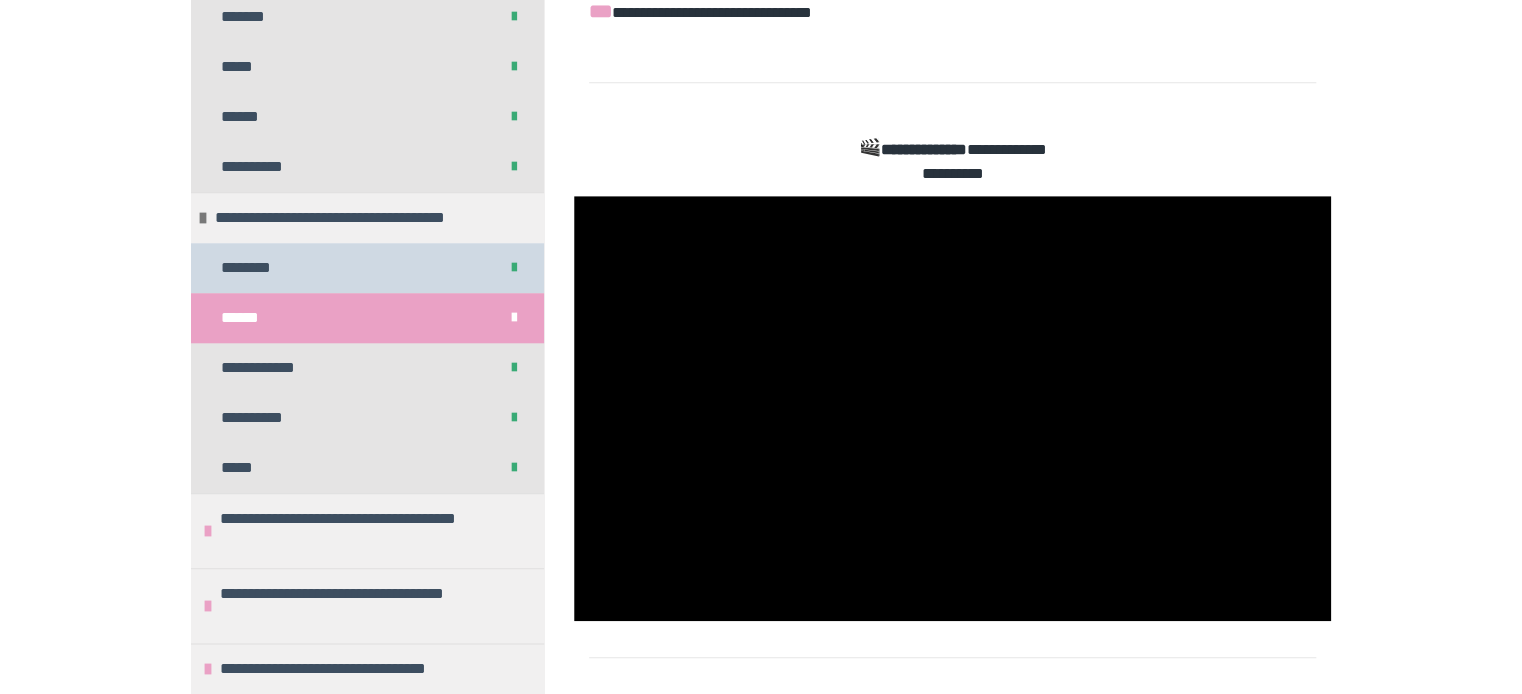 click on "********" at bounding box center [367, 268] 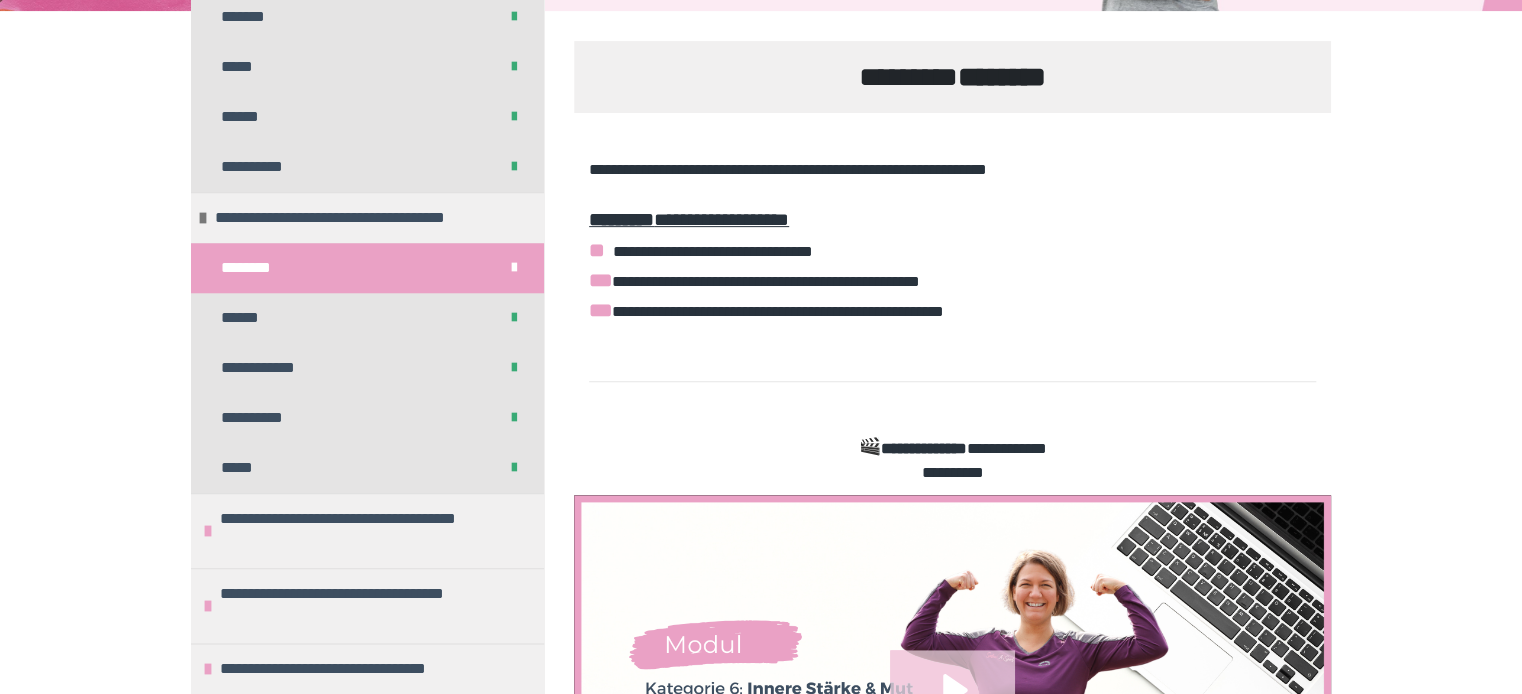 click 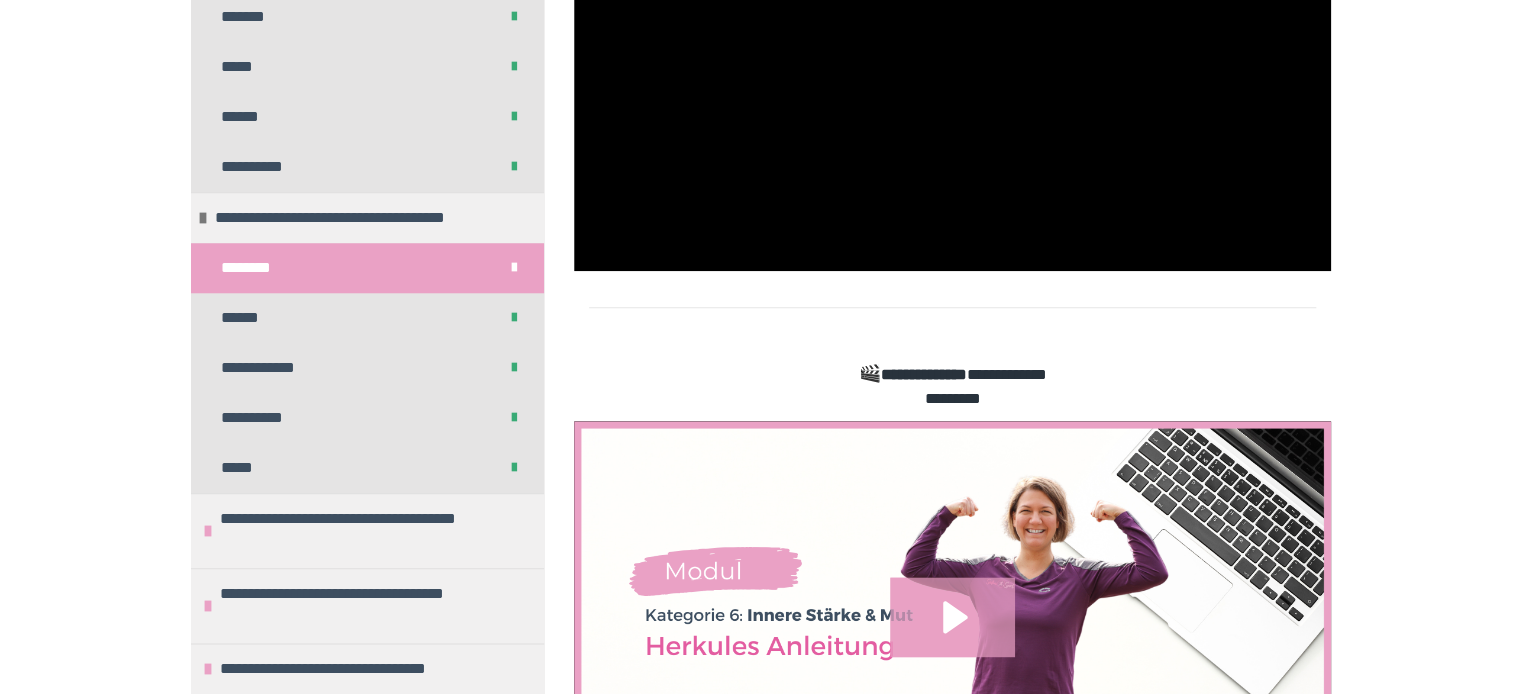 scroll, scrollTop: 938, scrollLeft: 0, axis: vertical 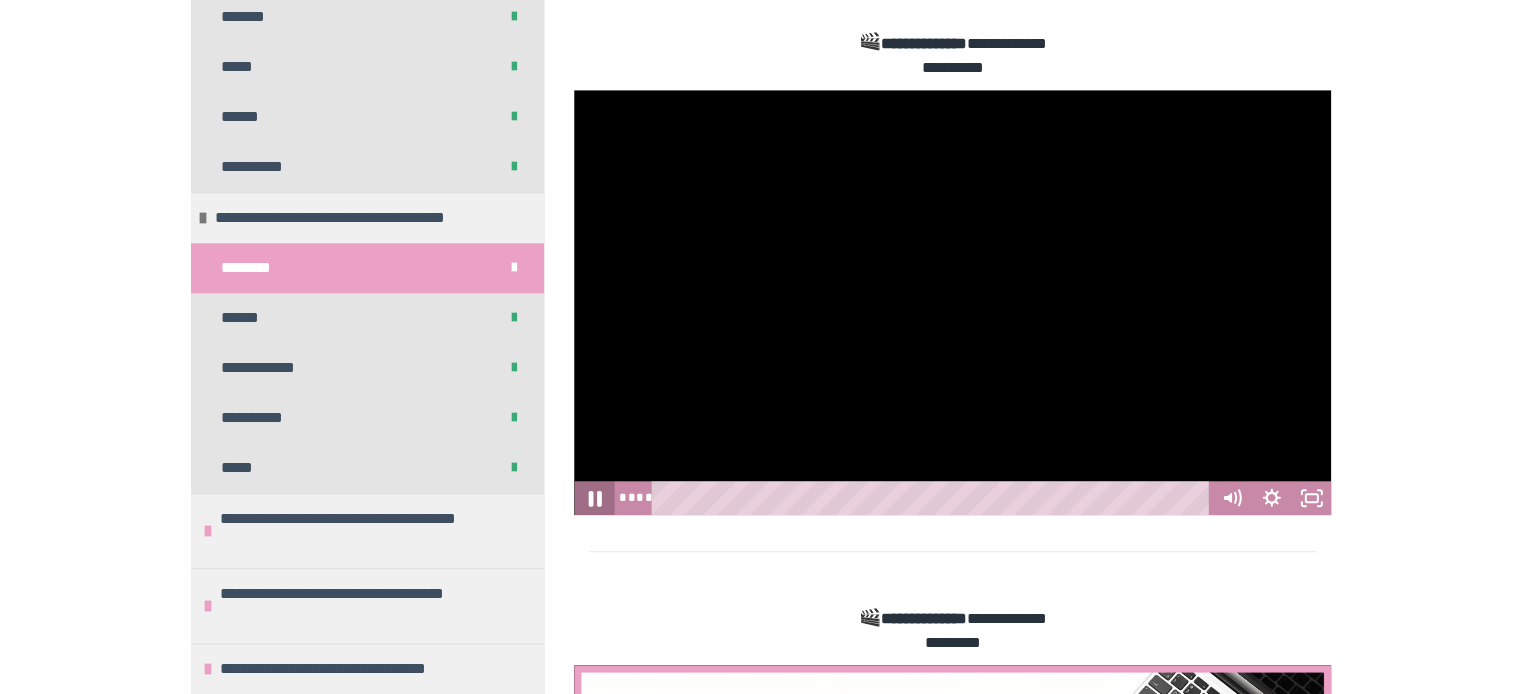 click 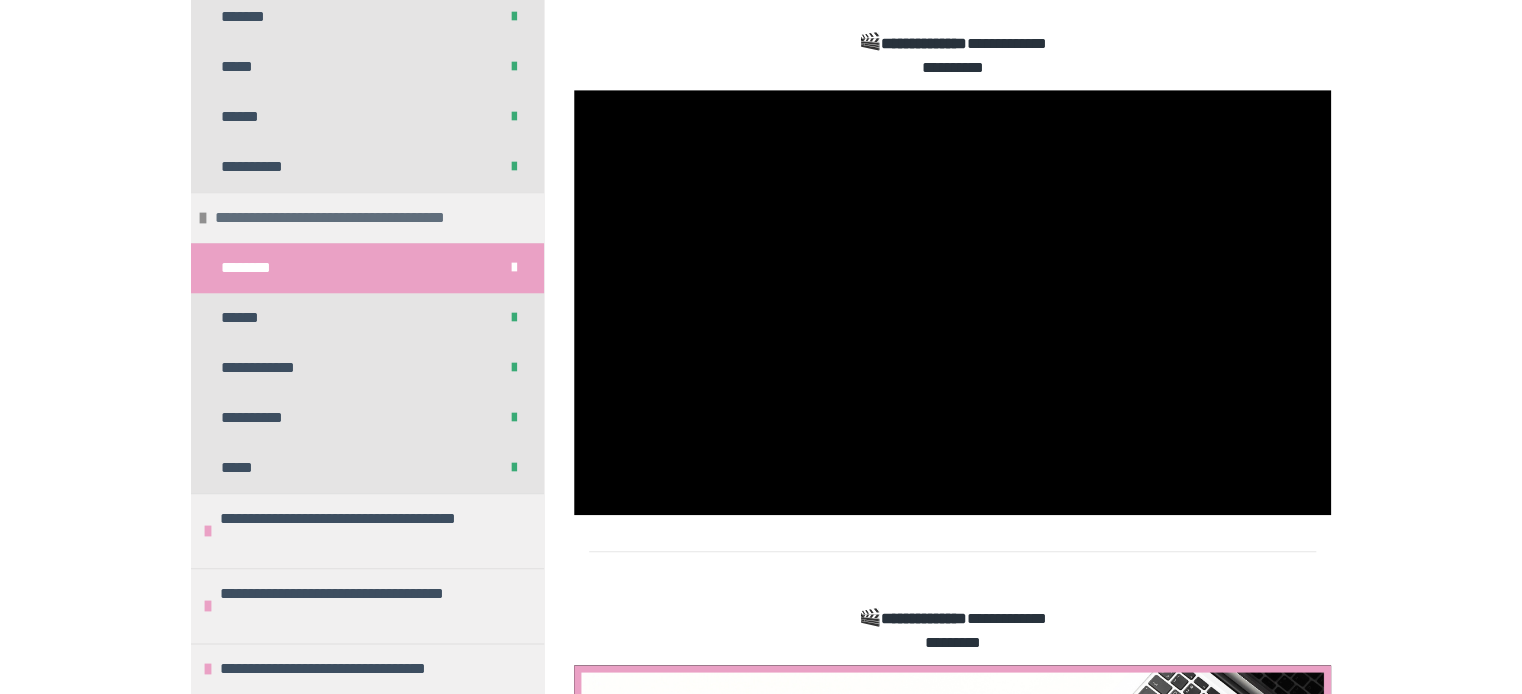 click at bounding box center [203, 218] 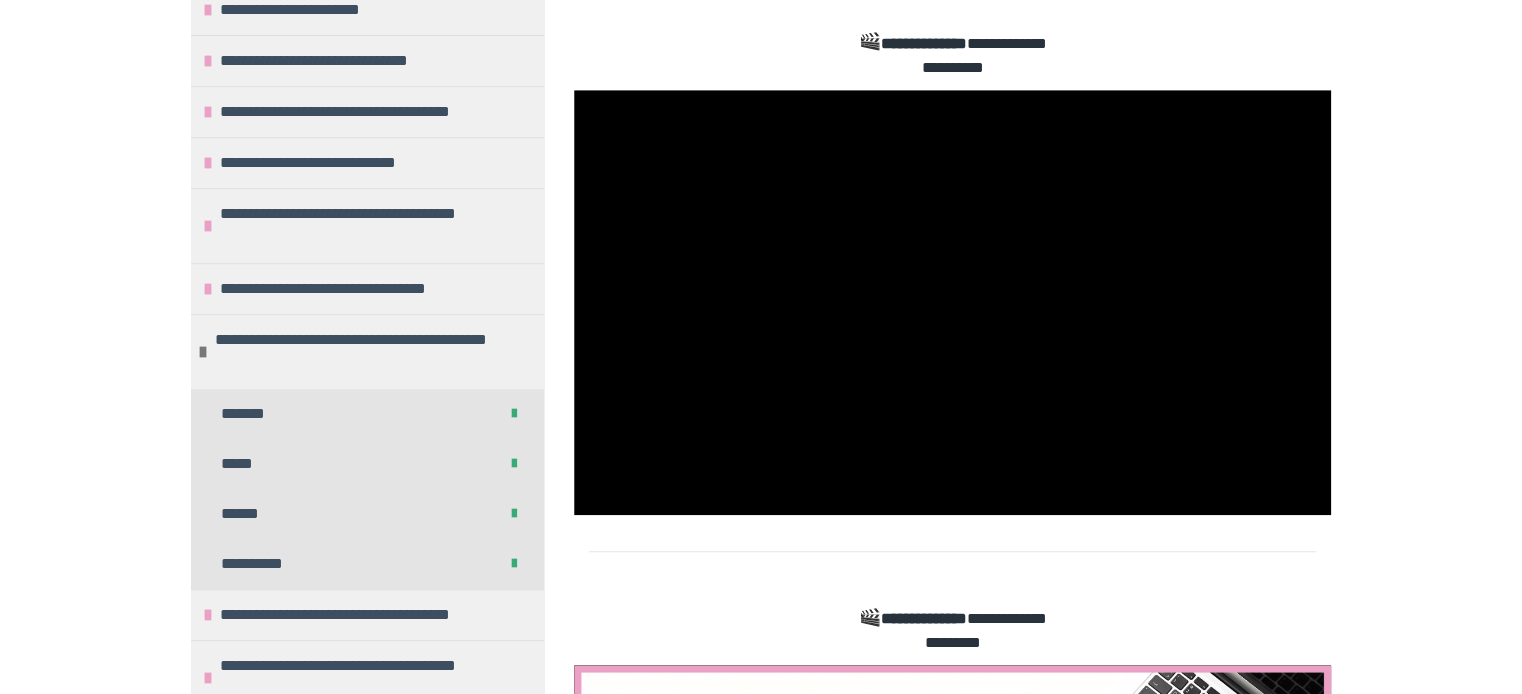 scroll, scrollTop: 400, scrollLeft: 0, axis: vertical 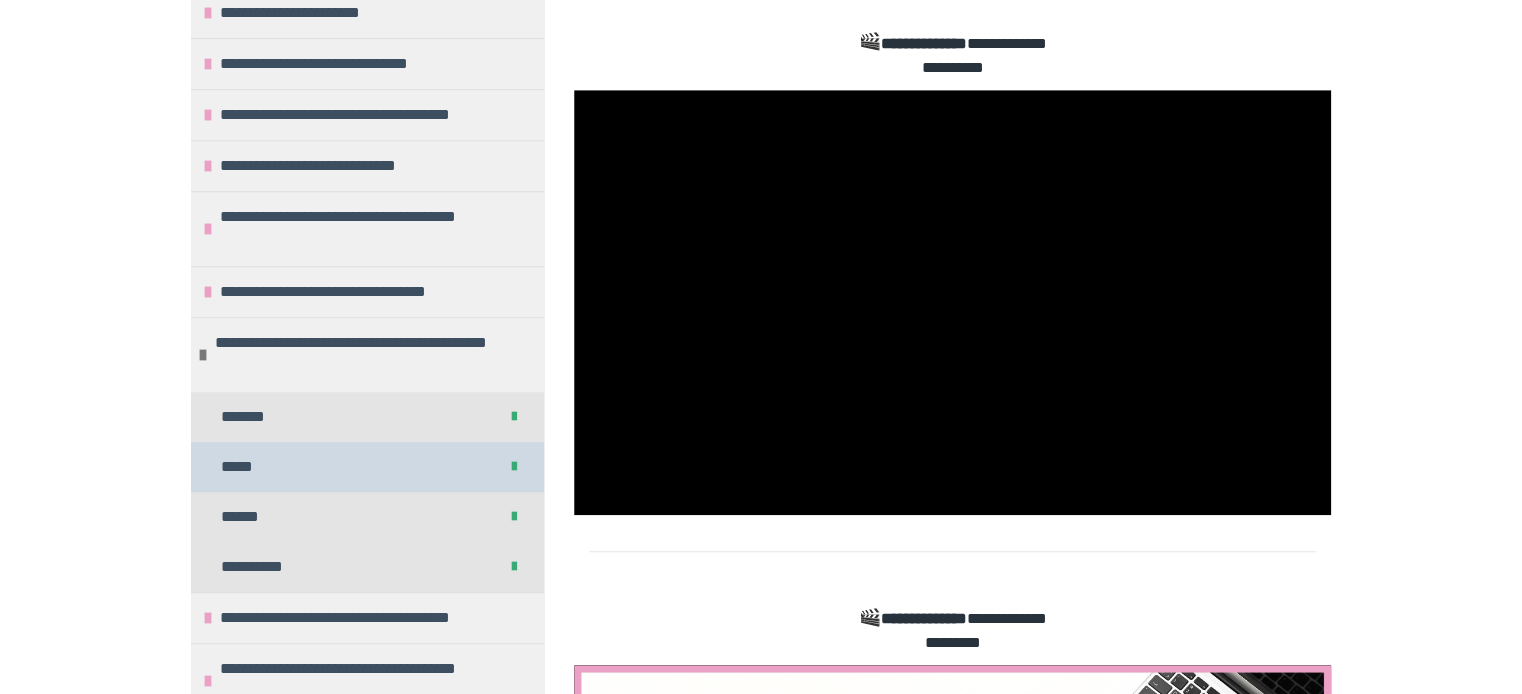 click on "*****" at bounding box center (242, 467) 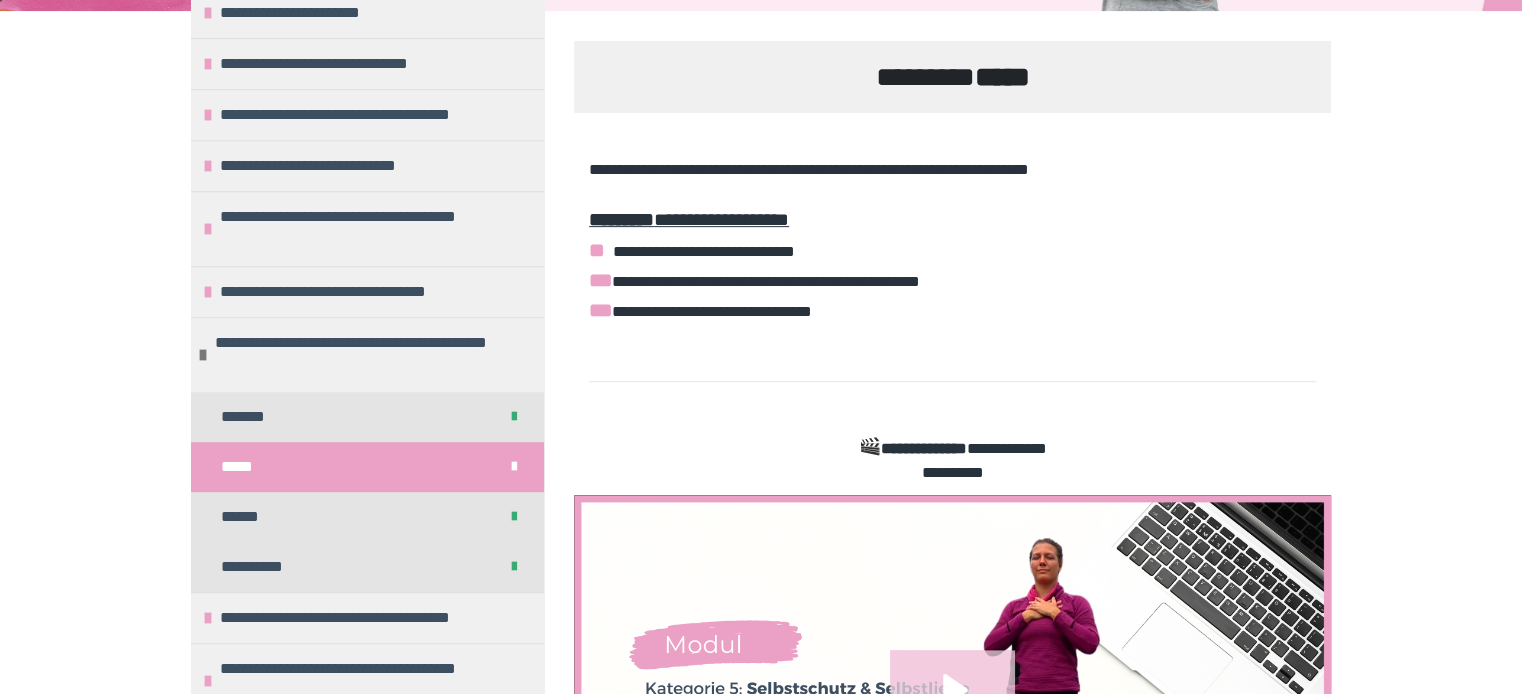 click 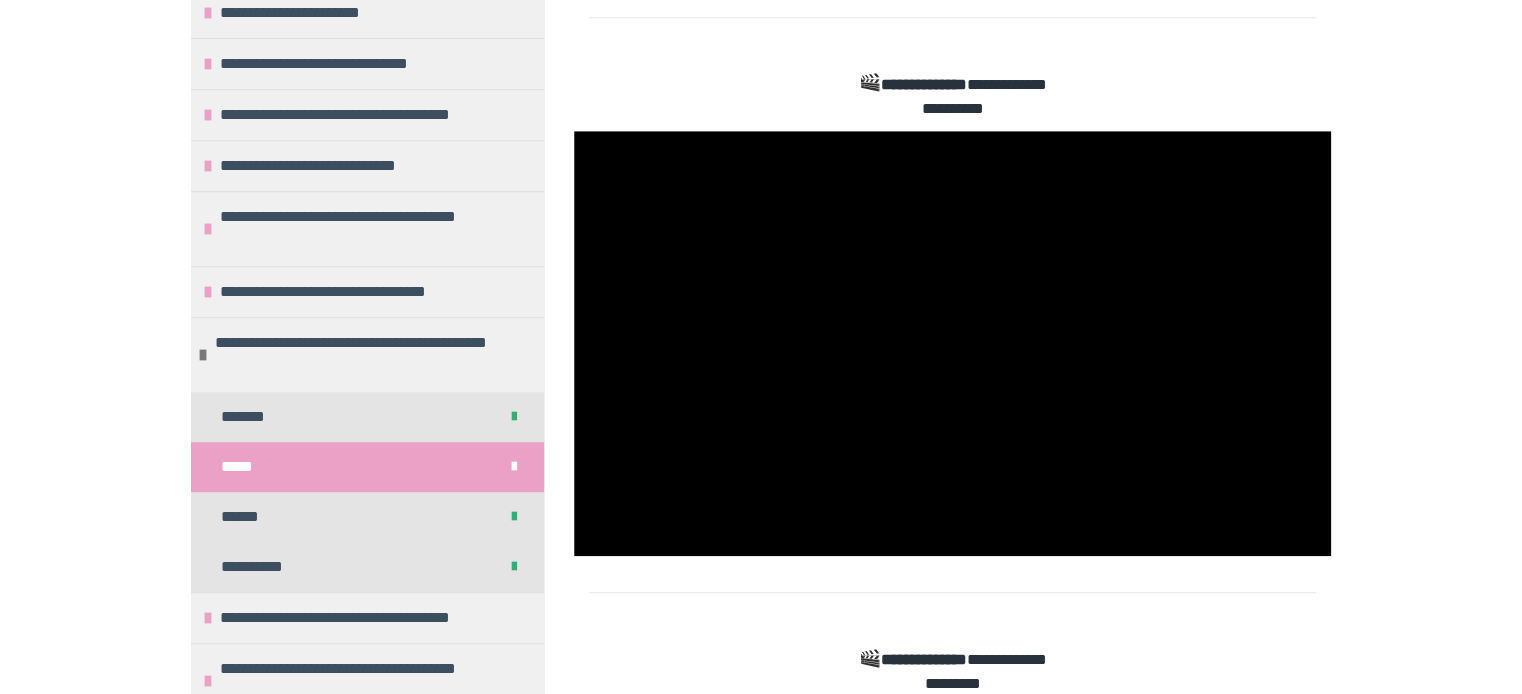 scroll, scrollTop: 639, scrollLeft: 0, axis: vertical 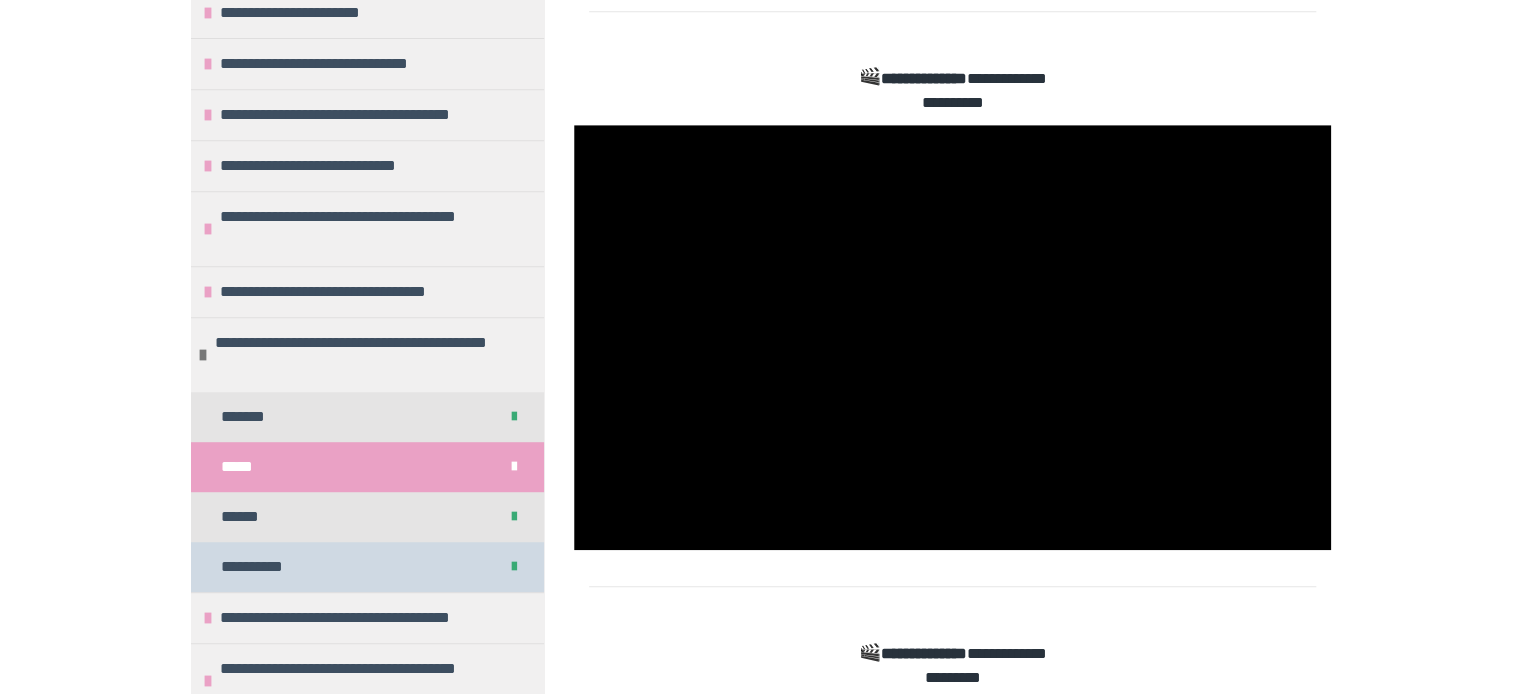 click on "**********" at bounding box center [267, 567] 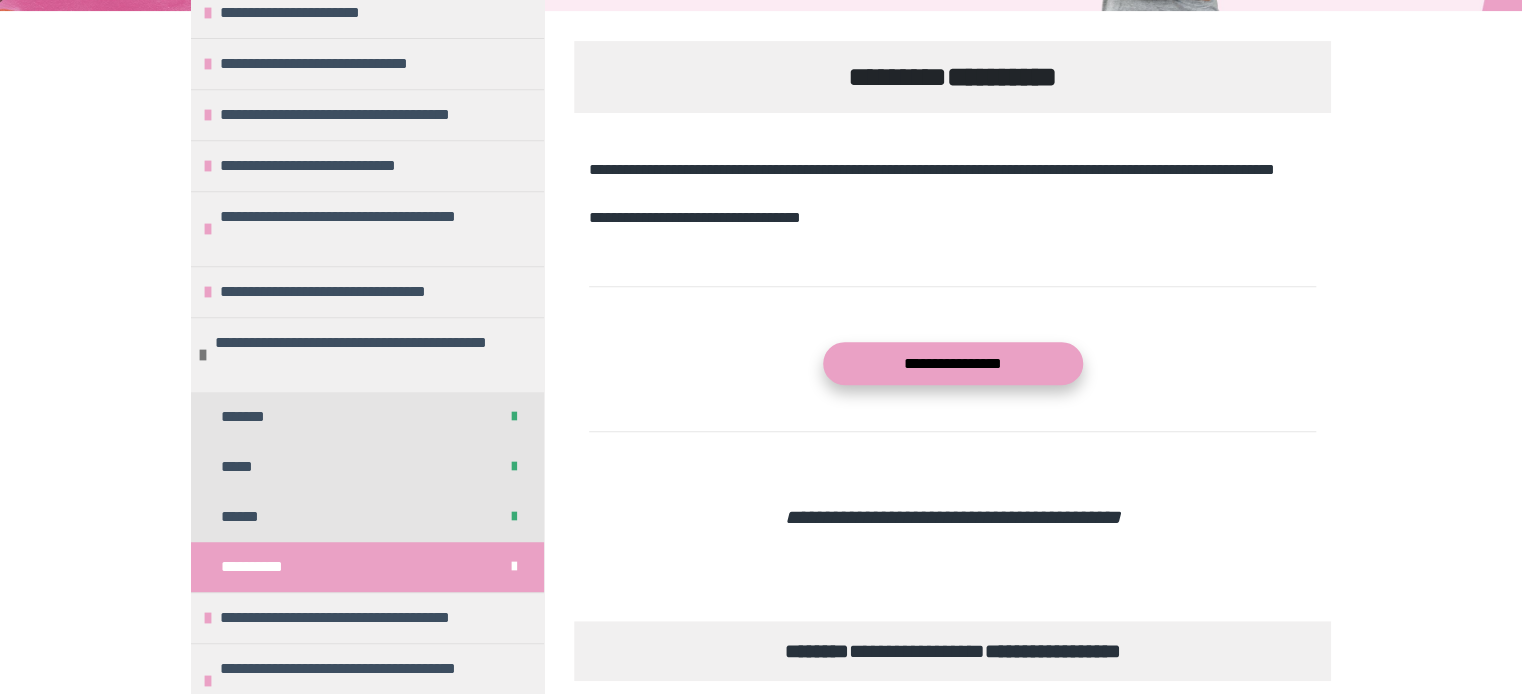 click on "**********" at bounding box center (953, 363) 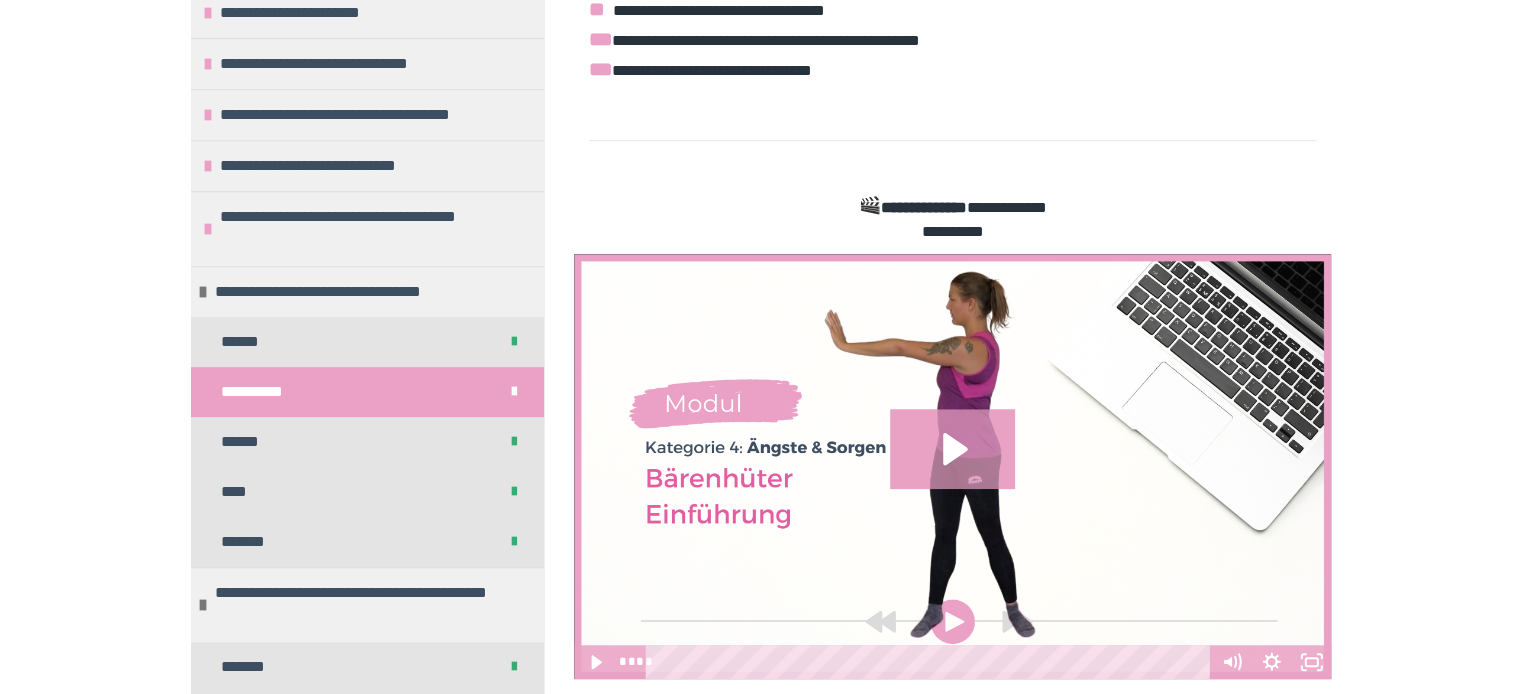scroll, scrollTop: 528, scrollLeft: 0, axis: vertical 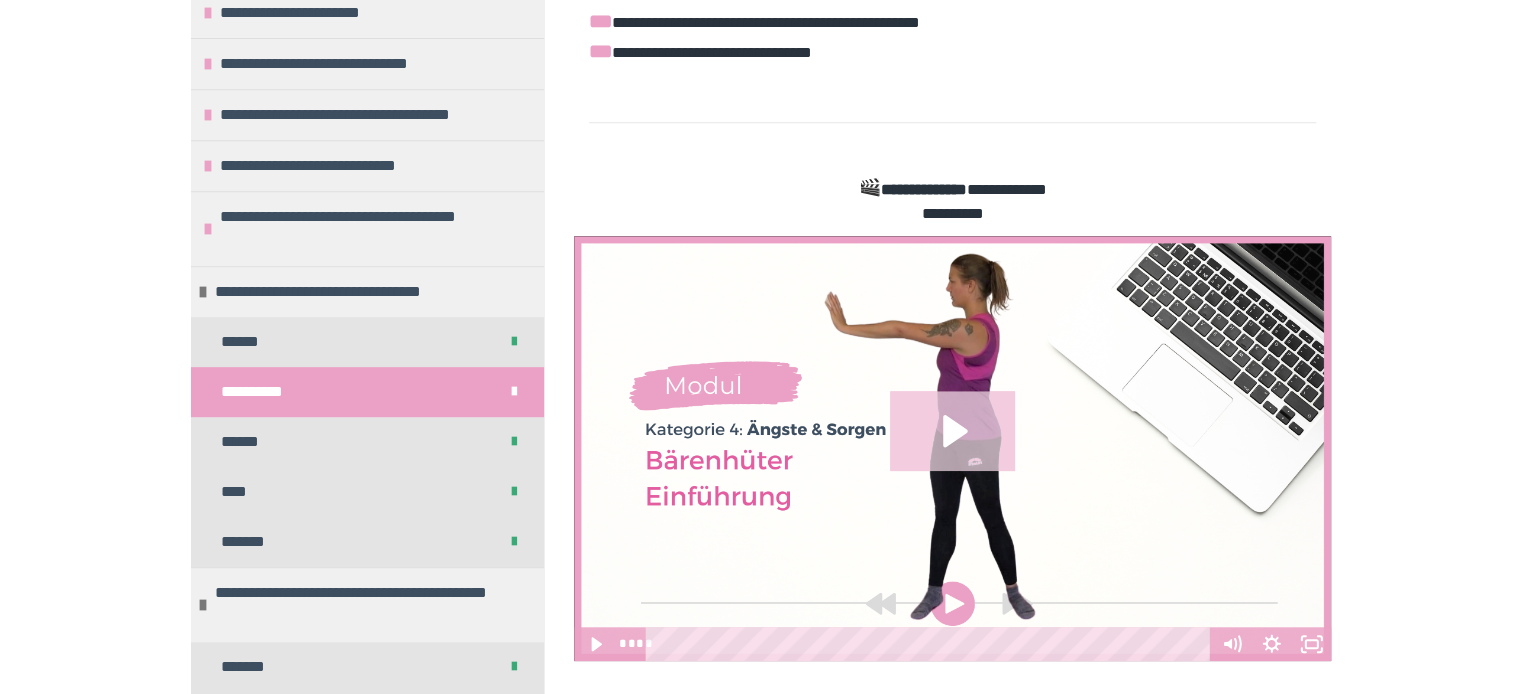 click 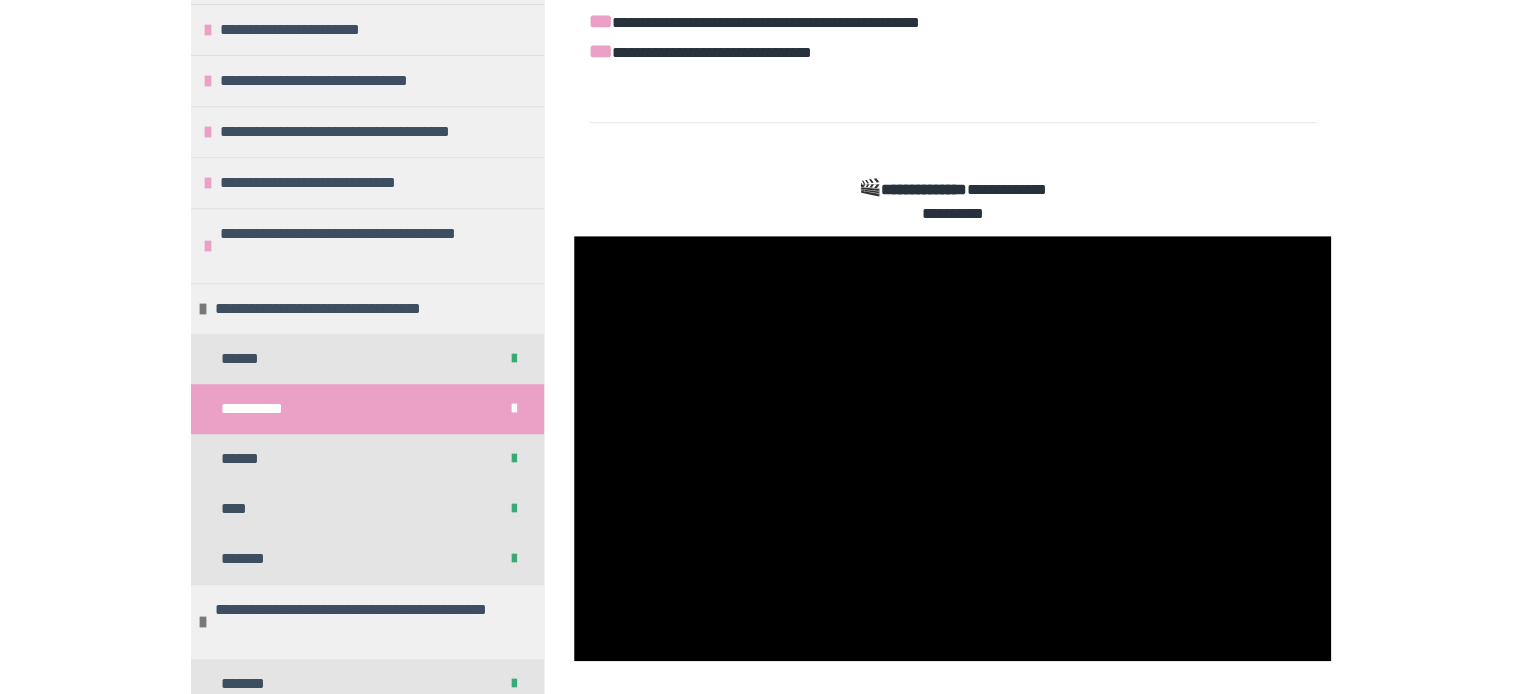 scroll, scrollTop: 416, scrollLeft: 0, axis: vertical 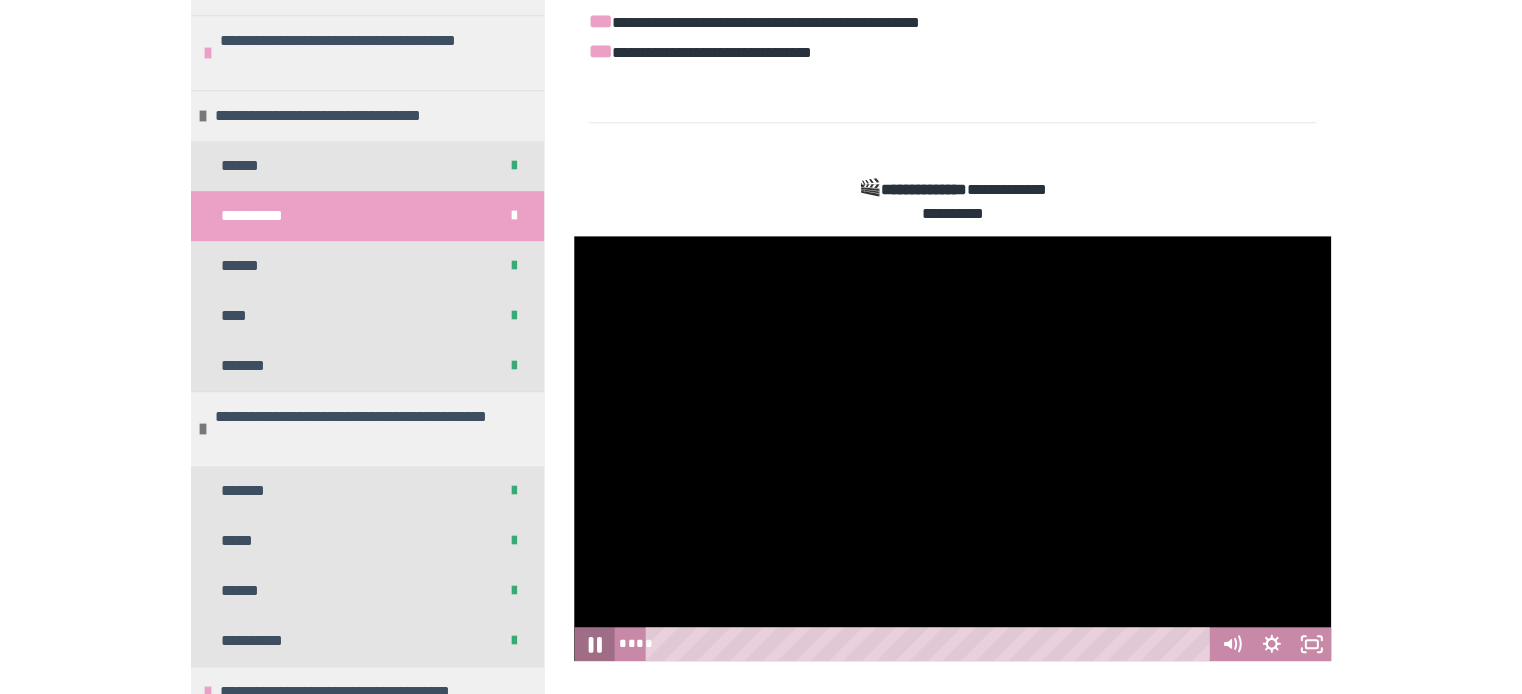 click 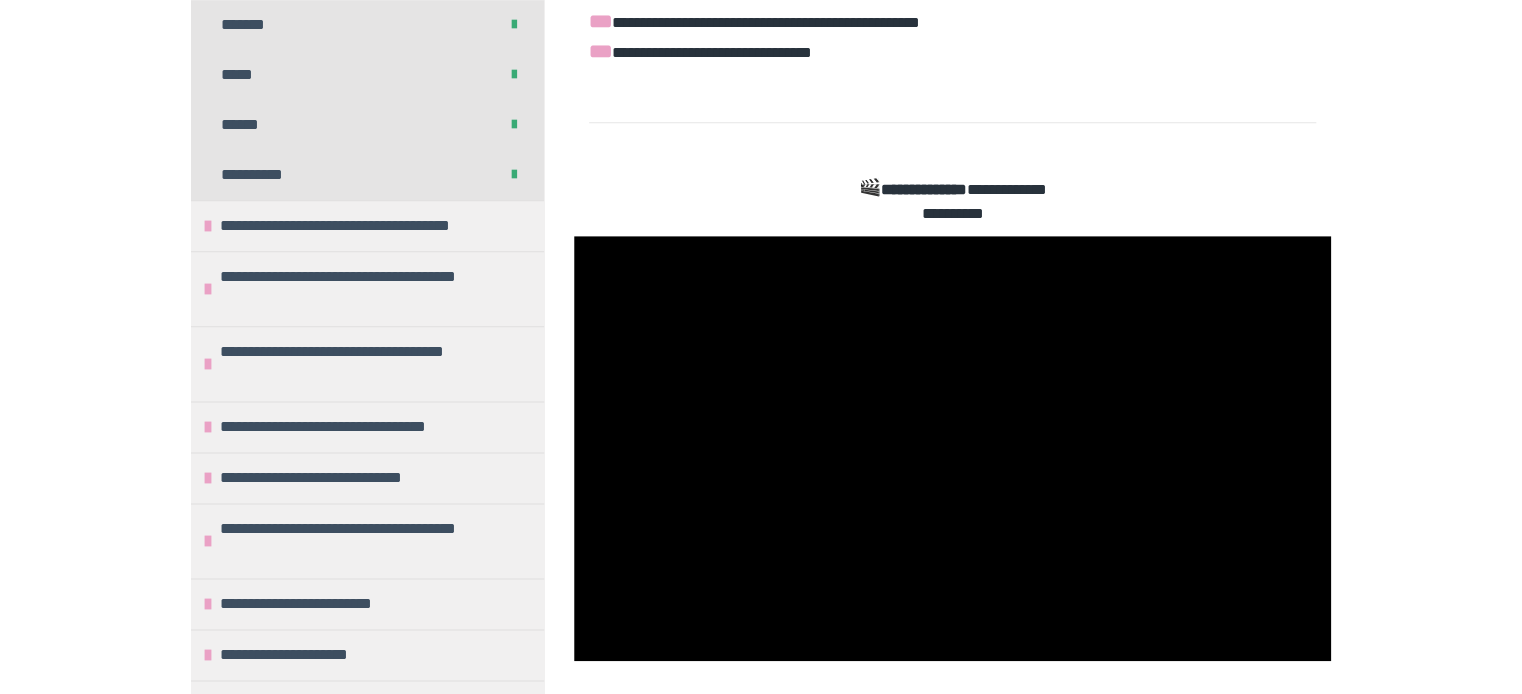 scroll, scrollTop: 1120, scrollLeft: 0, axis: vertical 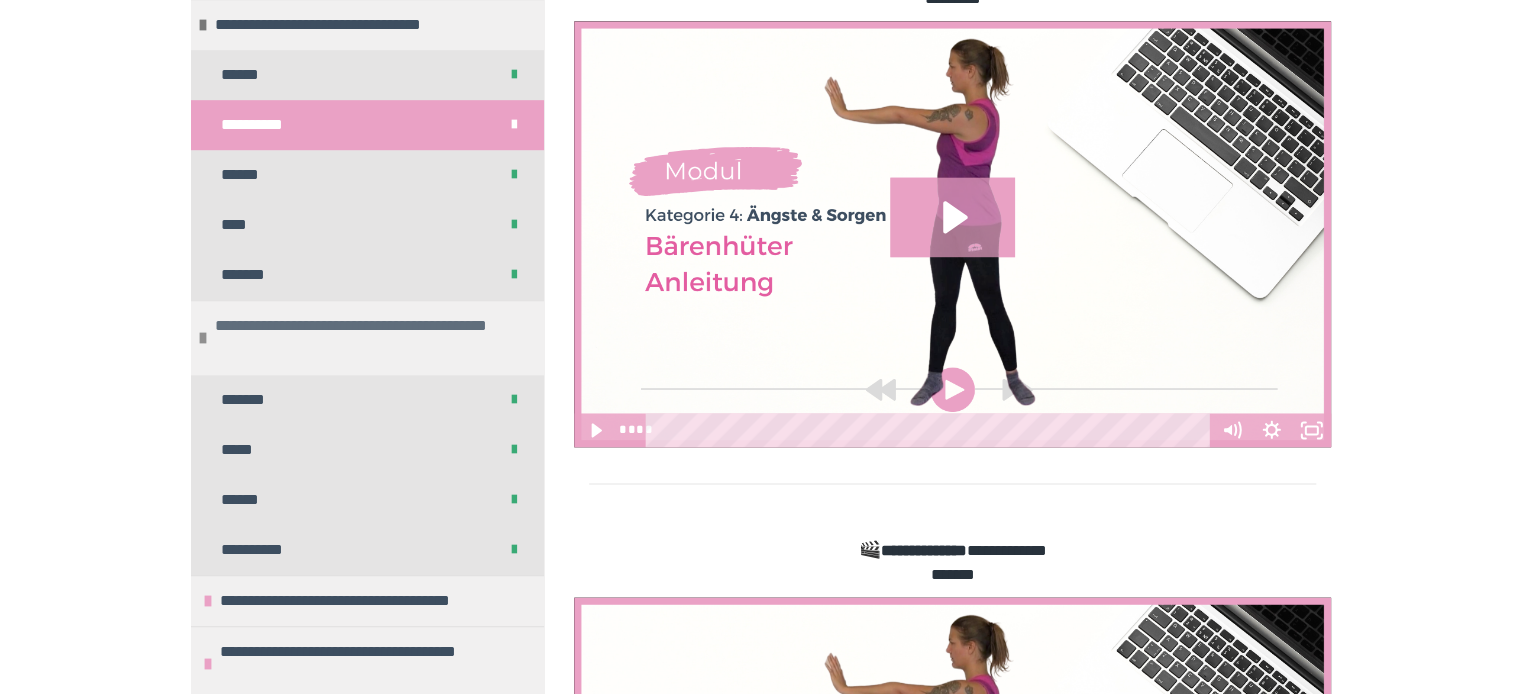click at bounding box center (203, 338) 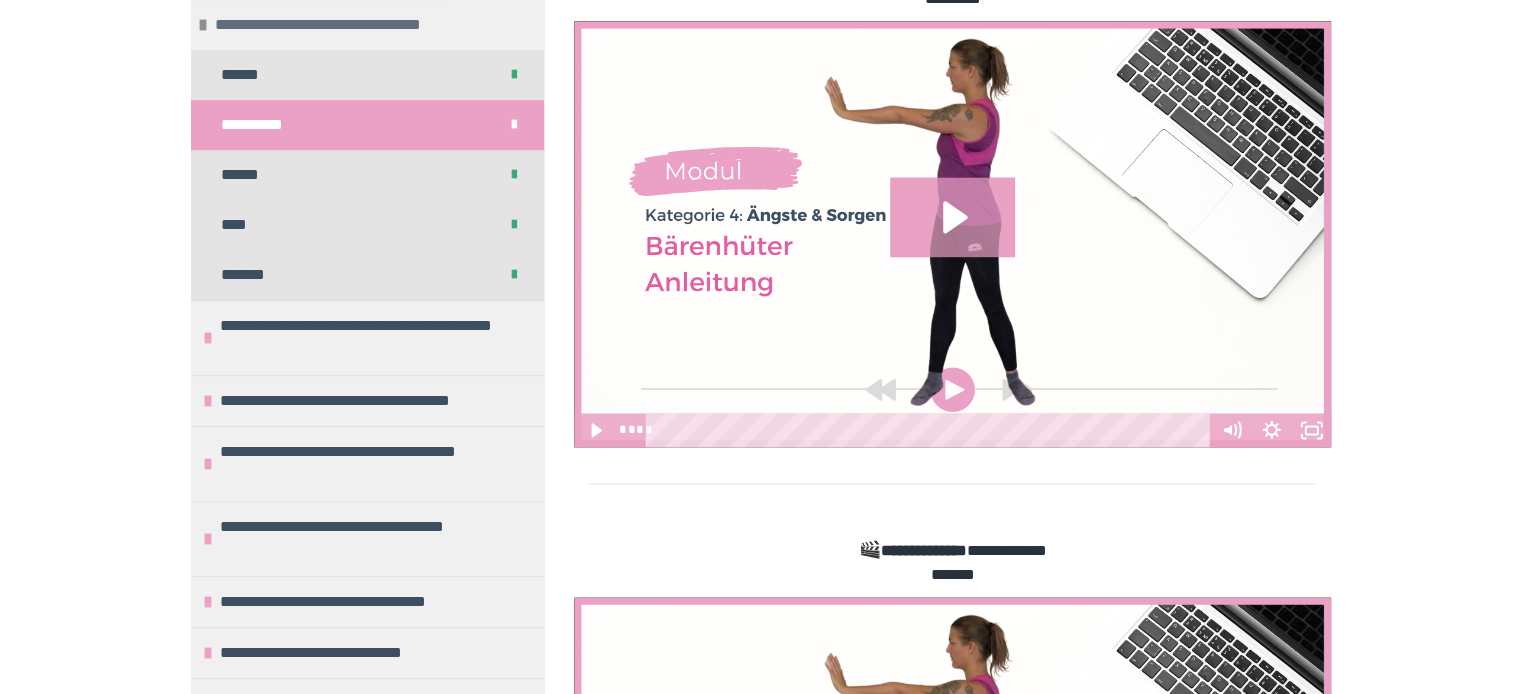 click at bounding box center (203, 25) 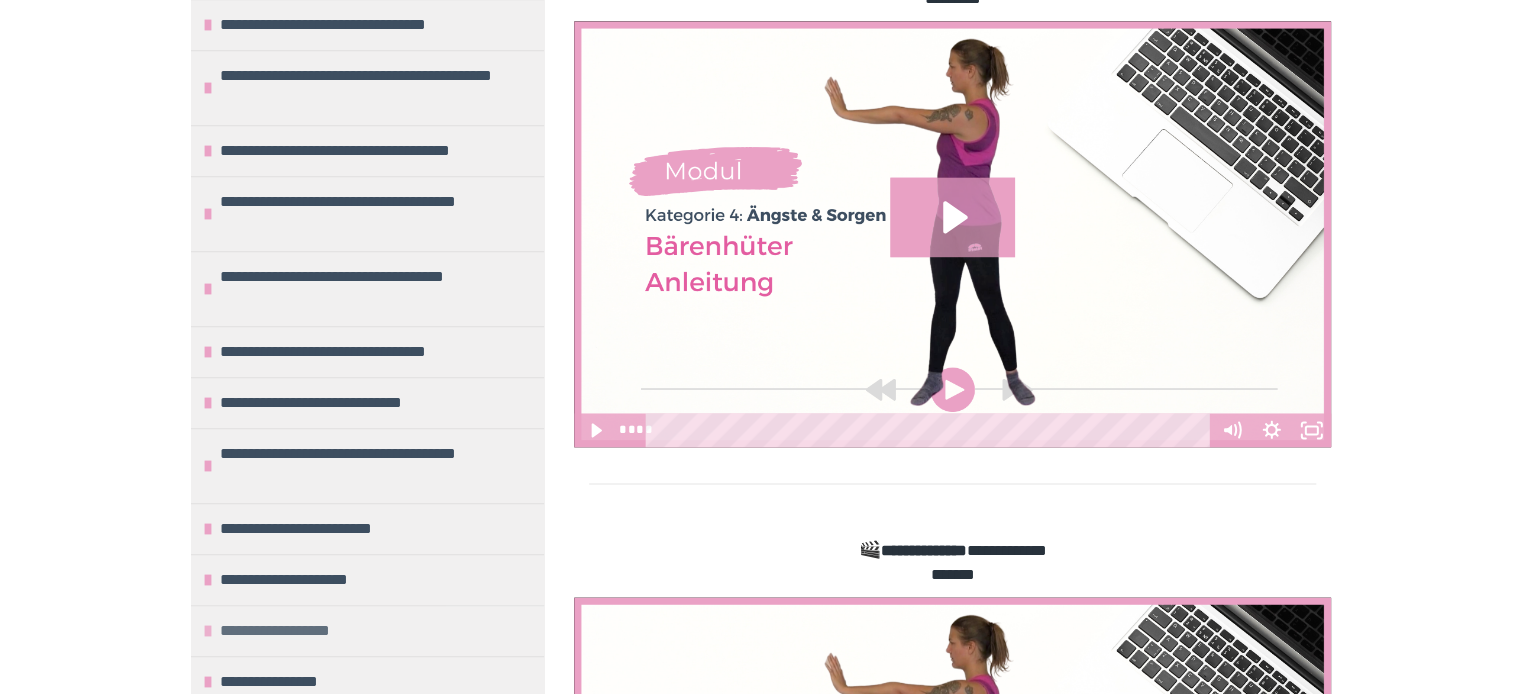 click at bounding box center (208, 631) 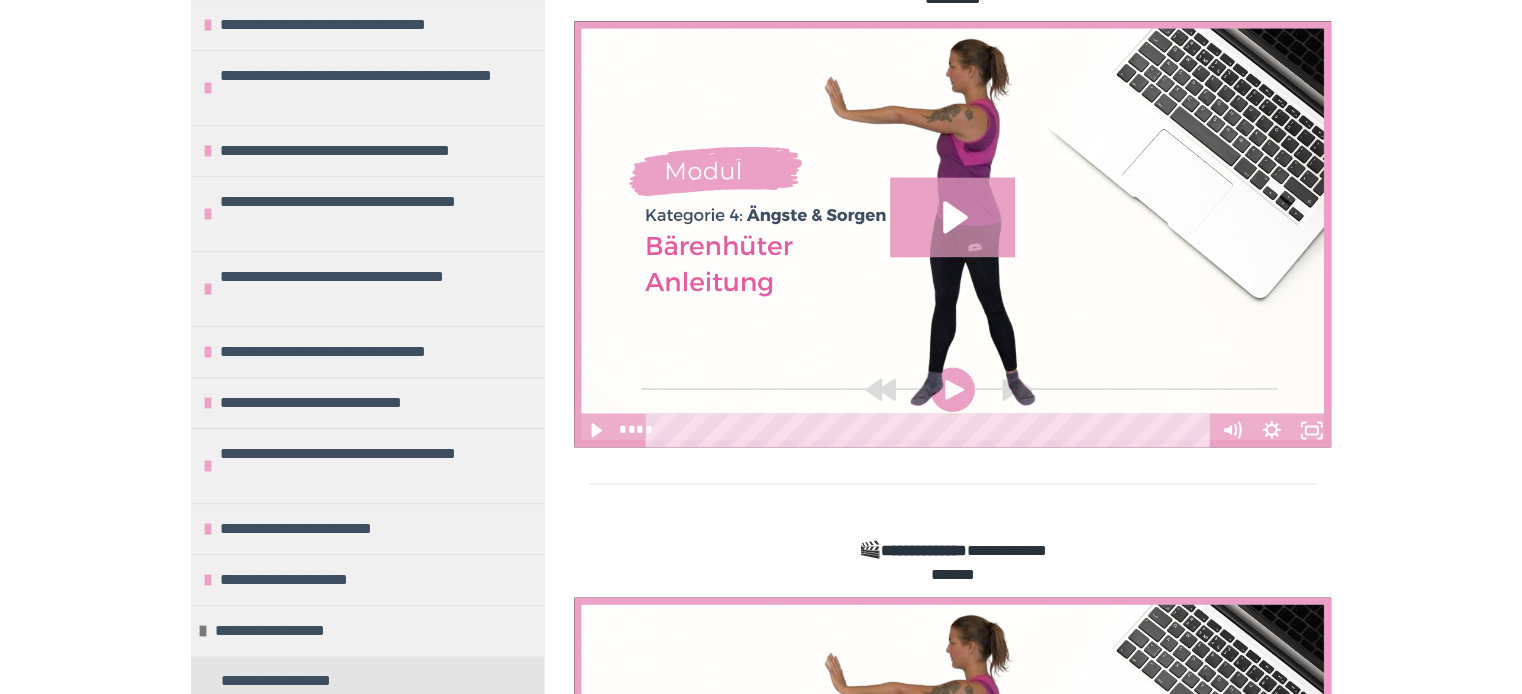 scroll, scrollTop: 720, scrollLeft: 0, axis: vertical 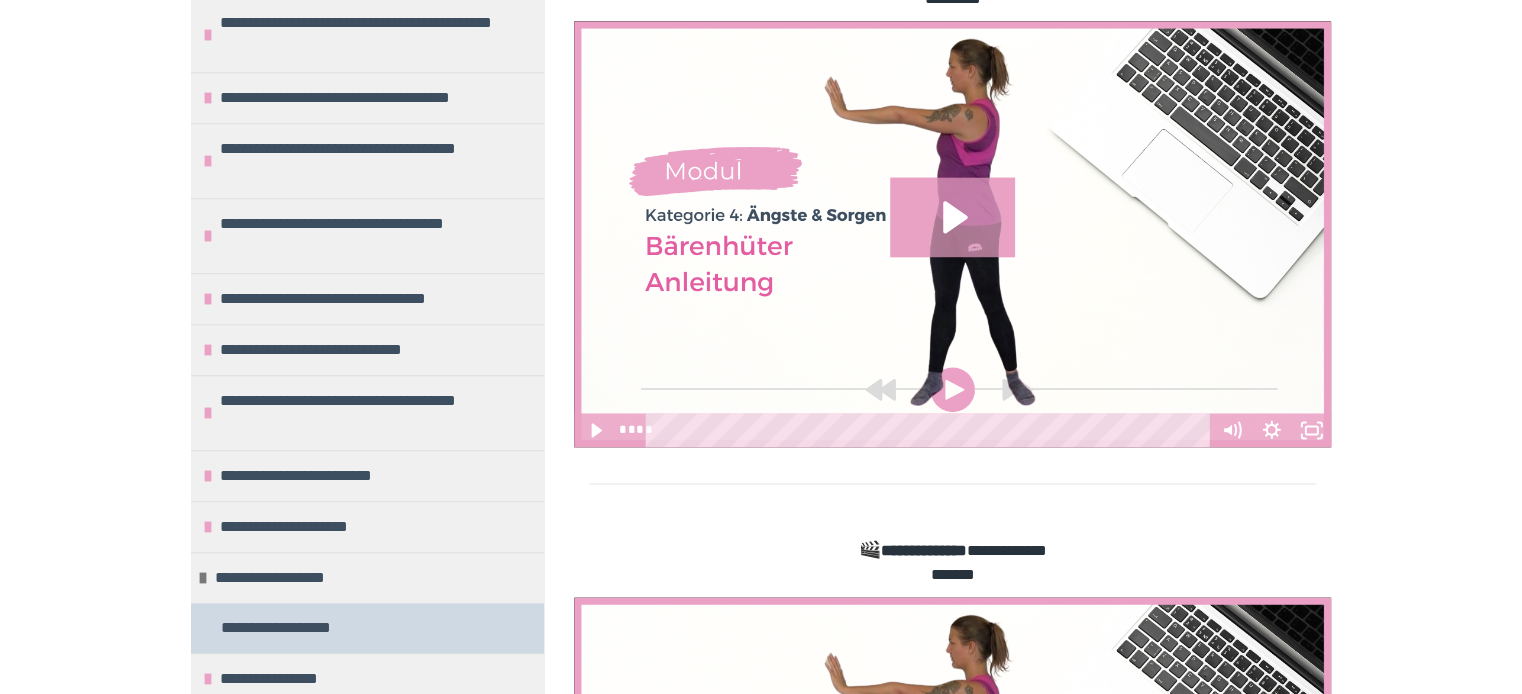 click on "**********" at bounding box center [299, 628] 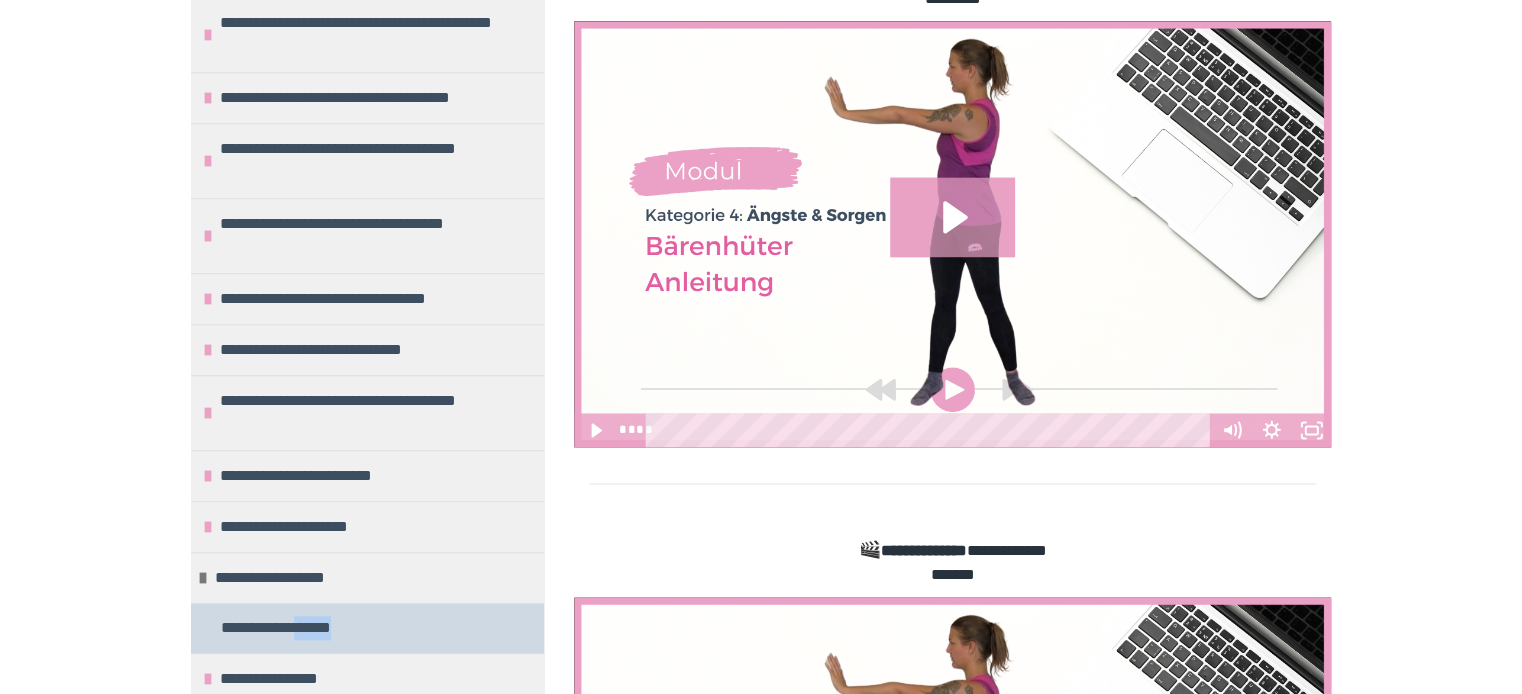 scroll, scrollTop: 269, scrollLeft: 0, axis: vertical 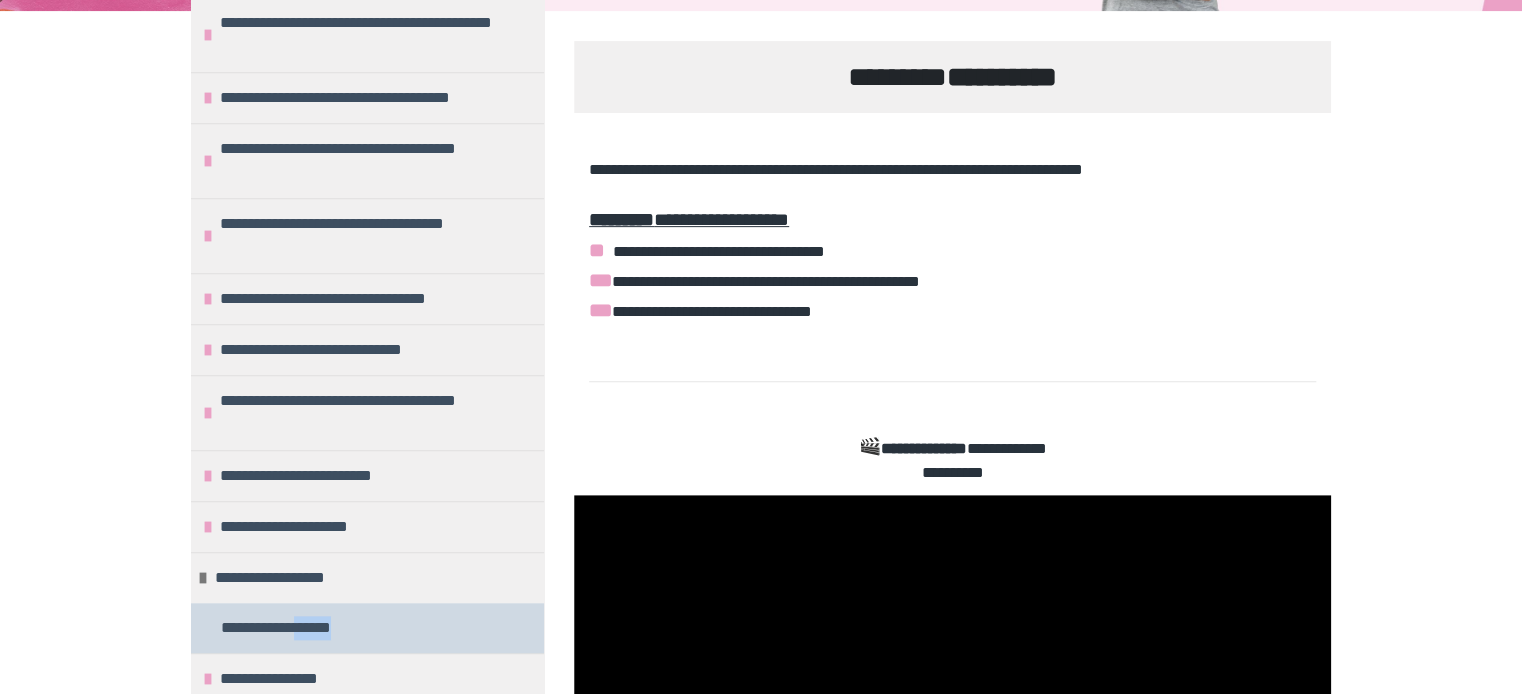 click on "**********" at bounding box center [299, 628] 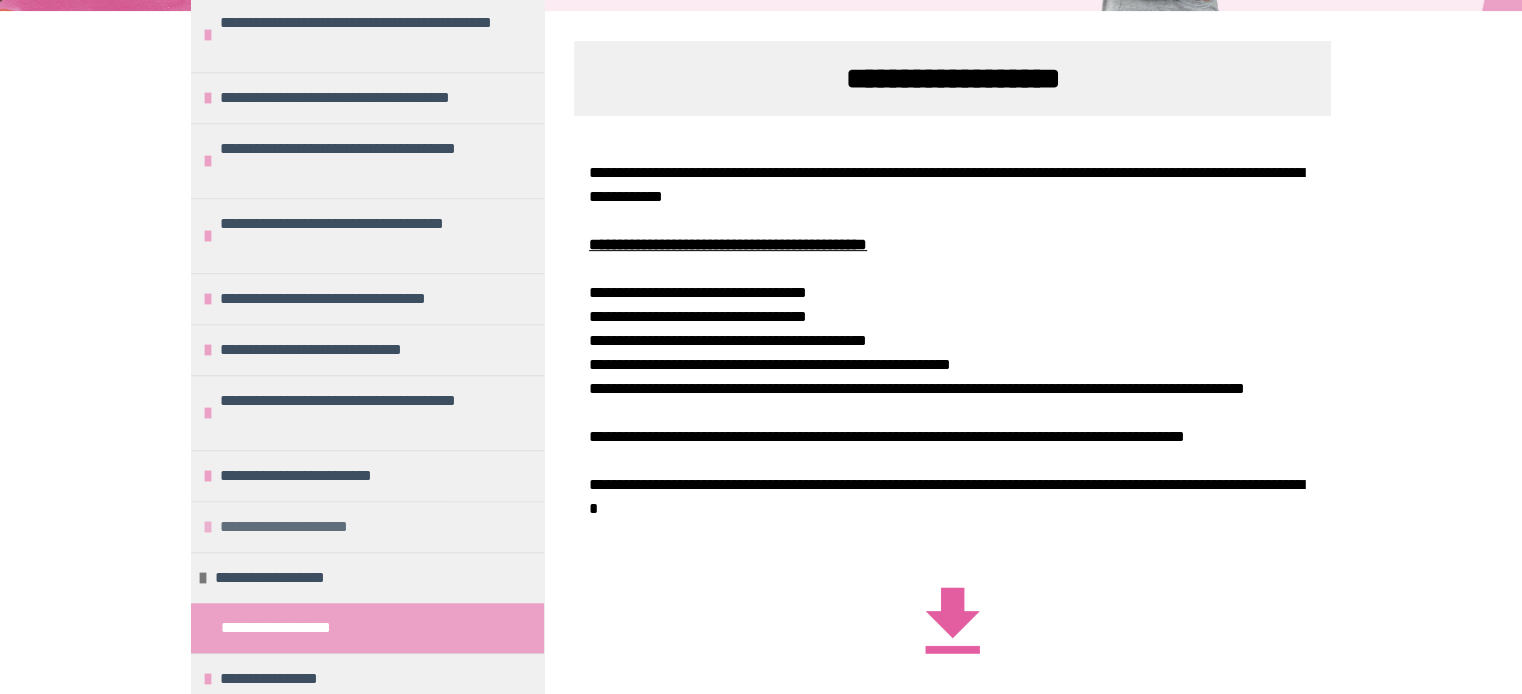 click on "**********" at bounding box center [314, 527] 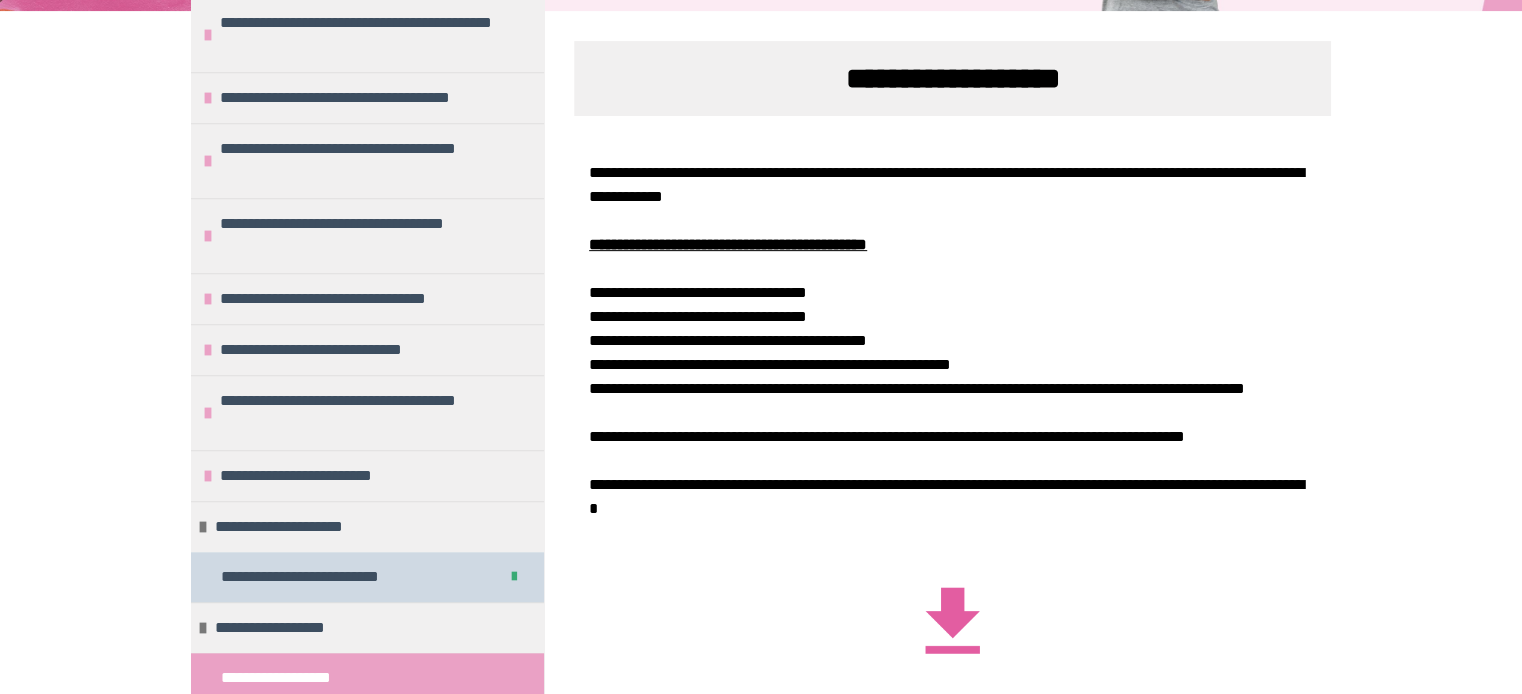 click on "**********" at bounding box center [331, 577] 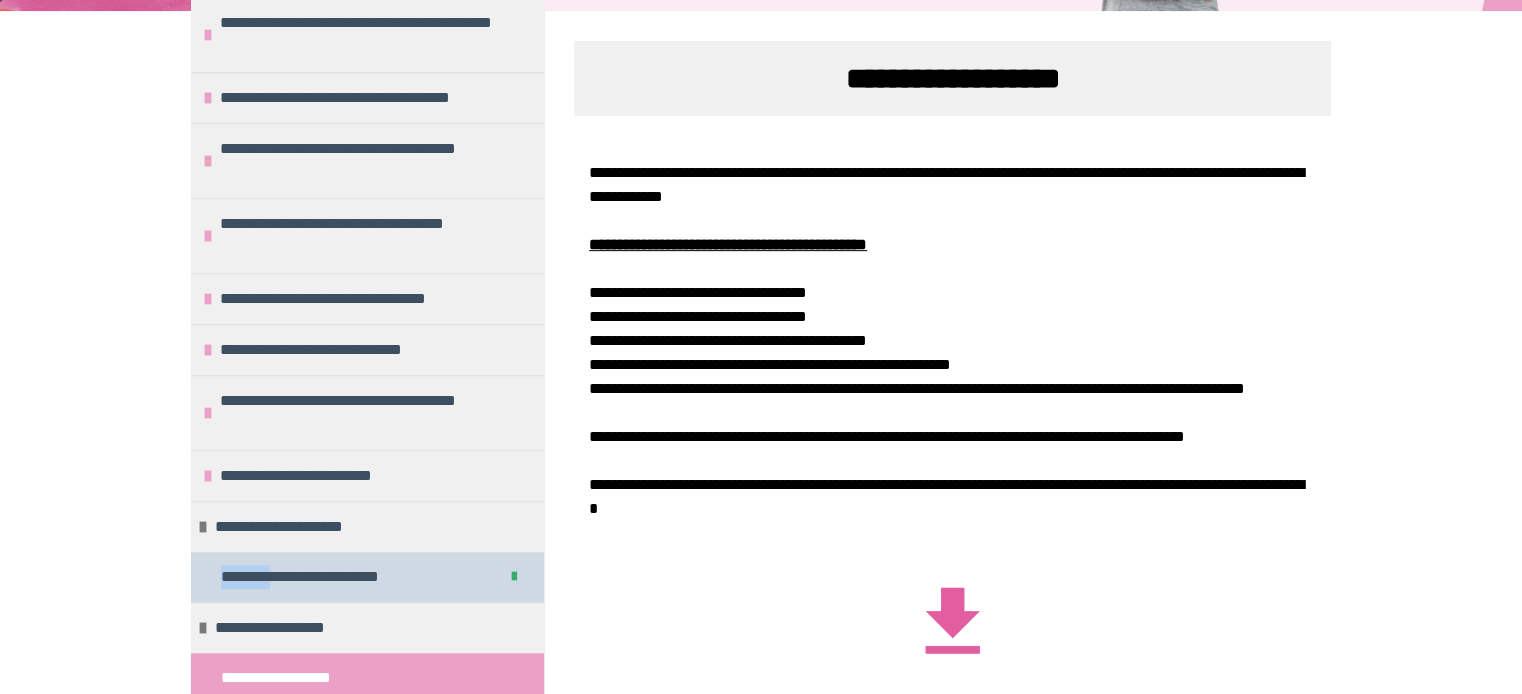 click on "**********" at bounding box center (331, 577) 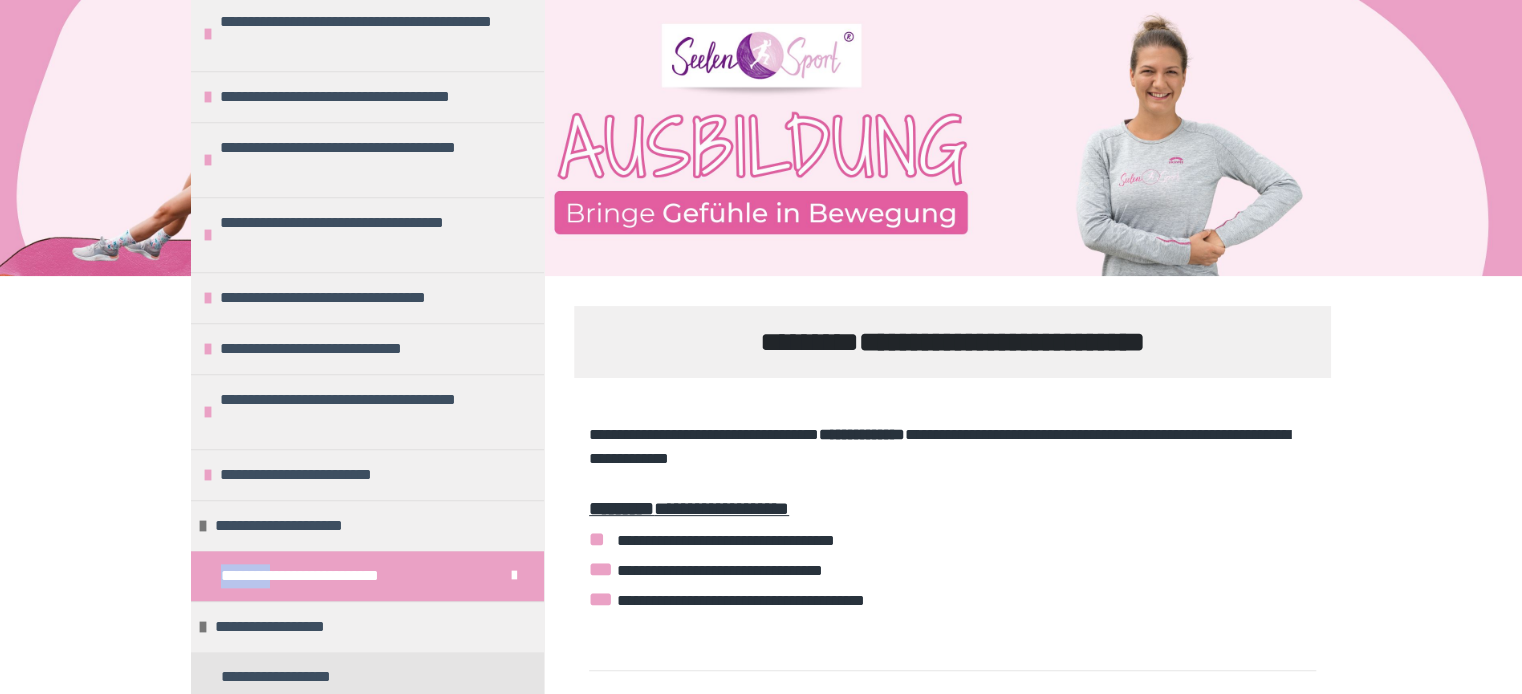 scroll, scrollTop: 0, scrollLeft: 0, axis: both 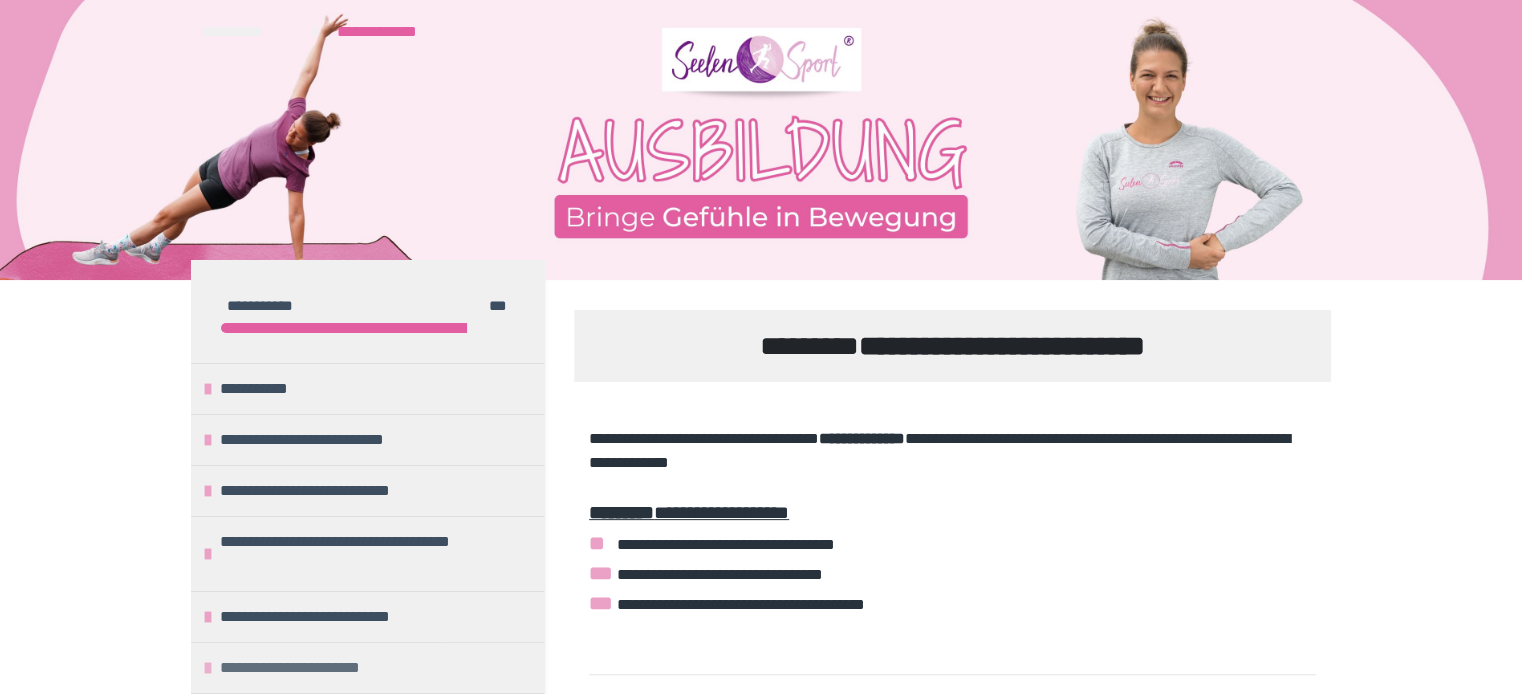 click on "**********" at bounding box center [367, 667] 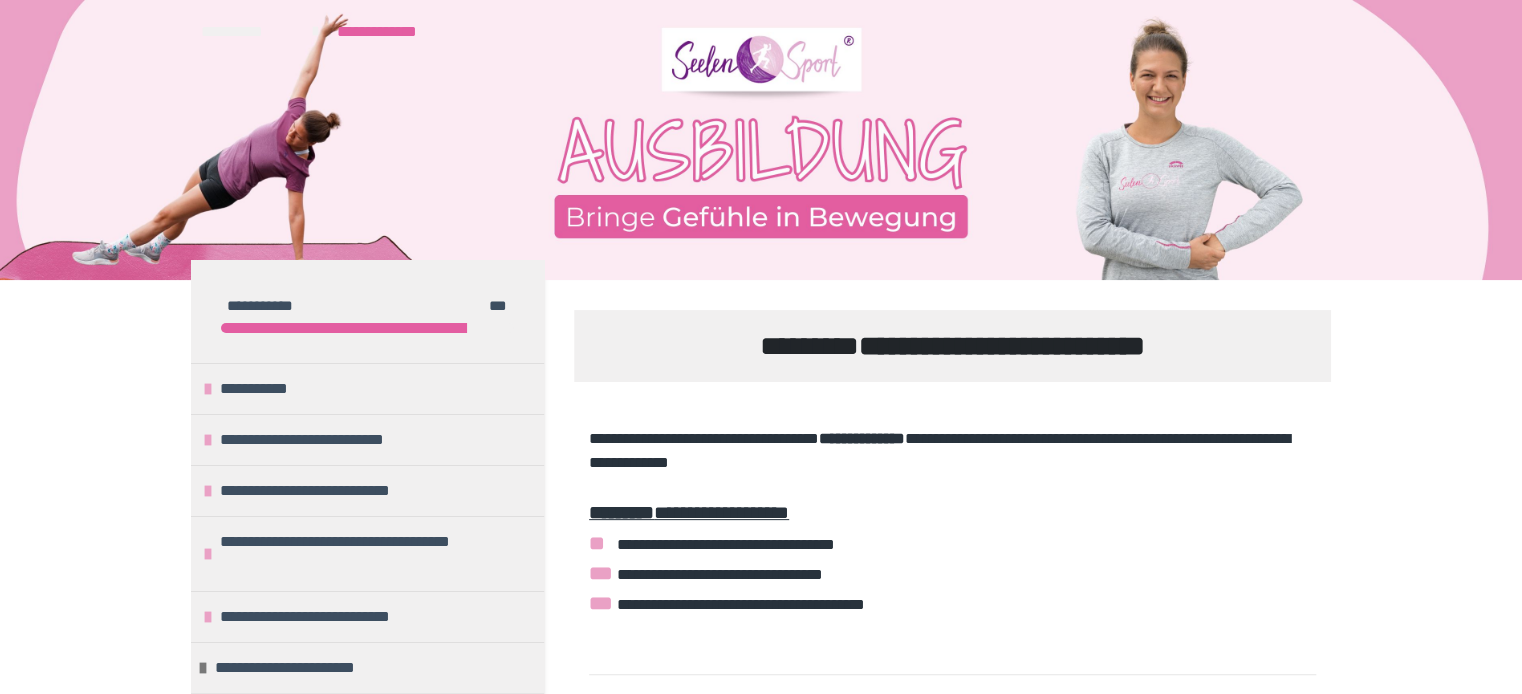 click on "**********" at bounding box center (761, 1370) 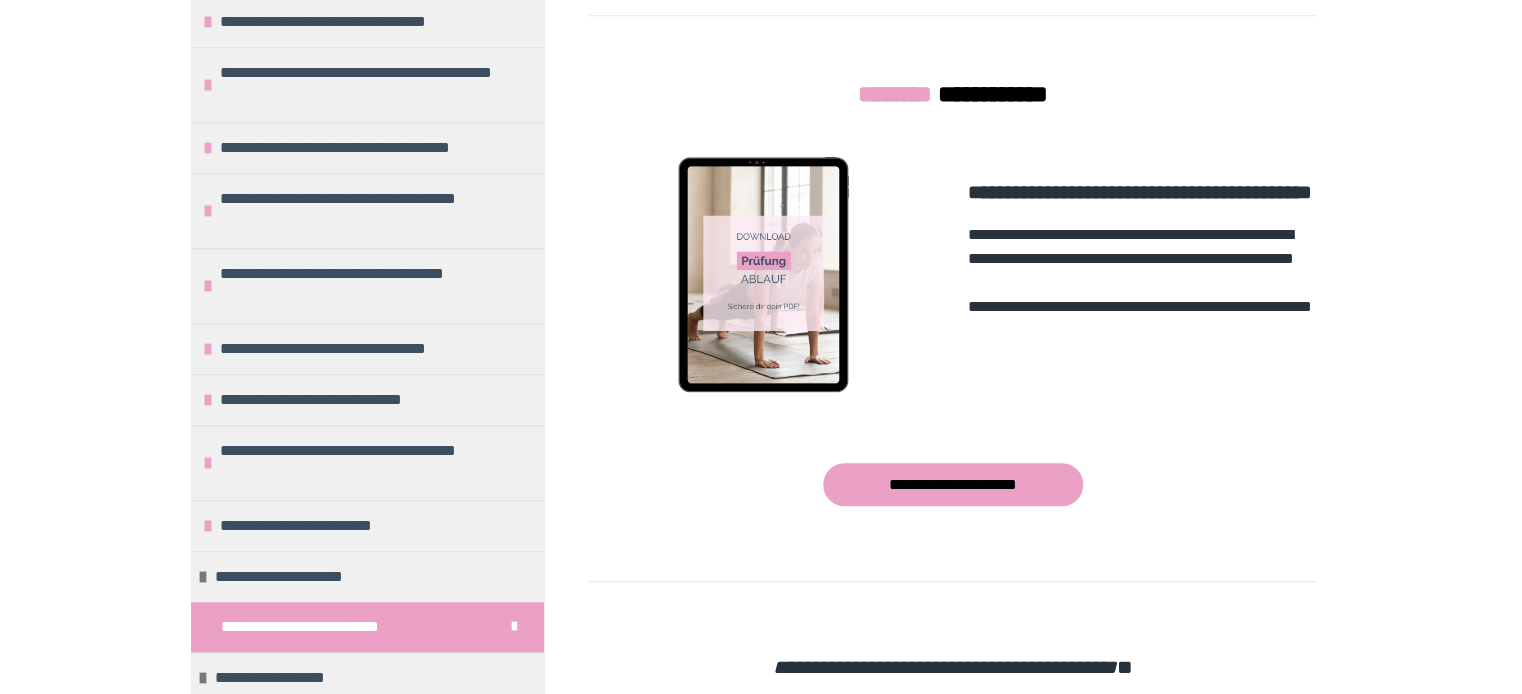 scroll, scrollTop: 1318, scrollLeft: 0, axis: vertical 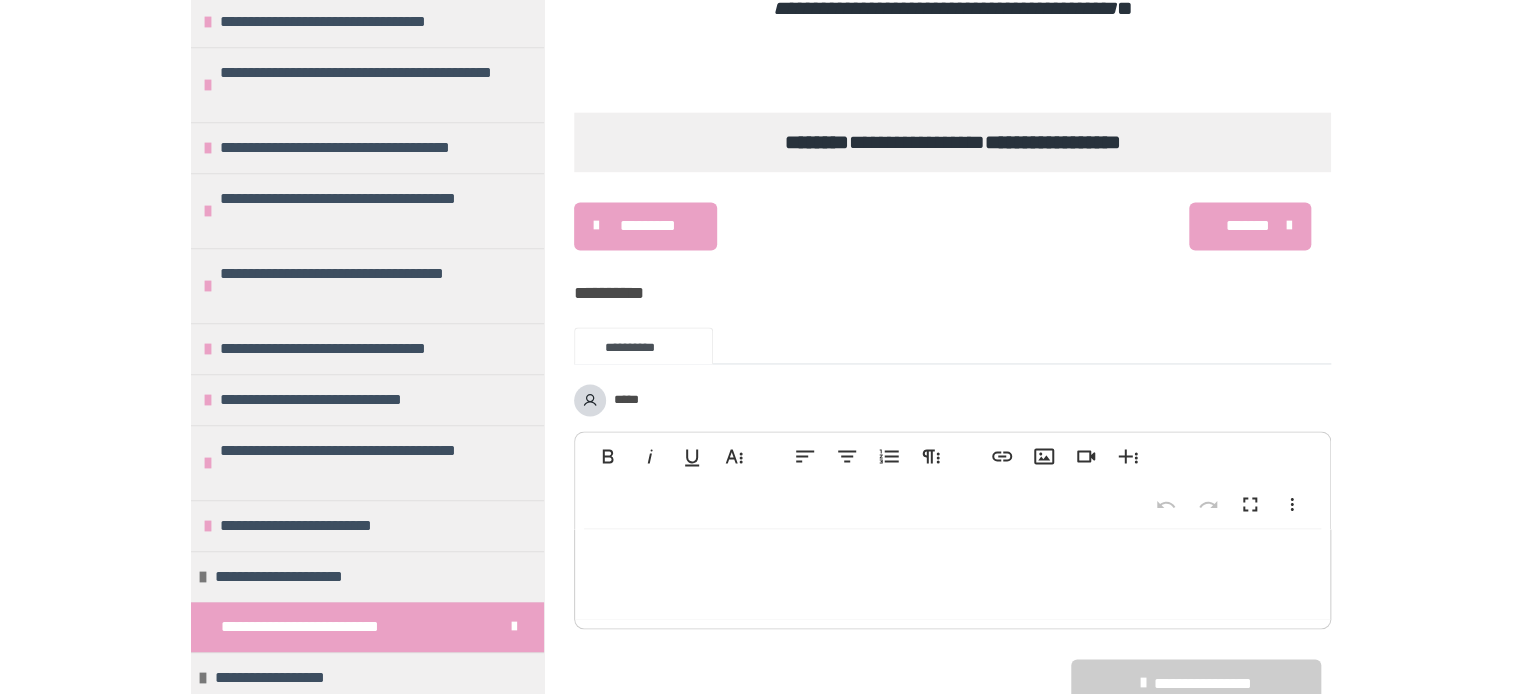 click on "**********" at bounding box center [314, -307] 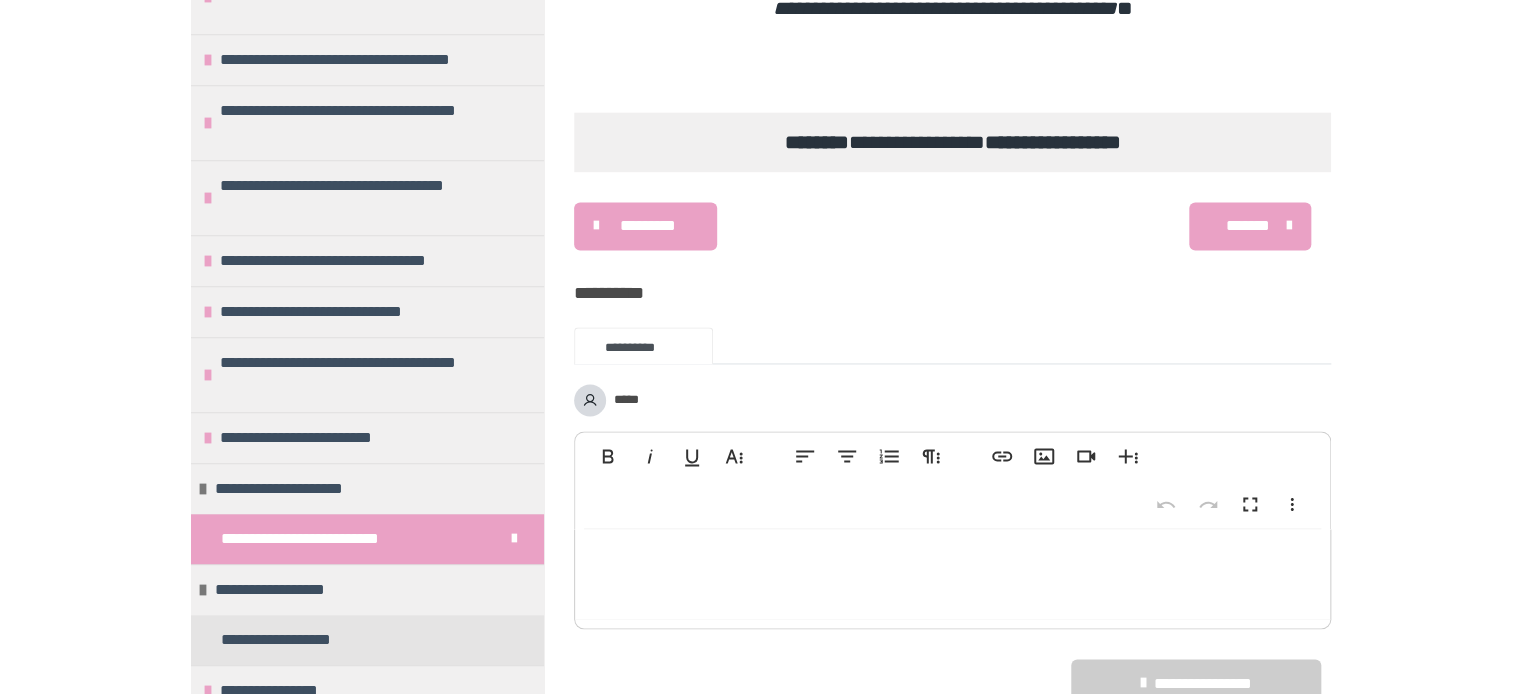 scroll, scrollTop: 770, scrollLeft: 0, axis: vertical 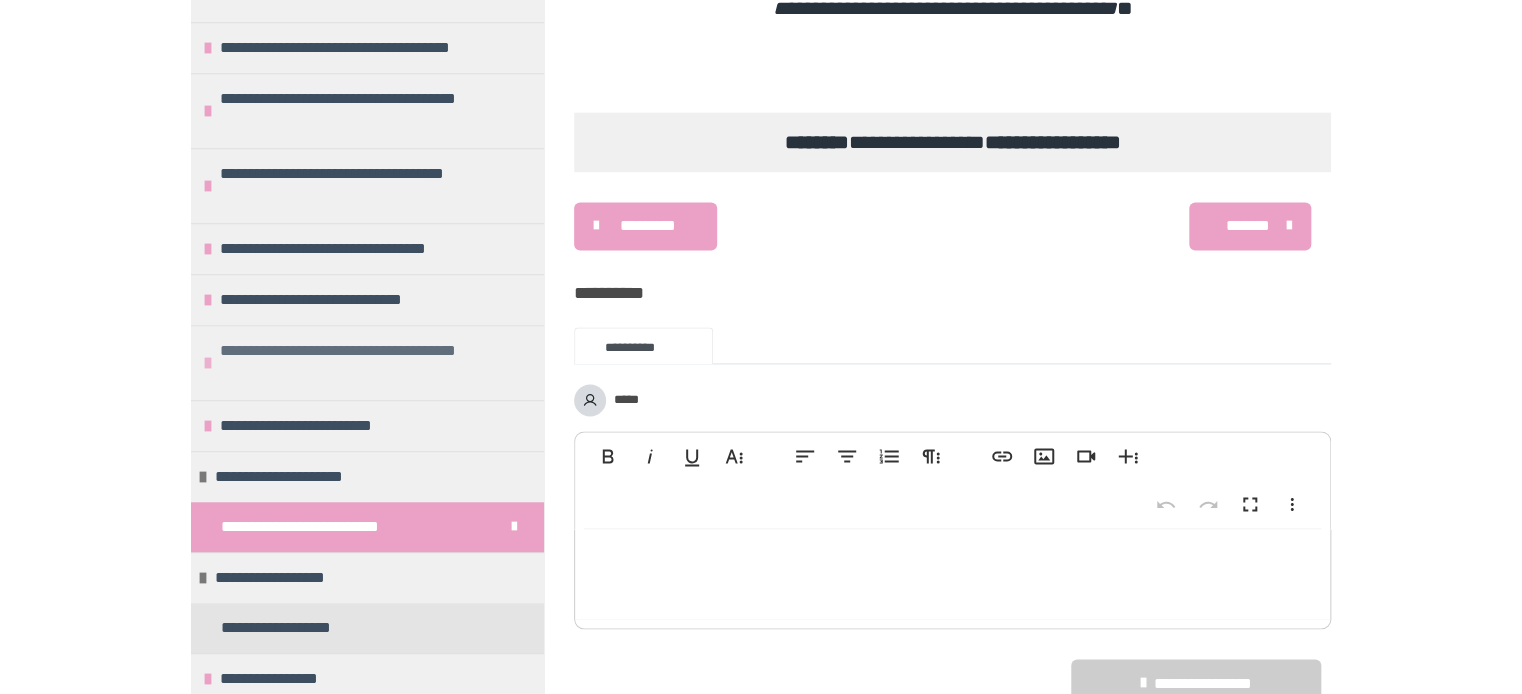 click at bounding box center [208, 363] 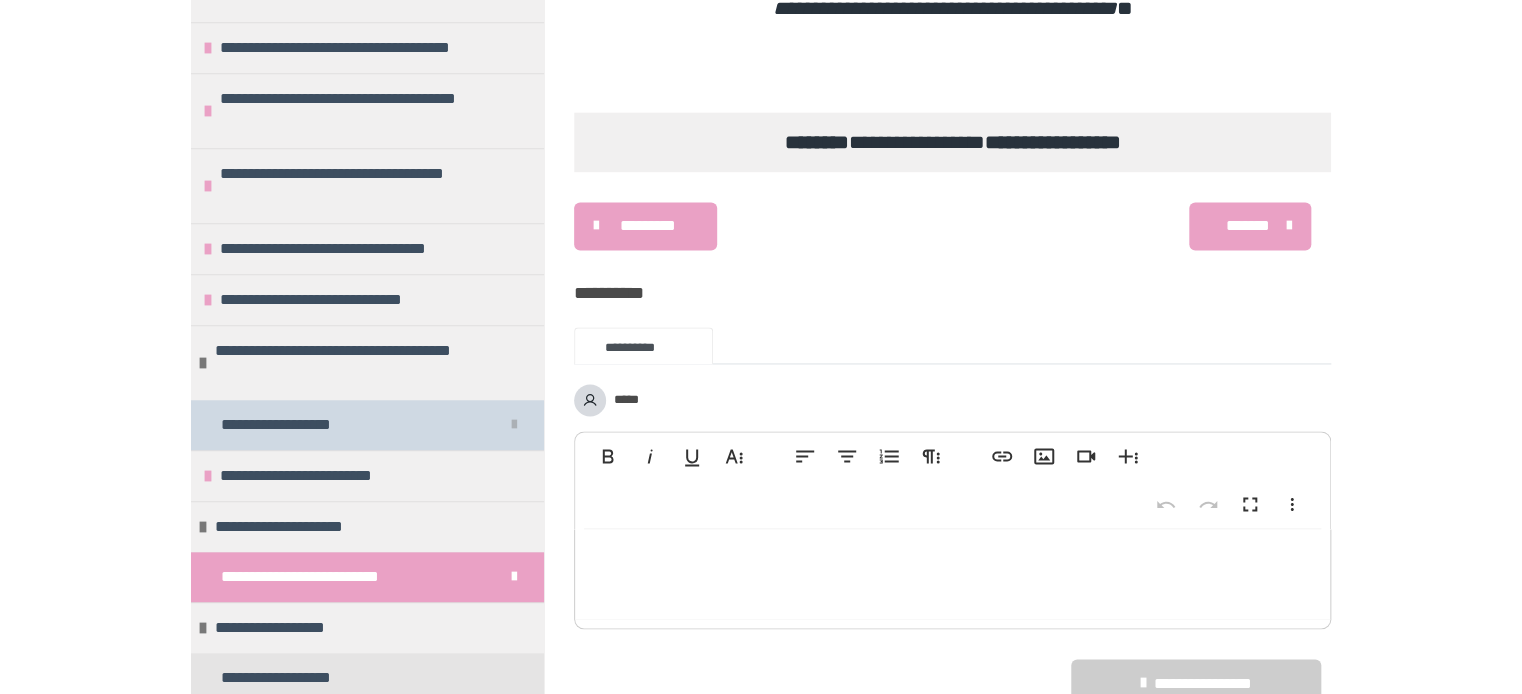 click on "**********" at bounding box center [306, 425] 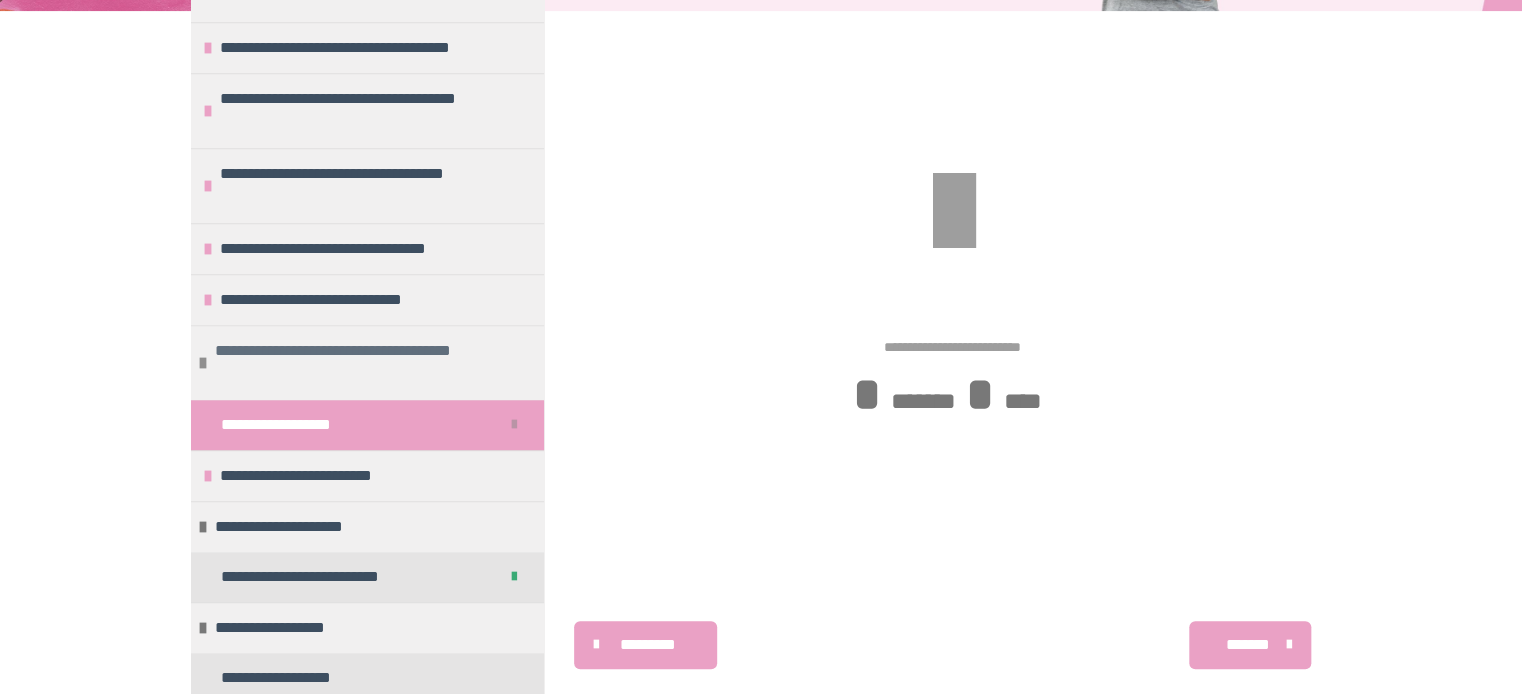 click at bounding box center (203, 363) 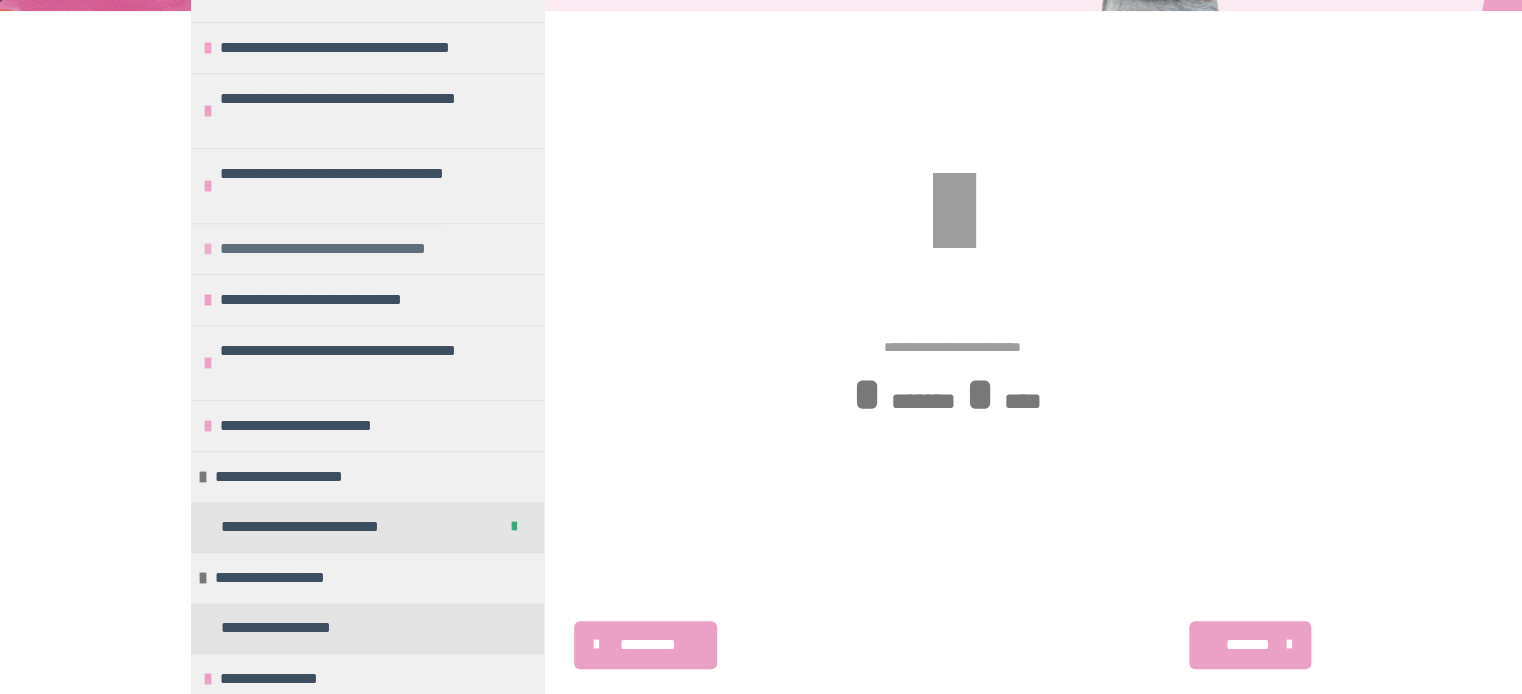 click at bounding box center (208, 249) 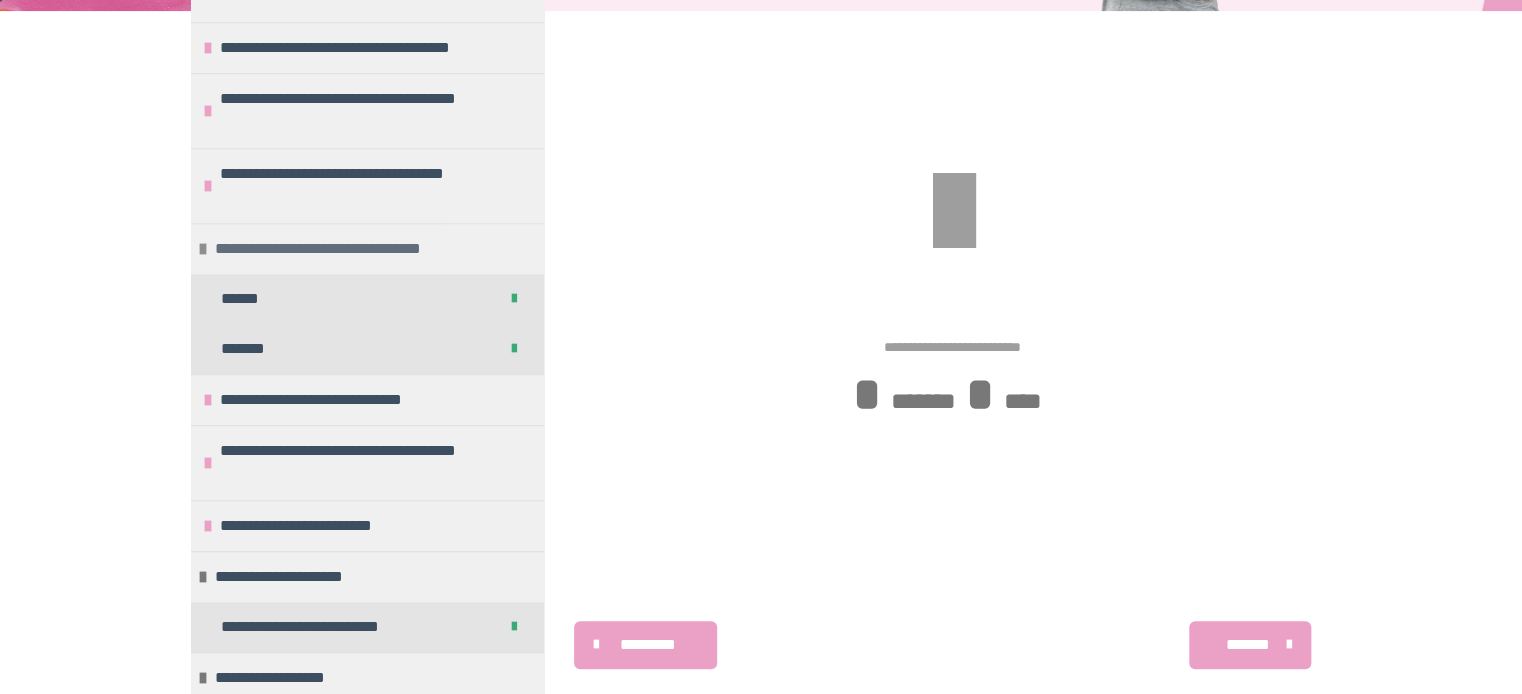 click at bounding box center (203, 249) 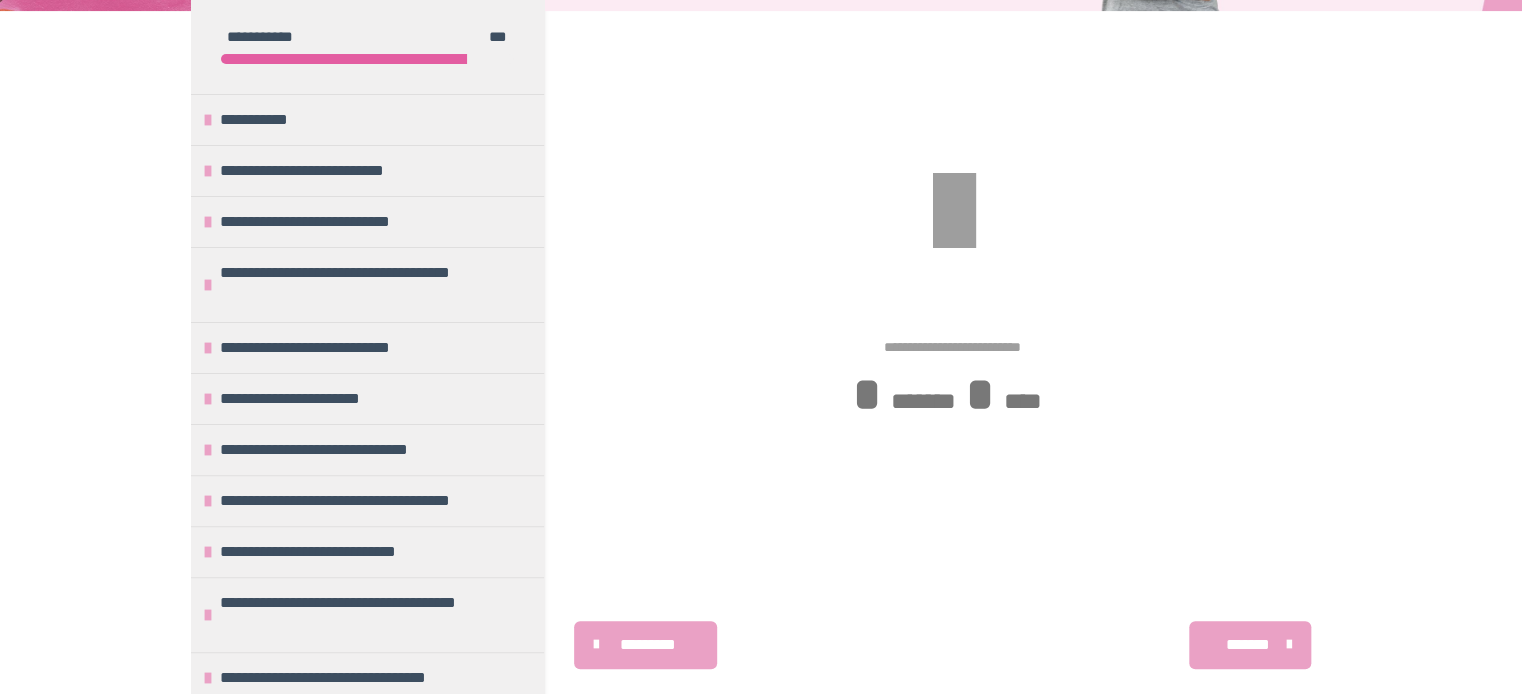 scroll, scrollTop: 0, scrollLeft: 0, axis: both 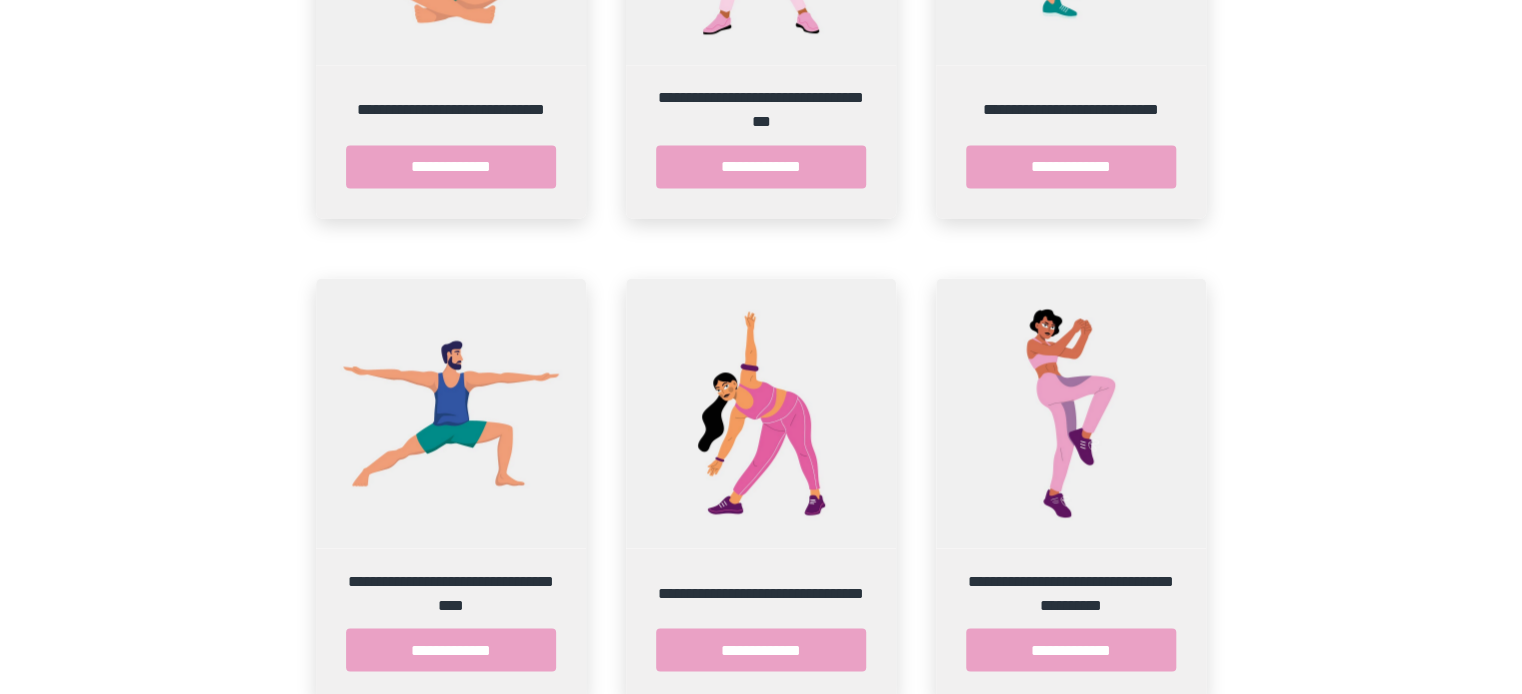 drag, startPoint x: 1515, startPoint y: 686, endPoint x: 1514, endPoint y: 674, distance: 12.0415945 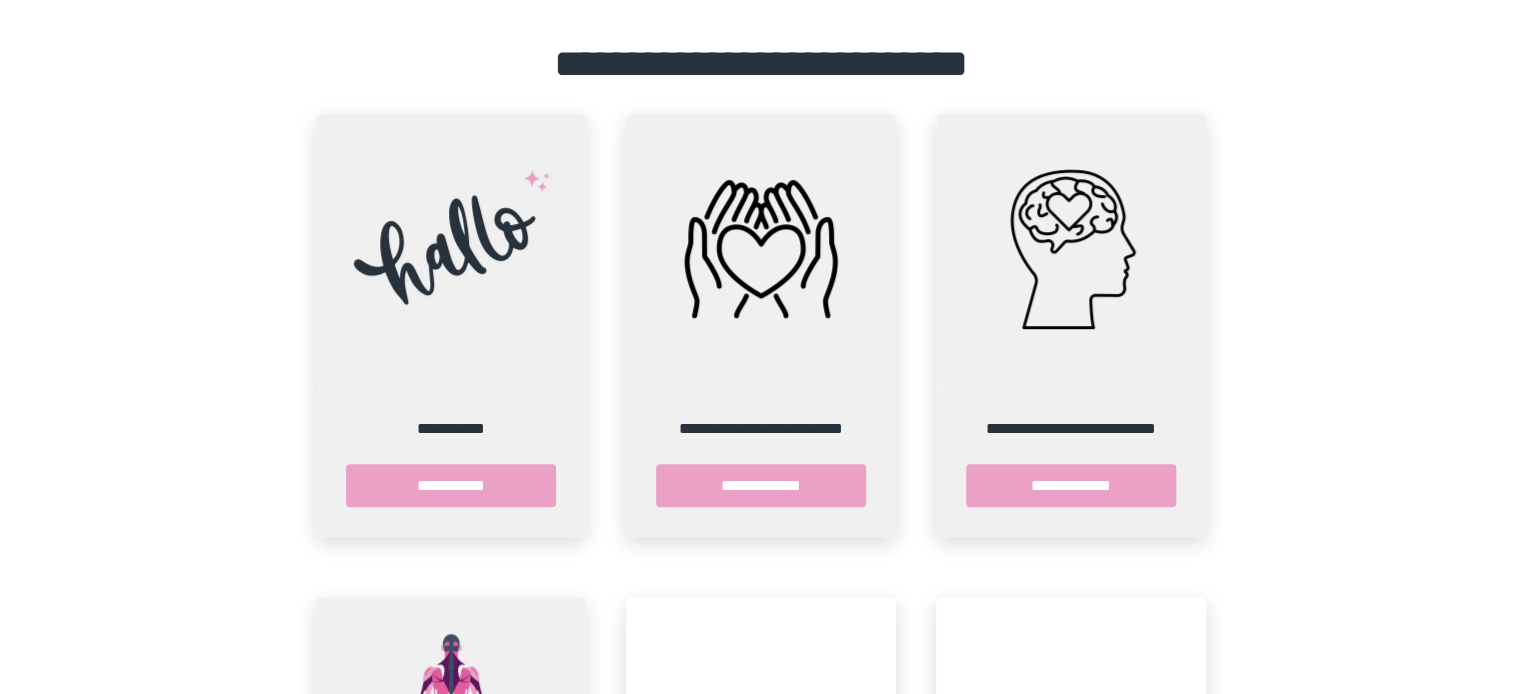 scroll, scrollTop: 316, scrollLeft: 0, axis: vertical 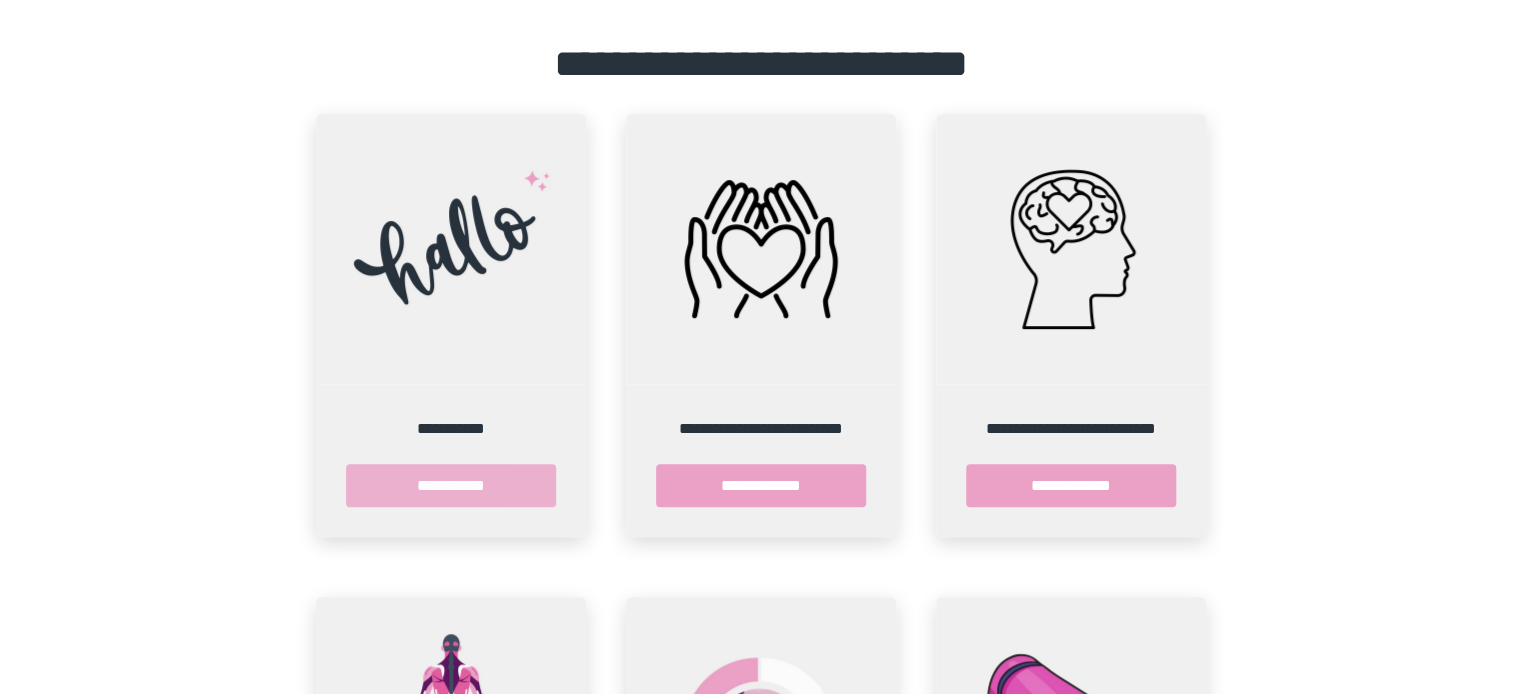 click on "**********" at bounding box center (451, 485) 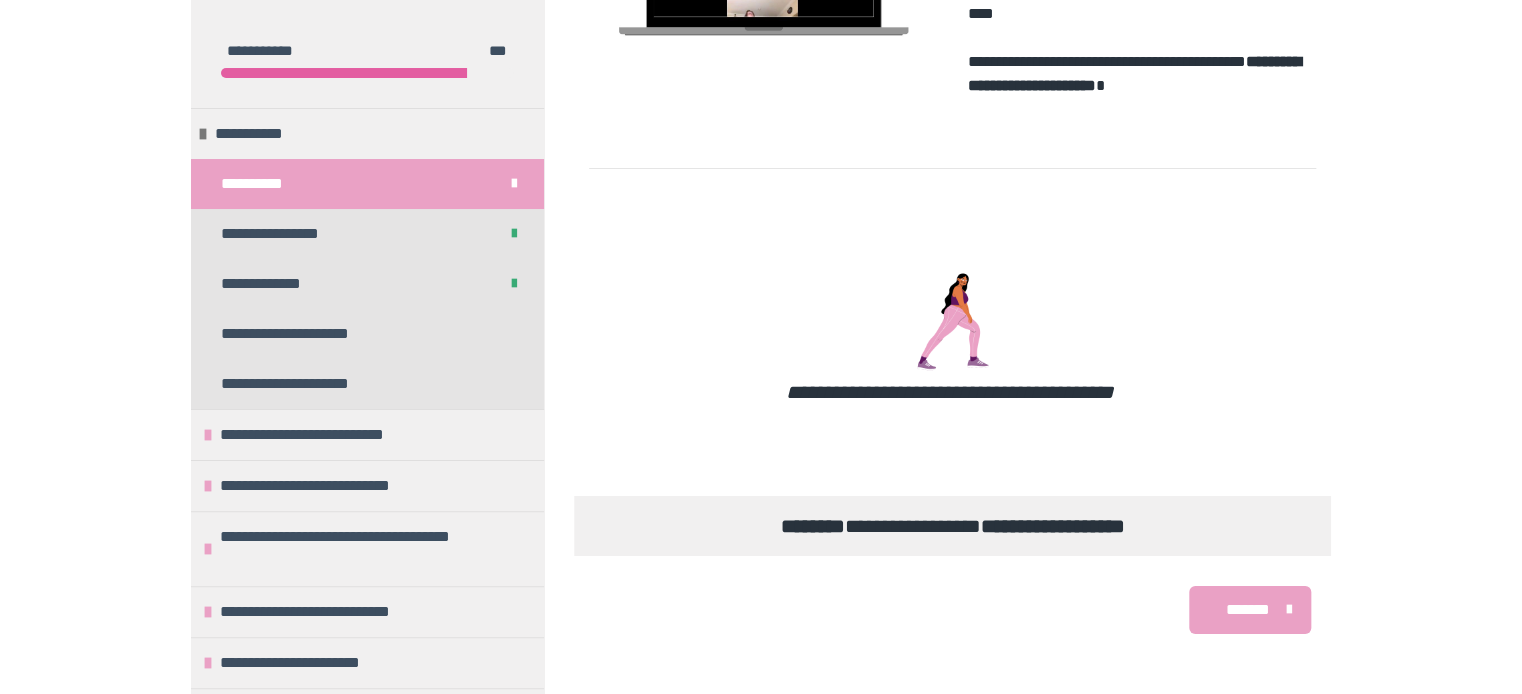 scroll, scrollTop: 3722, scrollLeft: 0, axis: vertical 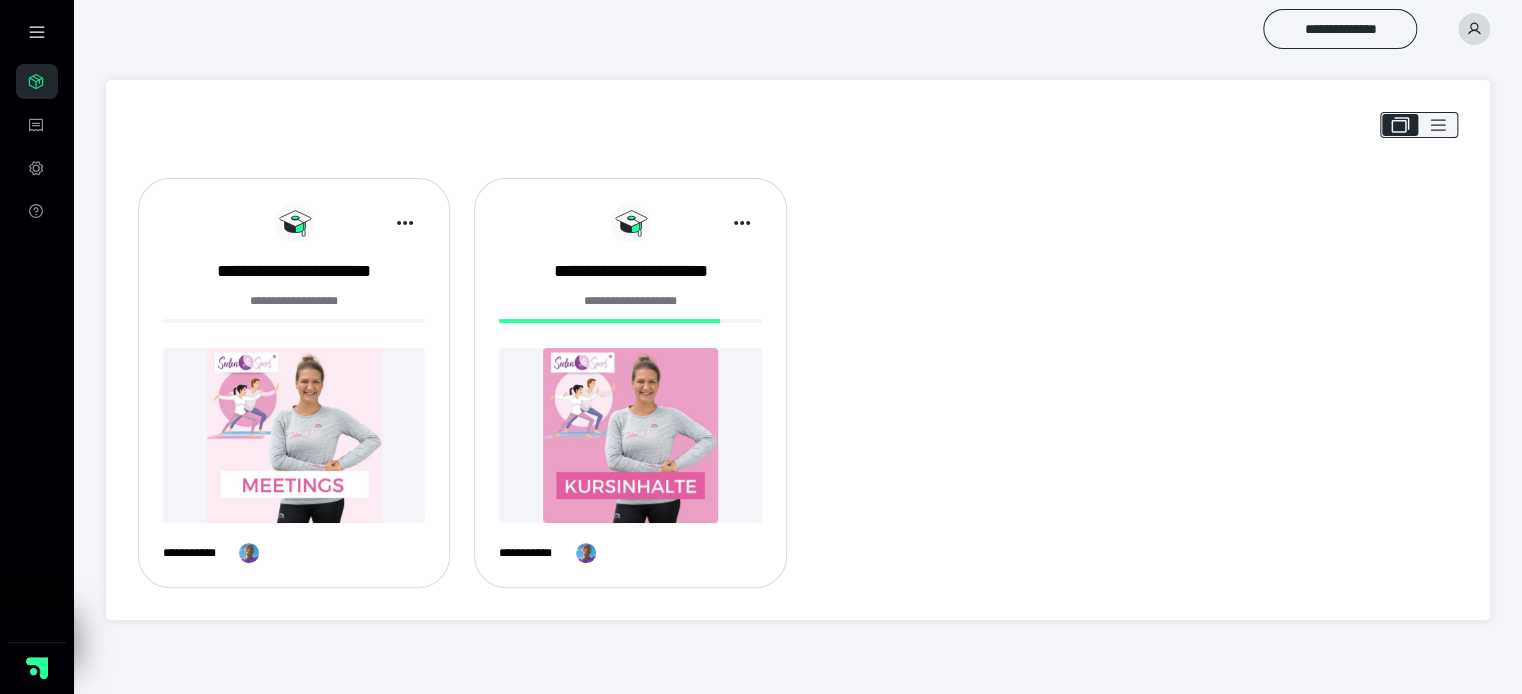 click at bounding box center (294, 435) 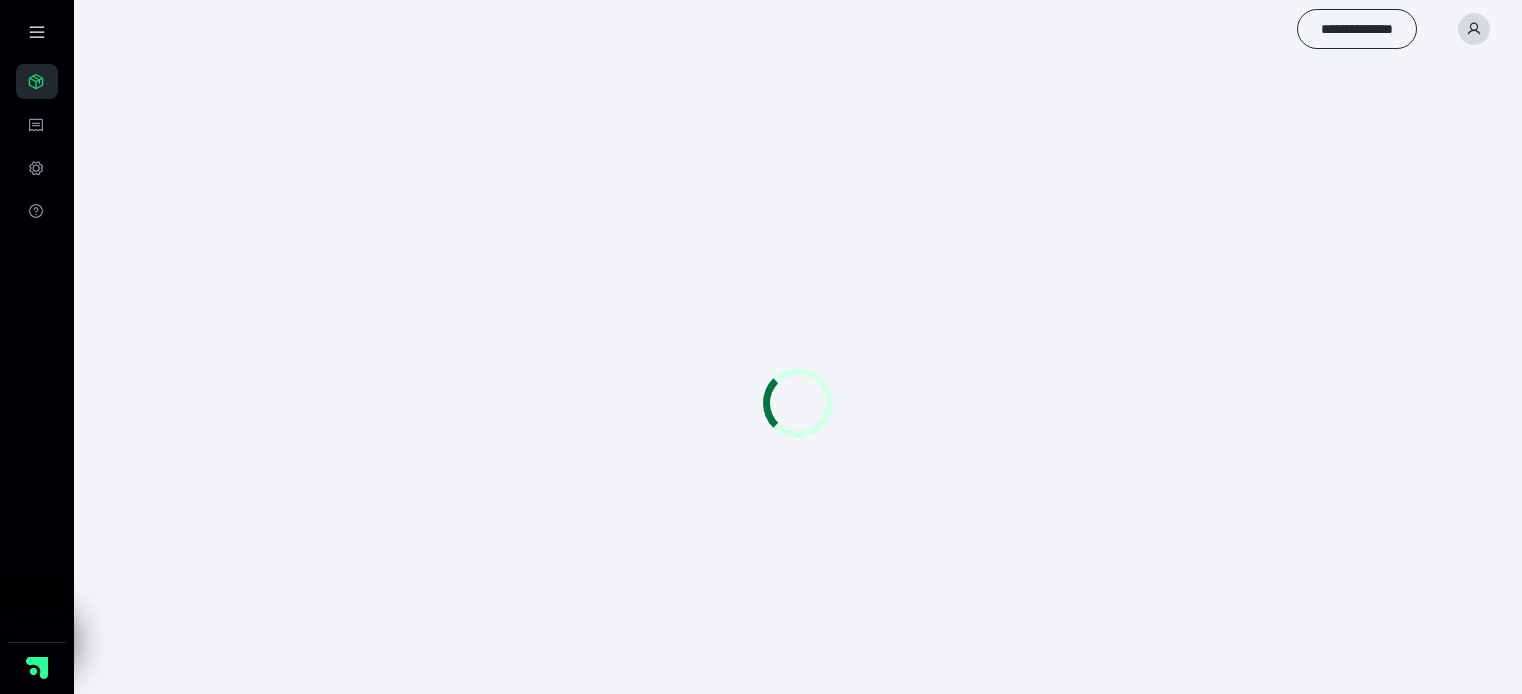scroll, scrollTop: 0, scrollLeft: 0, axis: both 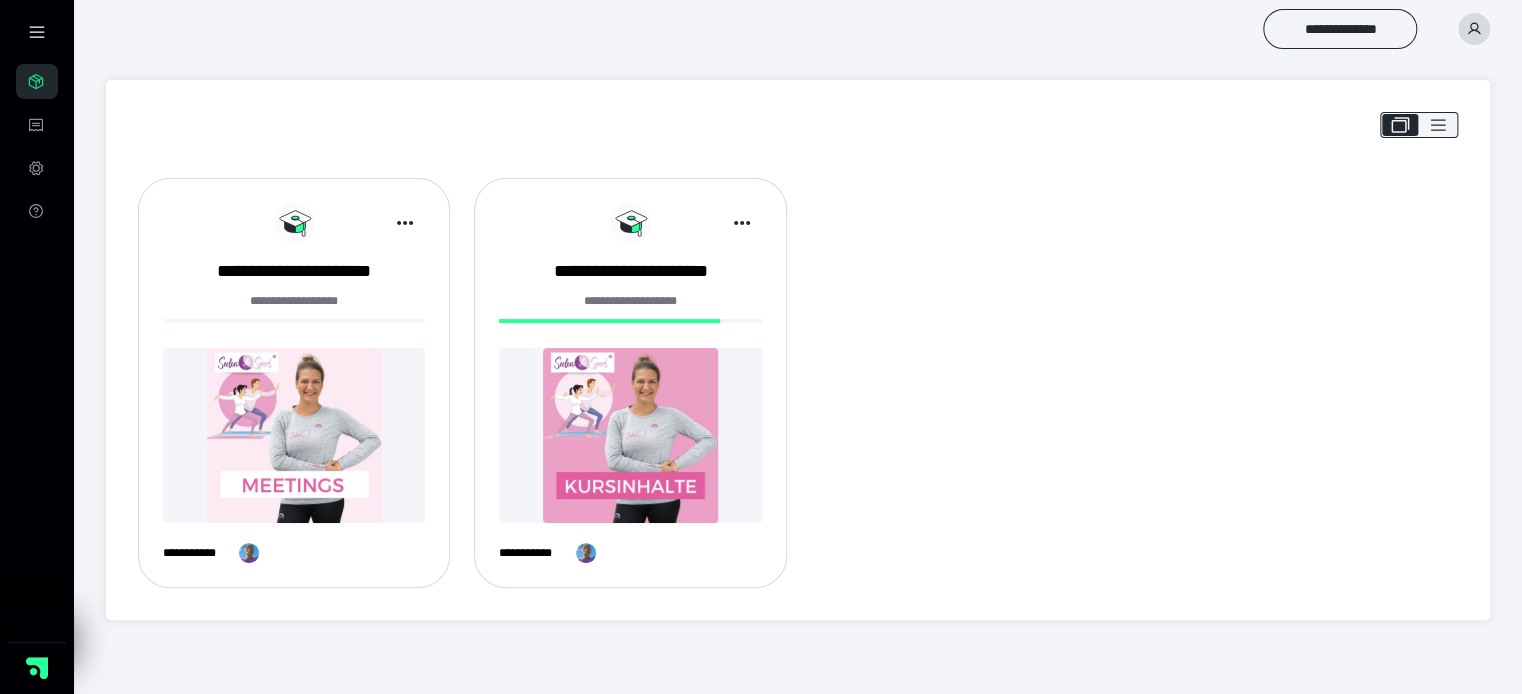 click at bounding box center (630, 435) 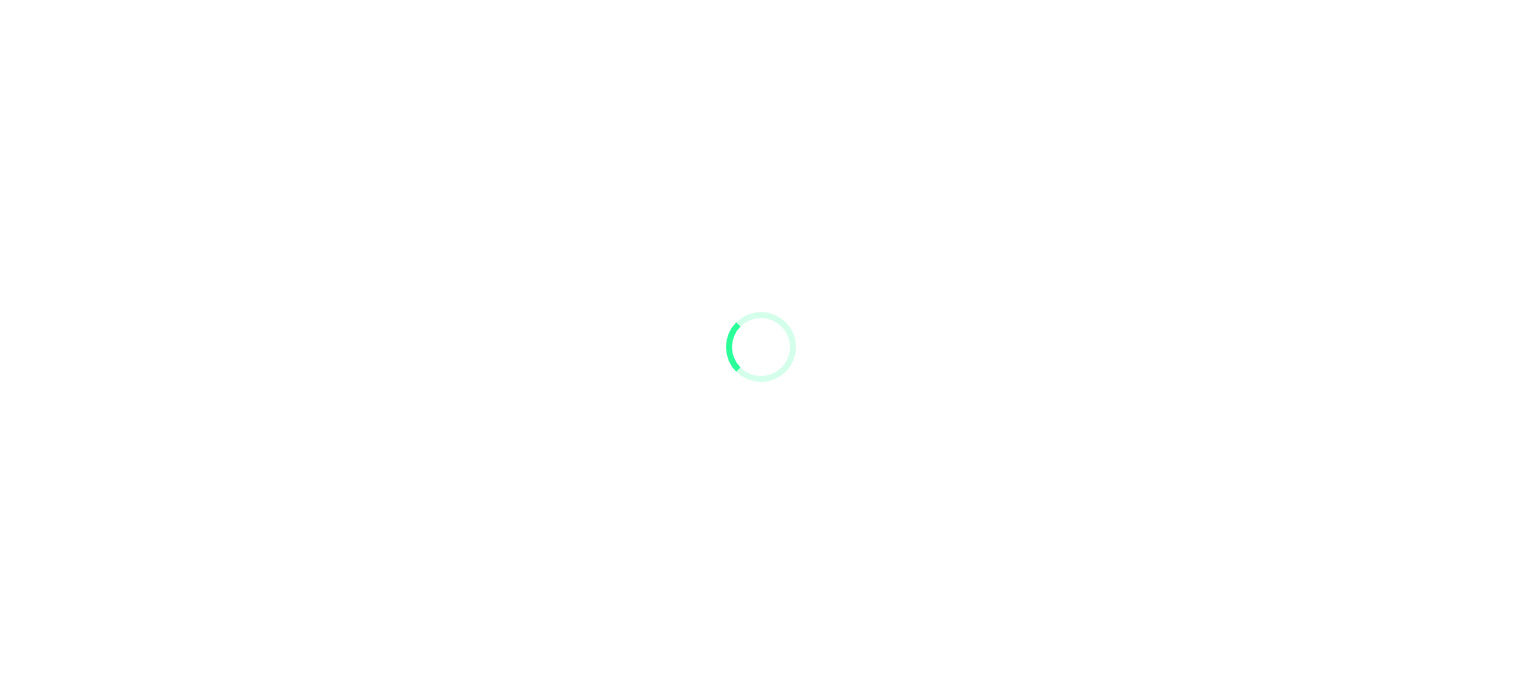 scroll, scrollTop: 0, scrollLeft: 0, axis: both 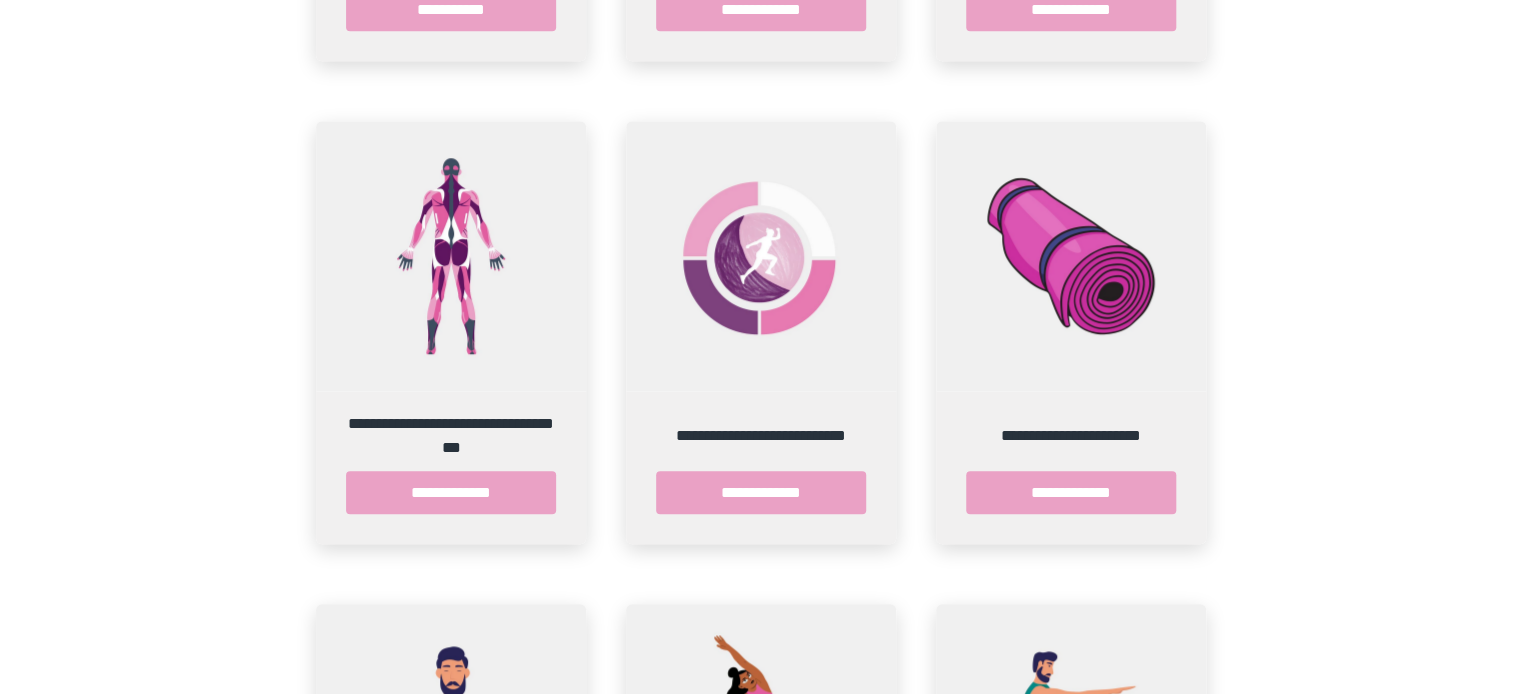drag, startPoint x: 1518, startPoint y: 688, endPoint x: 723, endPoint y: 493, distance: 818.5658 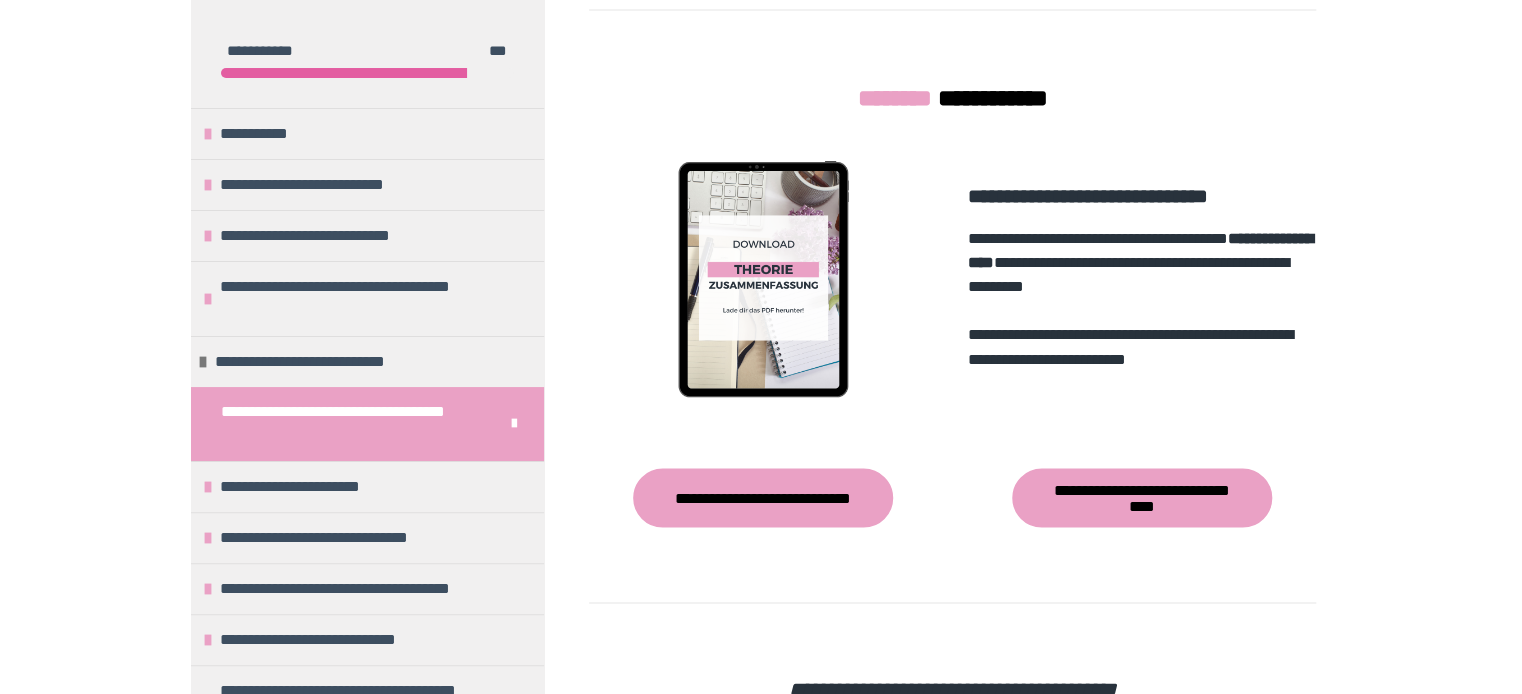 scroll, scrollTop: 1566, scrollLeft: 0, axis: vertical 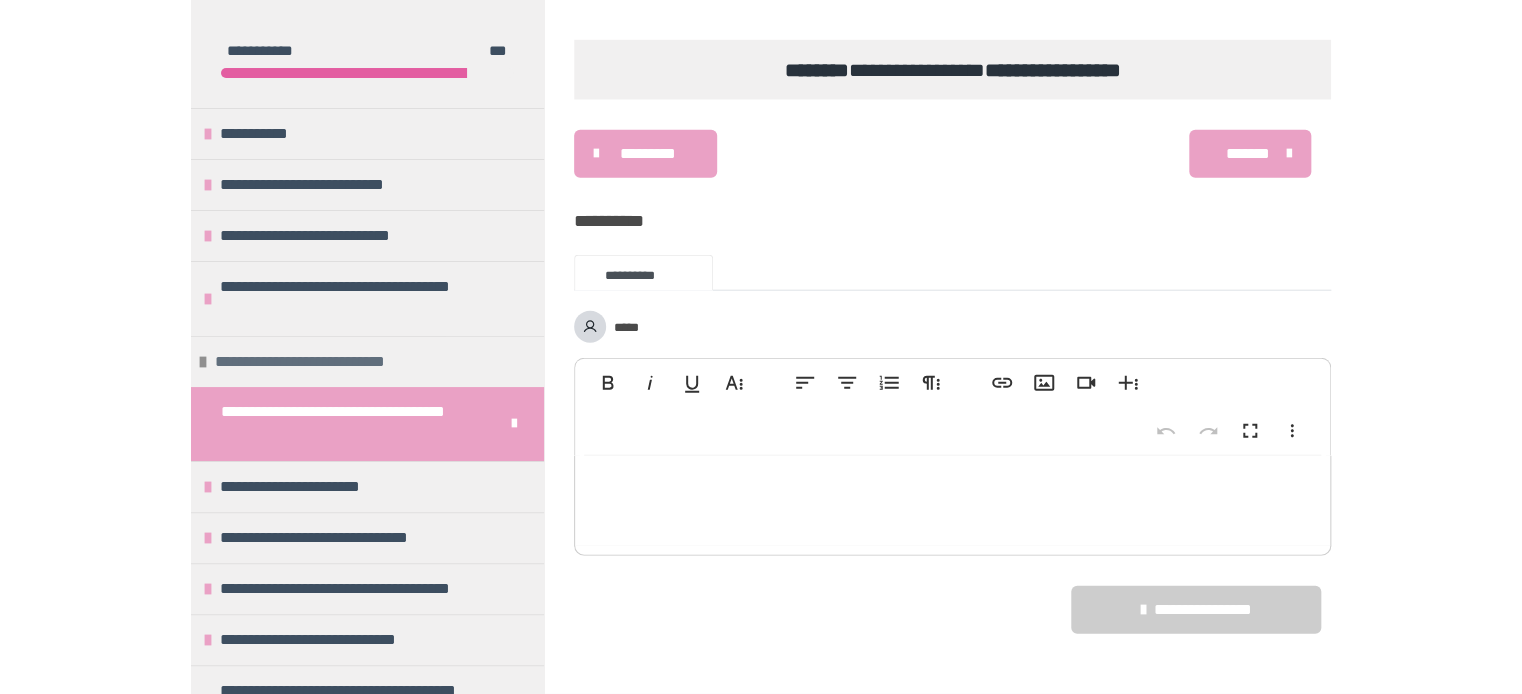 click at bounding box center (203, 362) 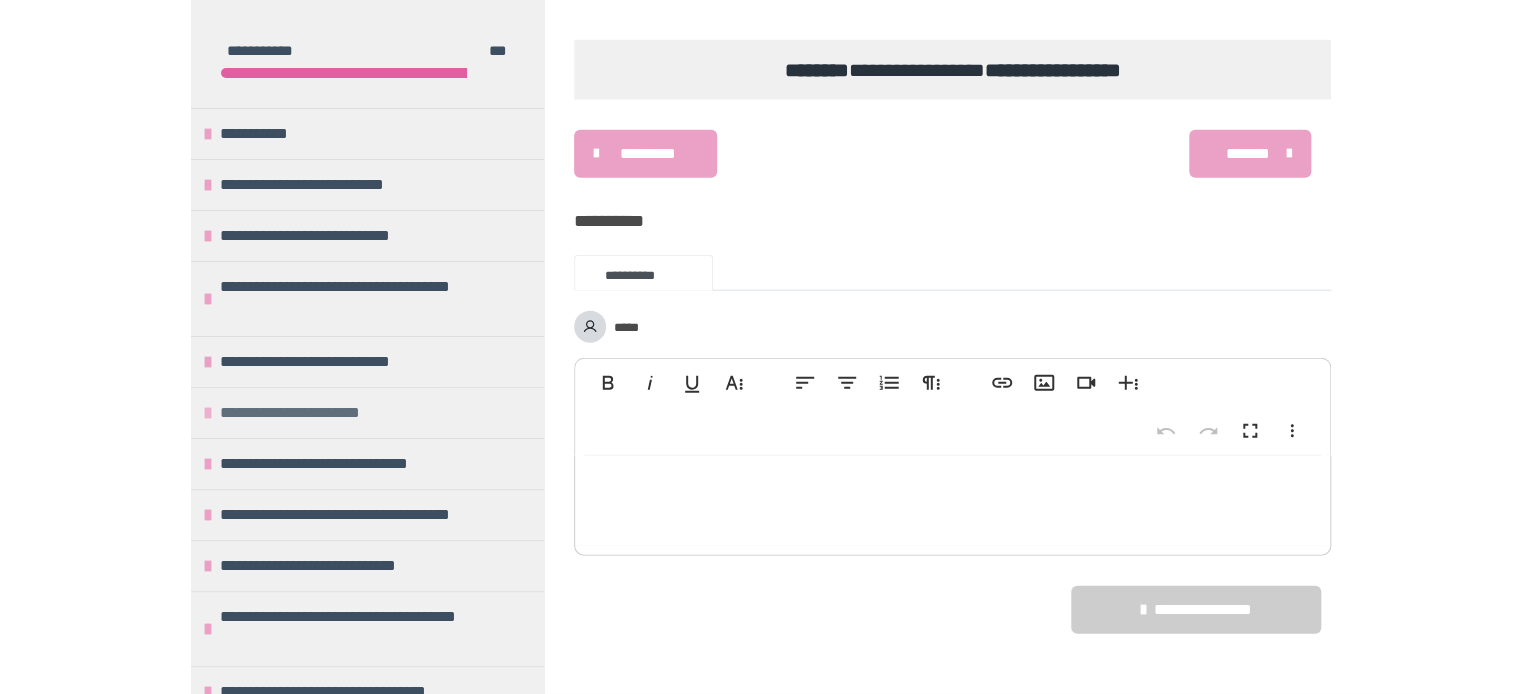 click at bounding box center [208, 413] 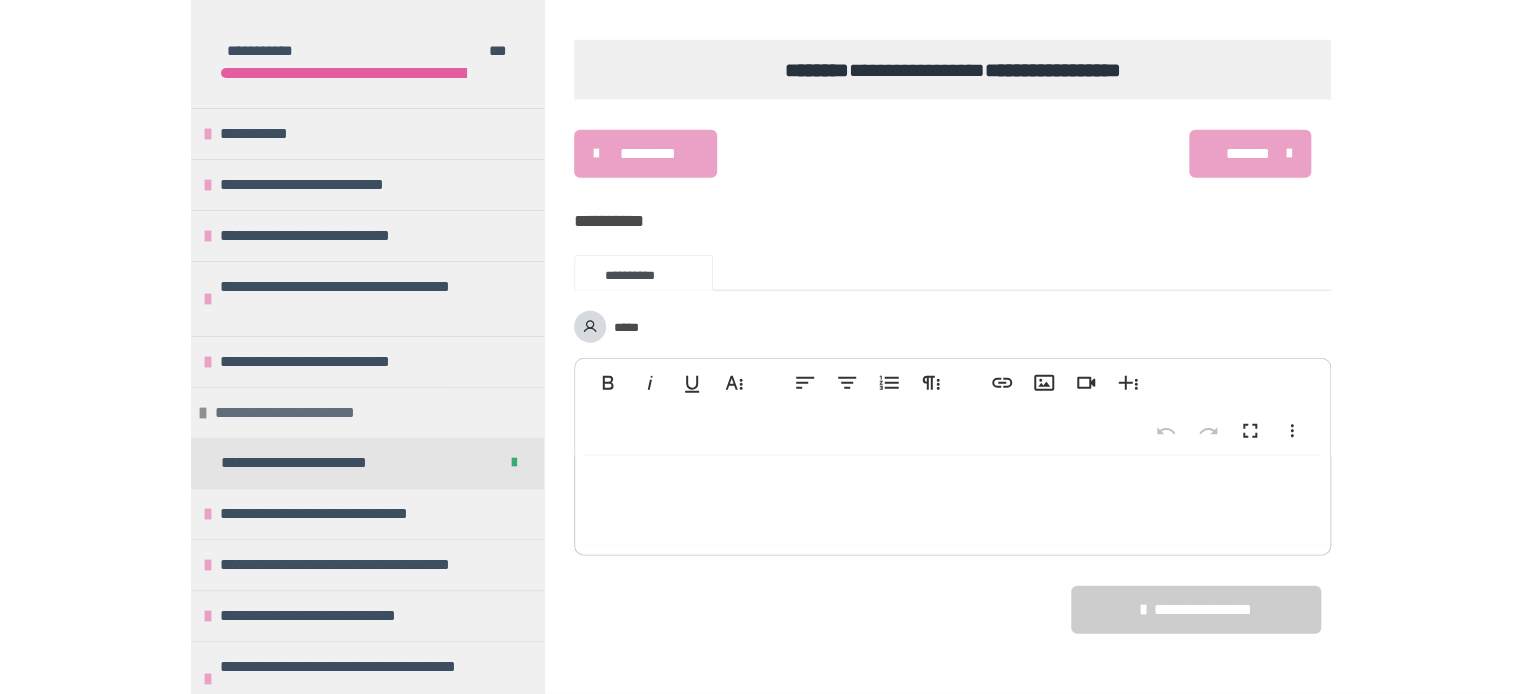 click at bounding box center (203, 413) 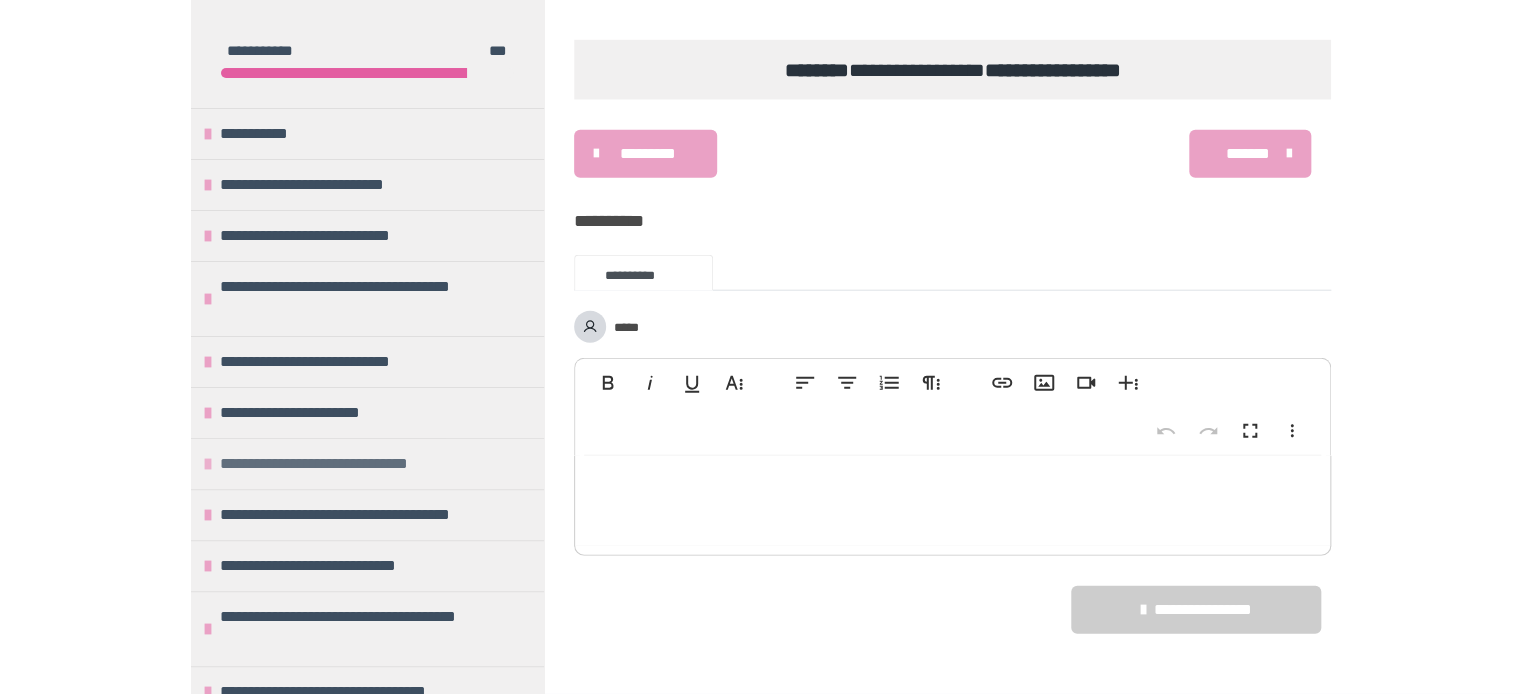 click at bounding box center [208, 464] 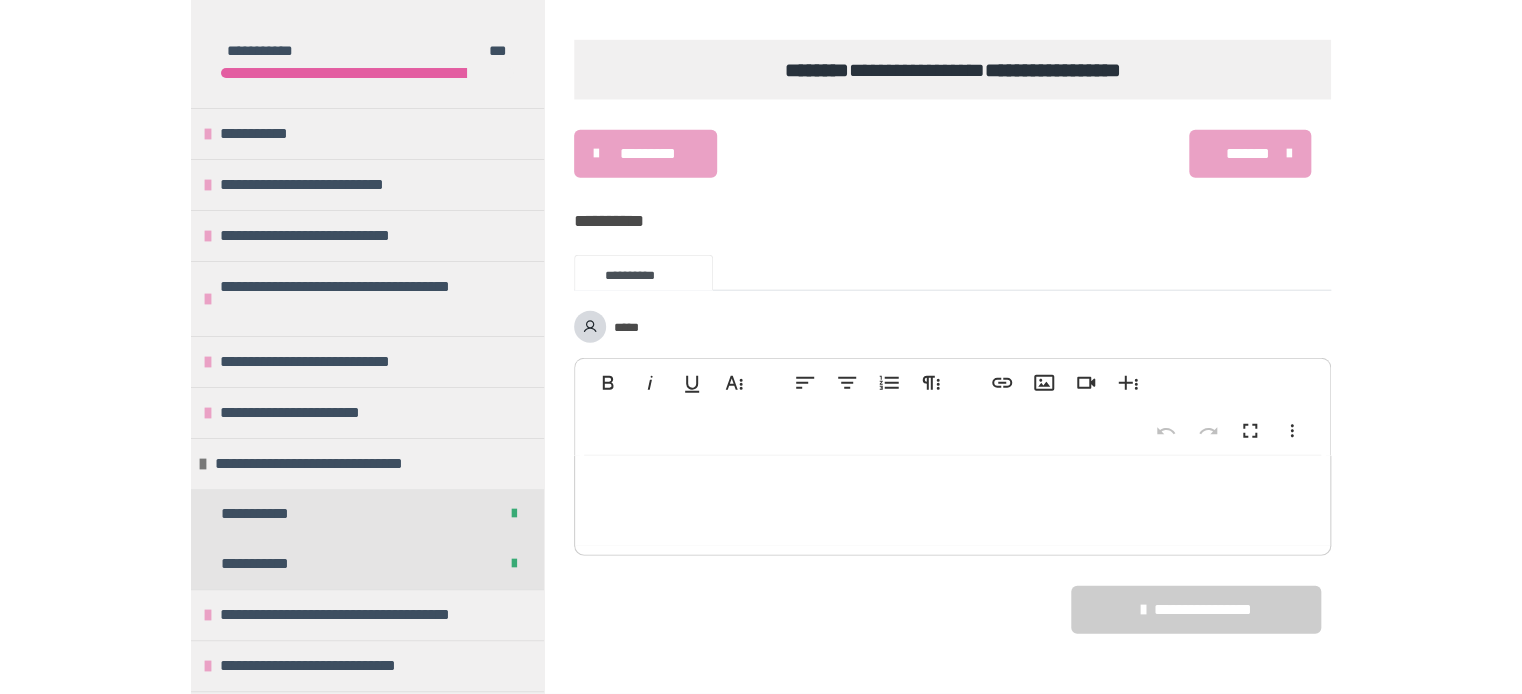 click on "*******" at bounding box center (1248, 154) 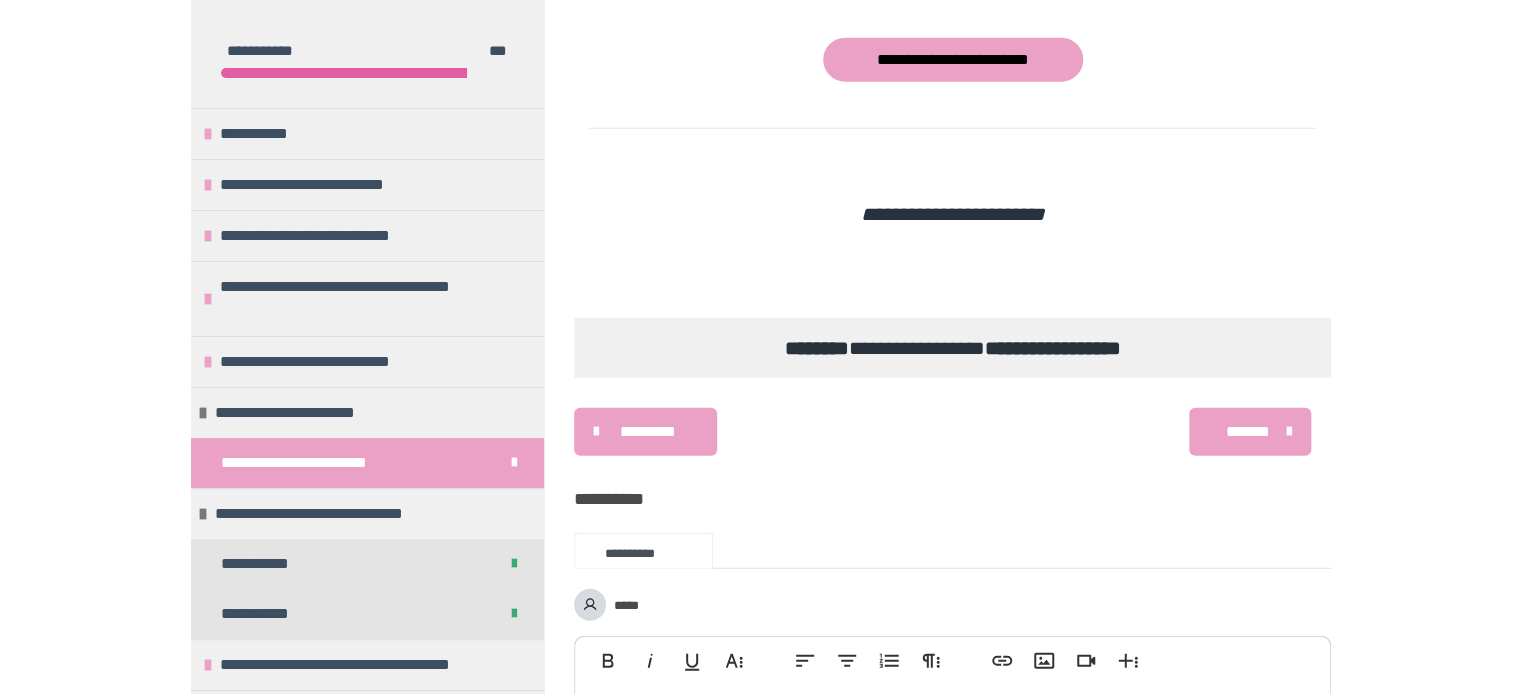 scroll, scrollTop: 1949, scrollLeft: 0, axis: vertical 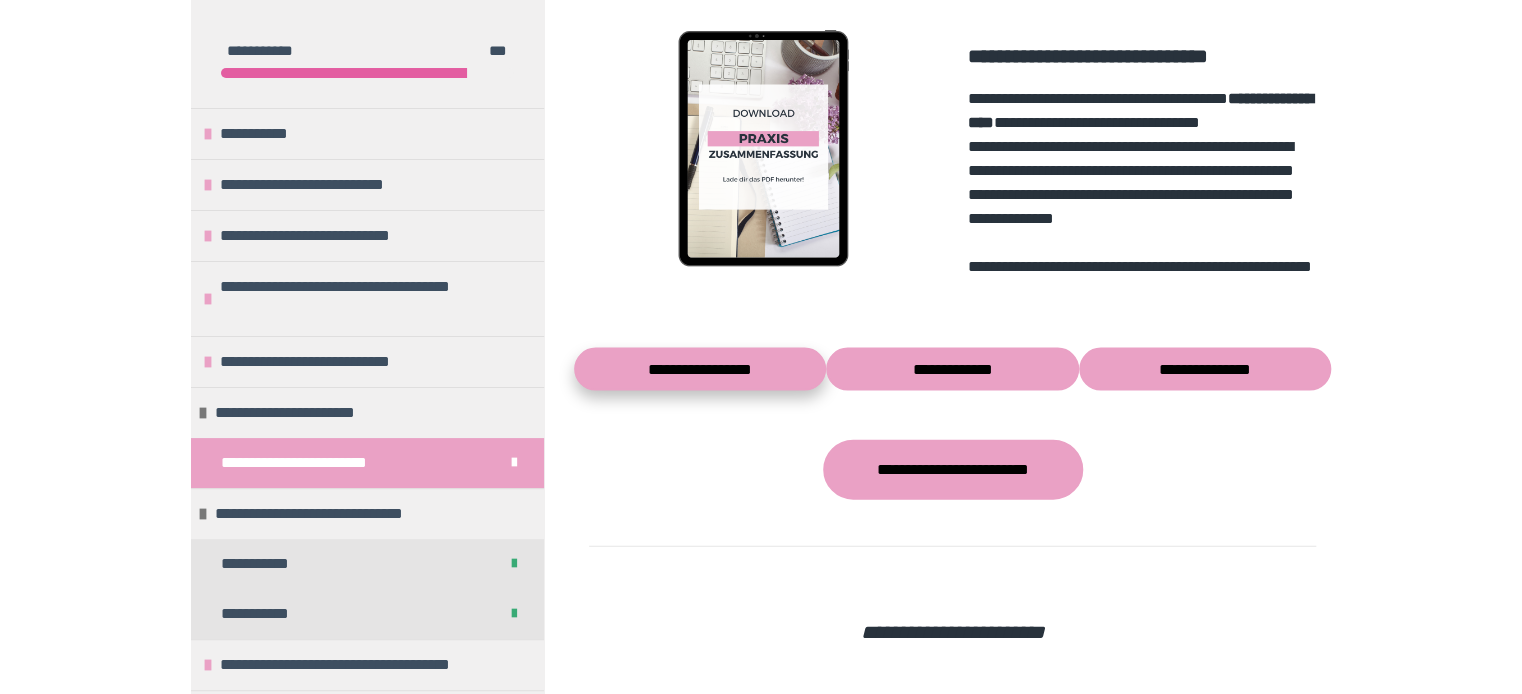 click on "**********" at bounding box center [700, 369] 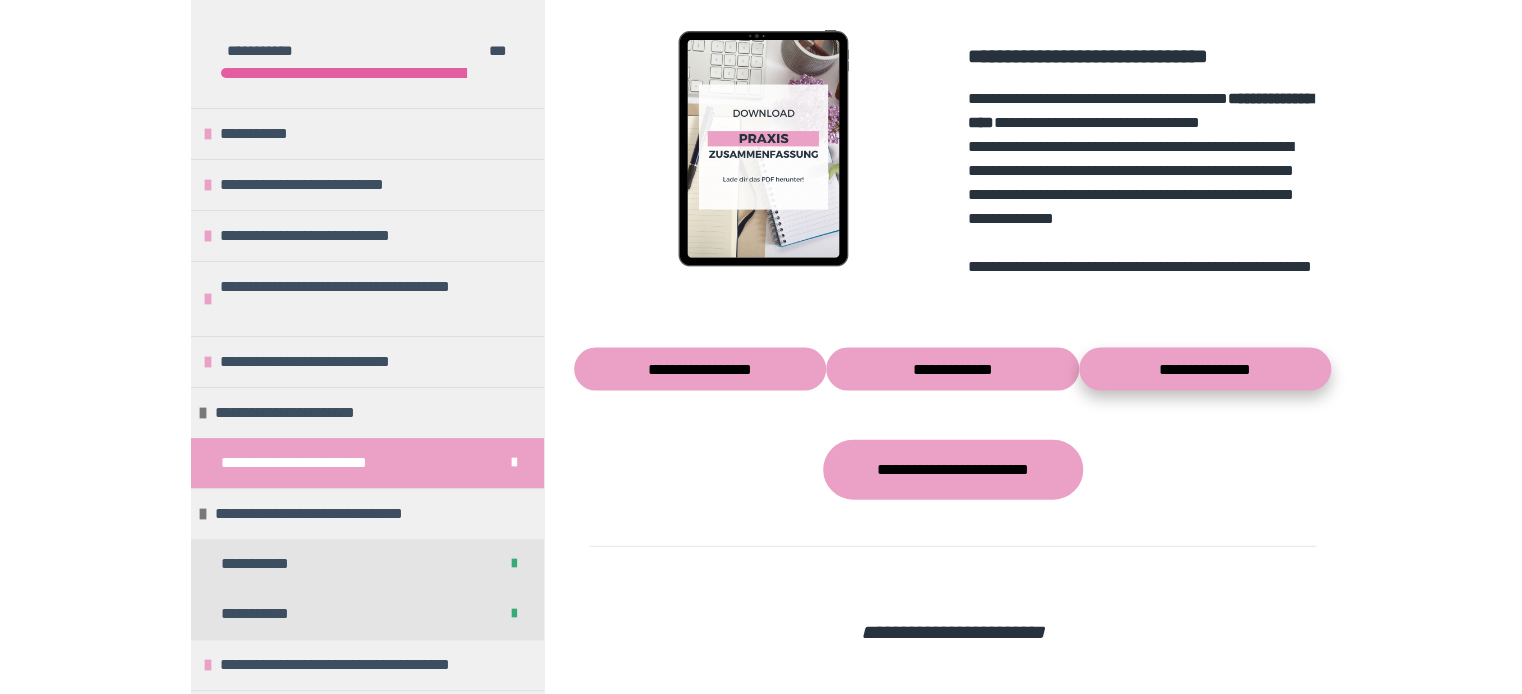 click on "**********" at bounding box center (1205, 369) 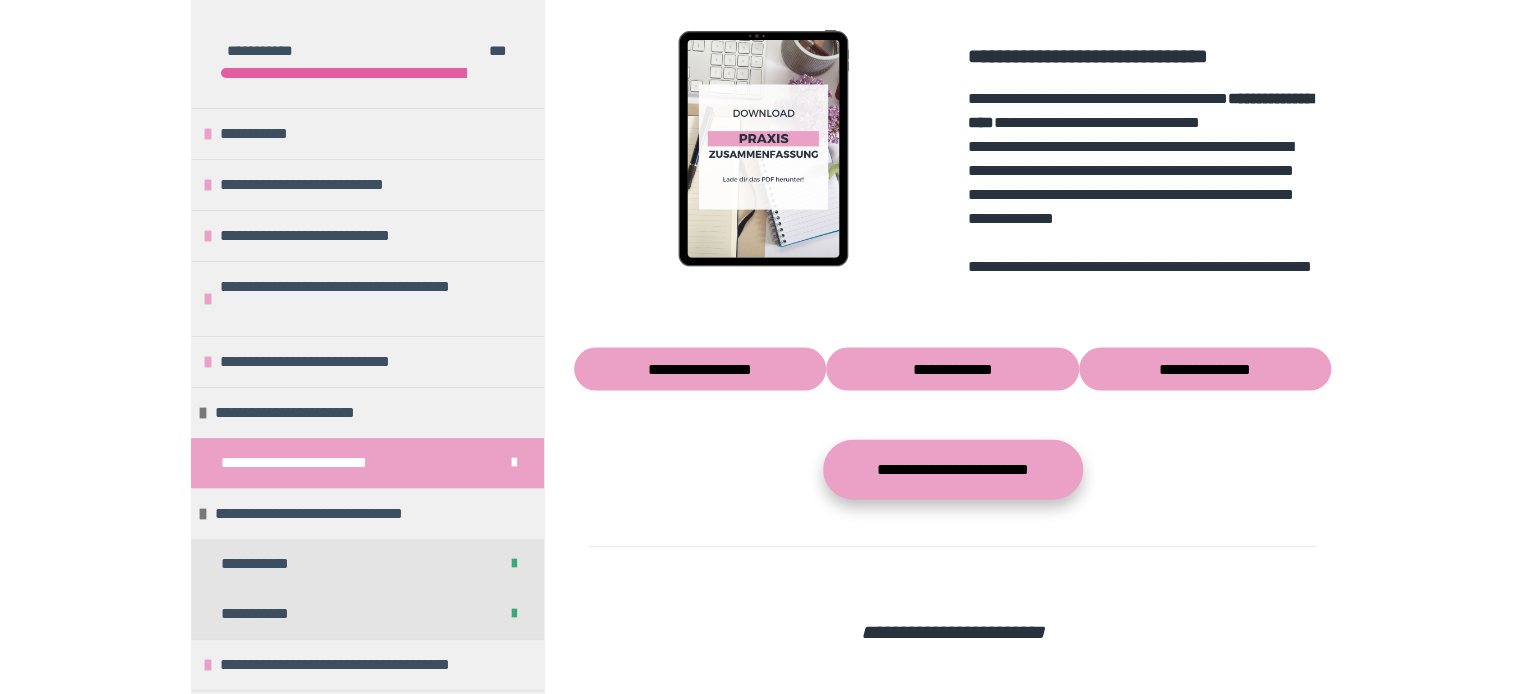 click on "**********" at bounding box center (953, 469) 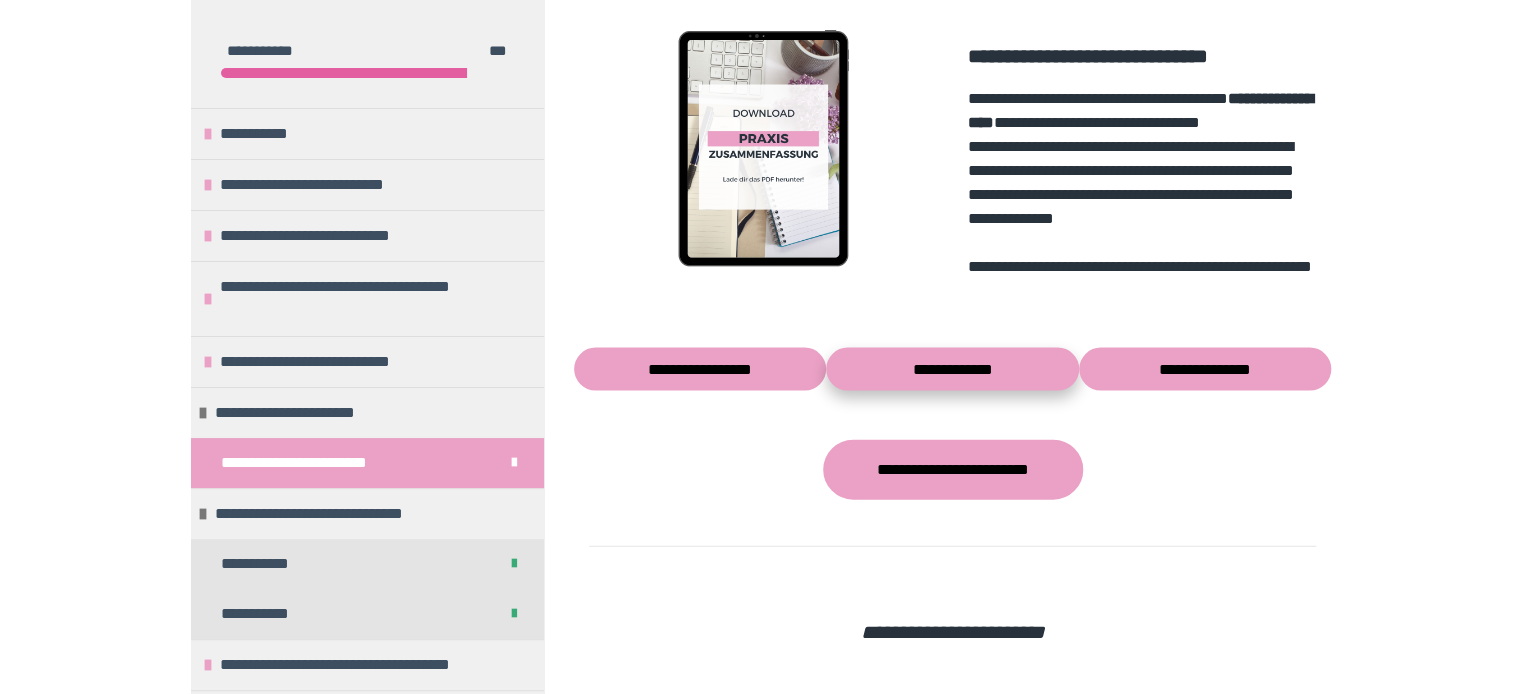 click on "**********" at bounding box center [952, 369] 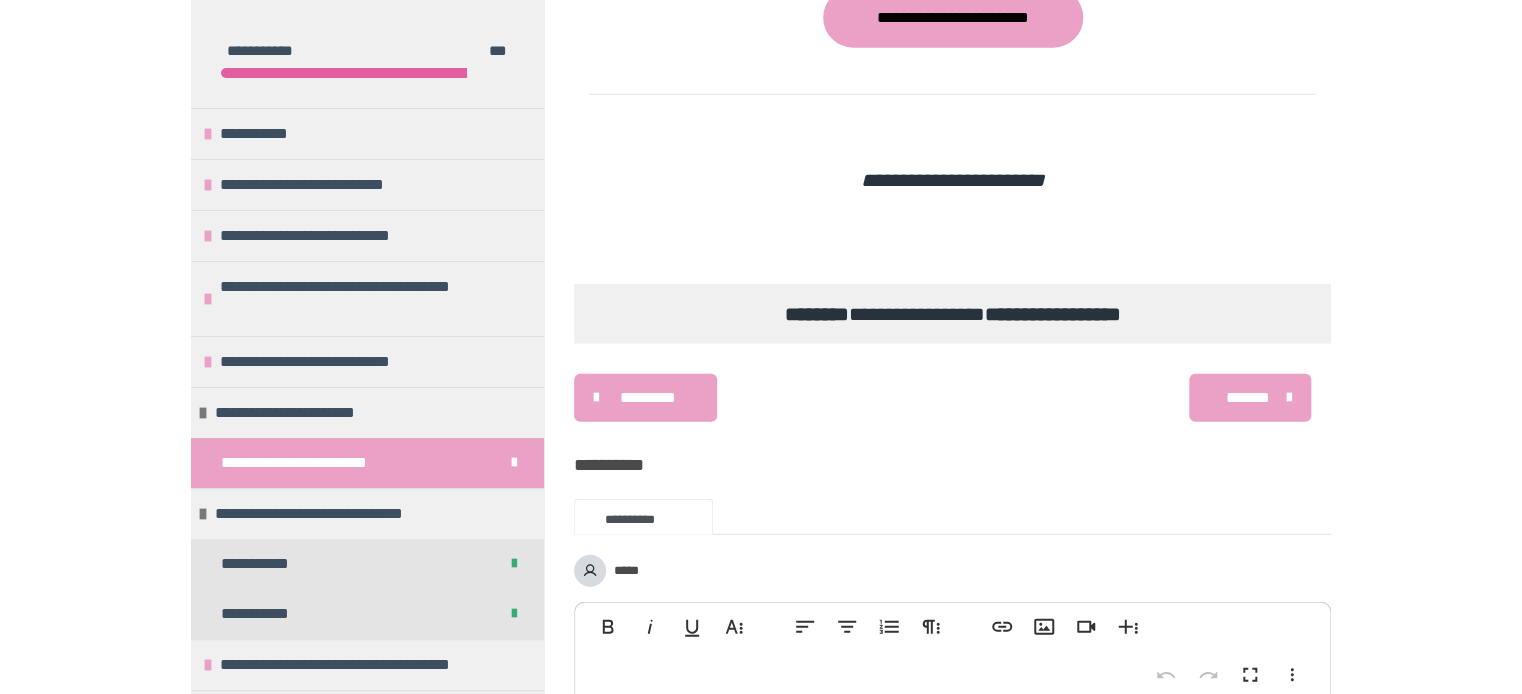 scroll, scrollTop: 2407, scrollLeft: 0, axis: vertical 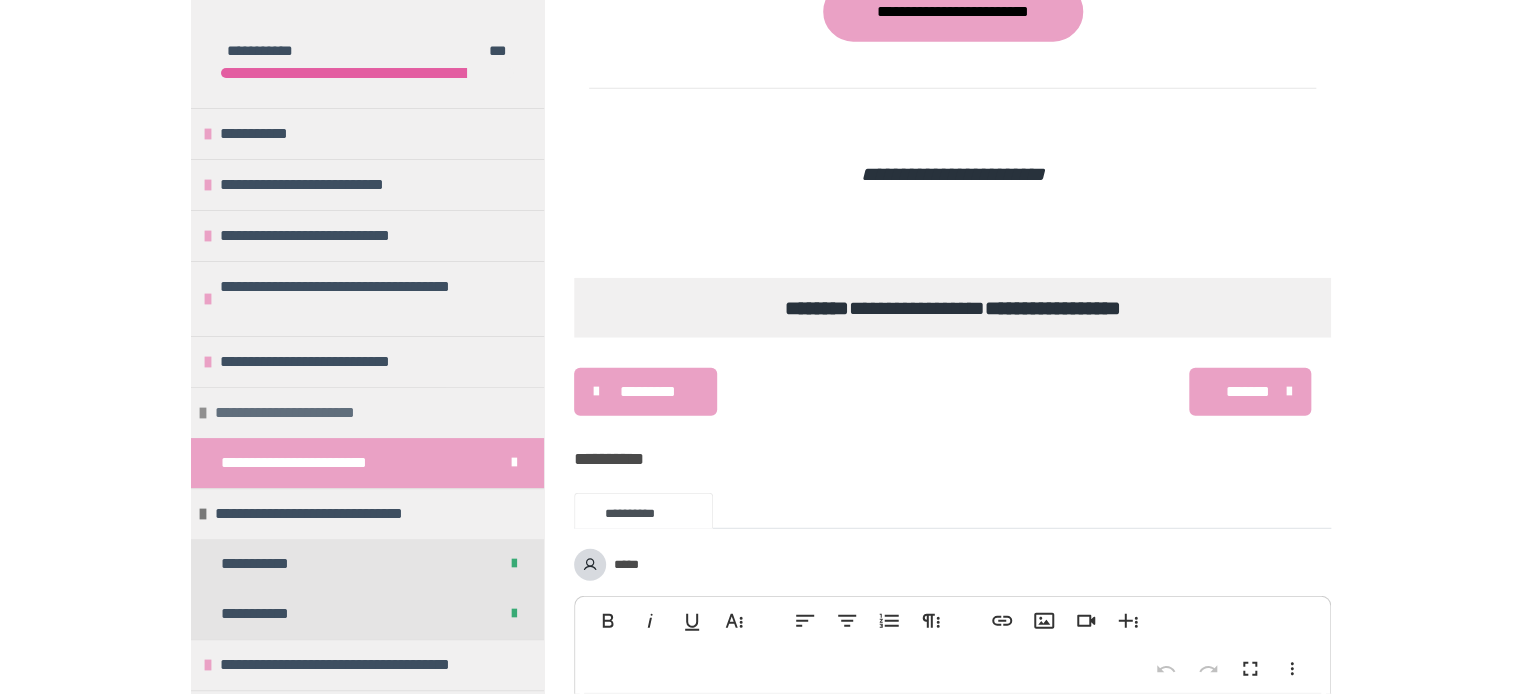 click at bounding box center [203, 413] 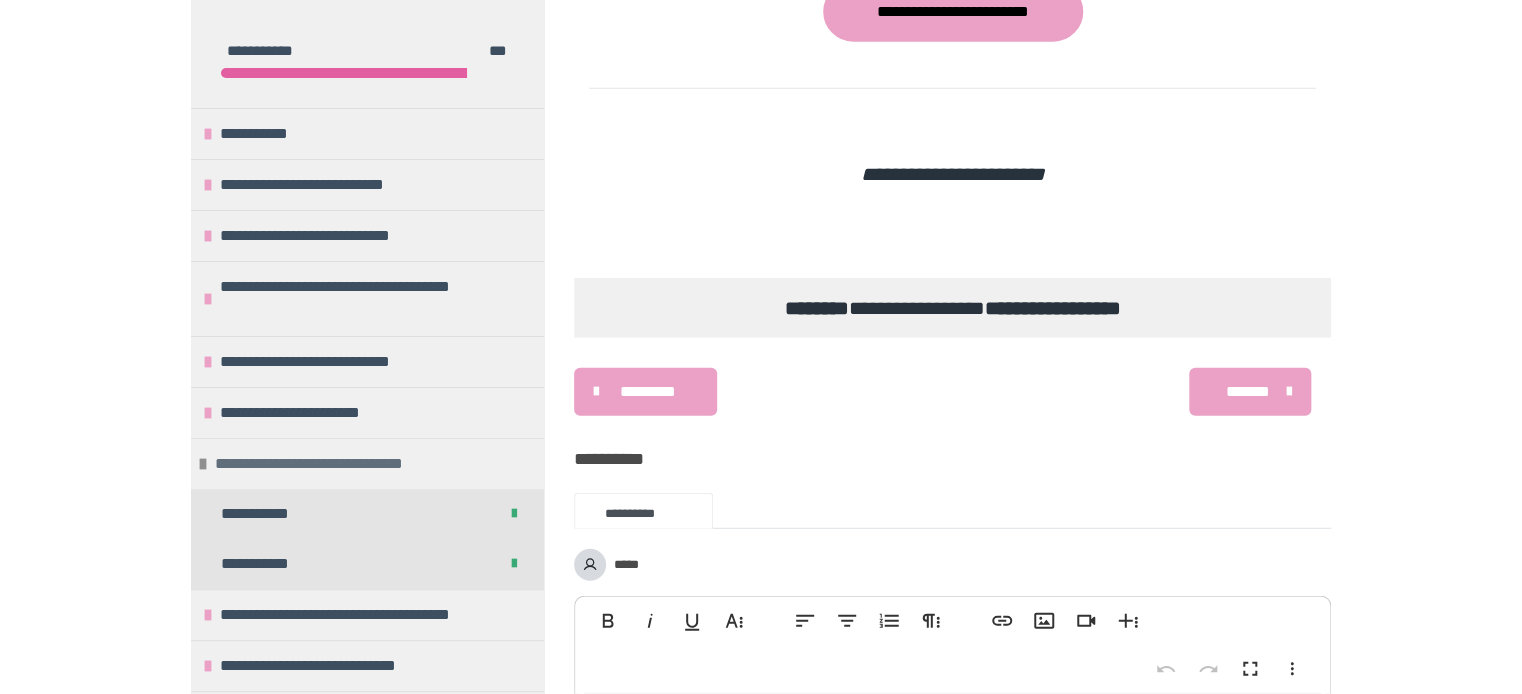 click at bounding box center [203, 464] 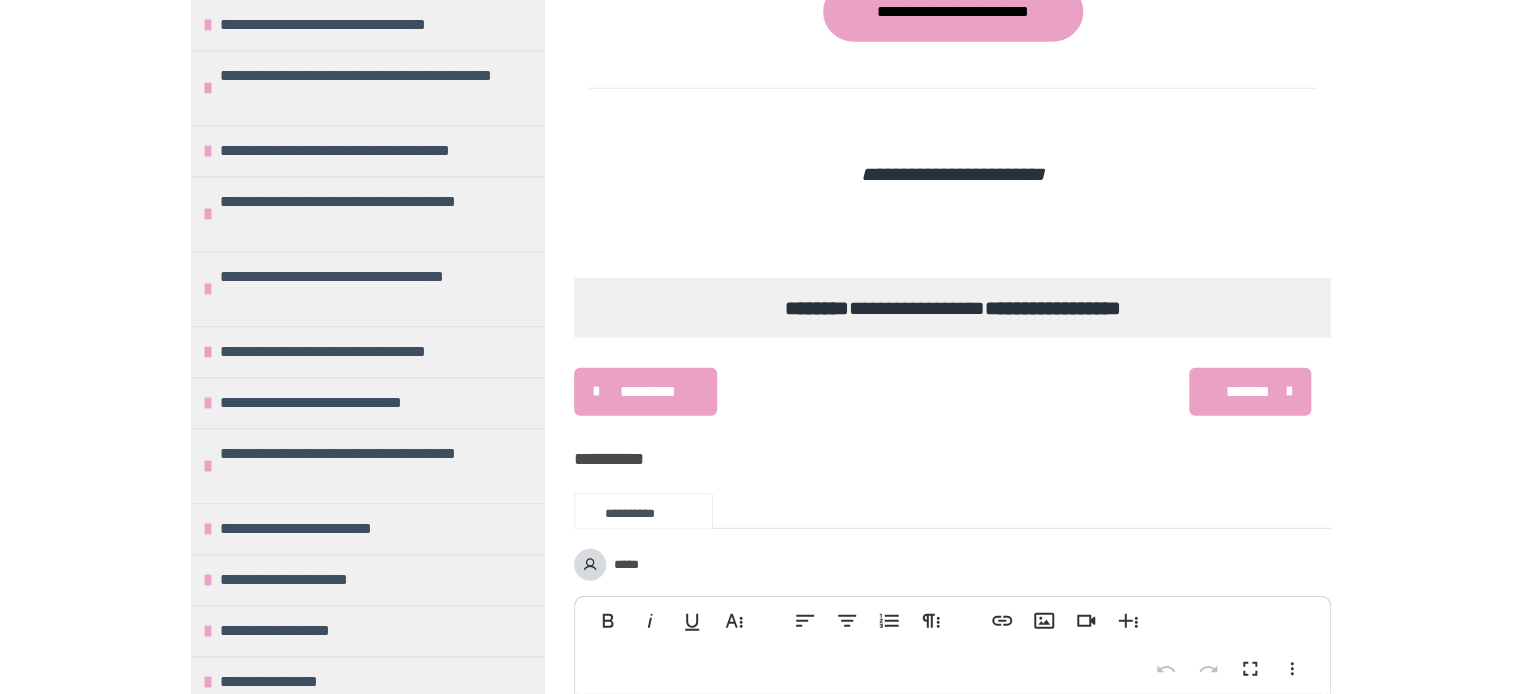scroll, scrollTop: 670, scrollLeft: 0, axis: vertical 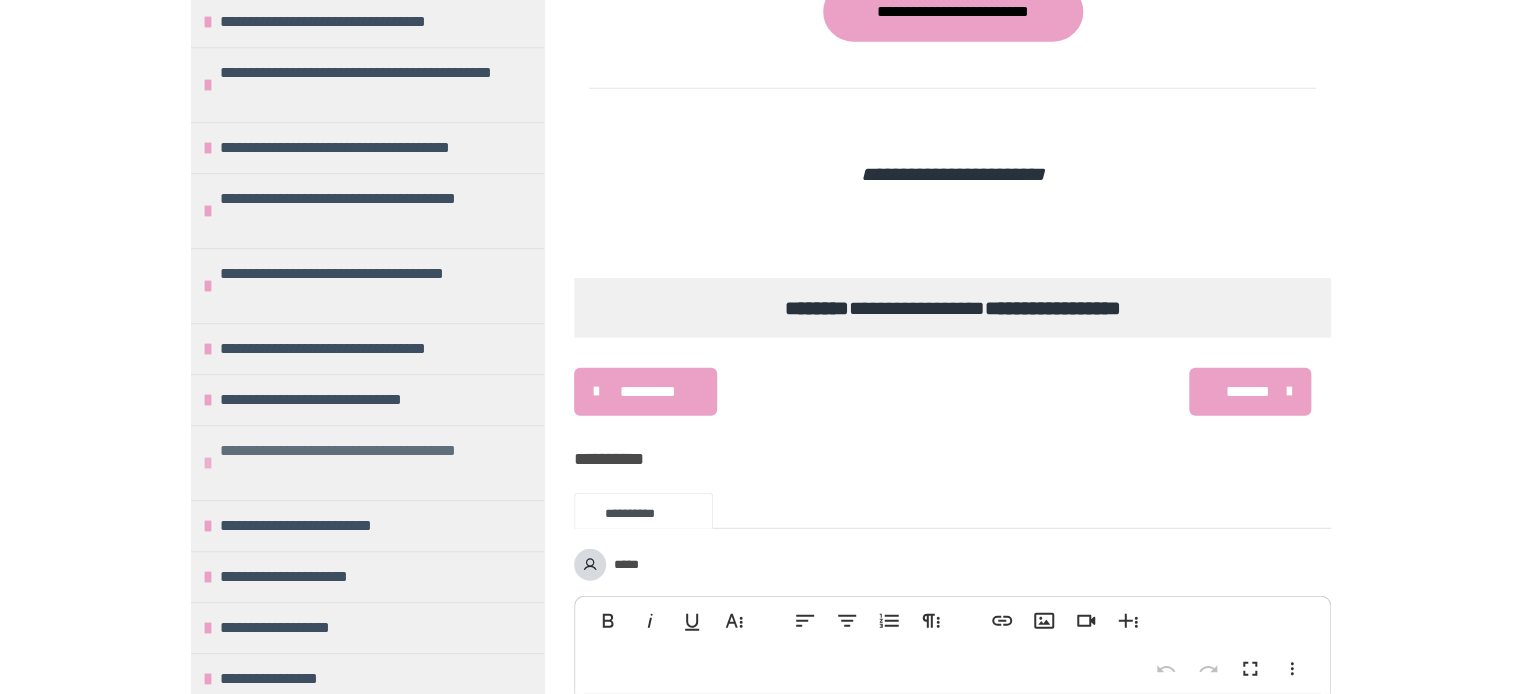 click at bounding box center [208, 463] 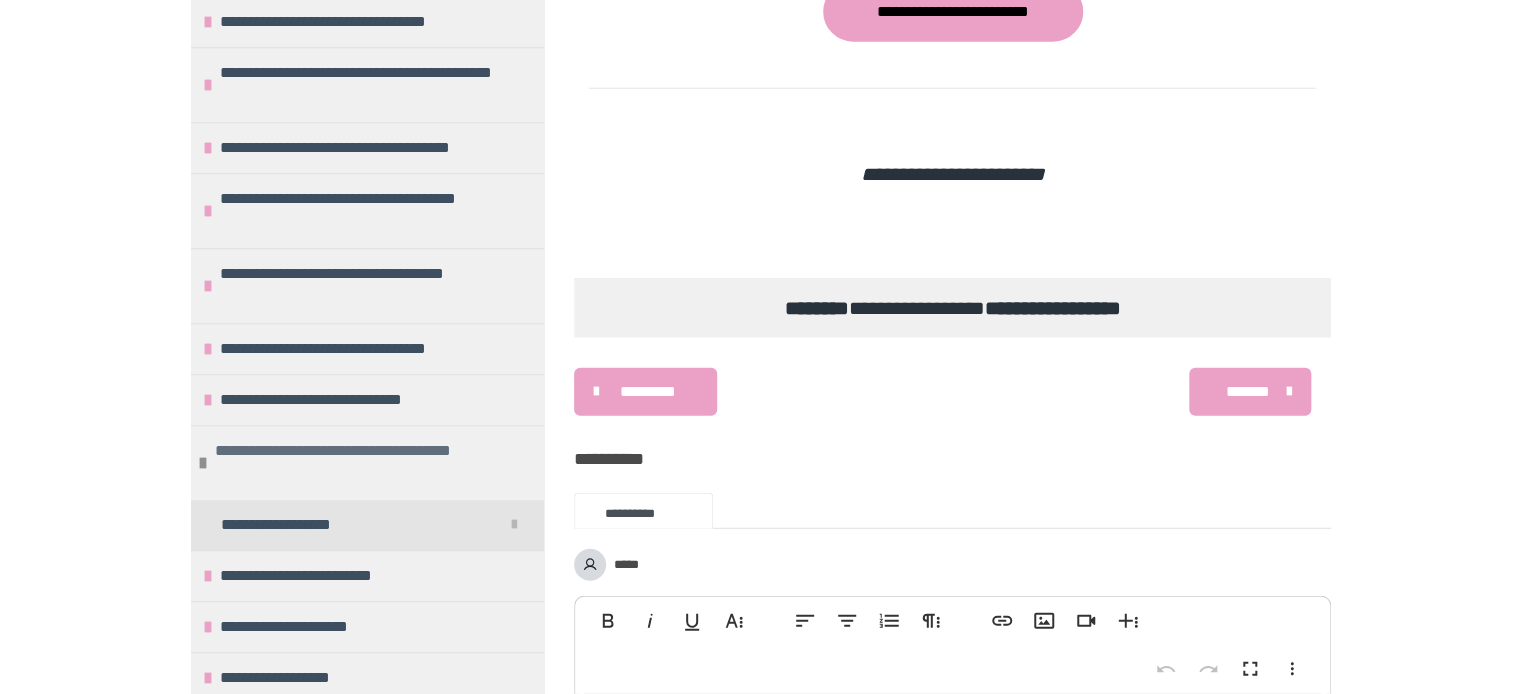 click at bounding box center [203, 463] 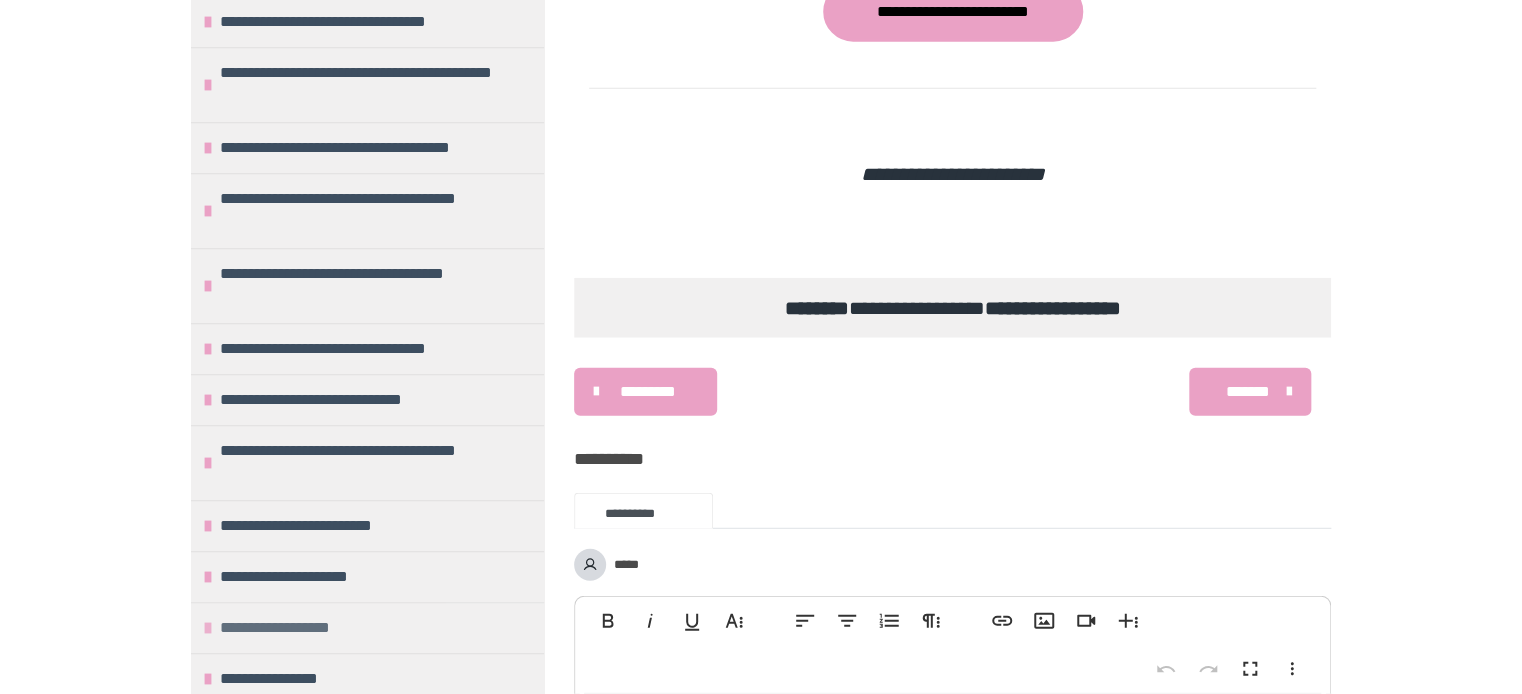 click at bounding box center [208, 628] 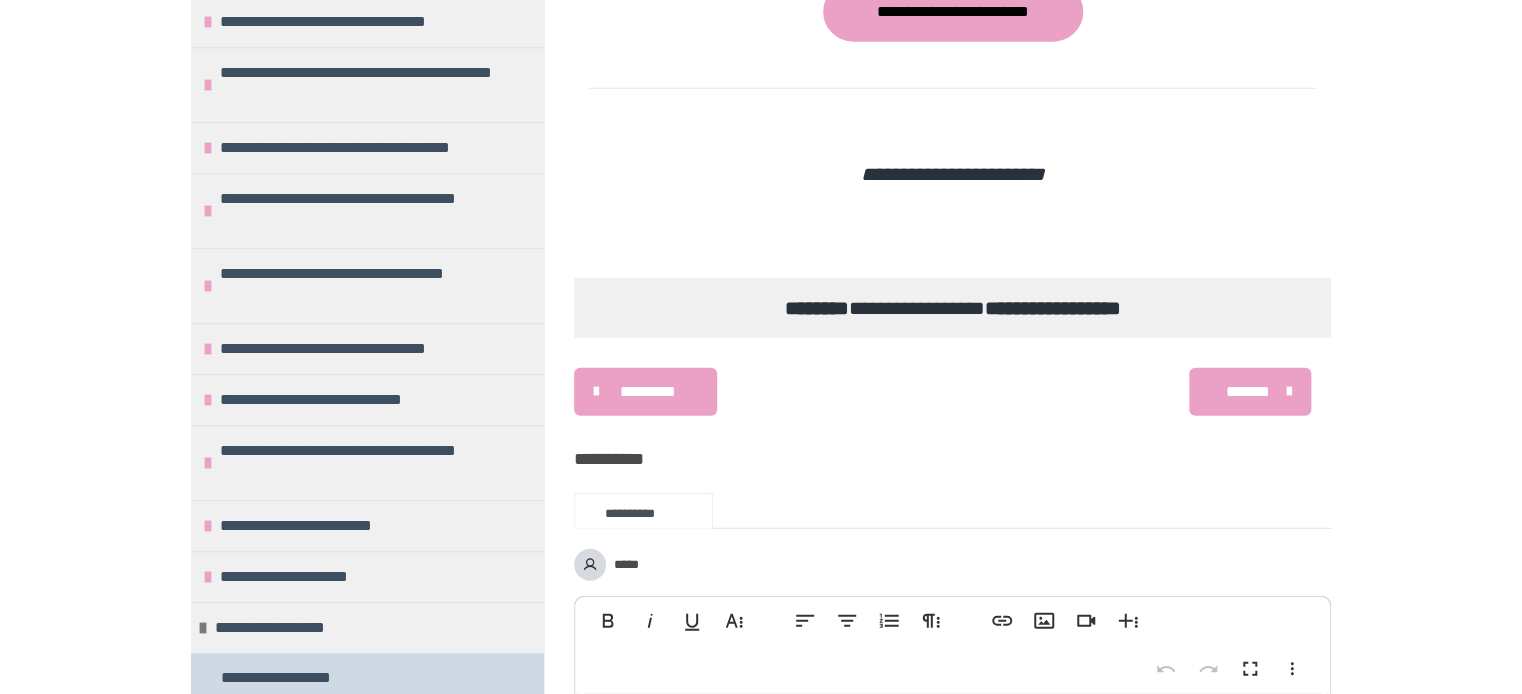 click on "**********" at bounding box center [299, 678] 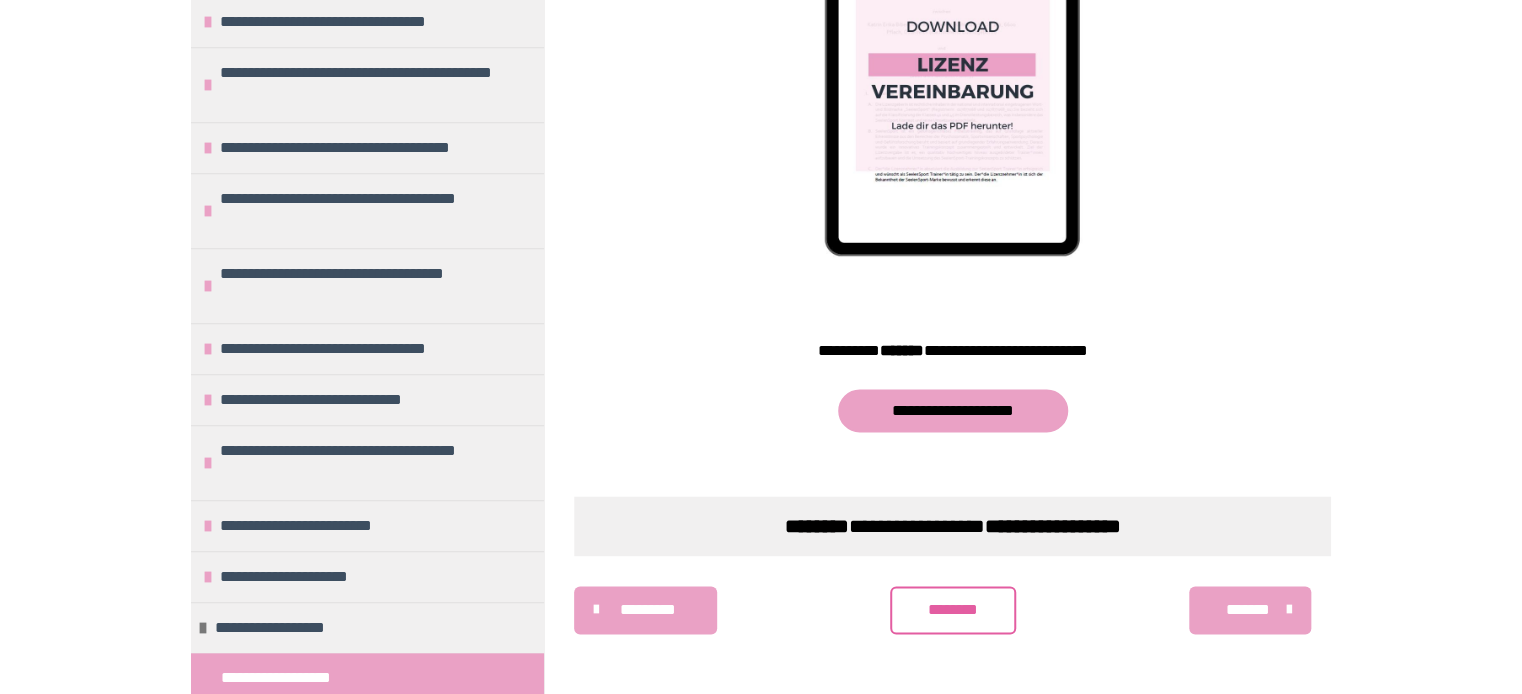 scroll, scrollTop: 1132, scrollLeft: 0, axis: vertical 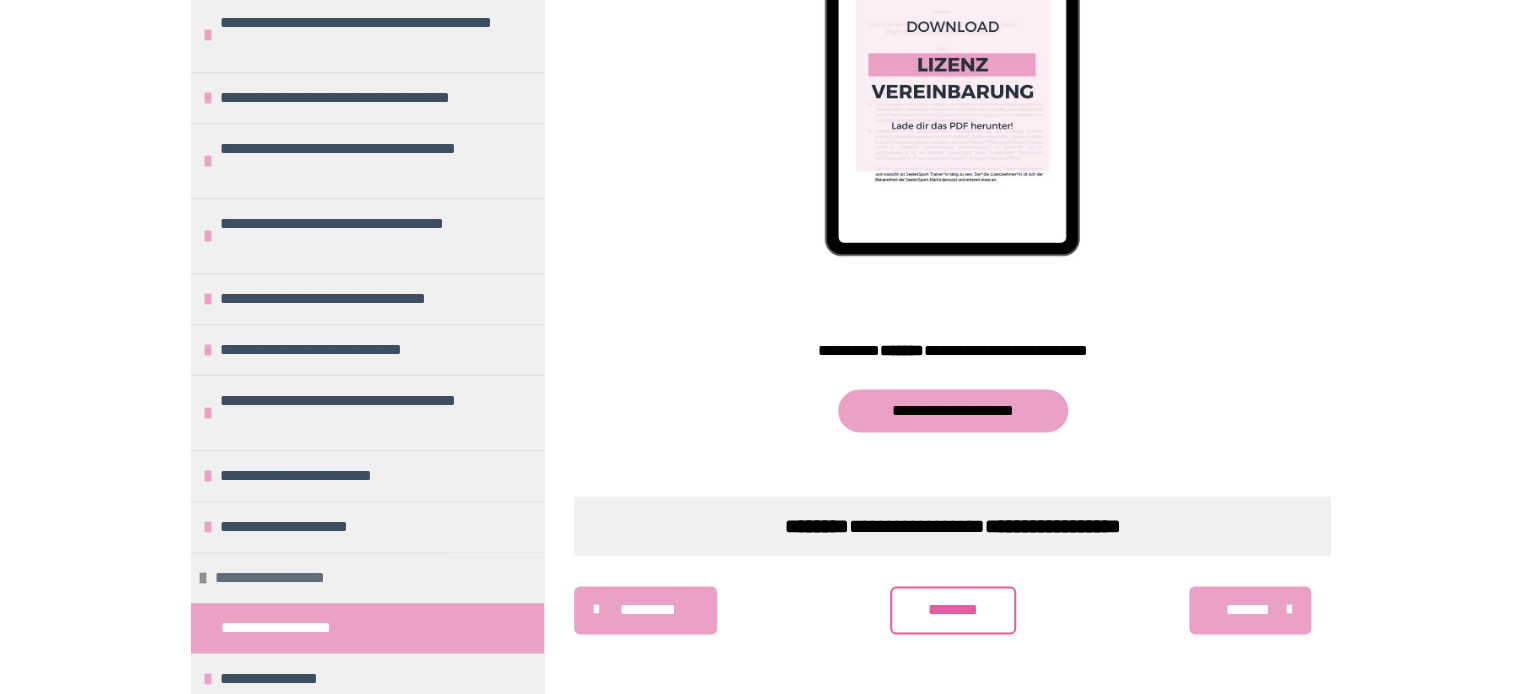 click at bounding box center (203, 578) 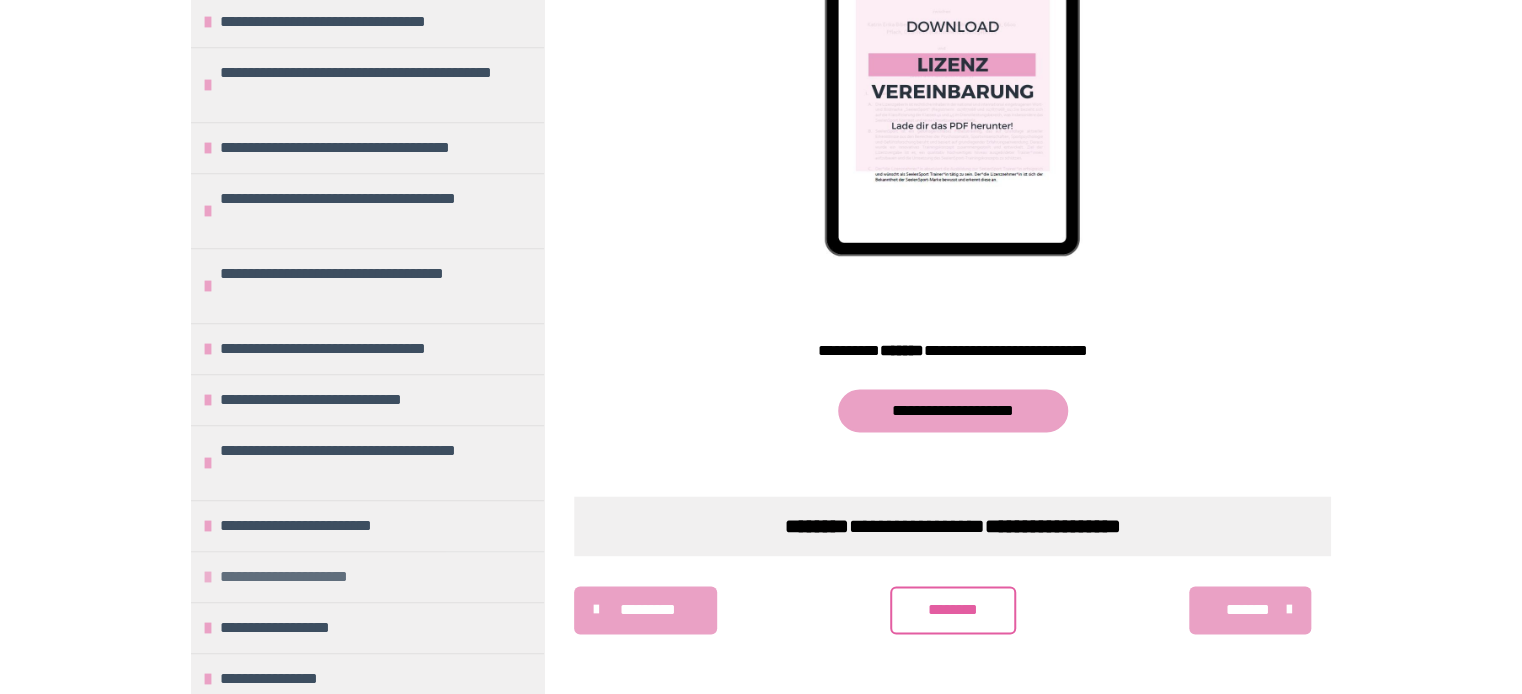 click on "**********" at bounding box center (314, 577) 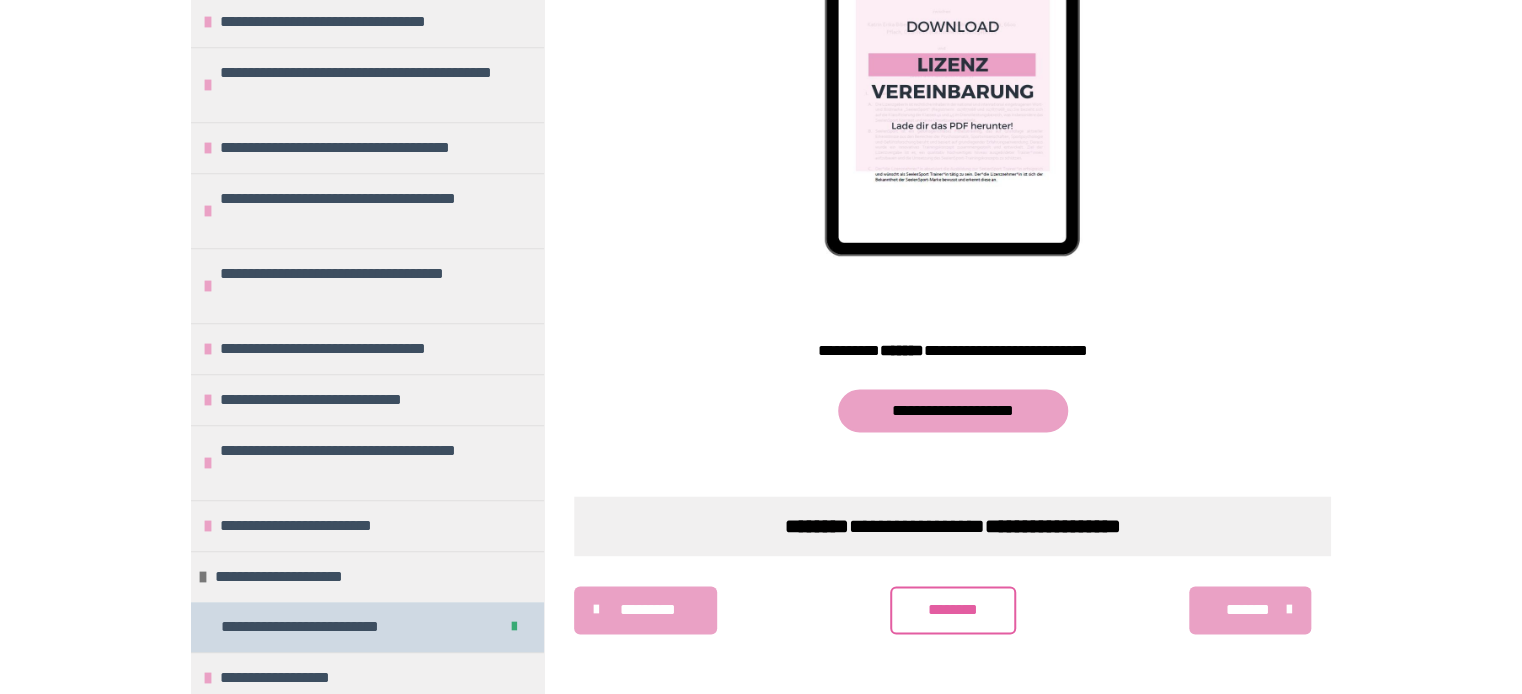 click on "**********" at bounding box center (331, 627) 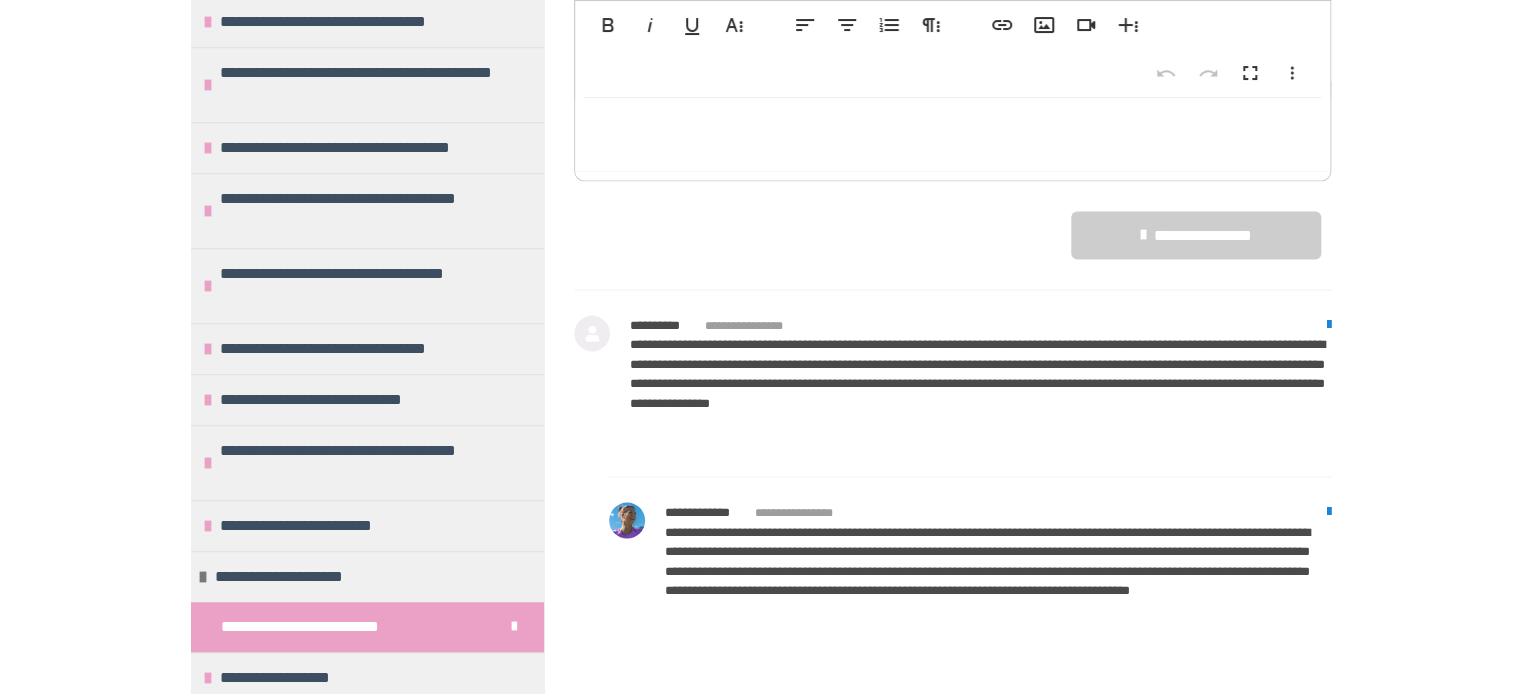 scroll, scrollTop: 1790, scrollLeft: 0, axis: vertical 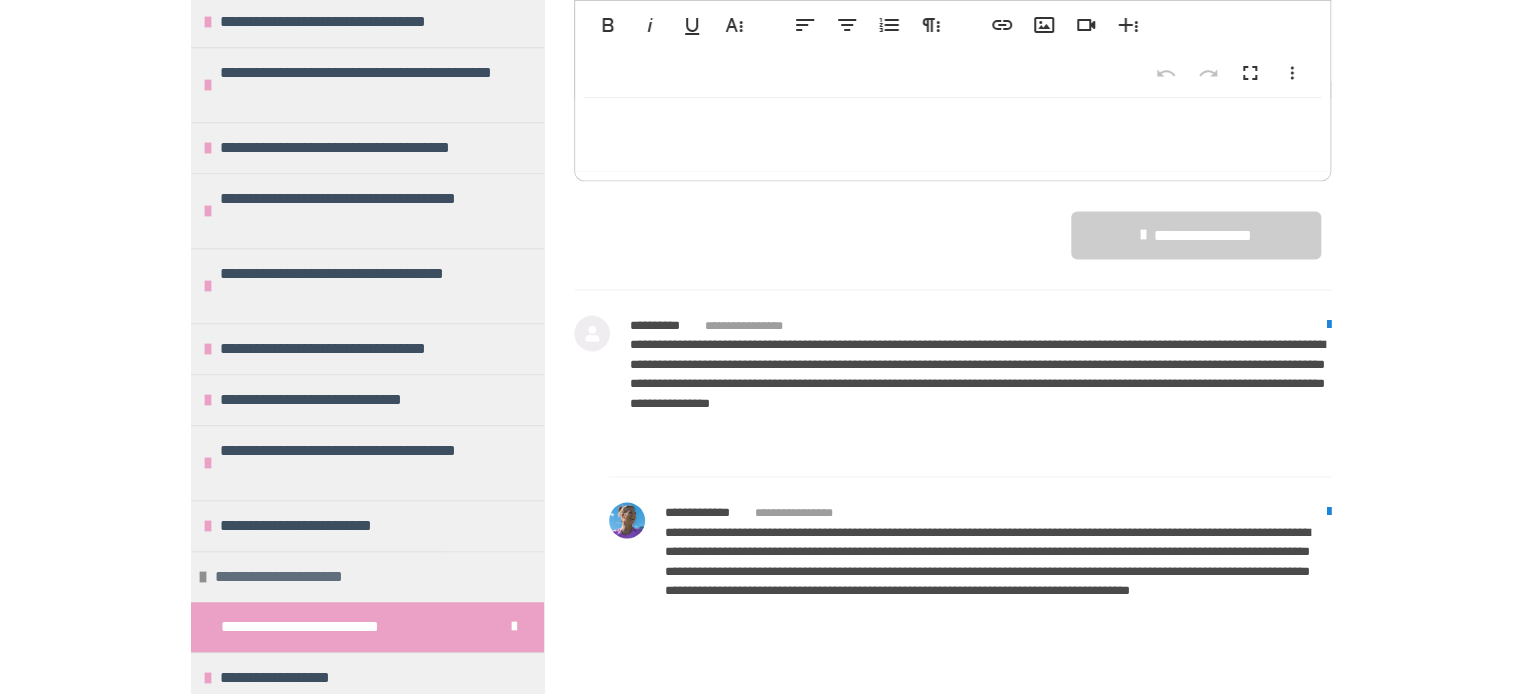 click at bounding box center (203, 577) 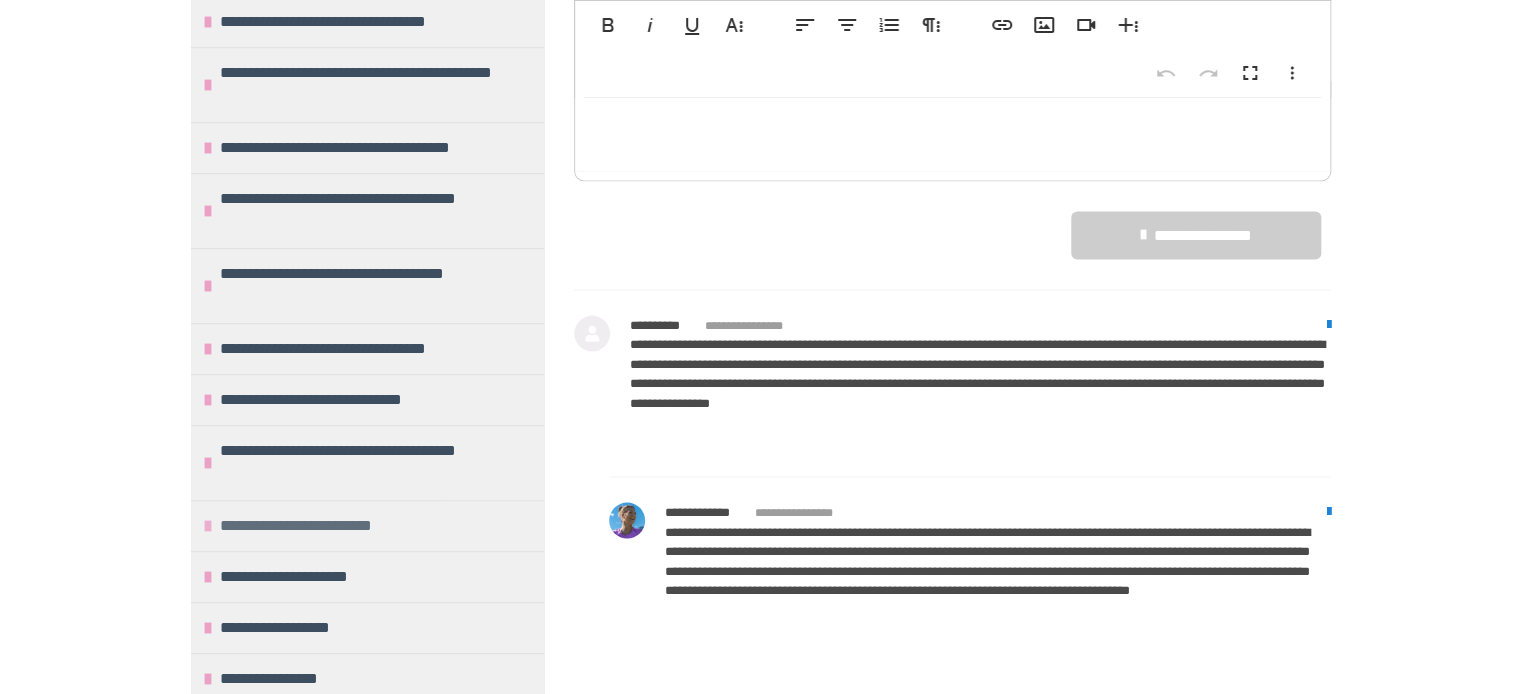 click at bounding box center [208, 526] 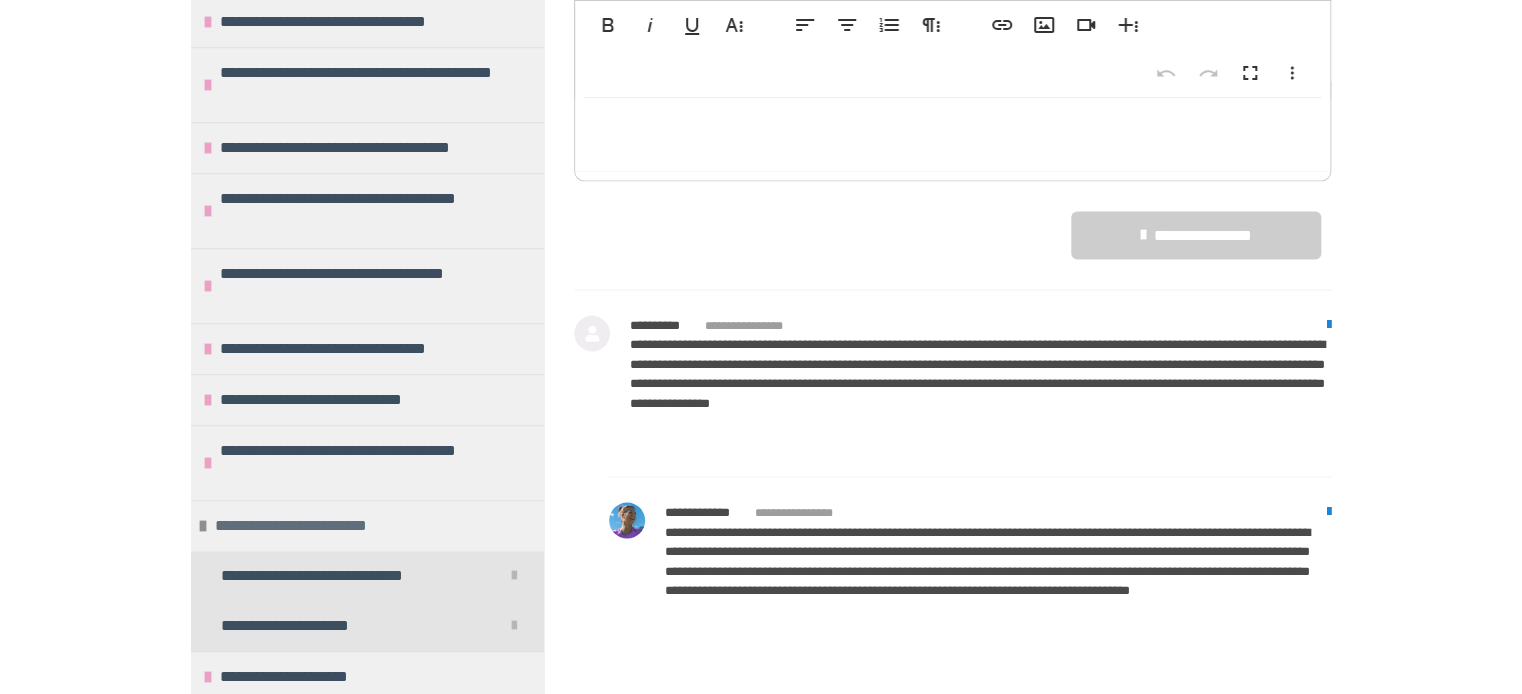 click at bounding box center [203, 526] 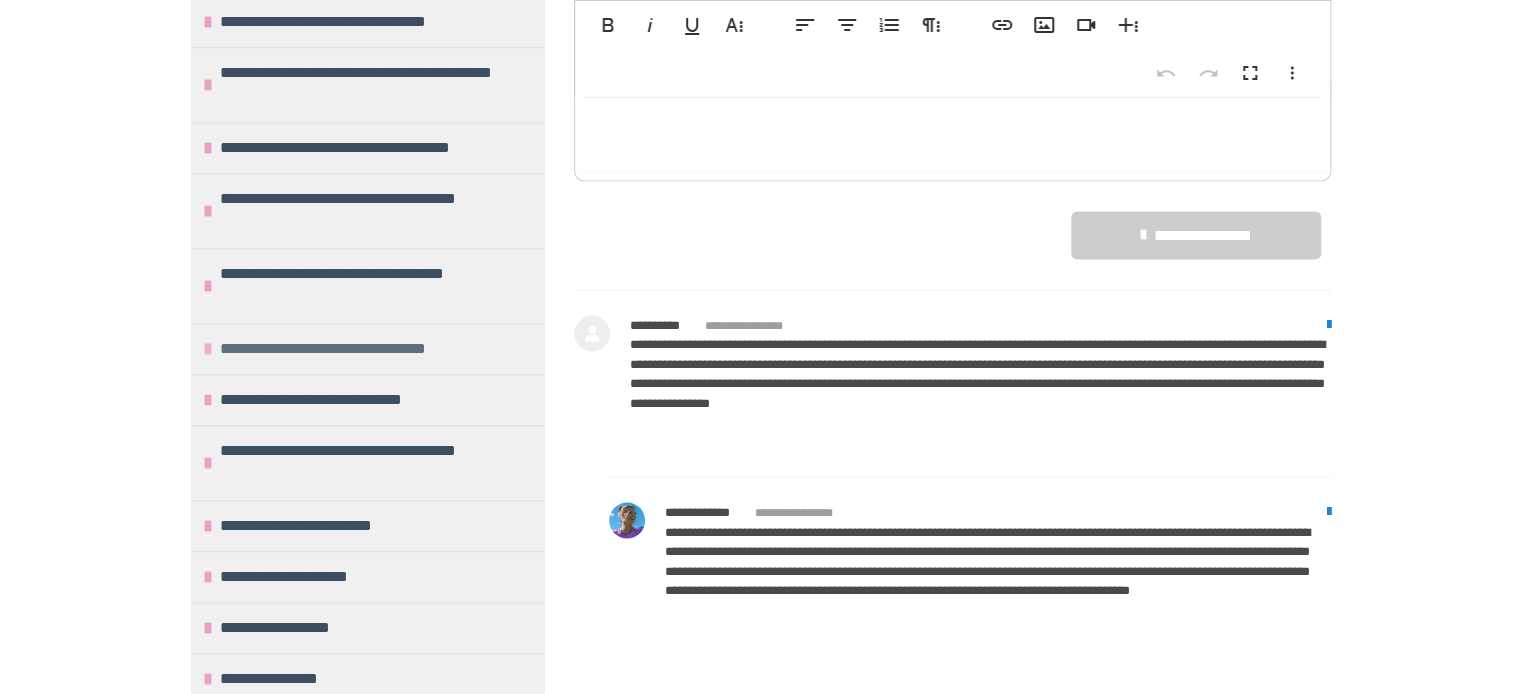 click at bounding box center [208, 349] 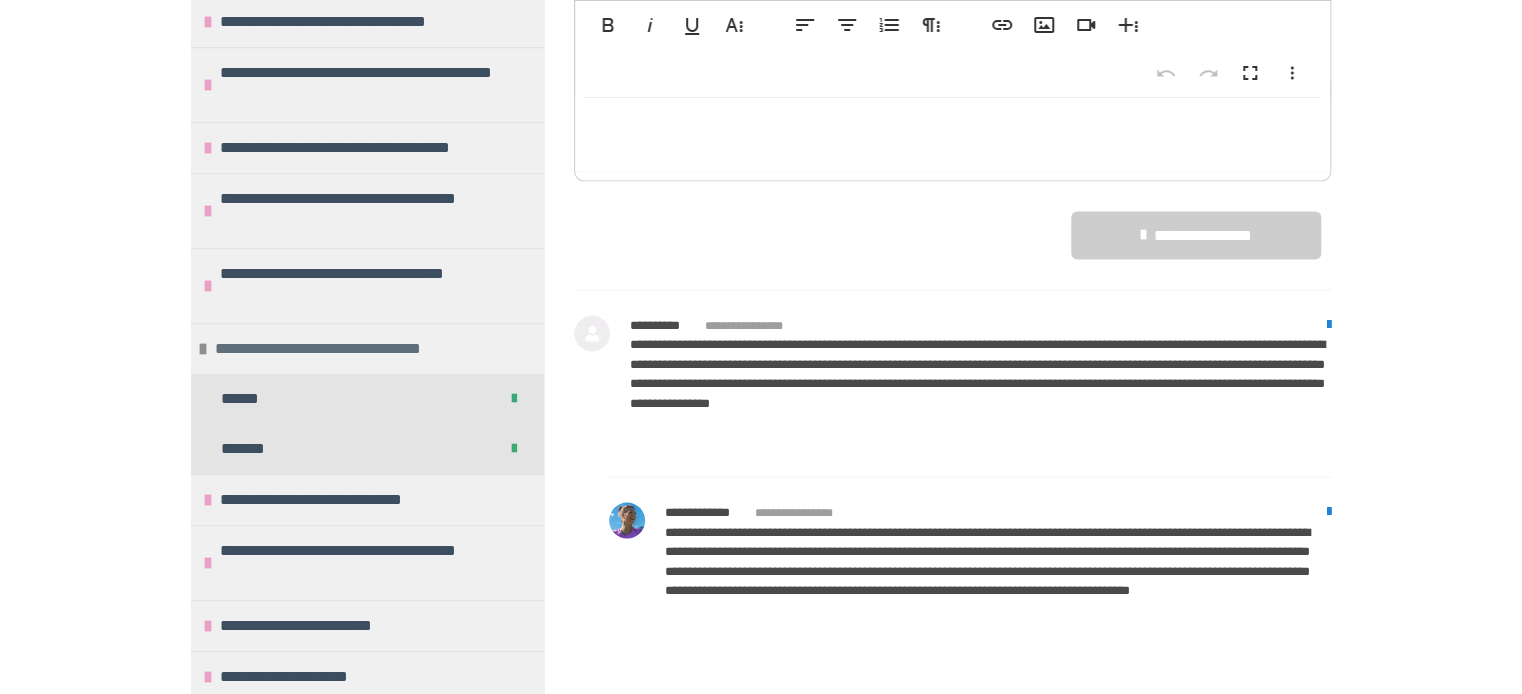 click at bounding box center [203, 349] 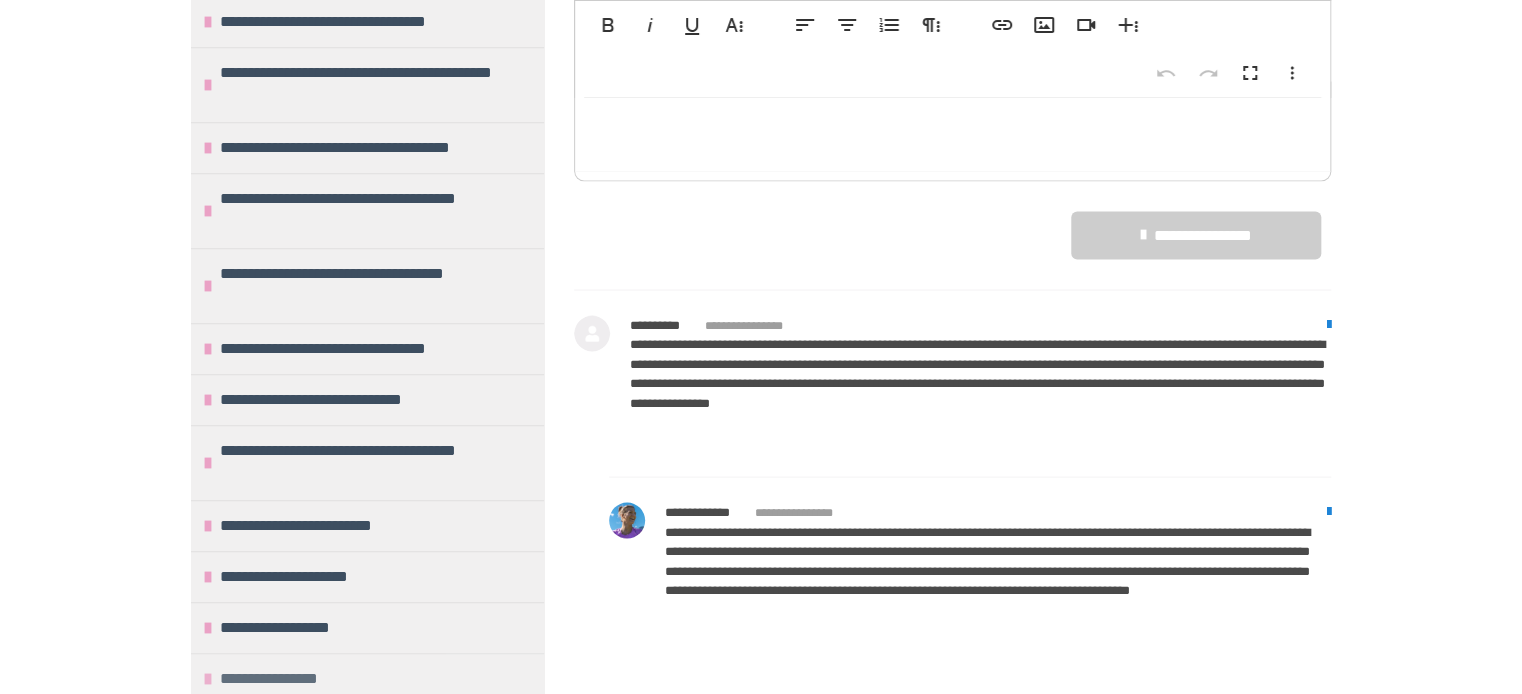 click on "**********" at bounding box center (286, 679) 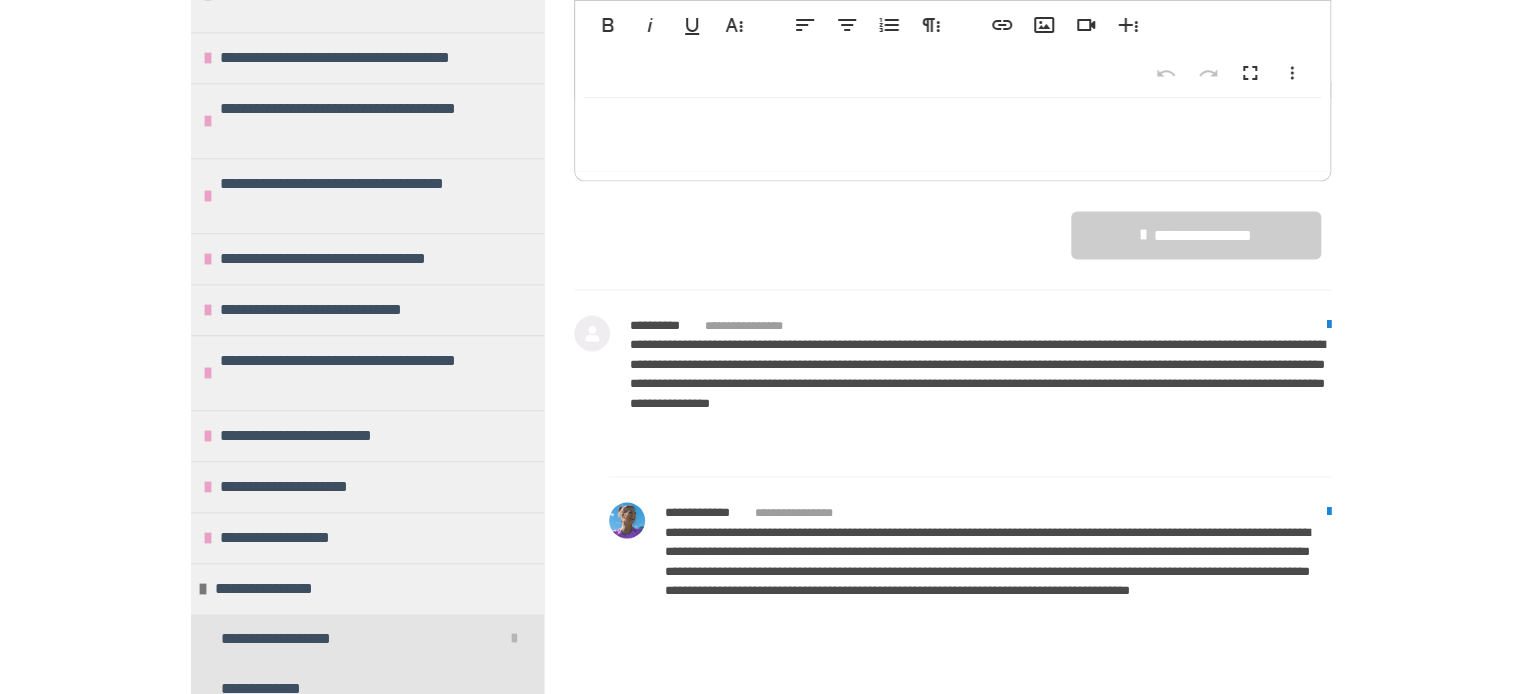 scroll, scrollTop: 770, scrollLeft: 0, axis: vertical 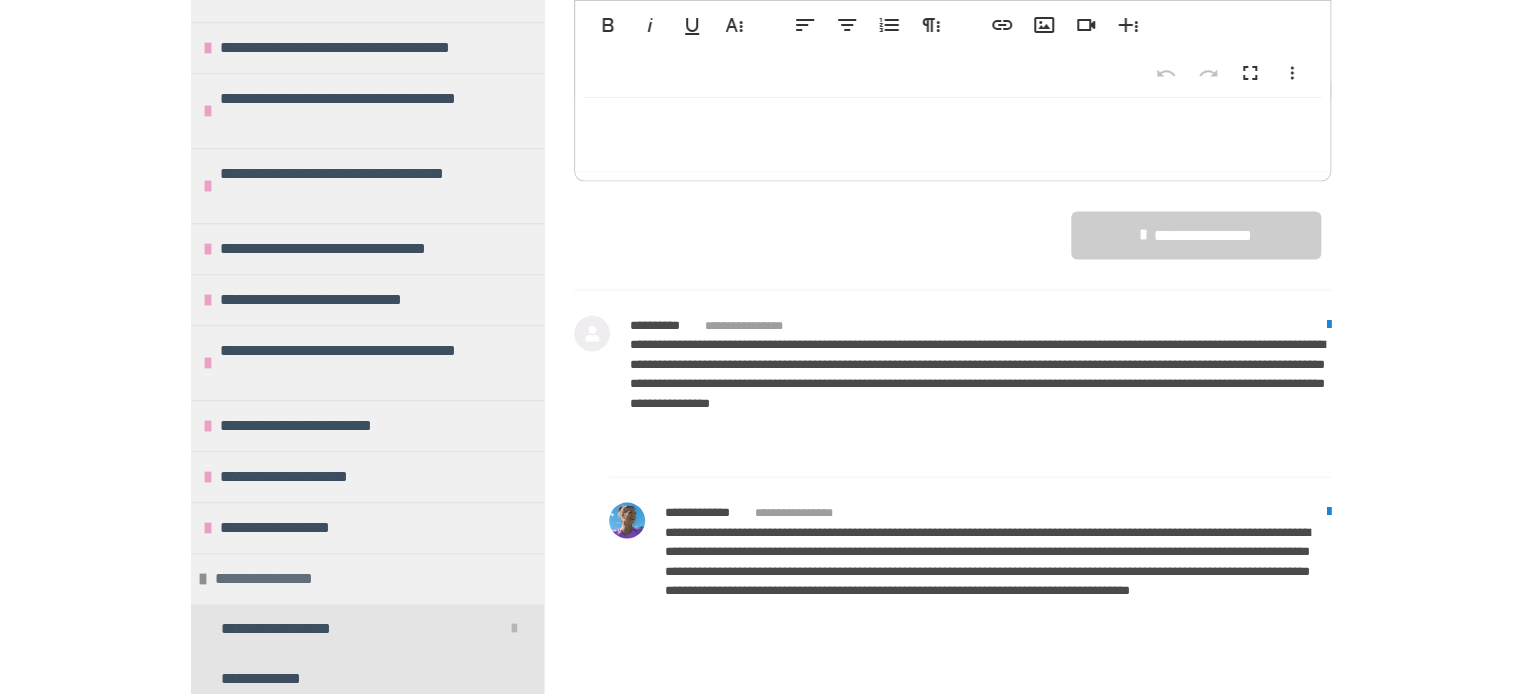 click at bounding box center [203, 579] 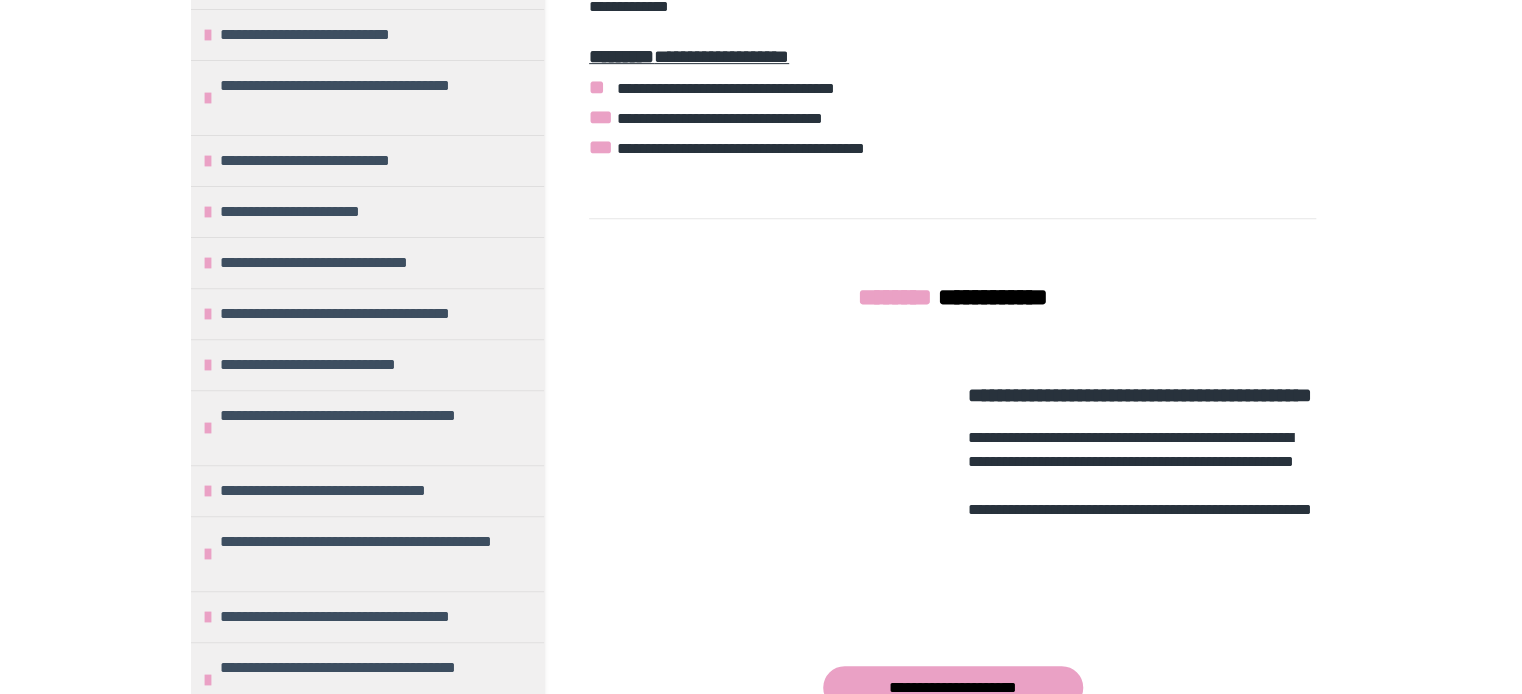 scroll, scrollTop: 0, scrollLeft: 0, axis: both 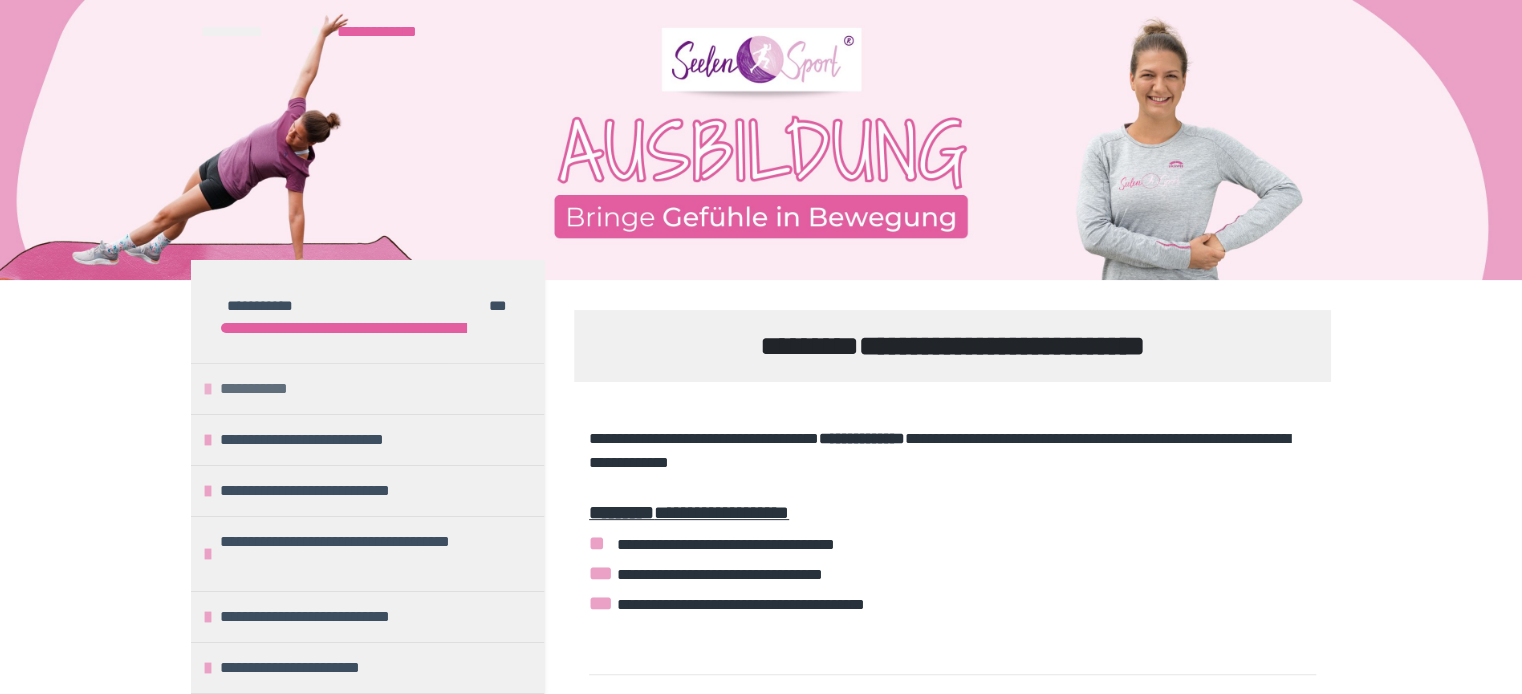click on "**********" at bounding box center (262, 389) 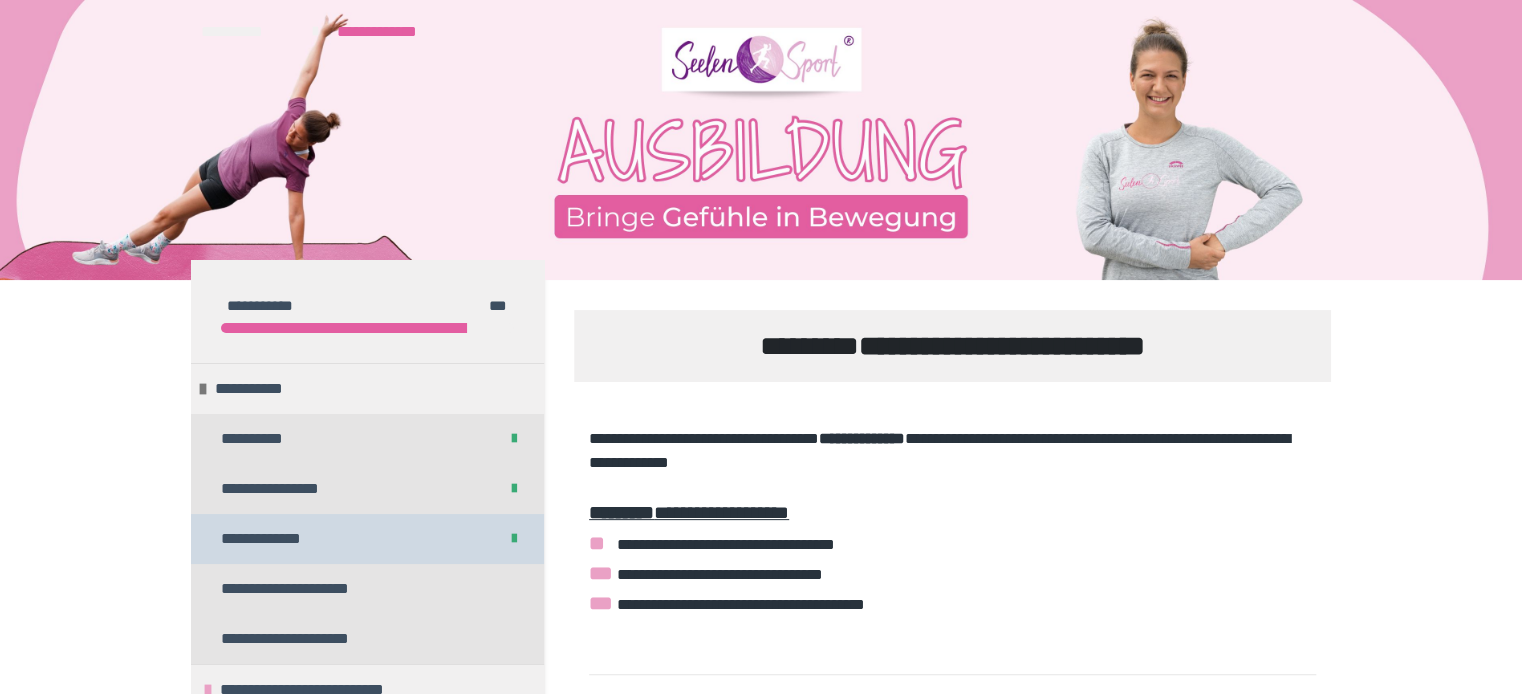 click on "**********" at bounding box center (277, 539) 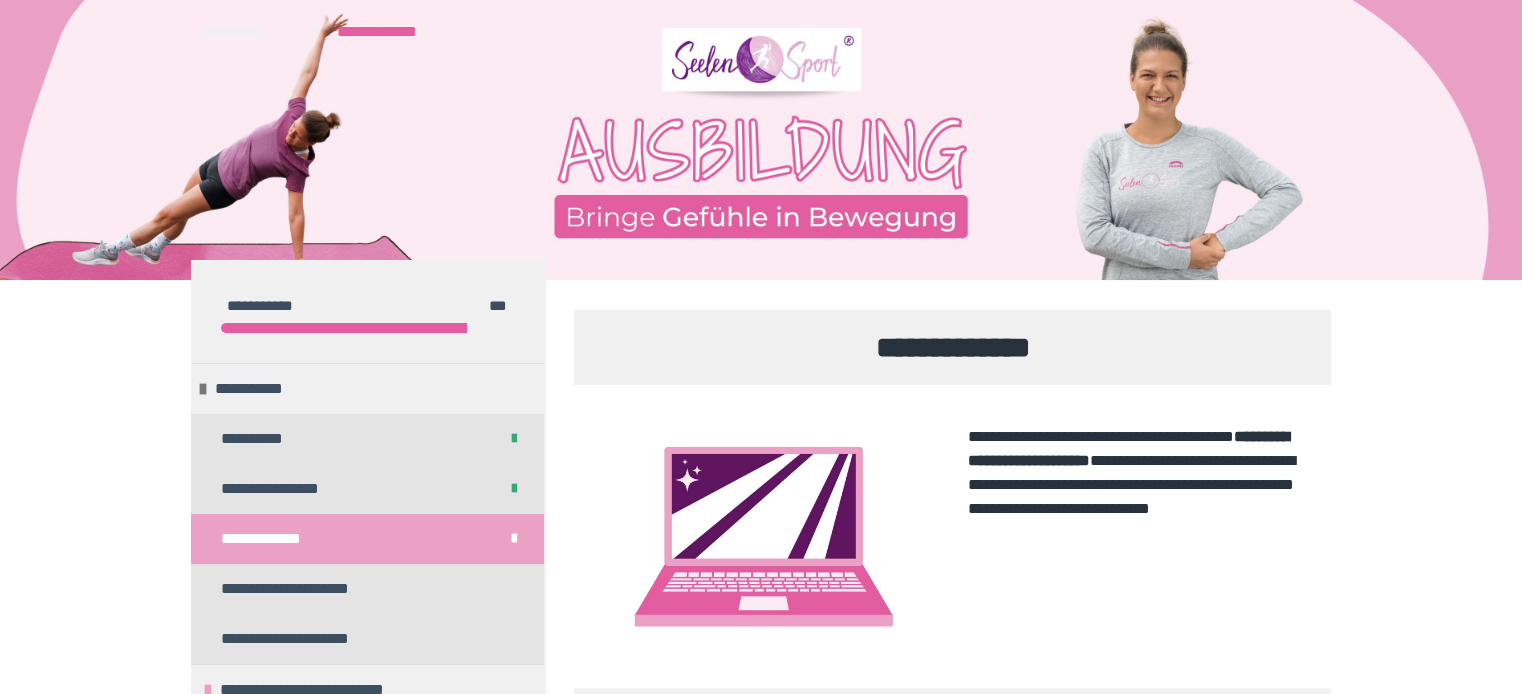 scroll, scrollTop: 659, scrollLeft: 0, axis: vertical 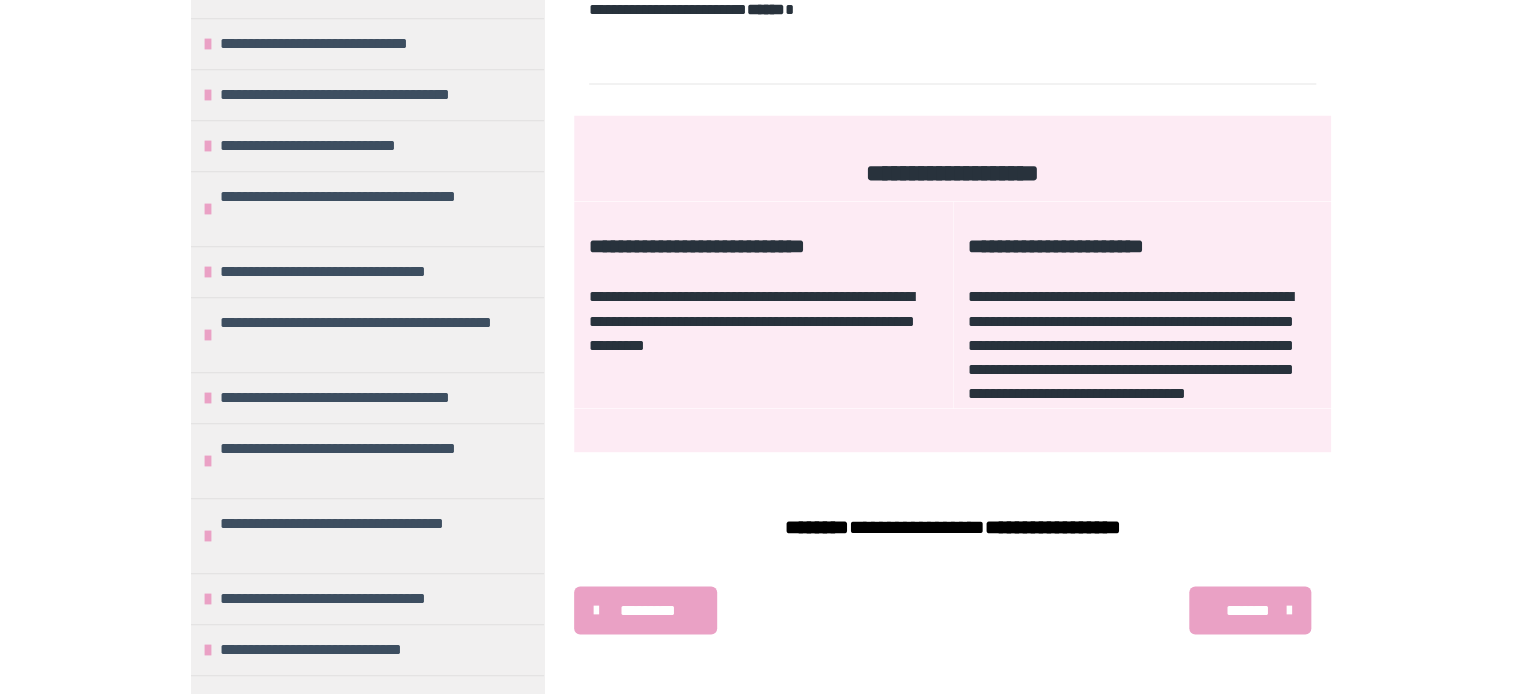 click on "**********" at bounding box center (284, -436) 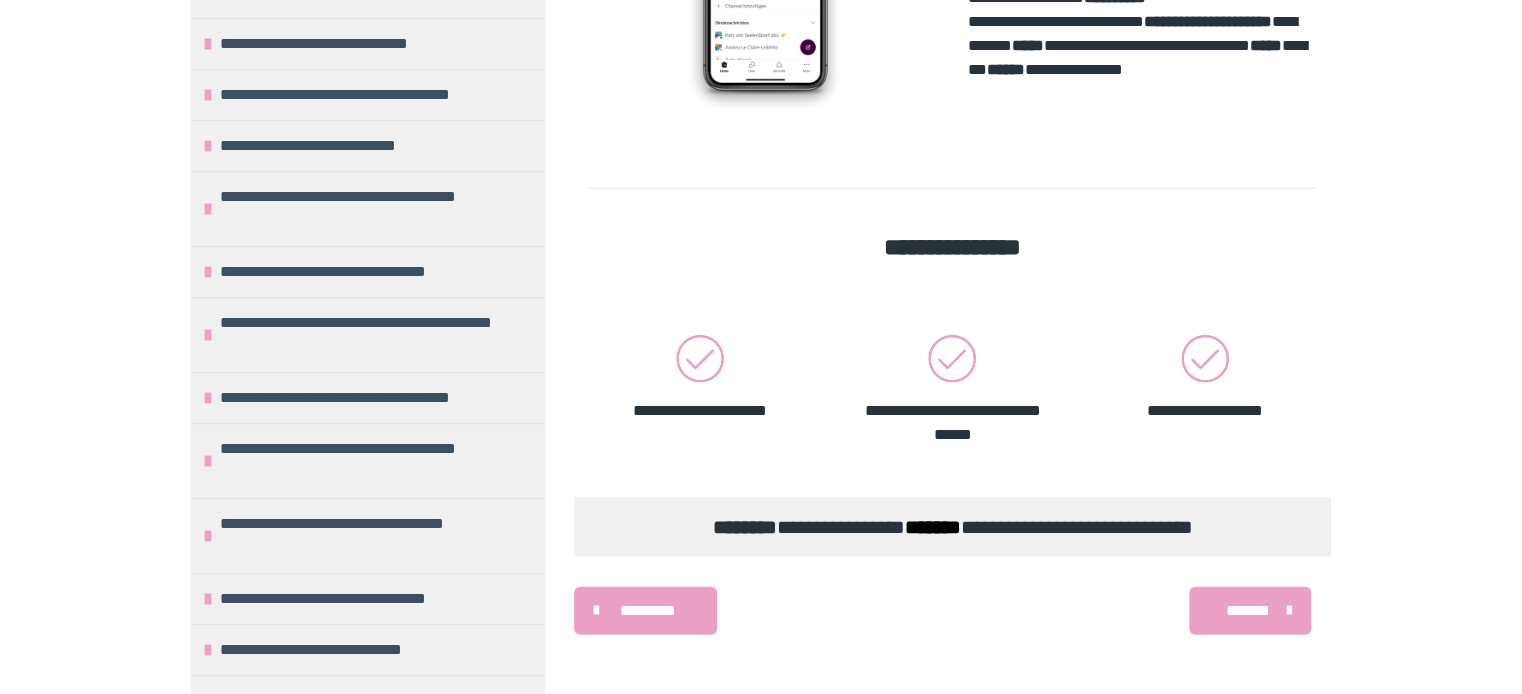 scroll, scrollTop: 2563, scrollLeft: 0, axis: vertical 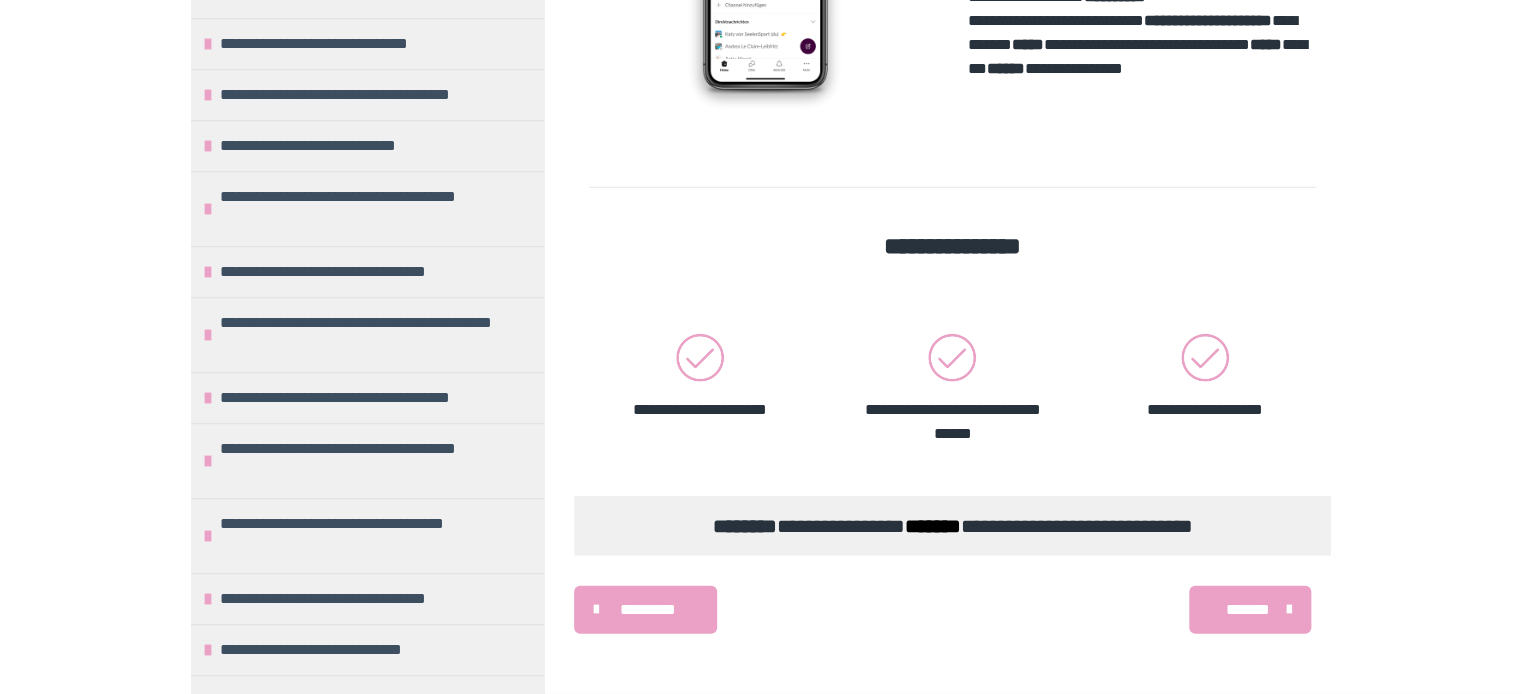 click on "**********" at bounding box center [367, -537] 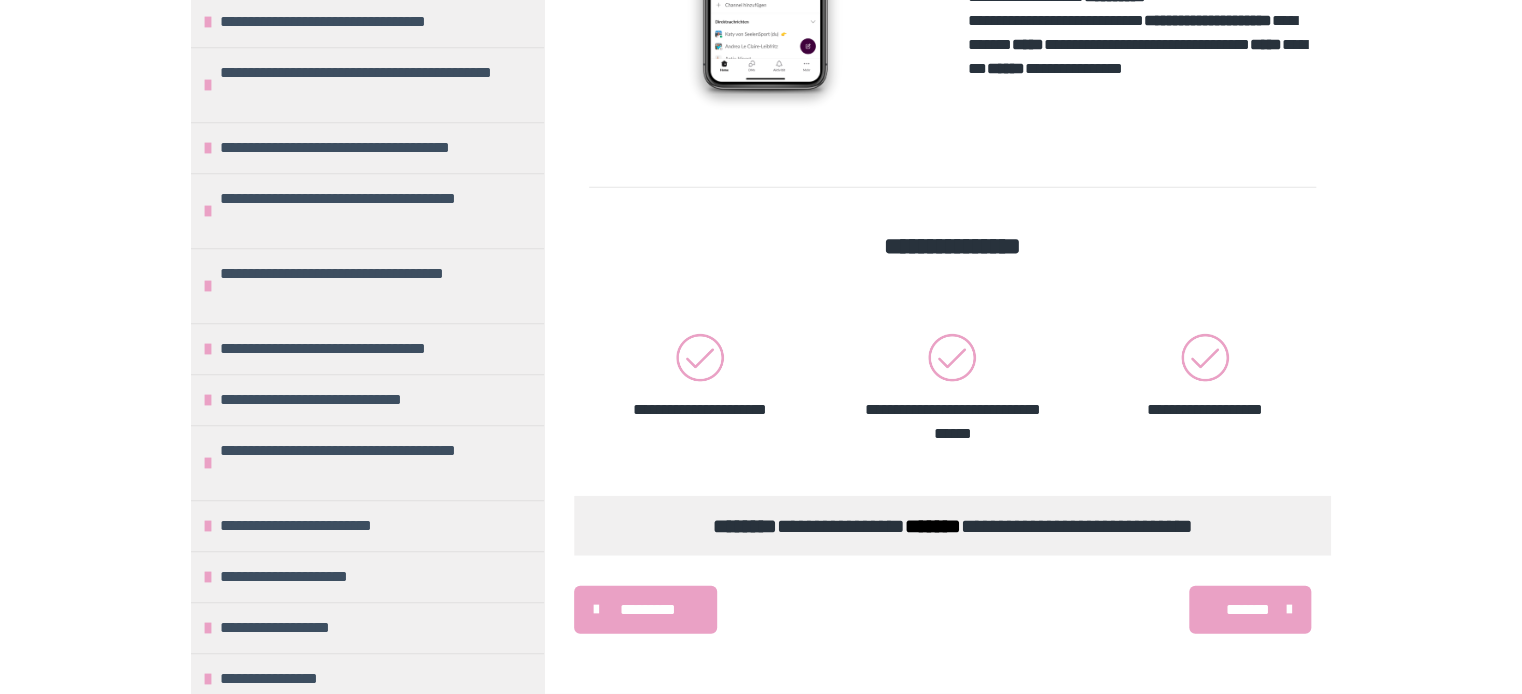 click on "**********" at bounding box center [340, -308] 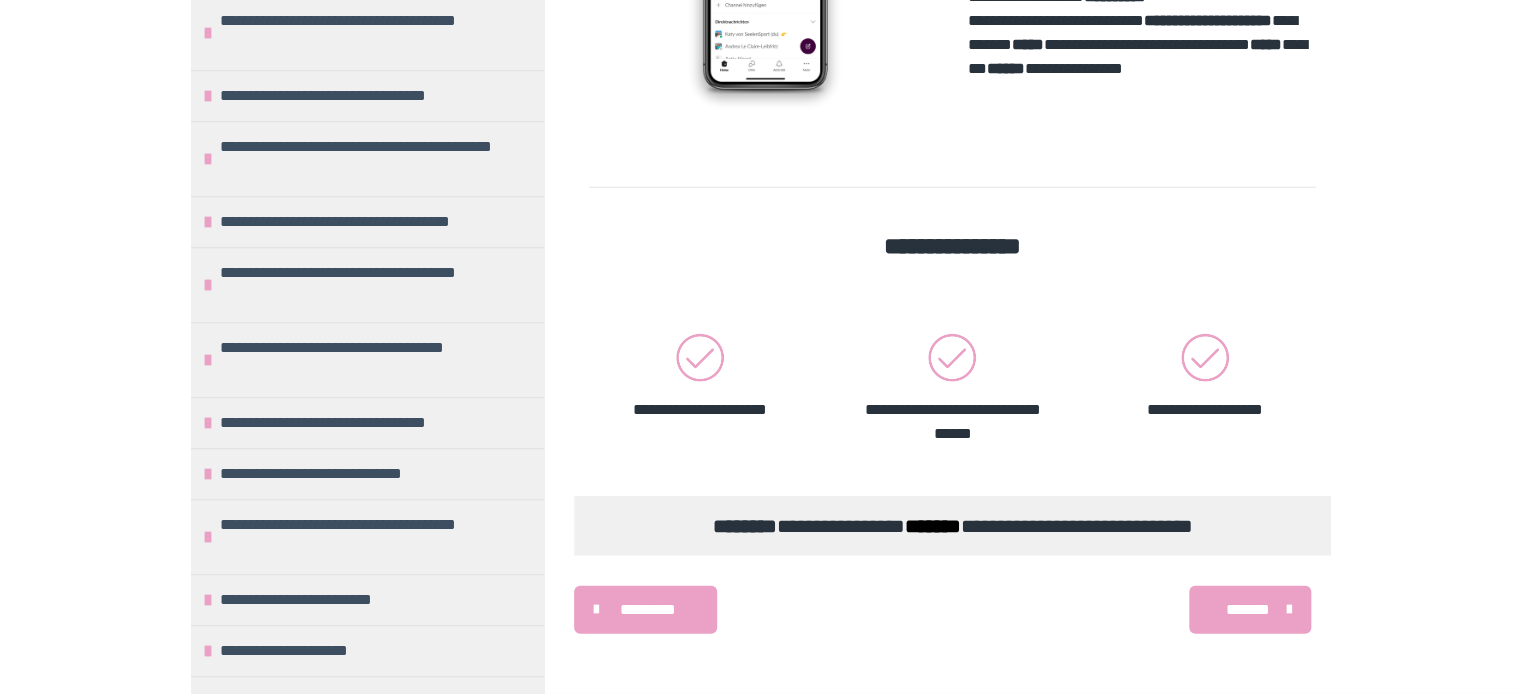 click on "**********" at bounding box center [351, -246] 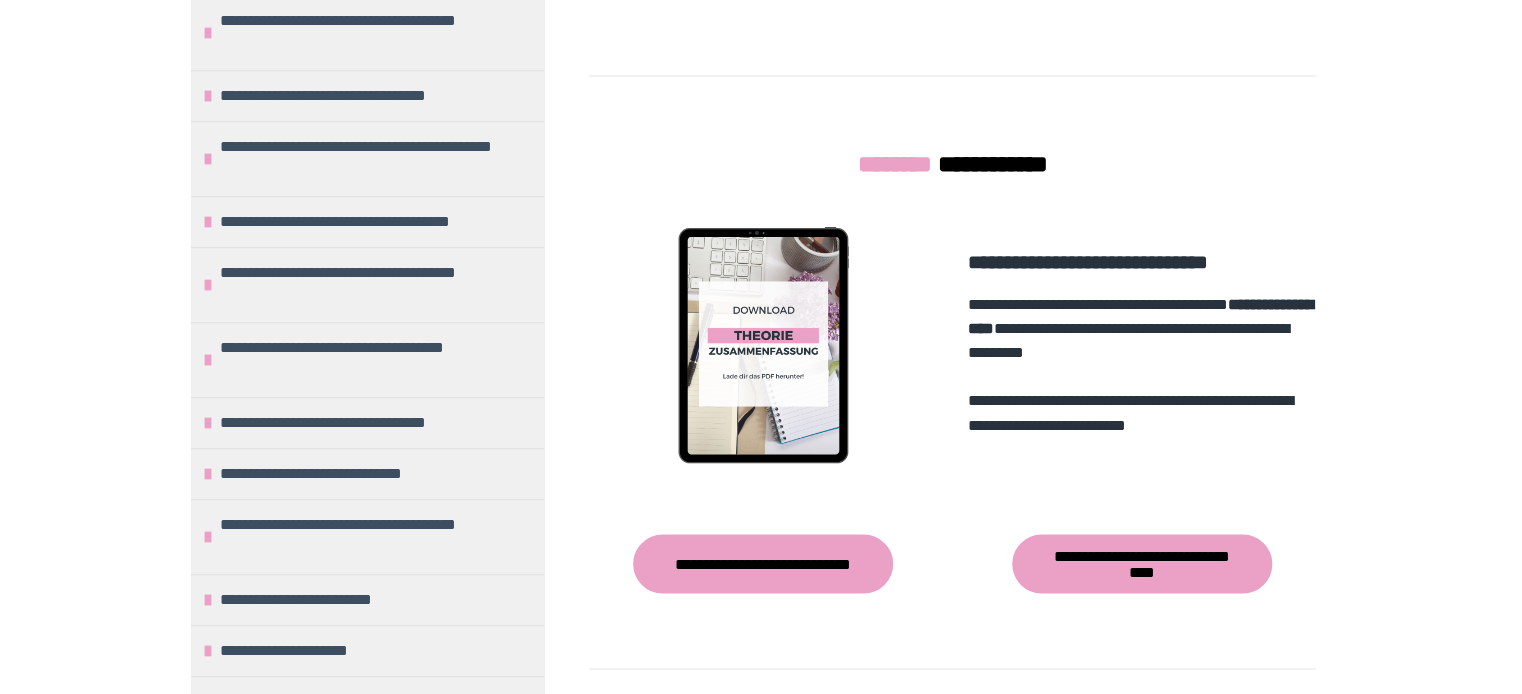 scroll, scrollTop: 1501, scrollLeft: 0, axis: vertical 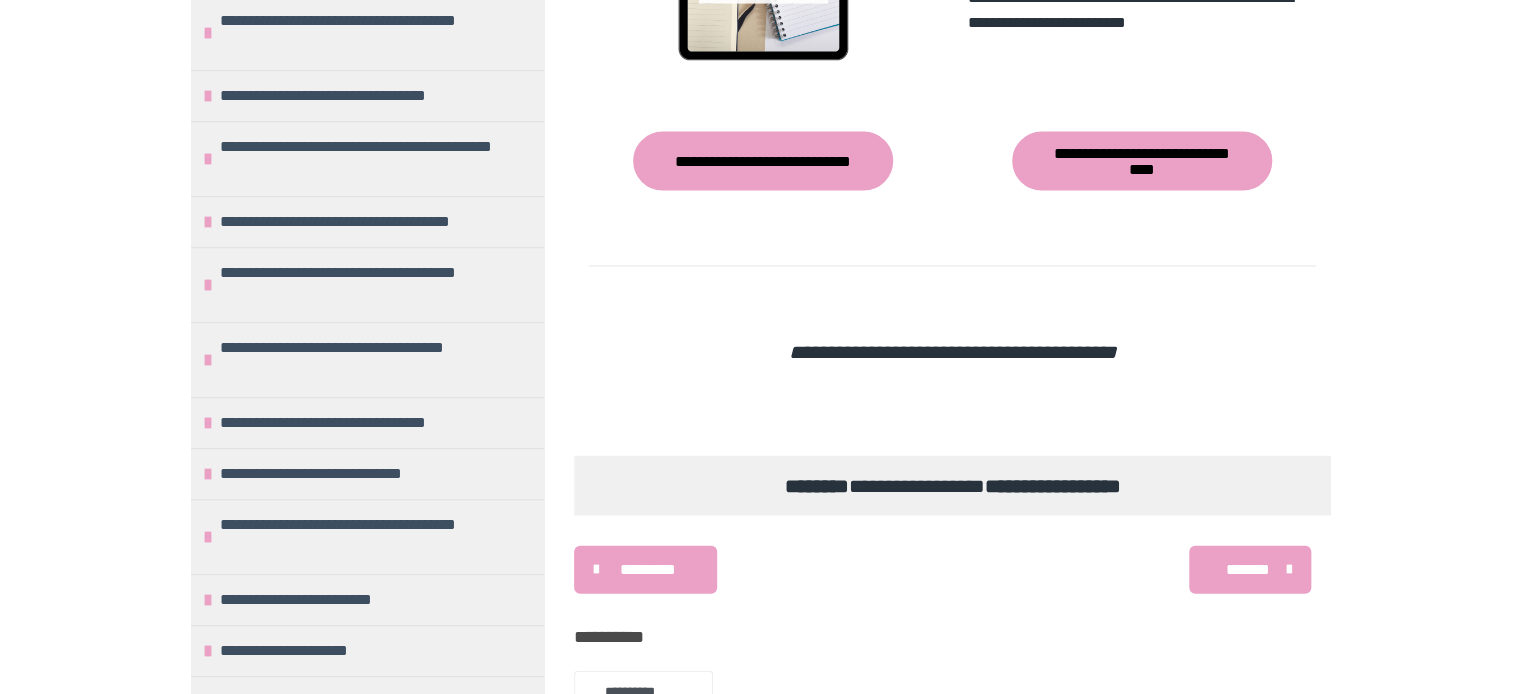 click at bounding box center (203, -308) 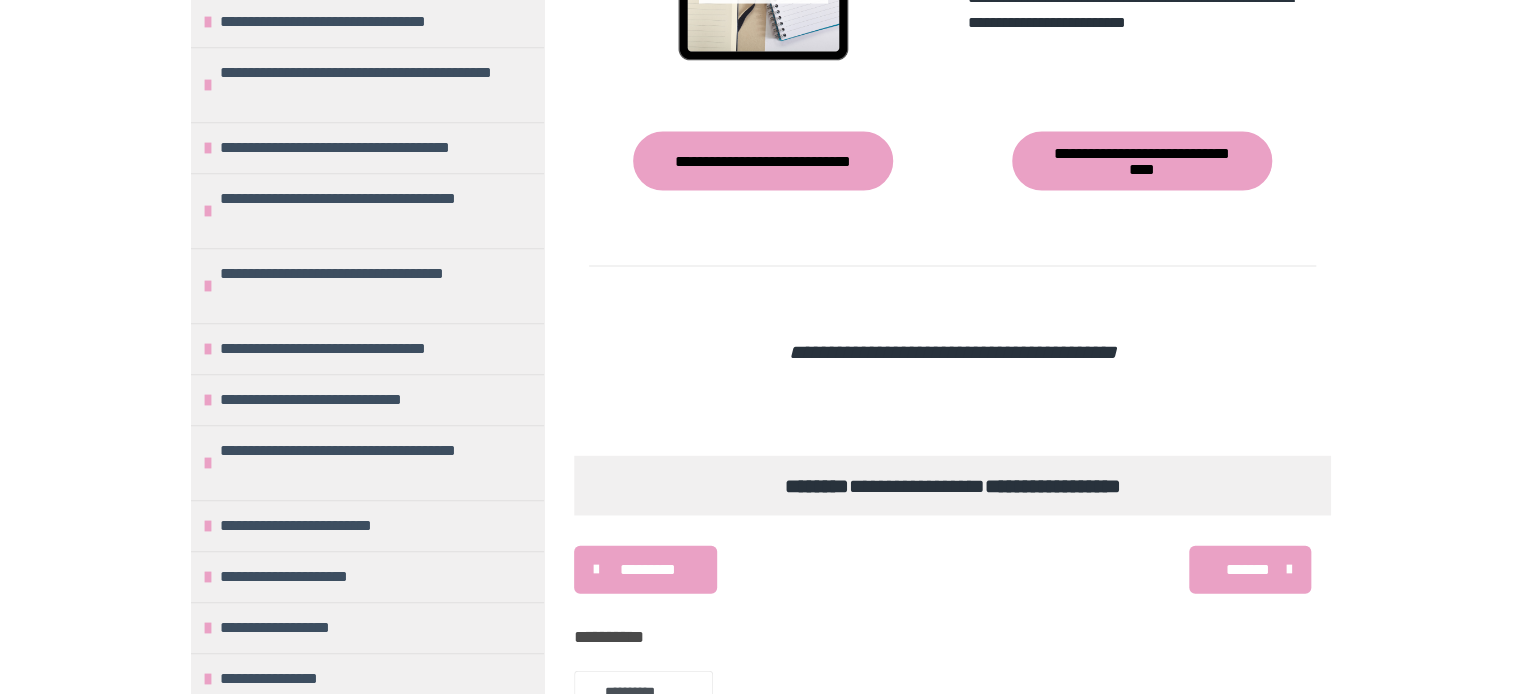 click on "**********" at bounding box center (319, -257) 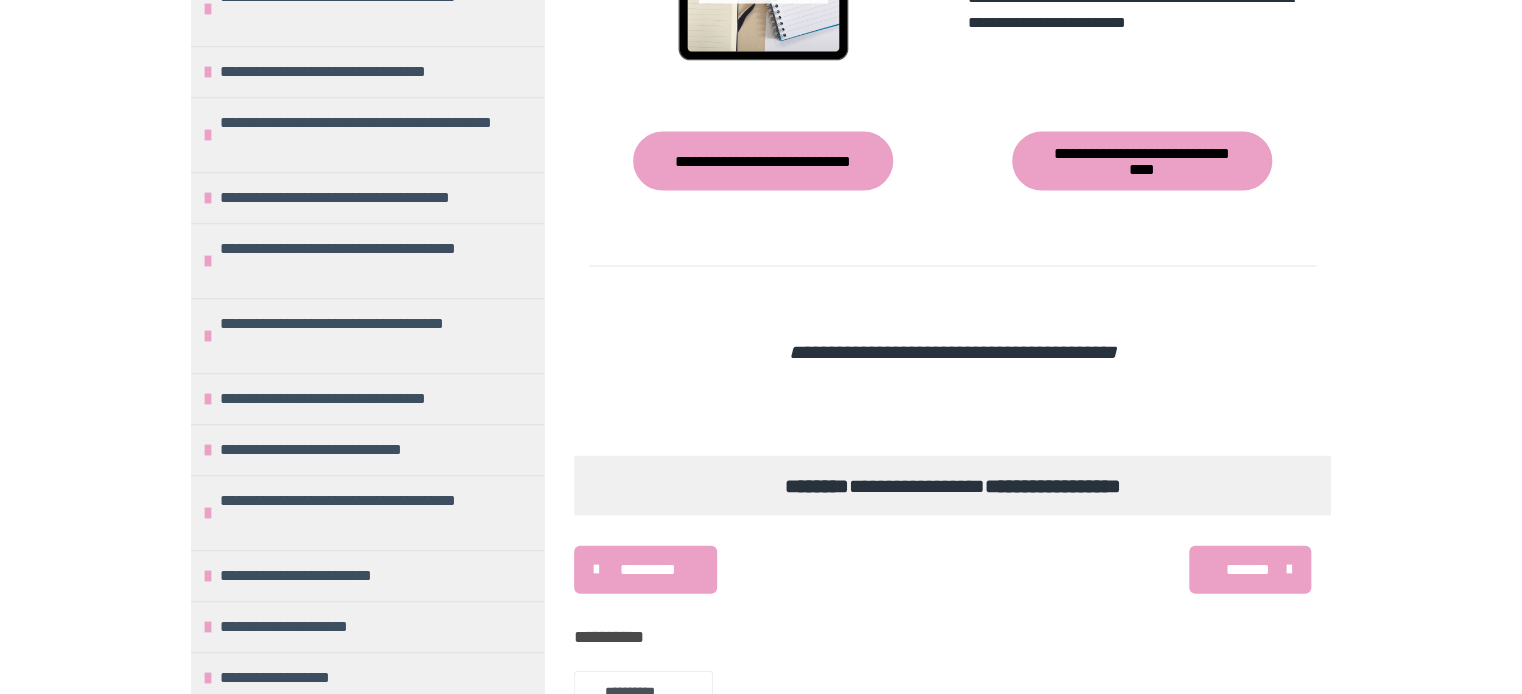 click on "**********" at bounding box center (316, -207) 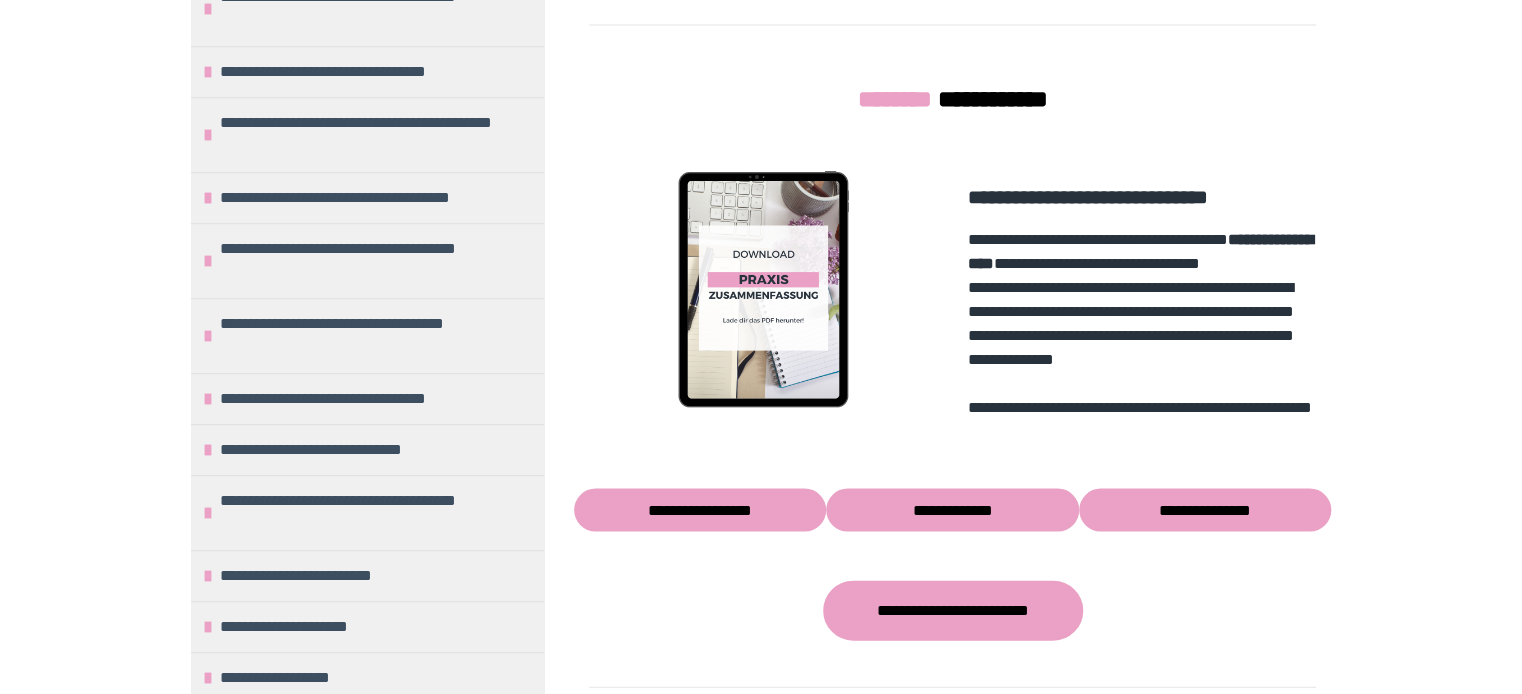 scroll, scrollTop: 1853, scrollLeft: 0, axis: vertical 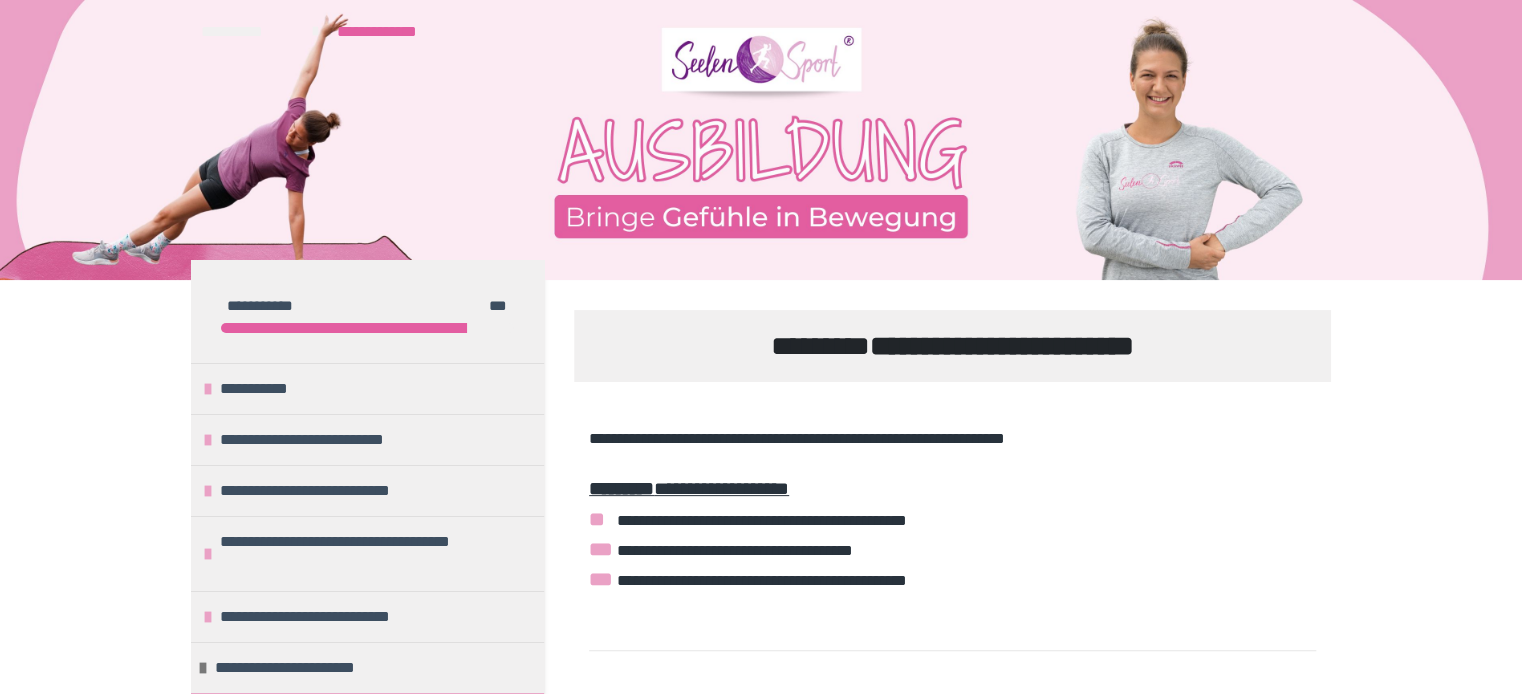 click at bounding box center [952, 655] 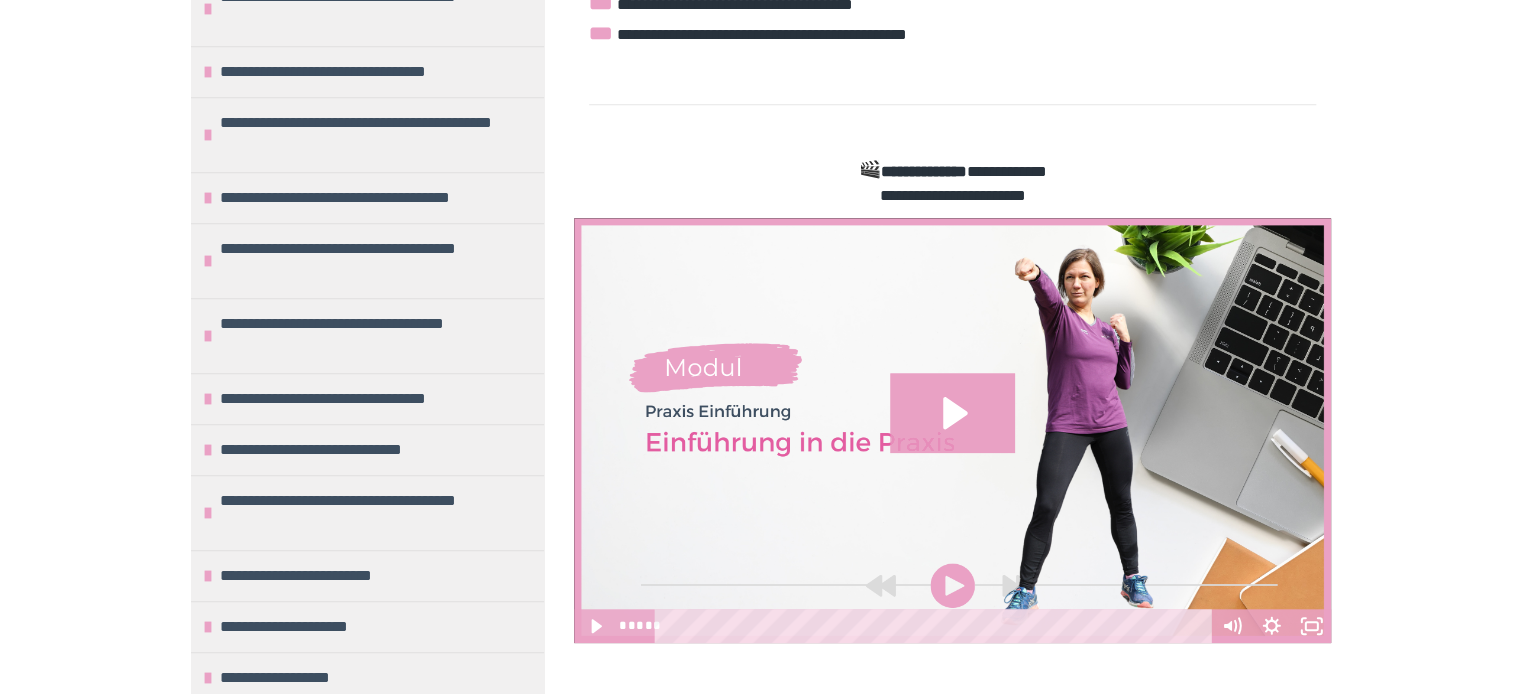 scroll, scrollTop: 563, scrollLeft: 0, axis: vertical 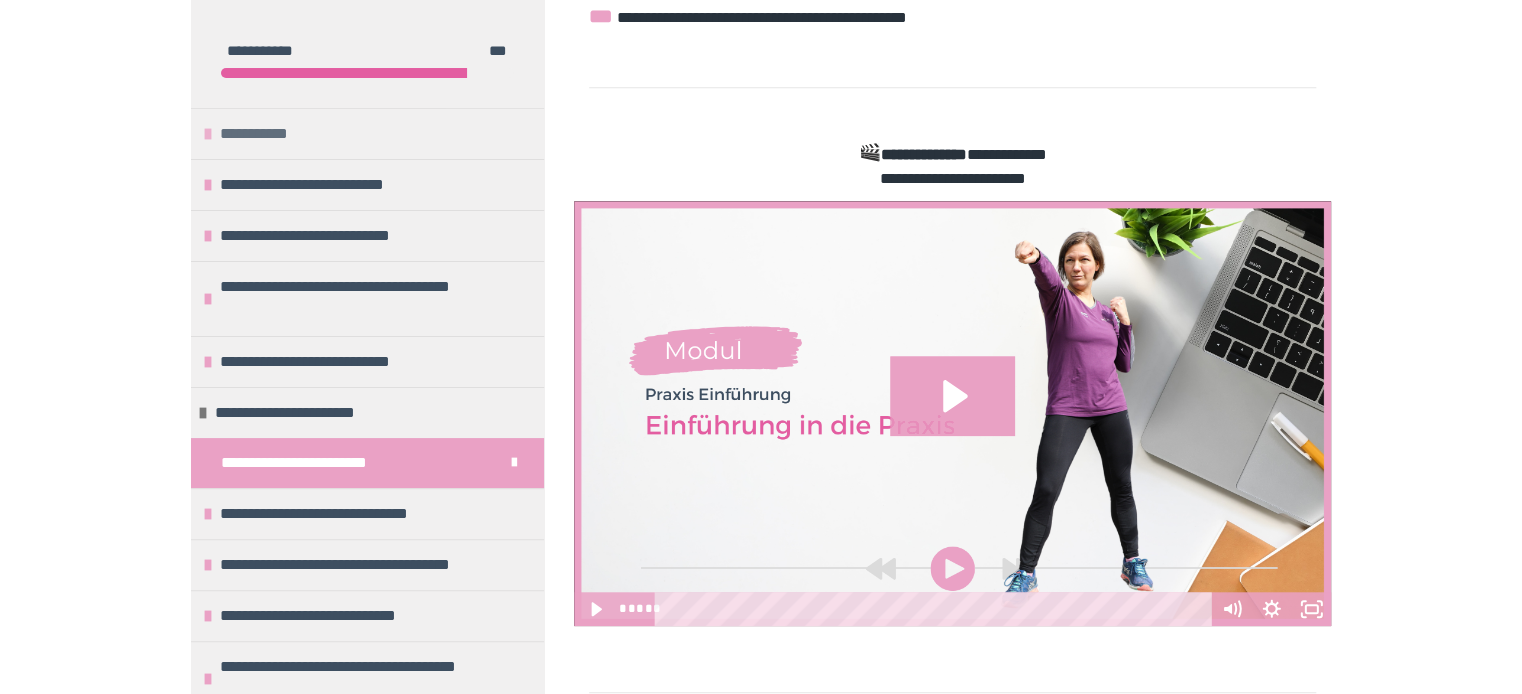 click on "**********" at bounding box center [262, 134] 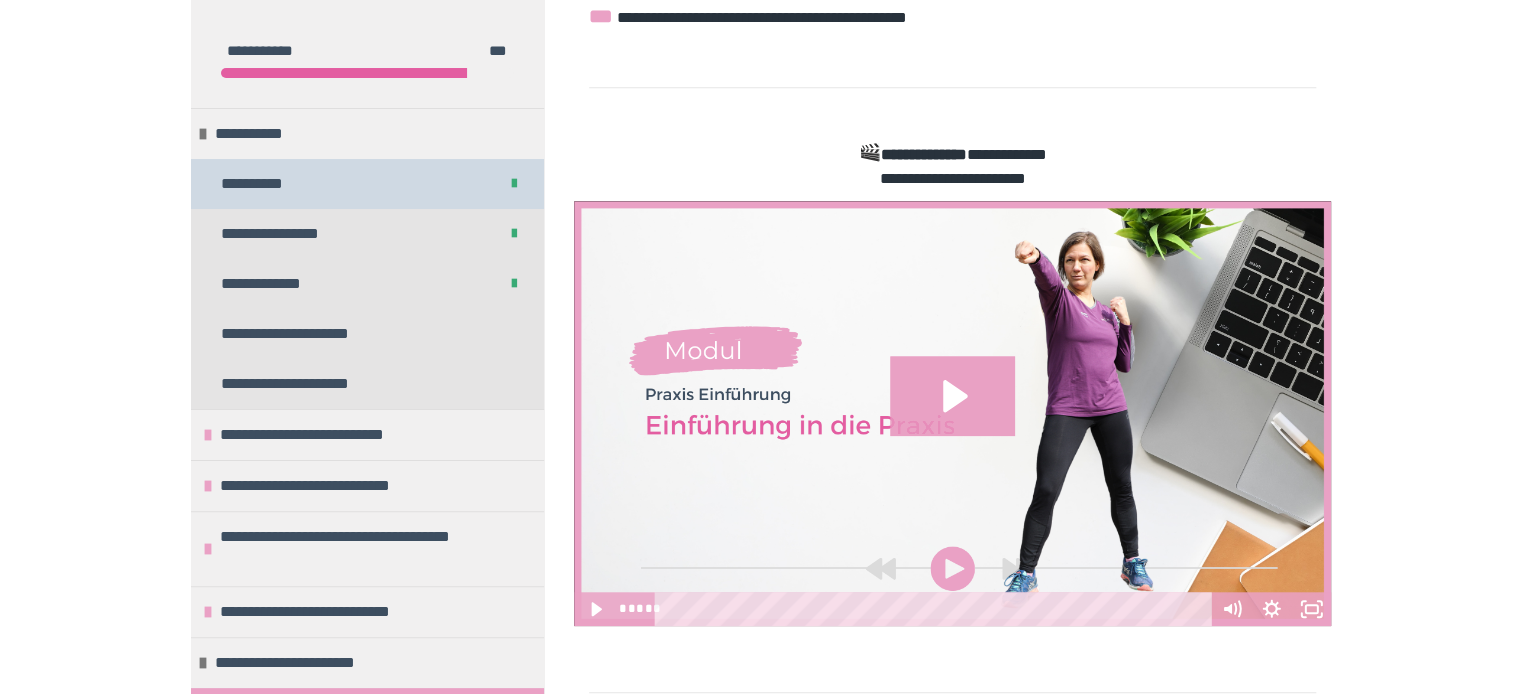 click on "**********" at bounding box center [273, 184] 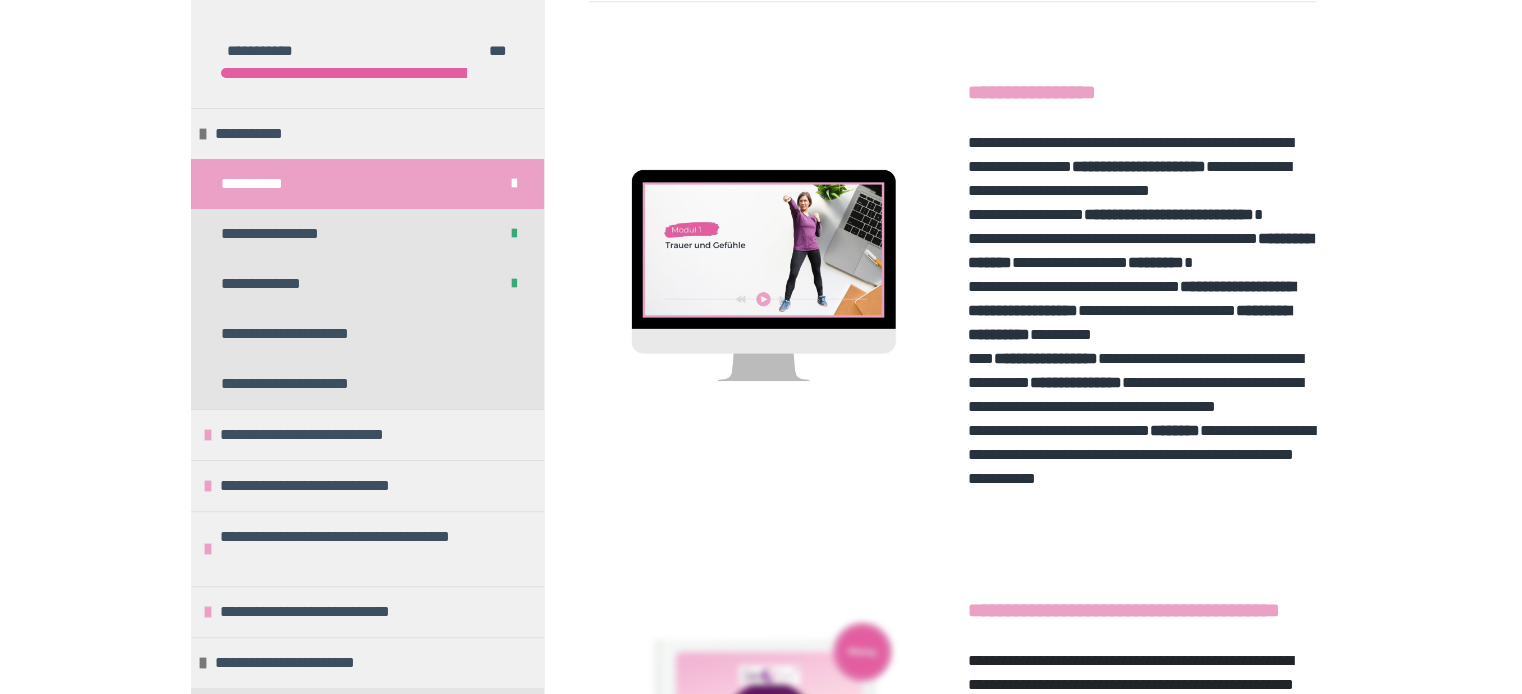 scroll, scrollTop: 1588, scrollLeft: 0, axis: vertical 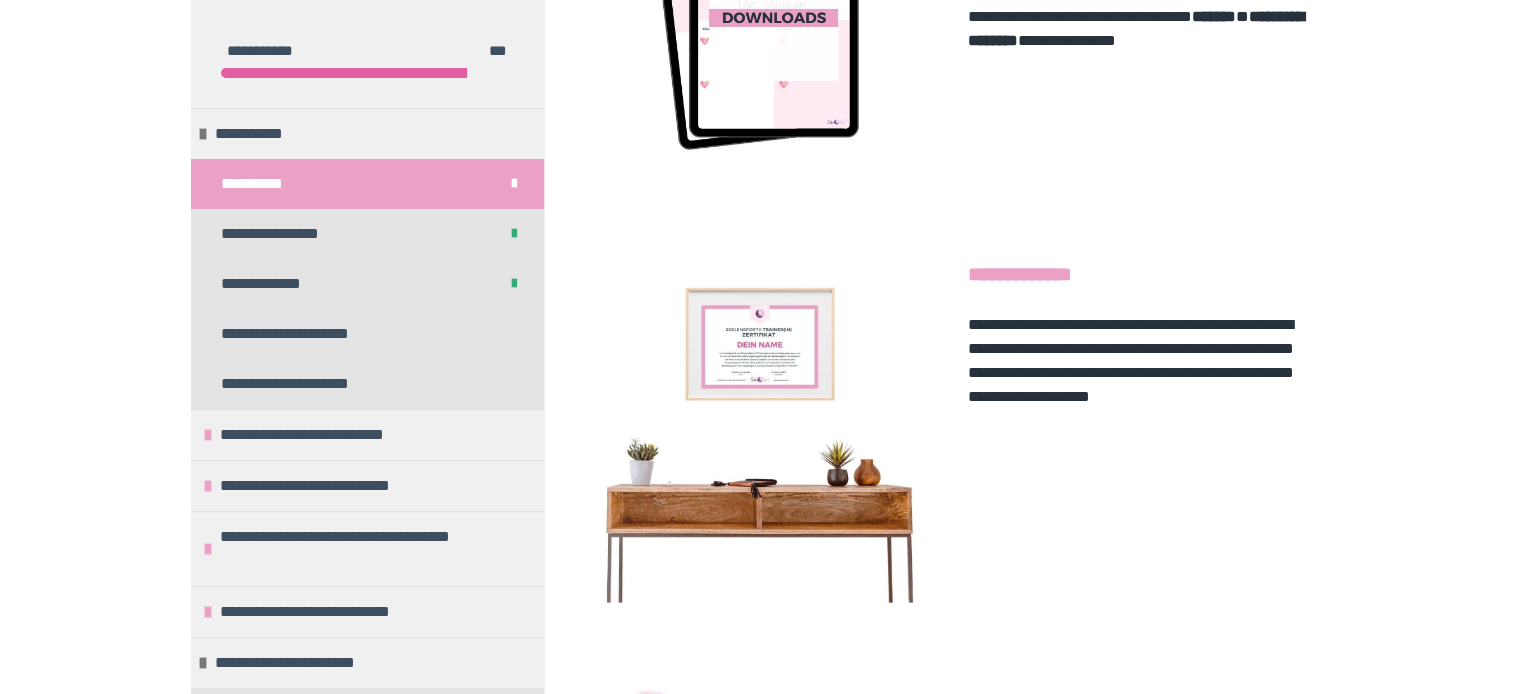click on "**********" at bounding box center (1016, -82) 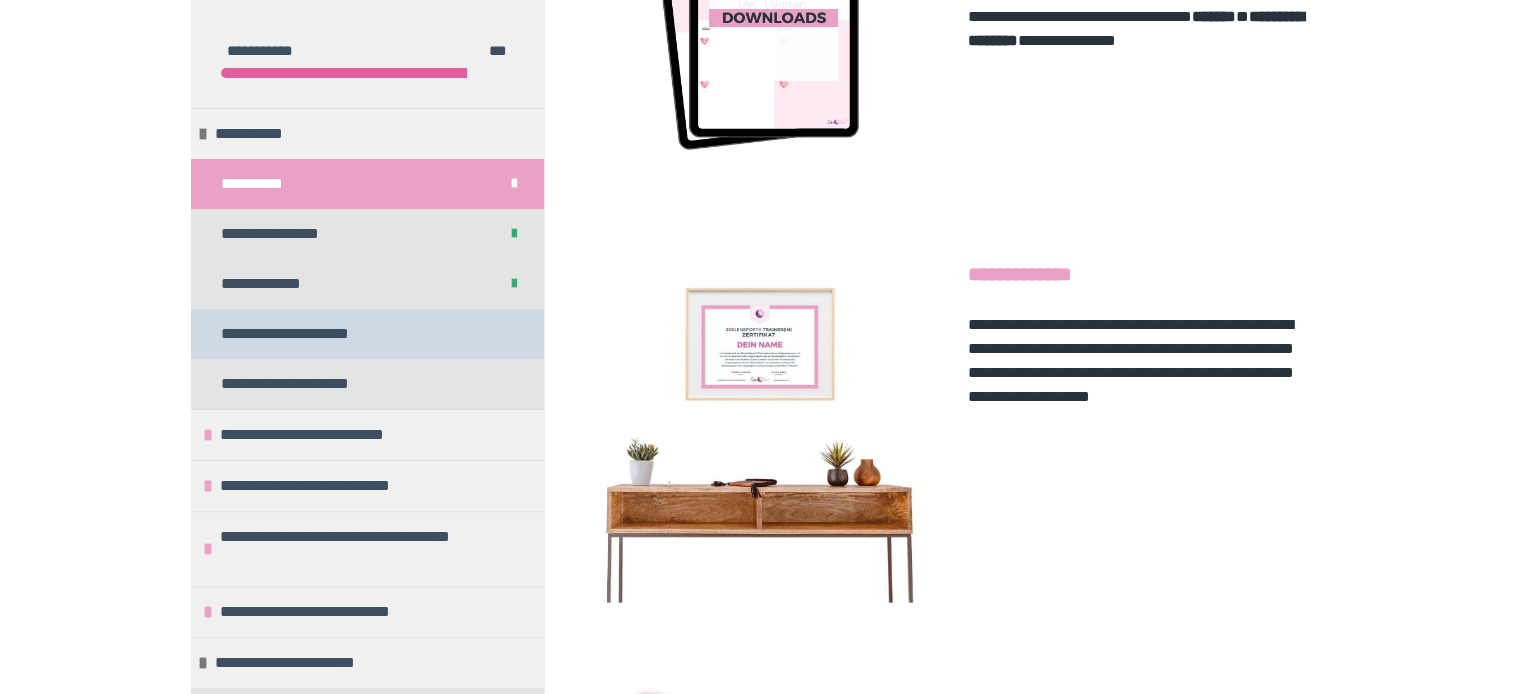 click on "**********" at bounding box center (320, 334) 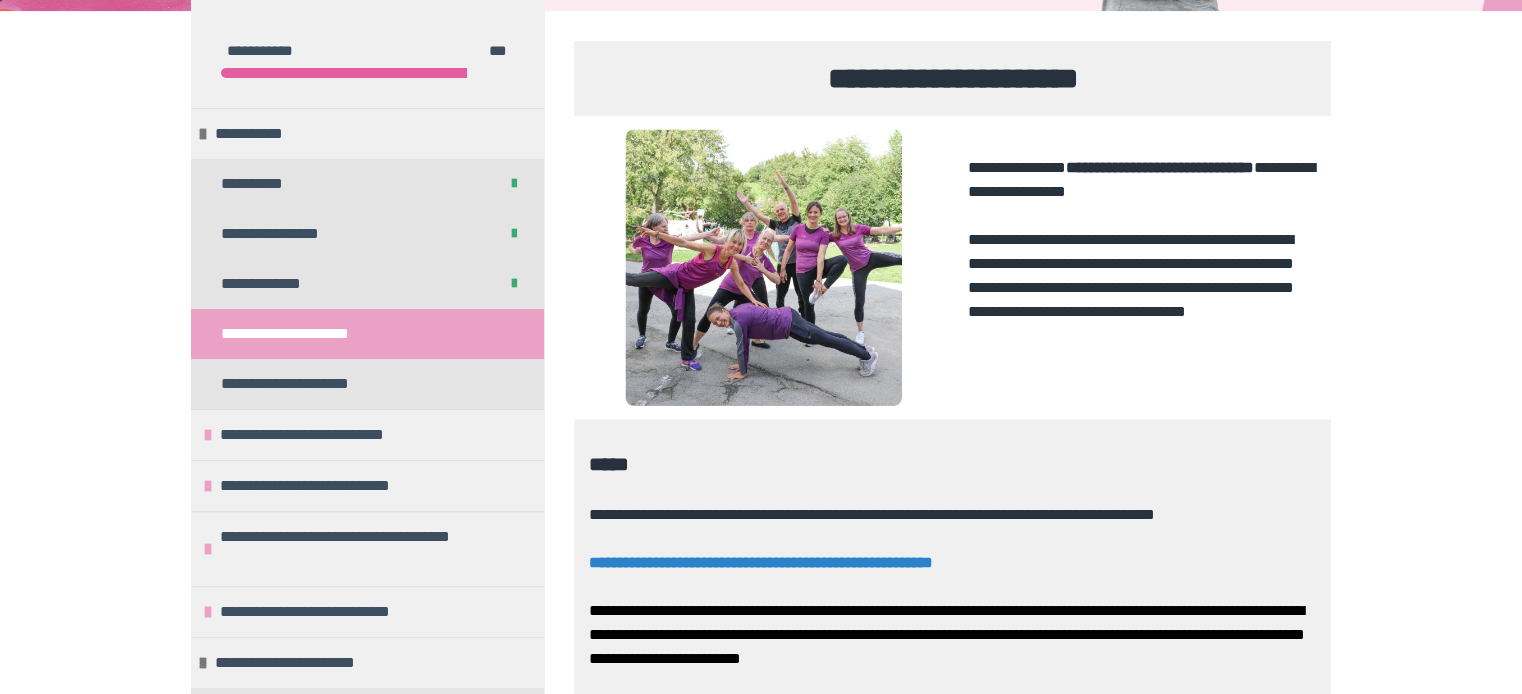 scroll, scrollTop: 928, scrollLeft: 0, axis: vertical 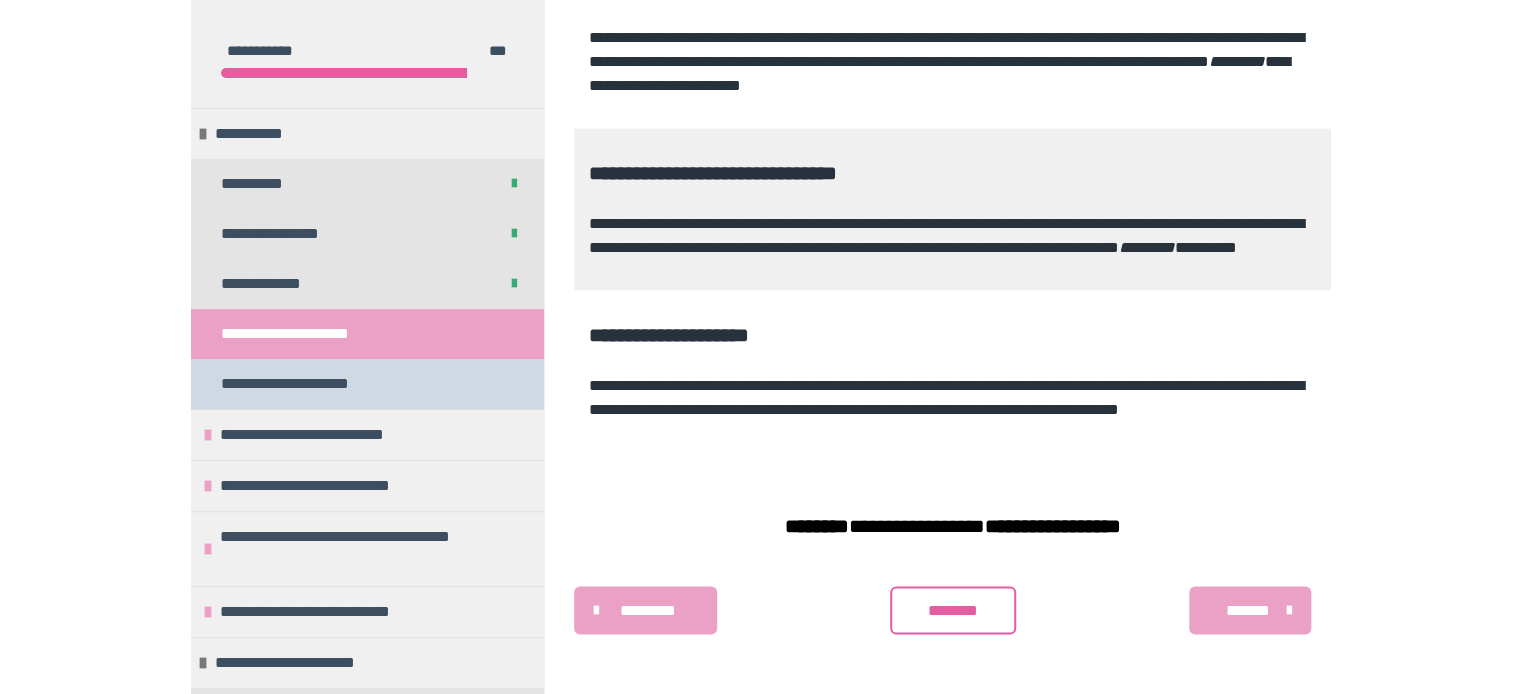 click on "**********" at bounding box center [307, 384] 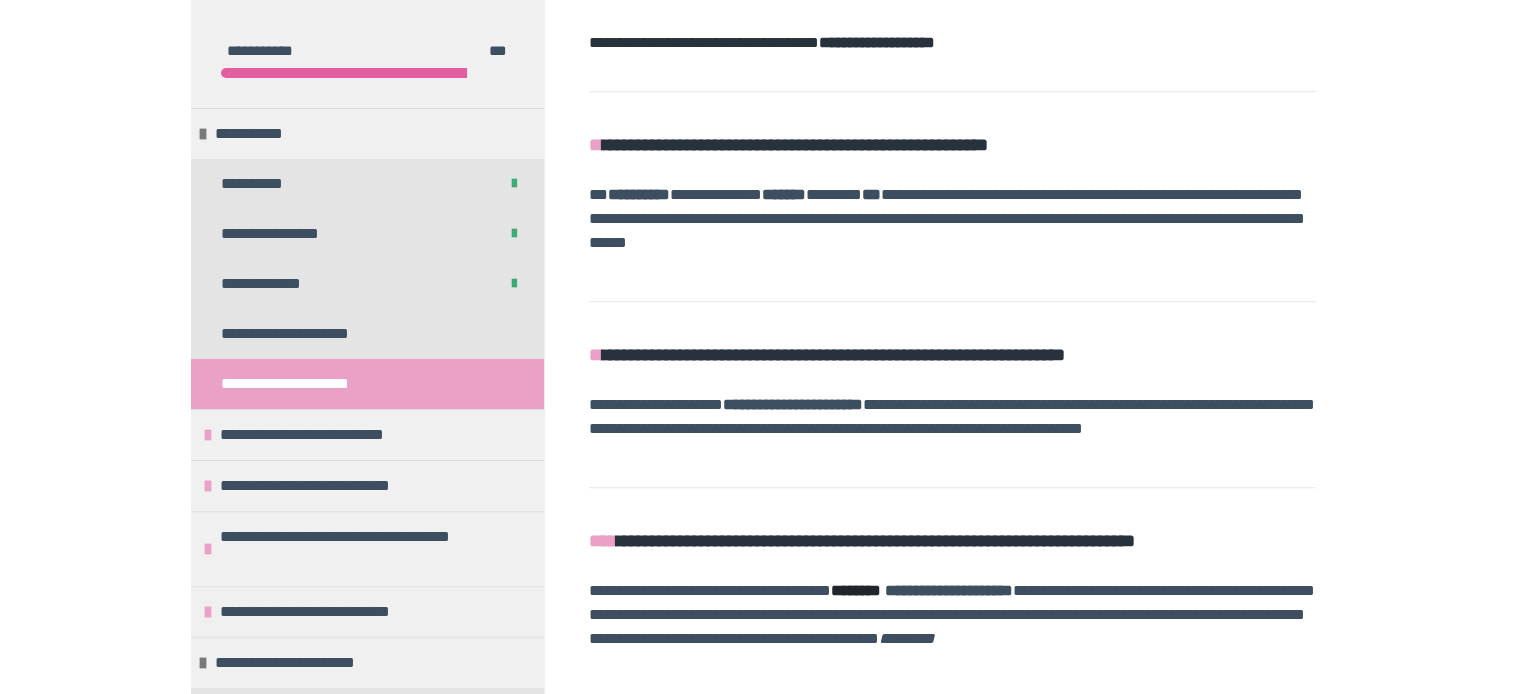 scroll, scrollTop: 928, scrollLeft: 0, axis: vertical 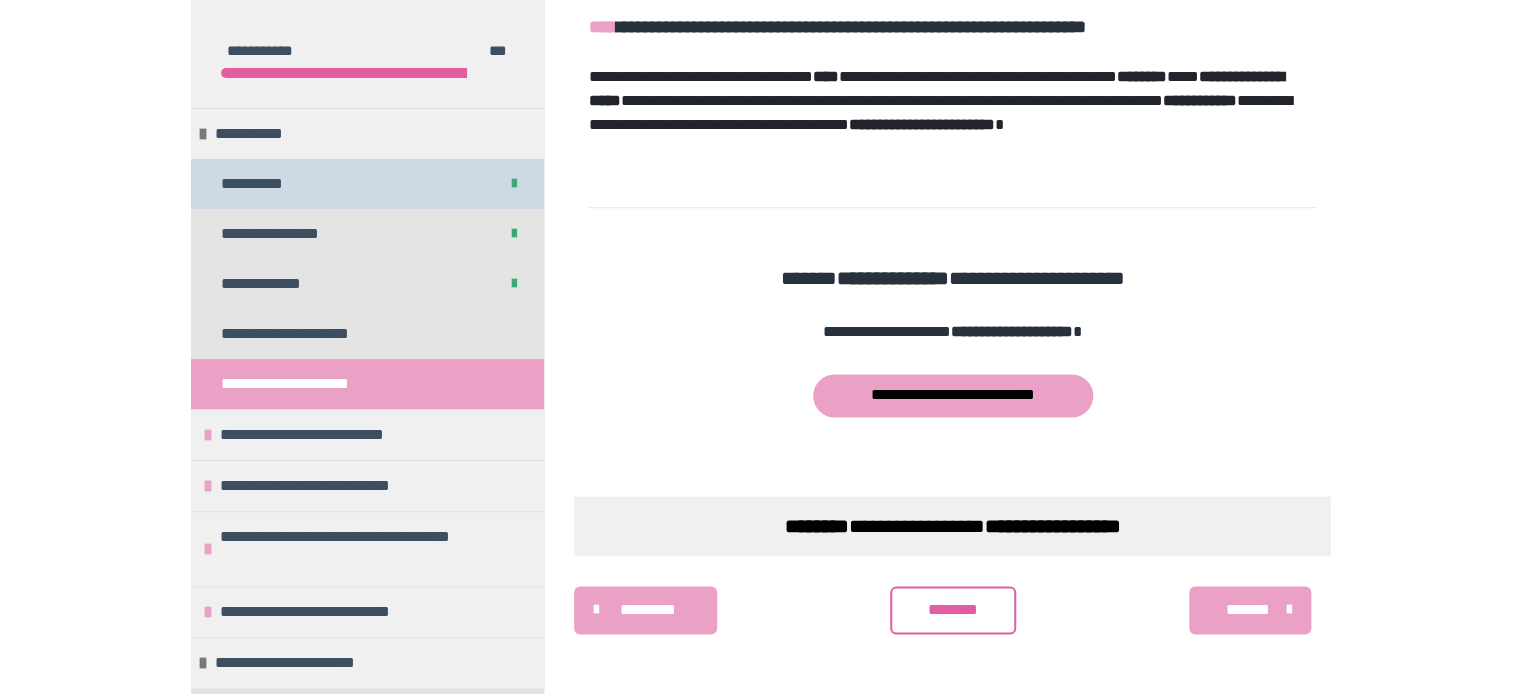 click on "**********" at bounding box center [273, 184] 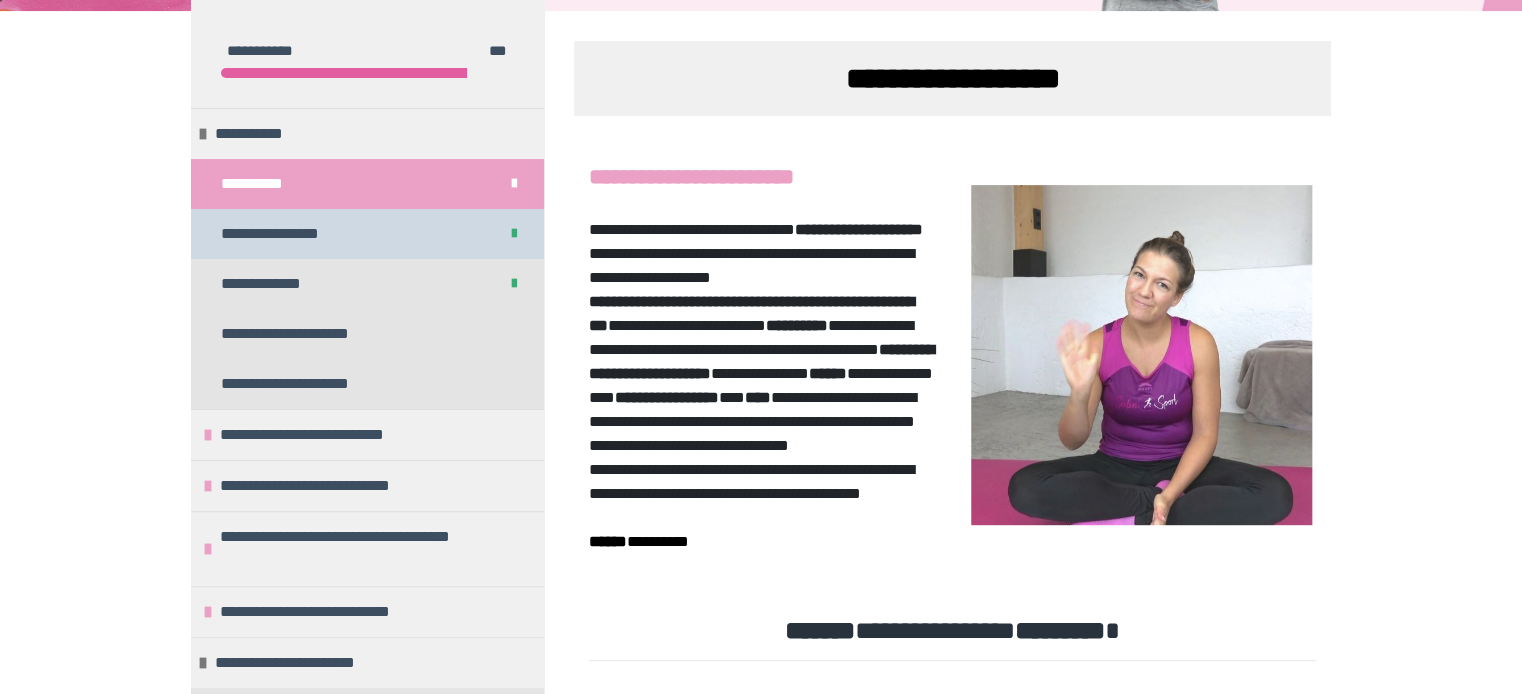 click on "**********" at bounding box center [284, 234] 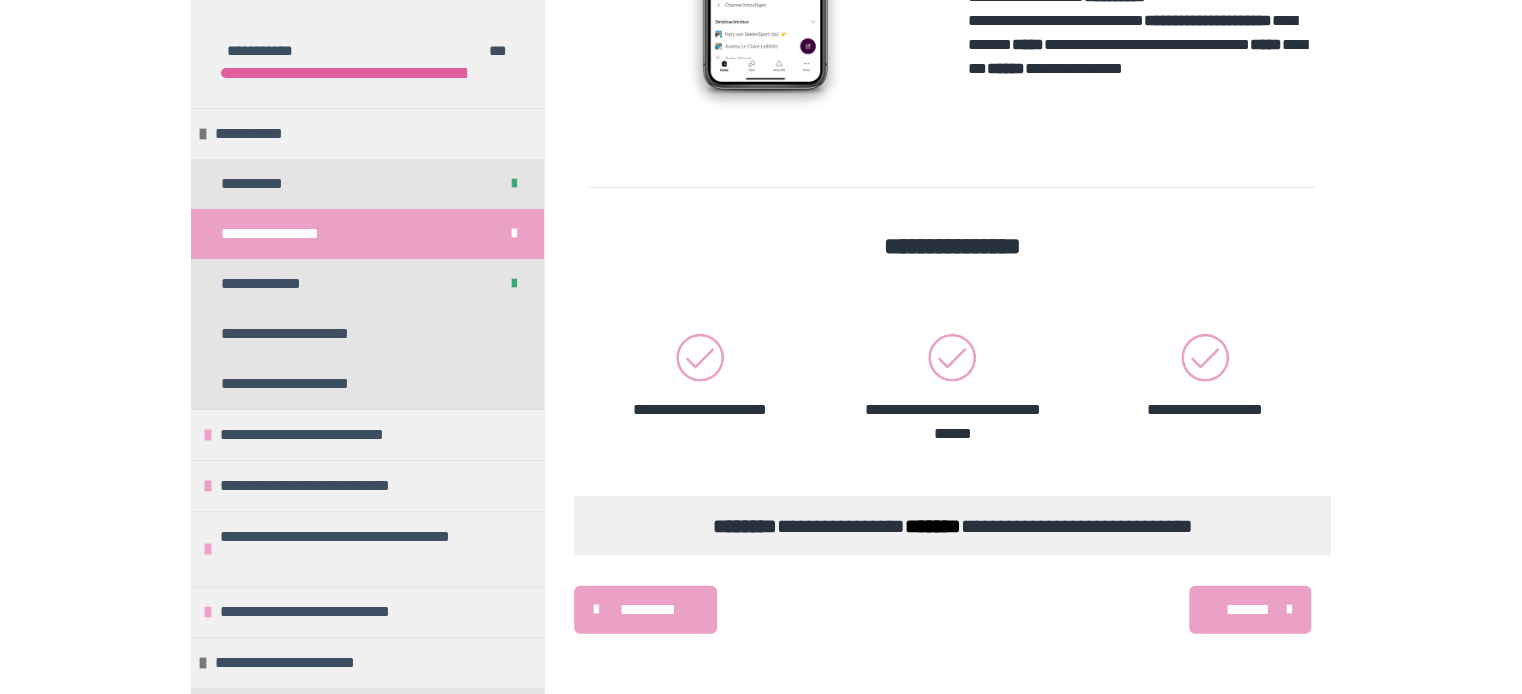 scroll, scrollTop: 2563, scrollLeft: 0, axis: vertical 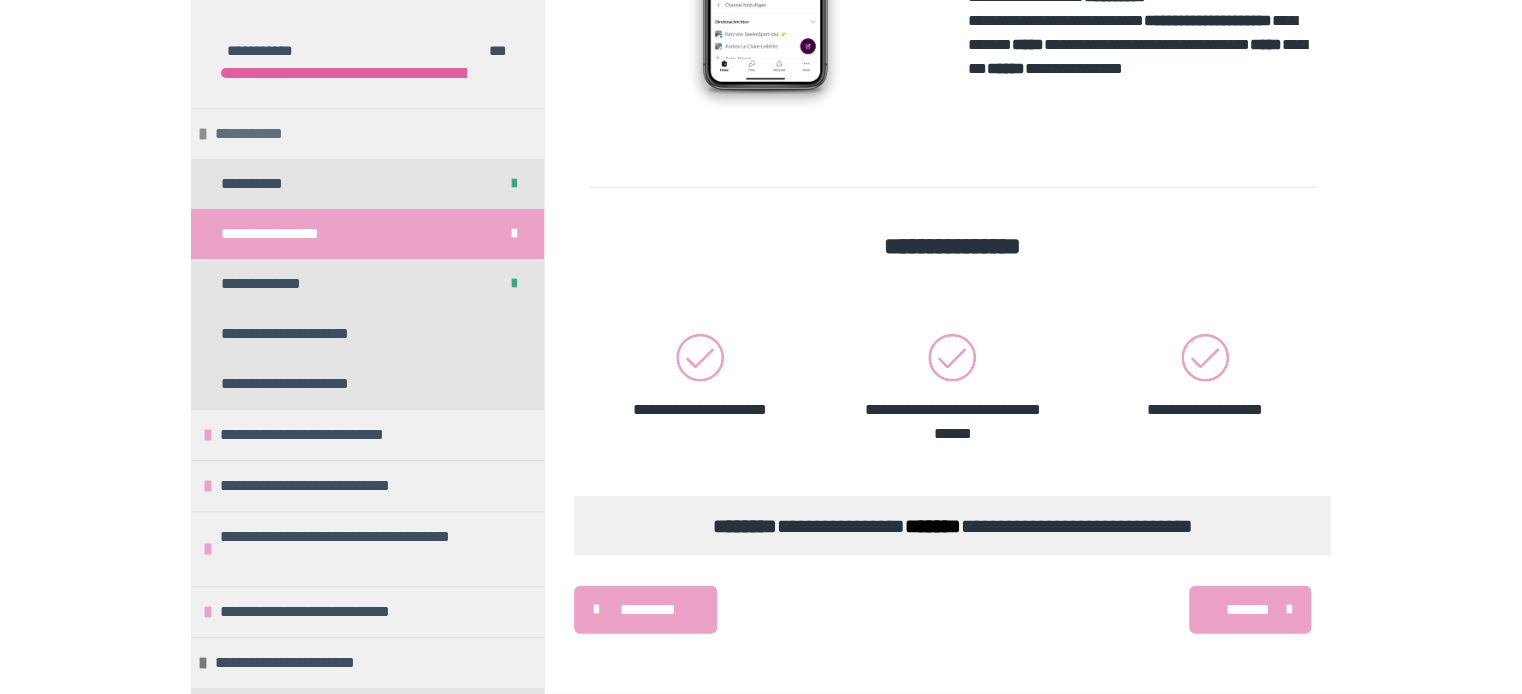 click at bounding box center (203, 134) 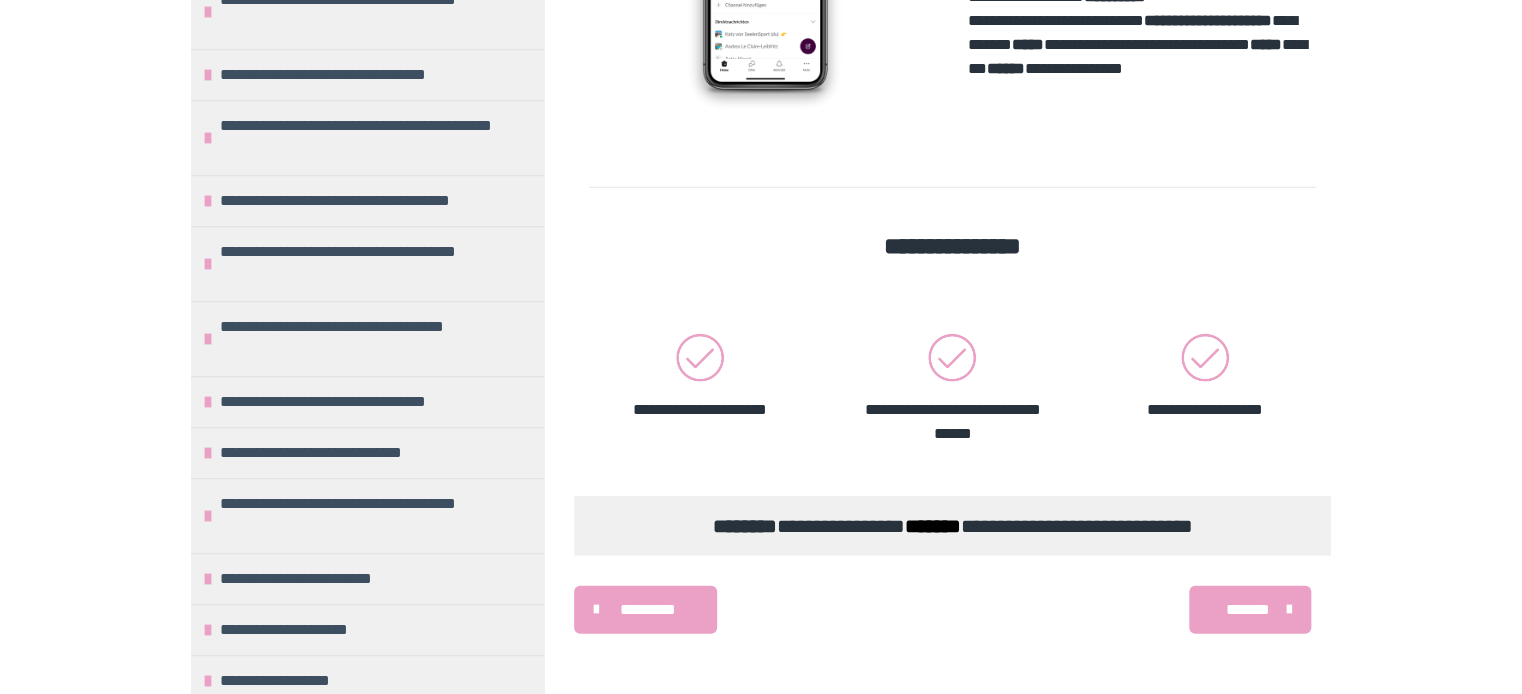 scroll, scrollTop: 720, scrollLeft: 0, axis: vertical 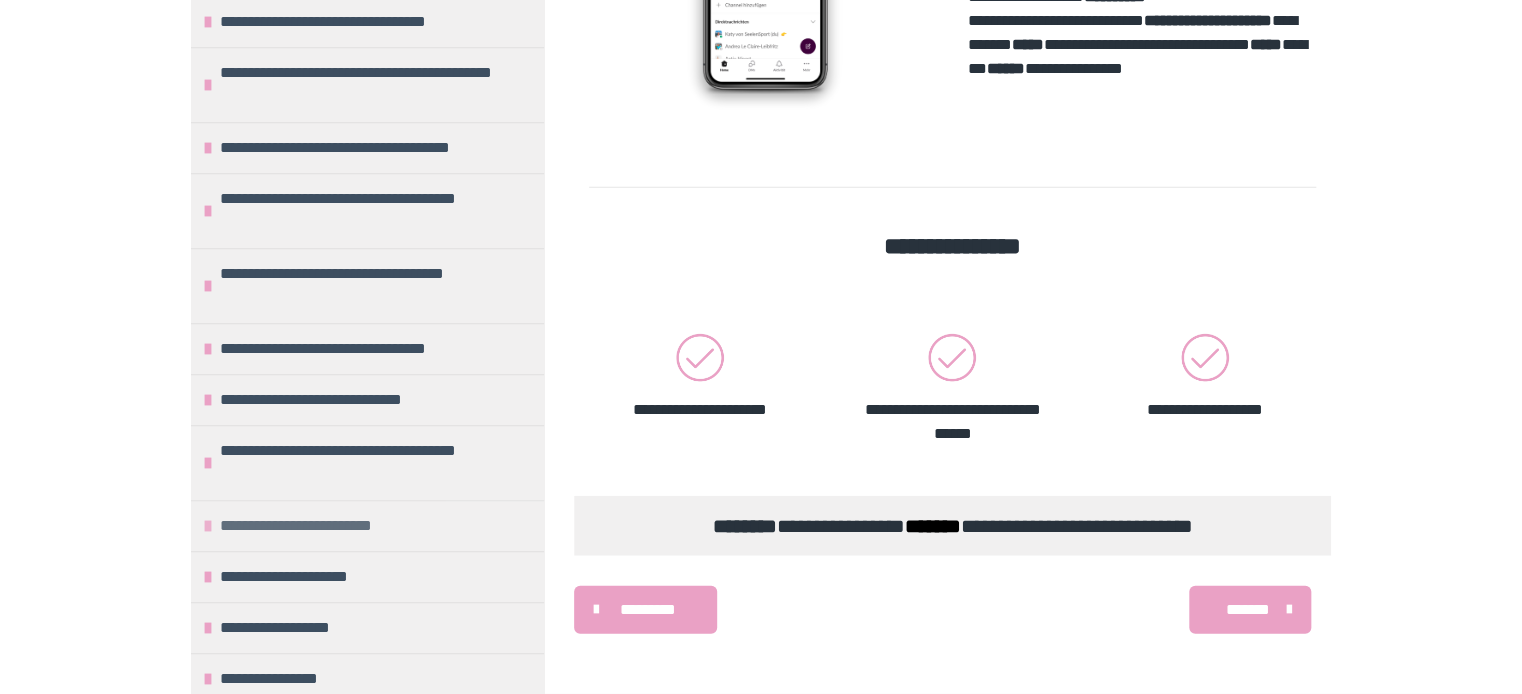 click on "**********" at bounding box center (325, 526) 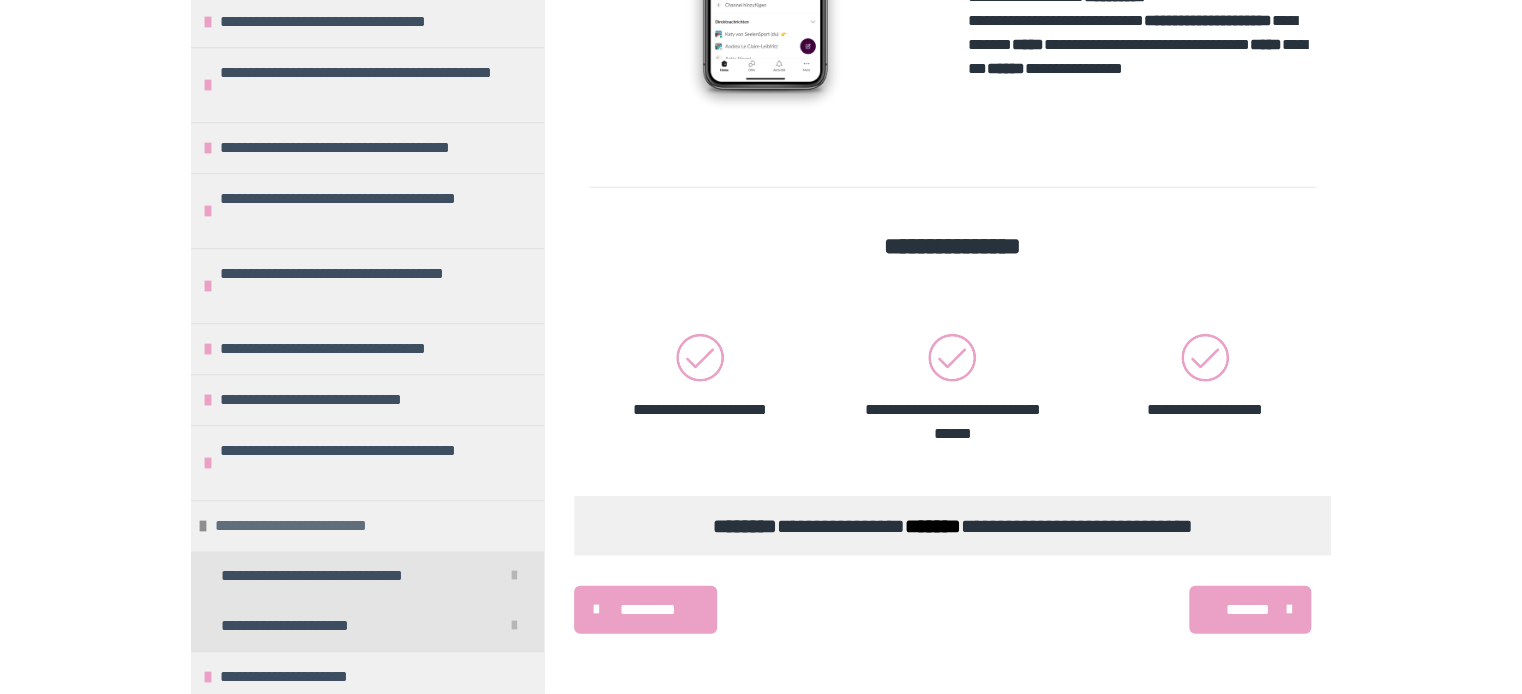 click on "**********" at bounding box center (320, 526) 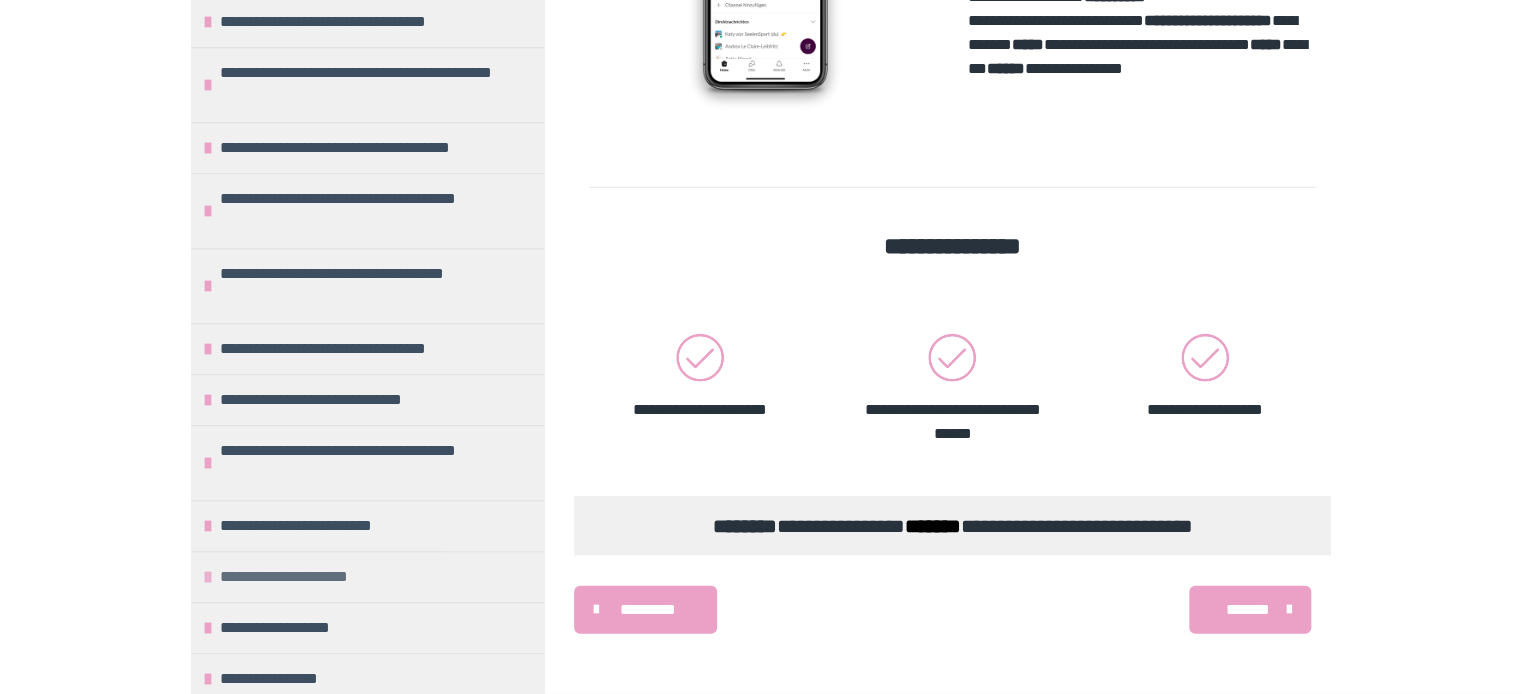 click on "**********" at bounding box center [314, 577] 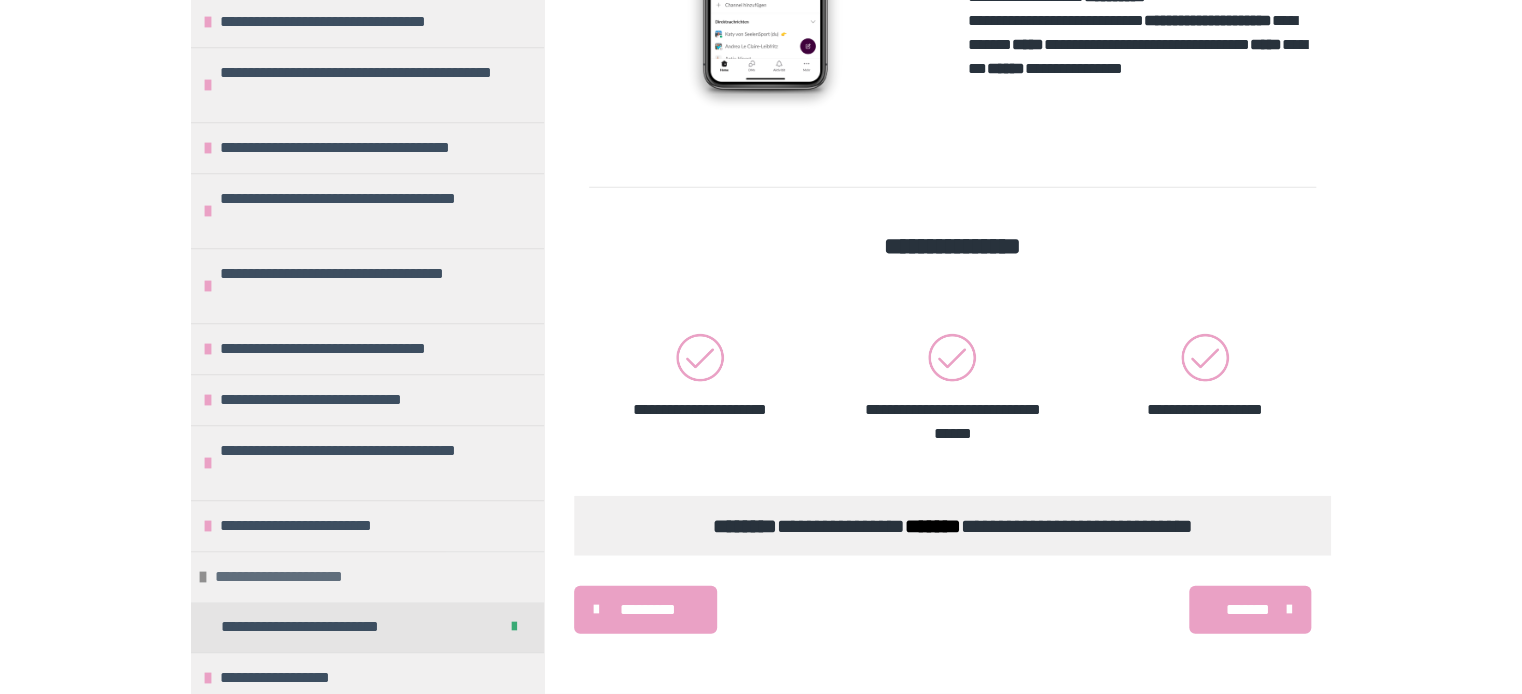 click on "**********" at bounding box center (309, 577) 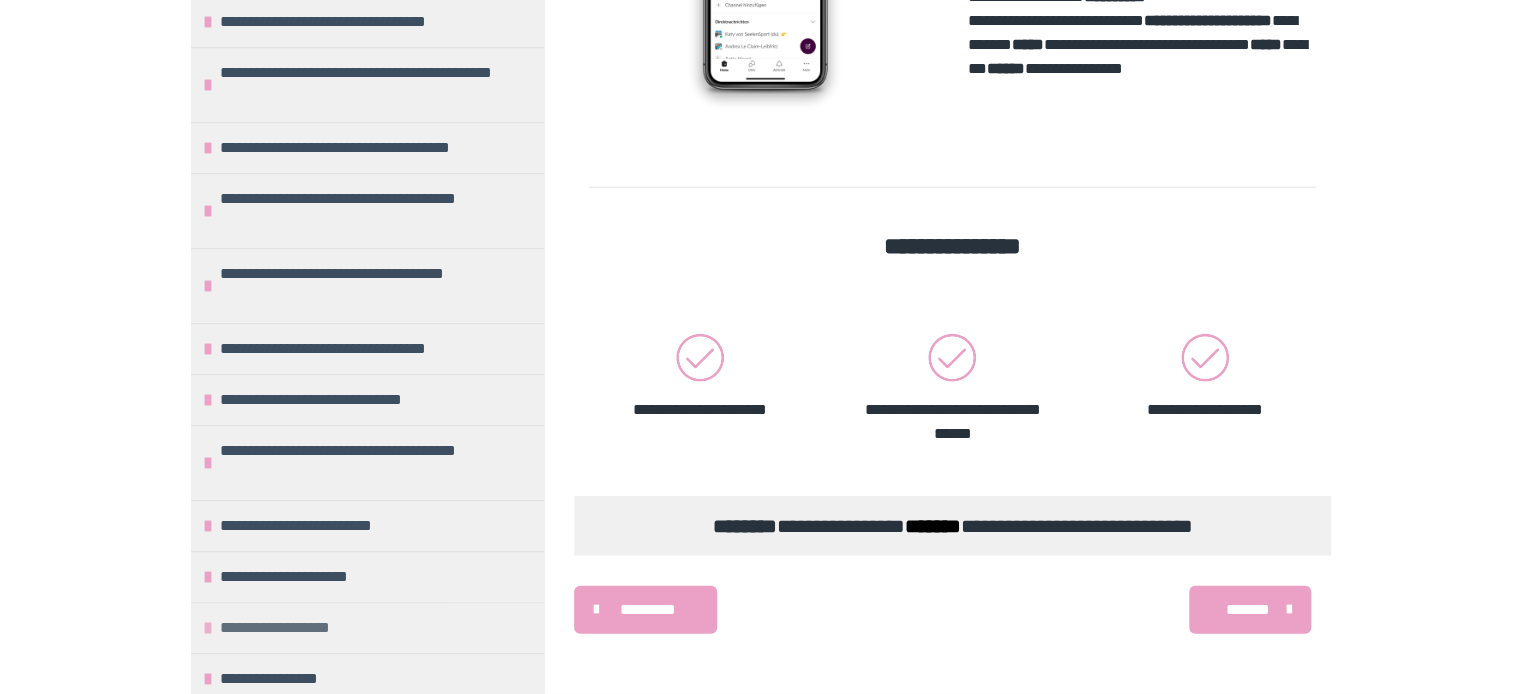 click on "**********" at bounding box center [298, 628] 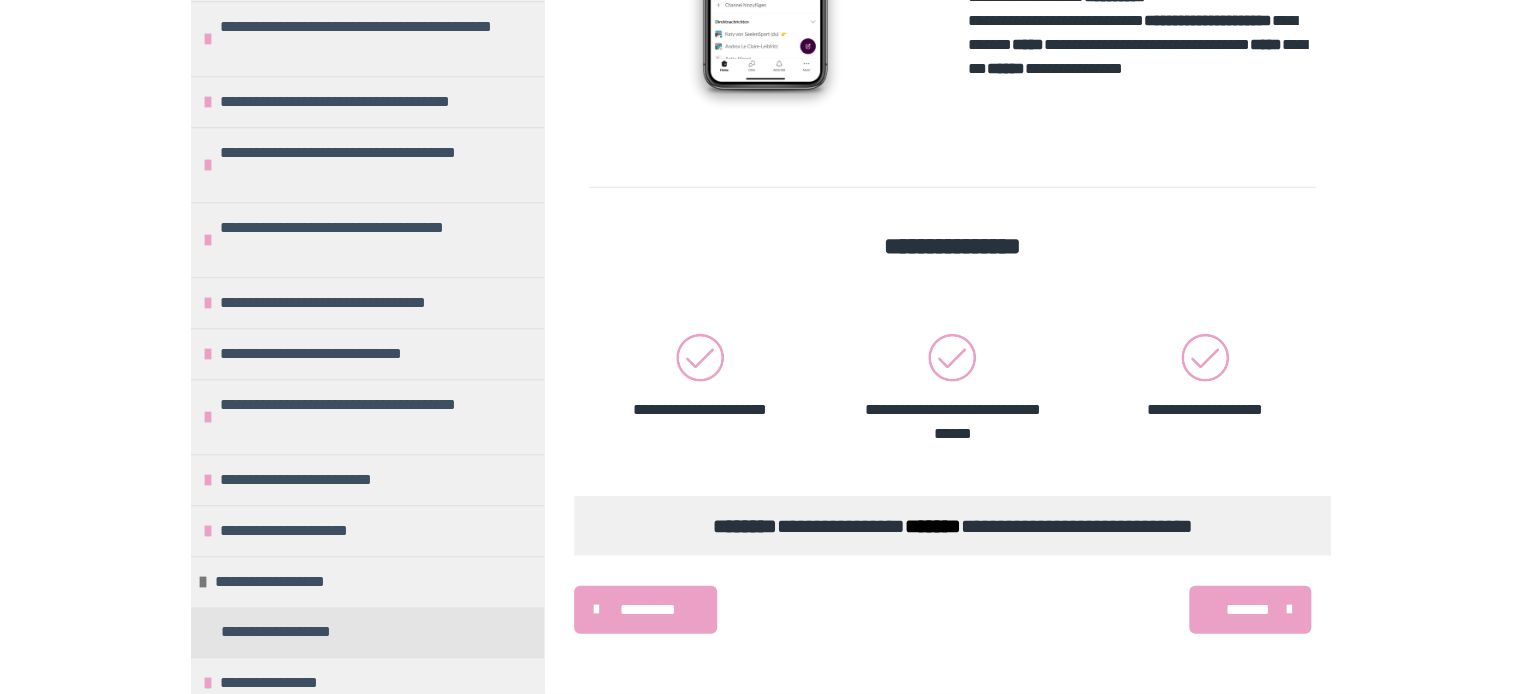 scroll, scrollTop: 770, scrollLeft: 0, axis: vertical 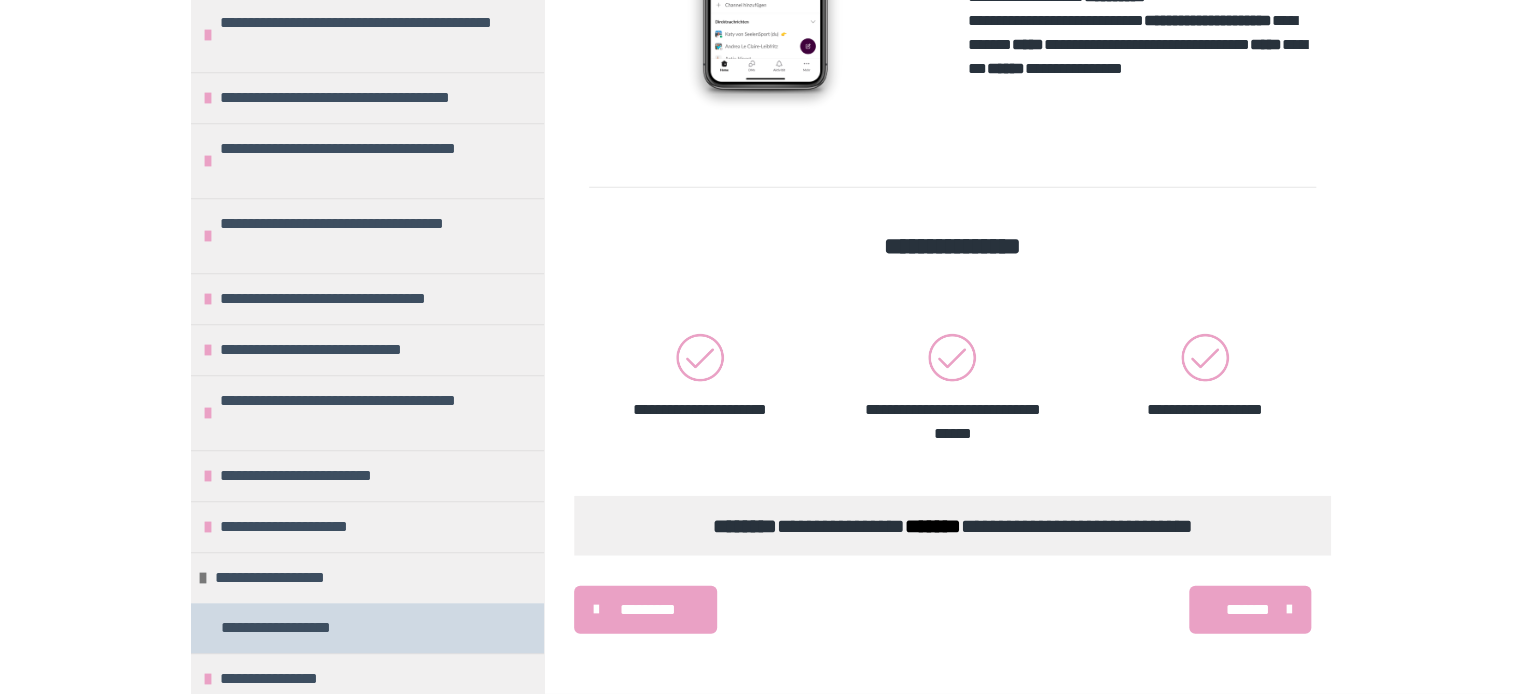 click on "**********" at bounding box center (299, 628) 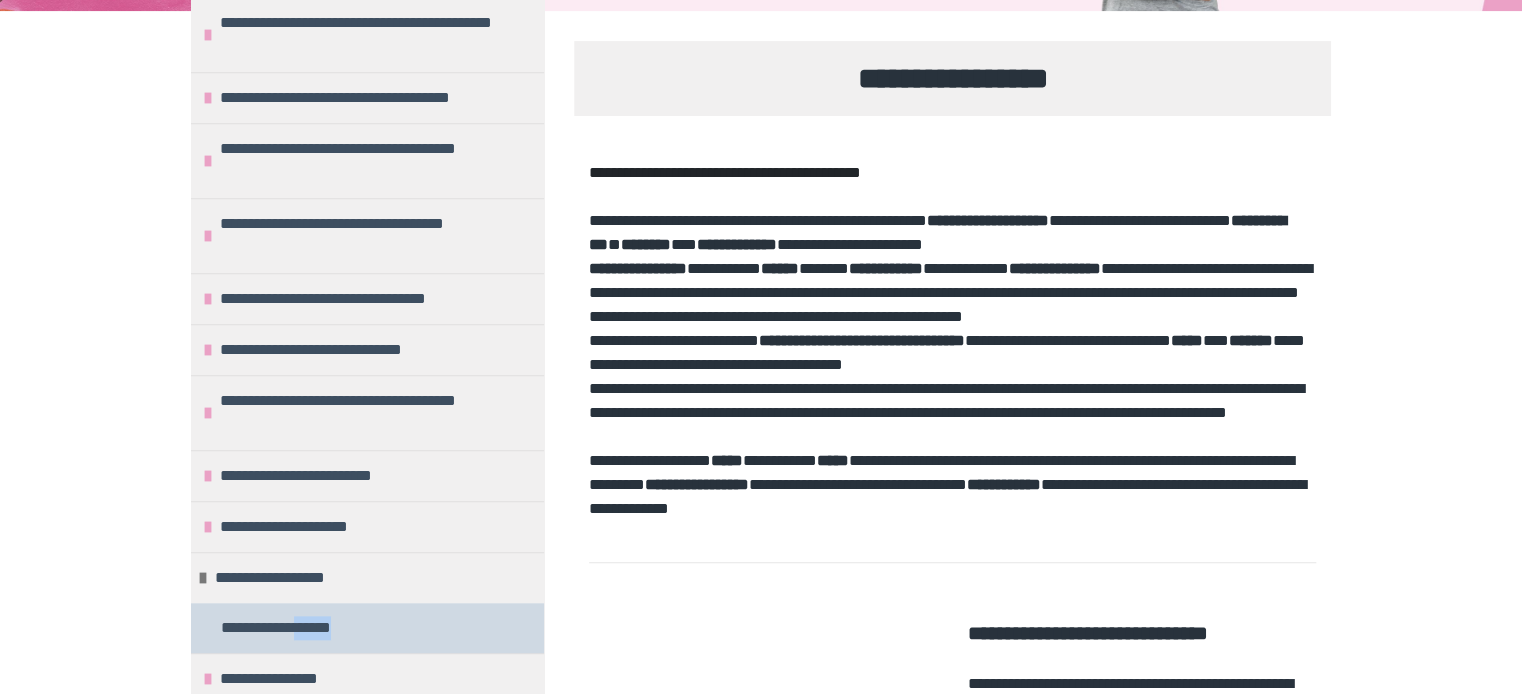 click on "**********" at bounding box center [299, 628] 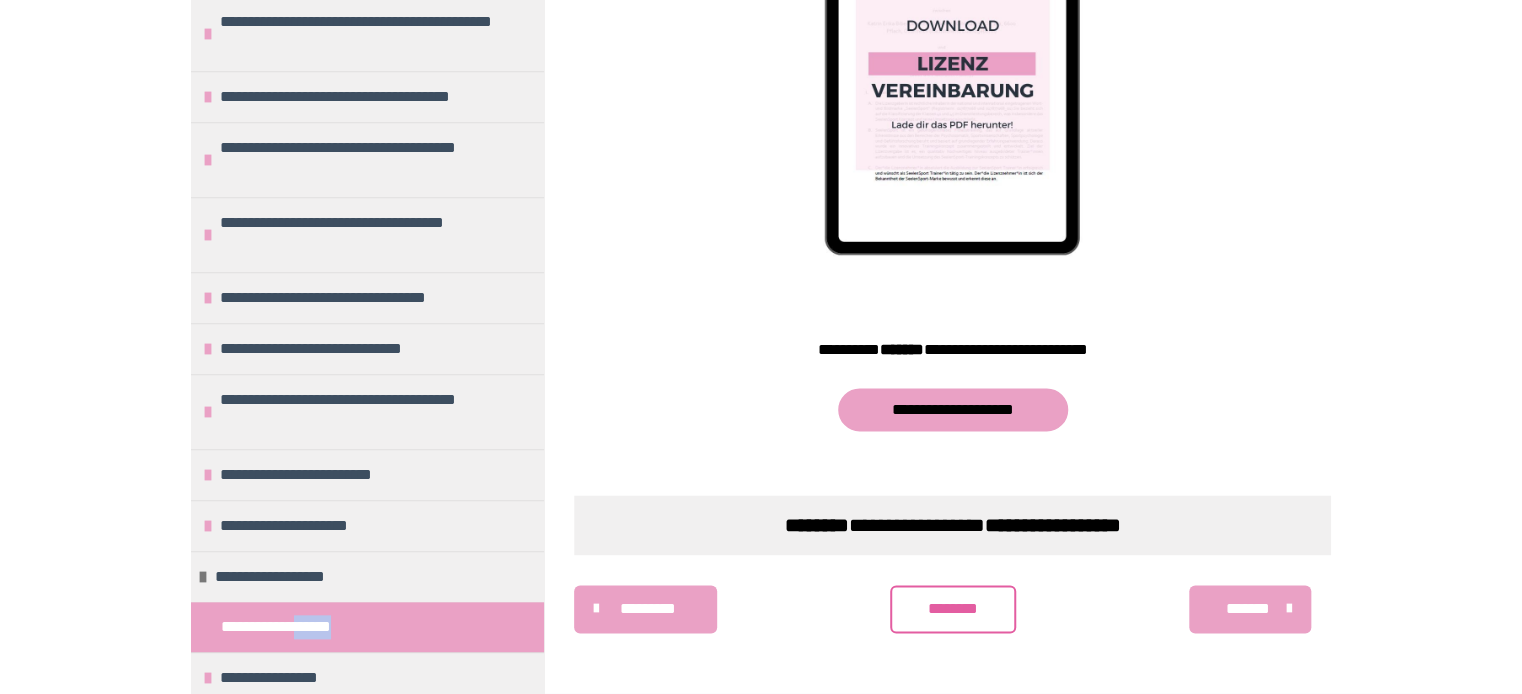 scroll, scrollTop: 1132, scrollLeft: 0, axis: vertical 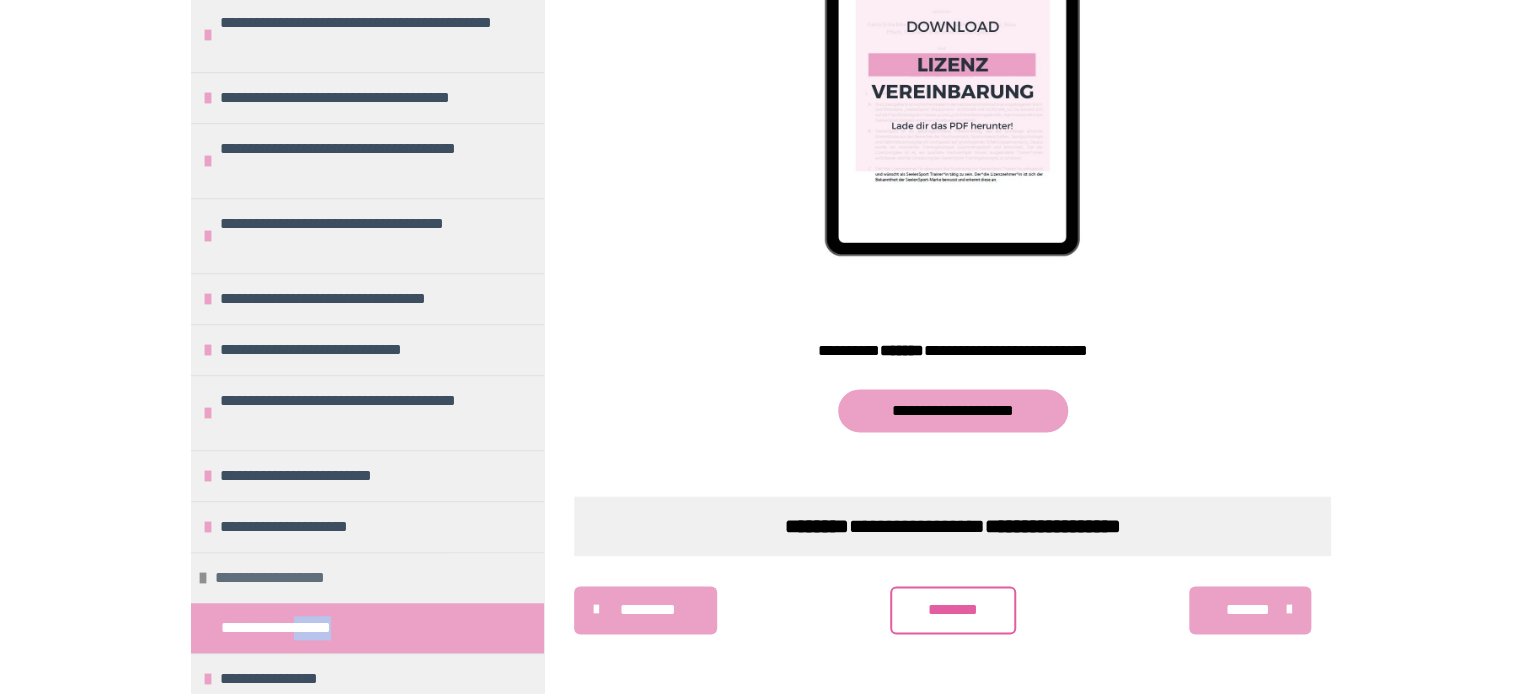 click at bounding box center [203, 578] 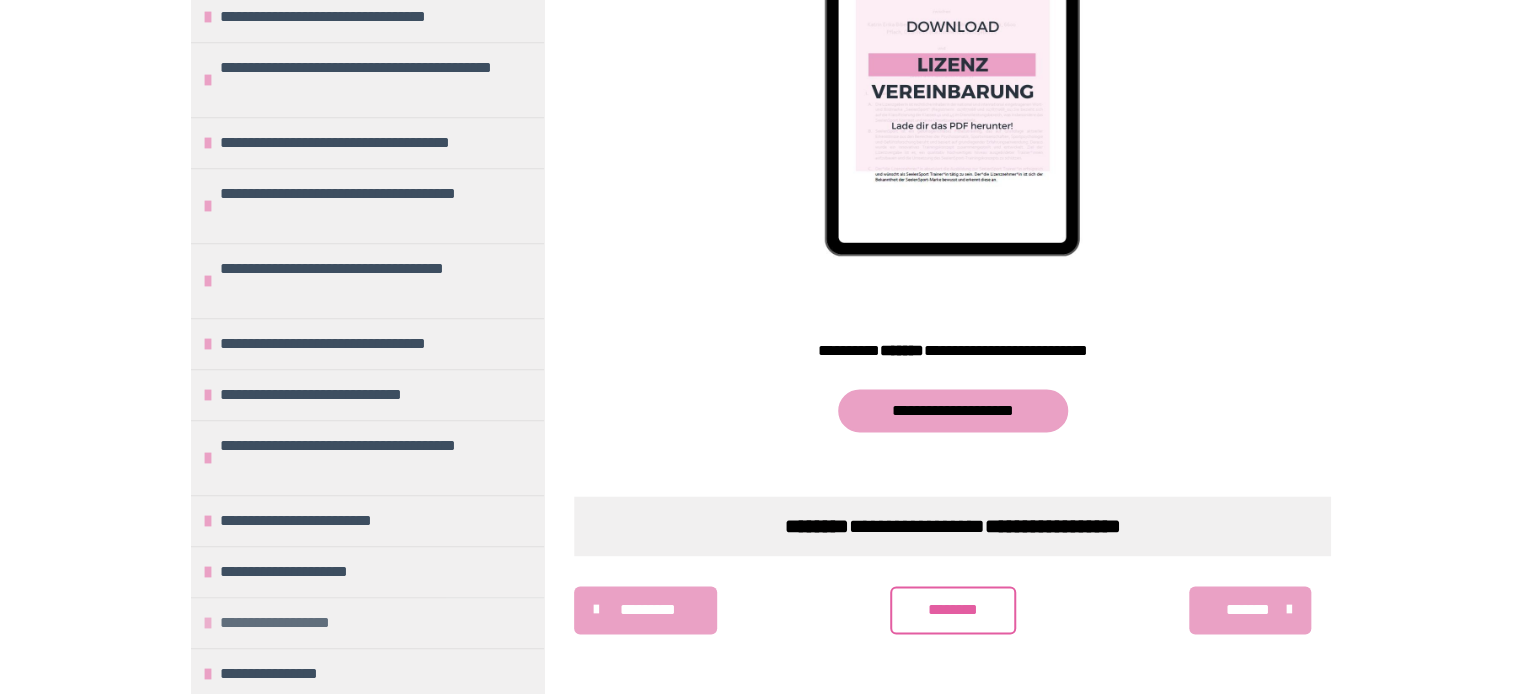 scroll, scrollTop: 720, scrollLeft: 0, axis: vertical 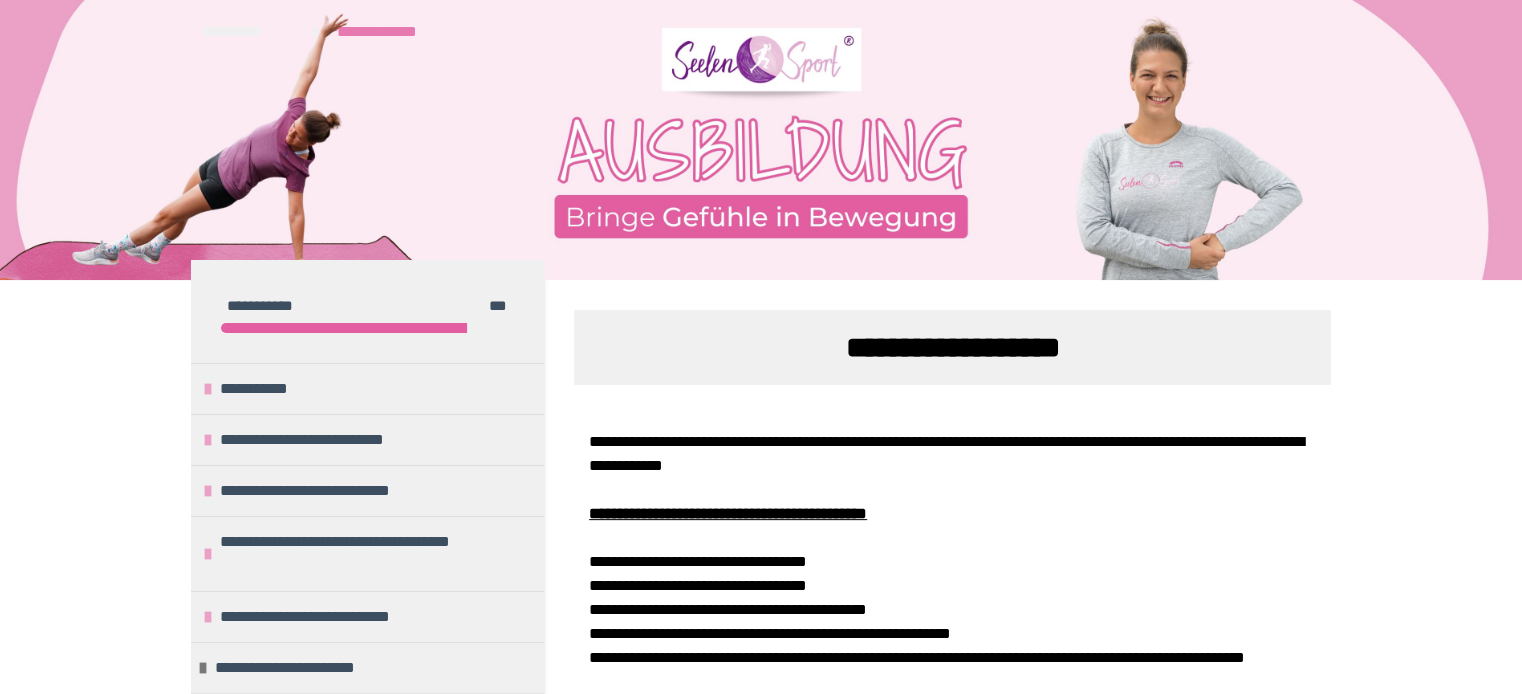 click on "**********" at bounding box center [393, 32] 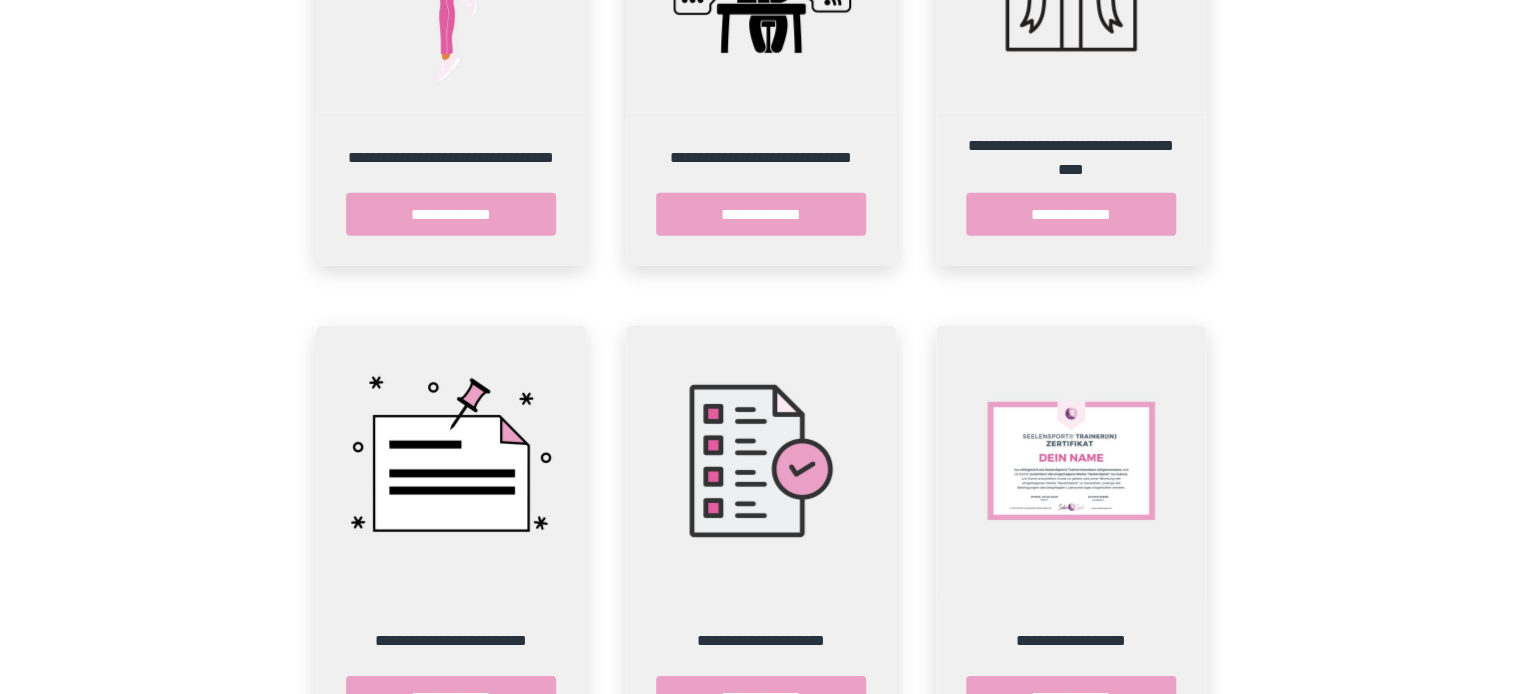 scroll, scrollTop: 3008, scrollLeft: 0, axis: vertical 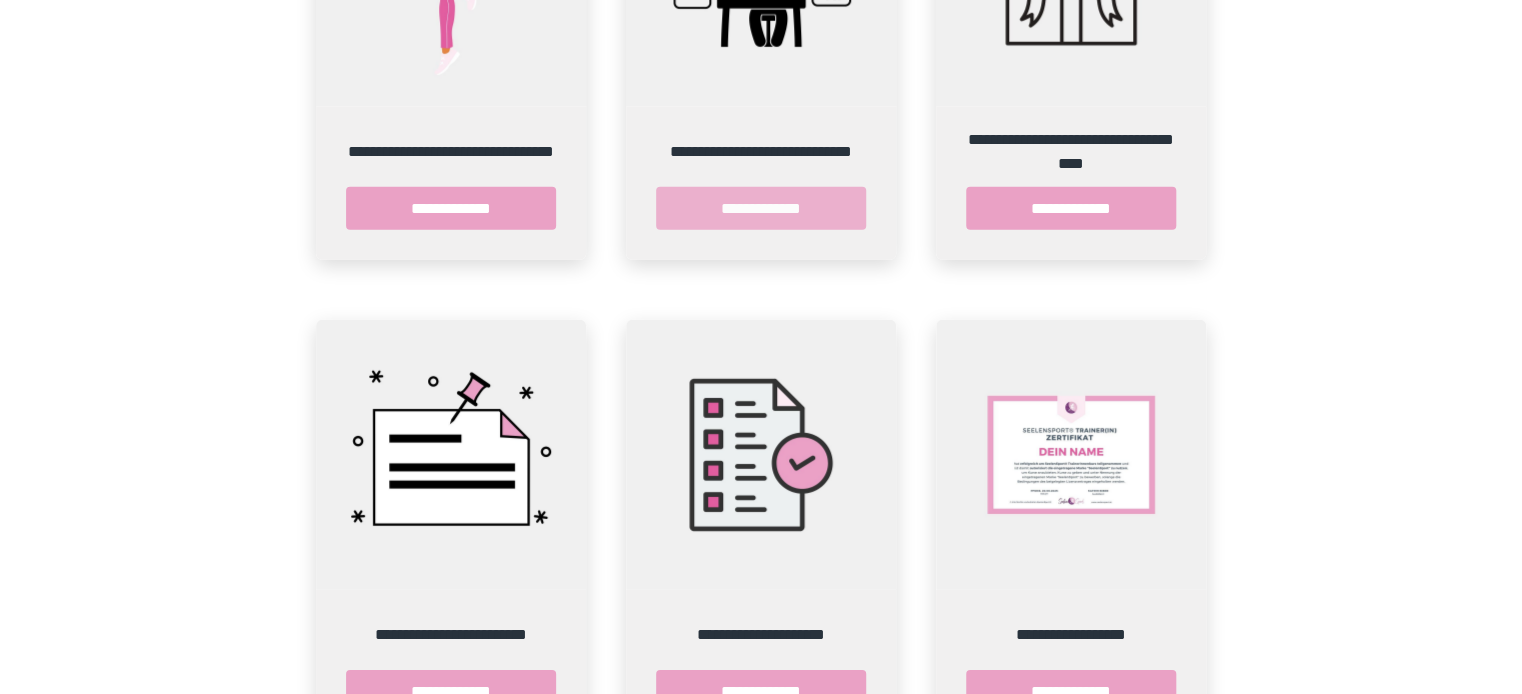 click on "**********" at bounding box center [761, 208] 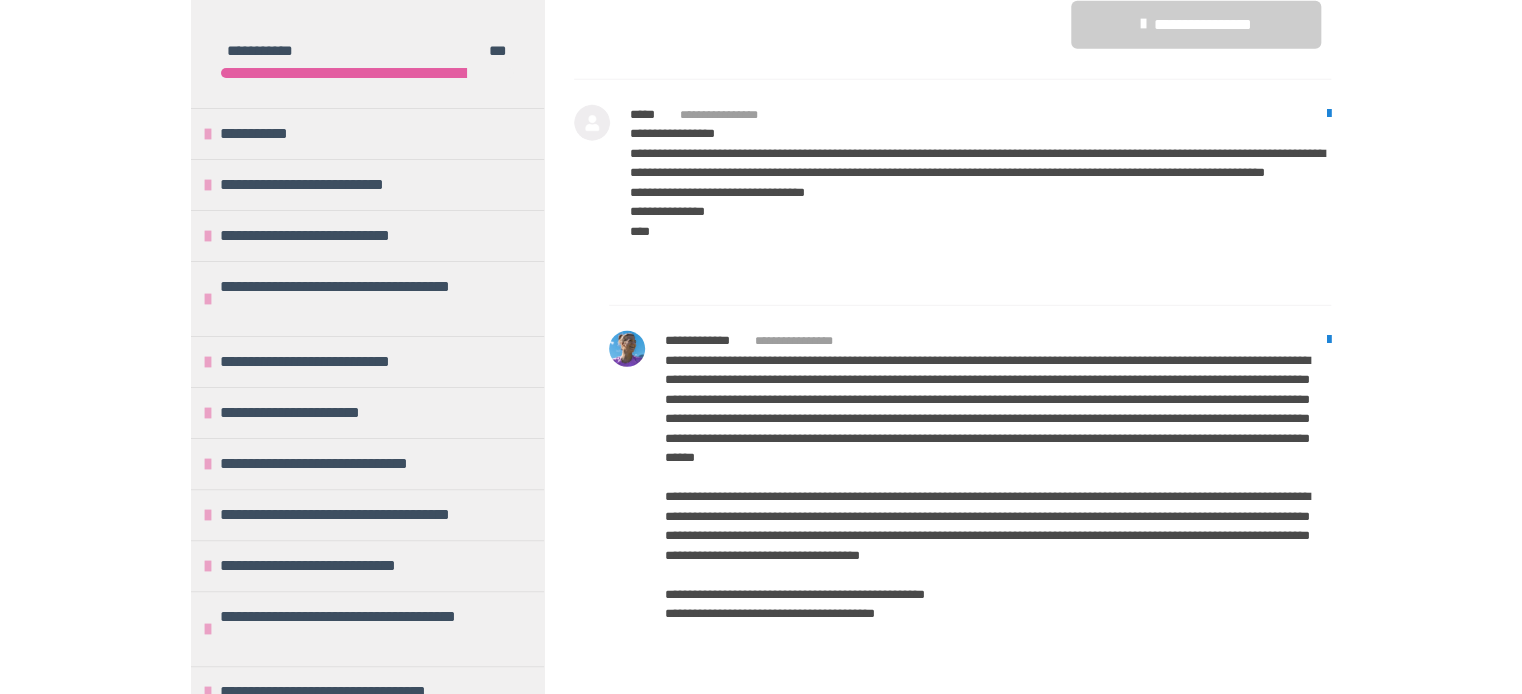 scroll, scrollTop: 2707, scrollLeft: 0, axis: vertical 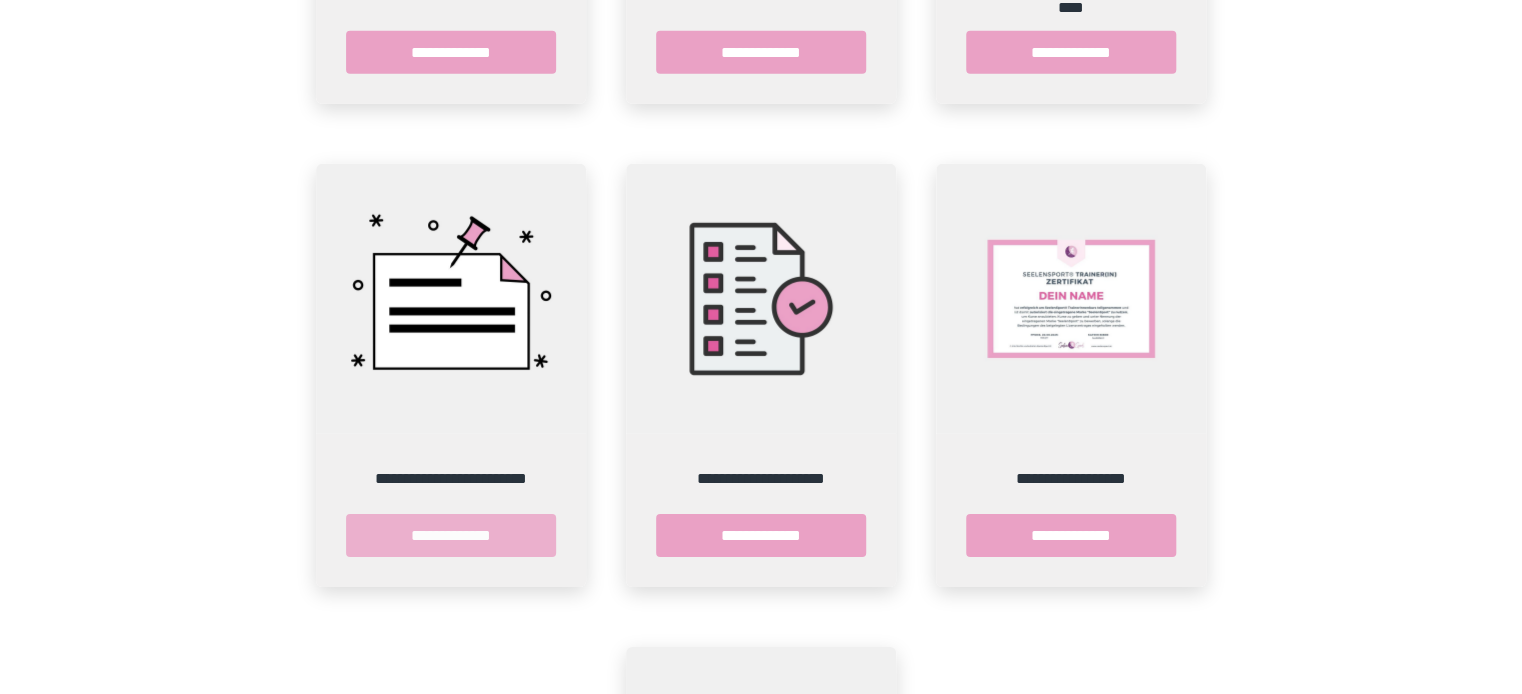 click on "**********" at bounding box center (451, 535) 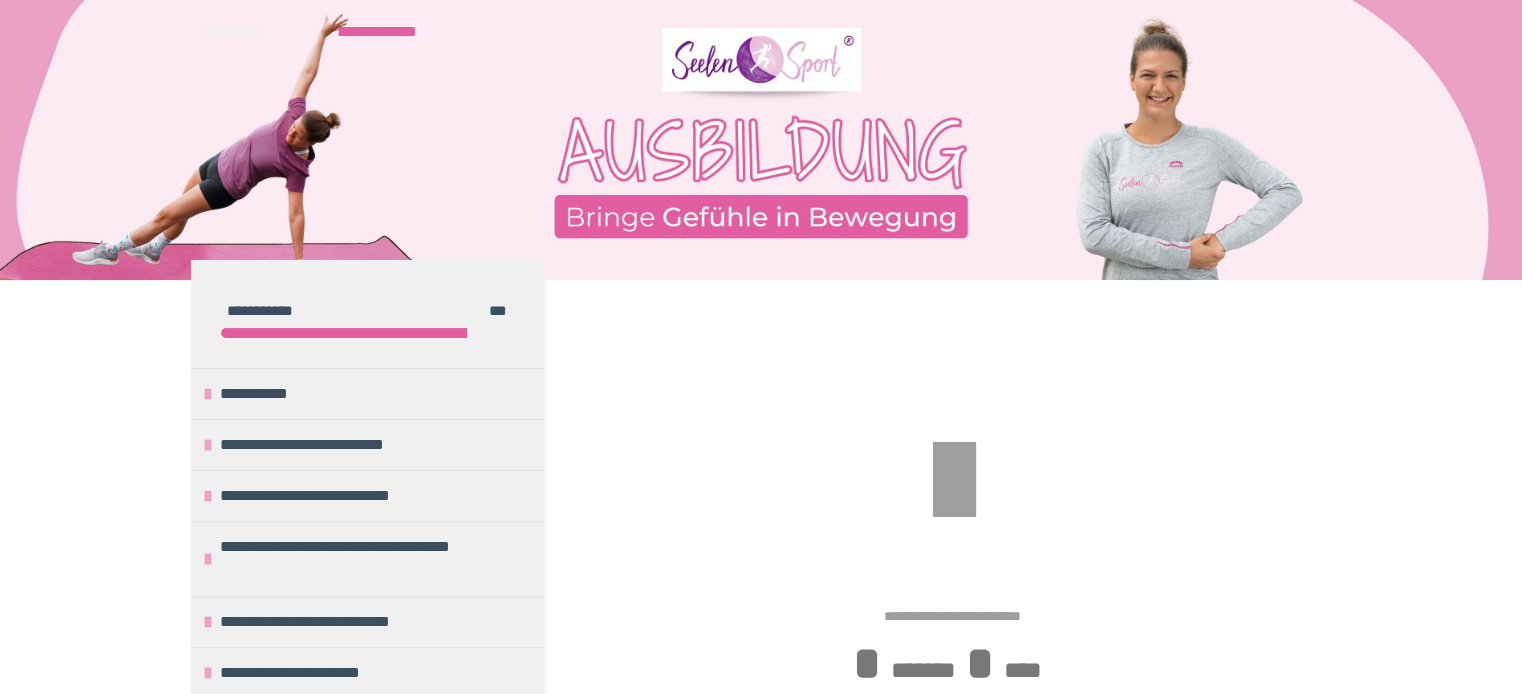scroll, scrollTop: 340, scrollLeft: 0, axis: vertical 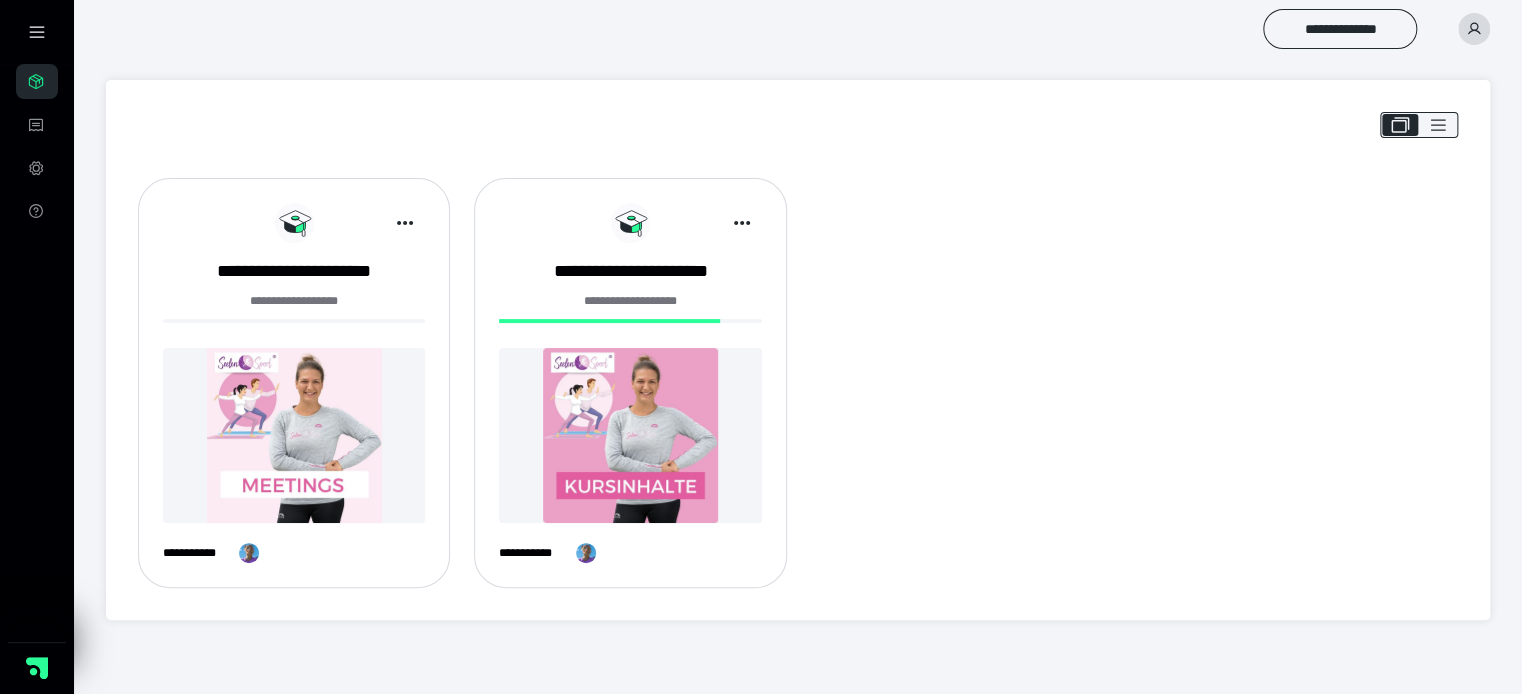 click at bounding box center (294, 435) 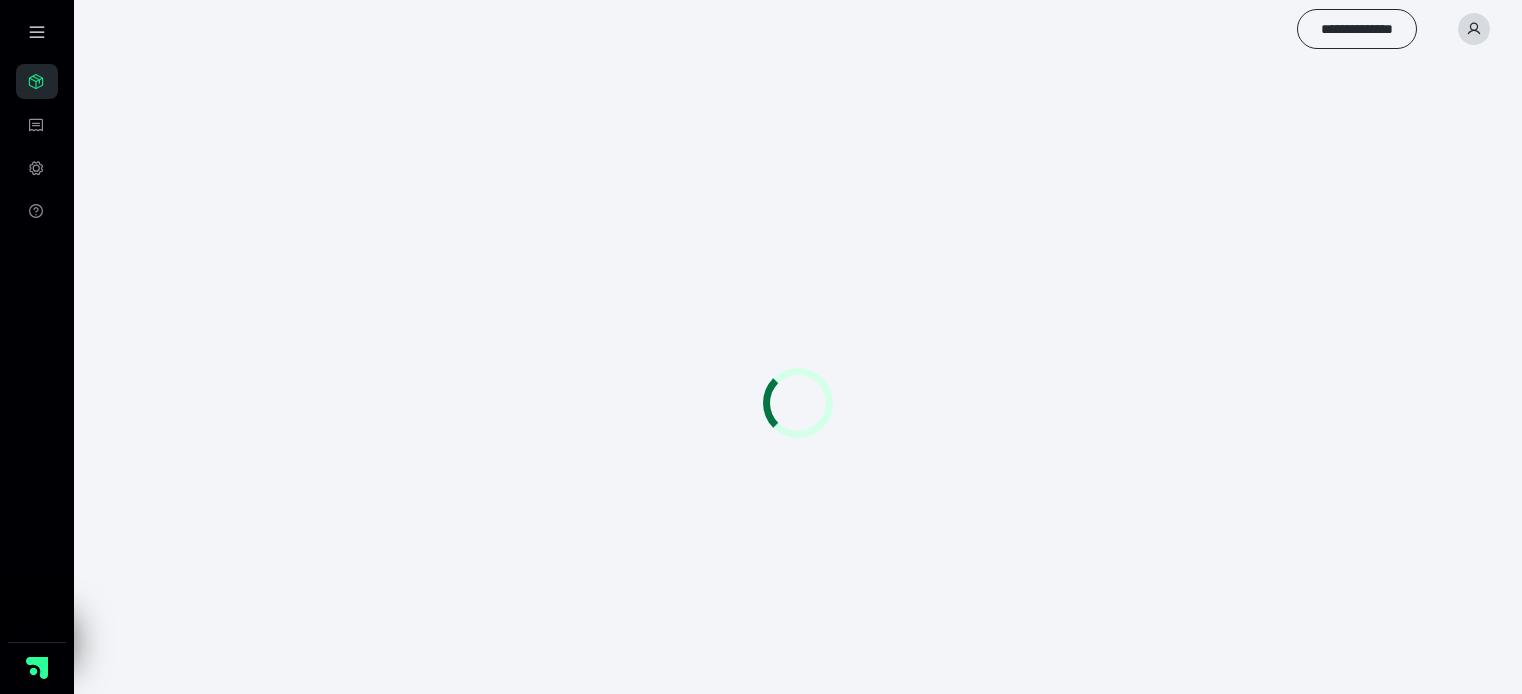 scroll, scrollTop: 0, scrollLeft: 0, axis: both 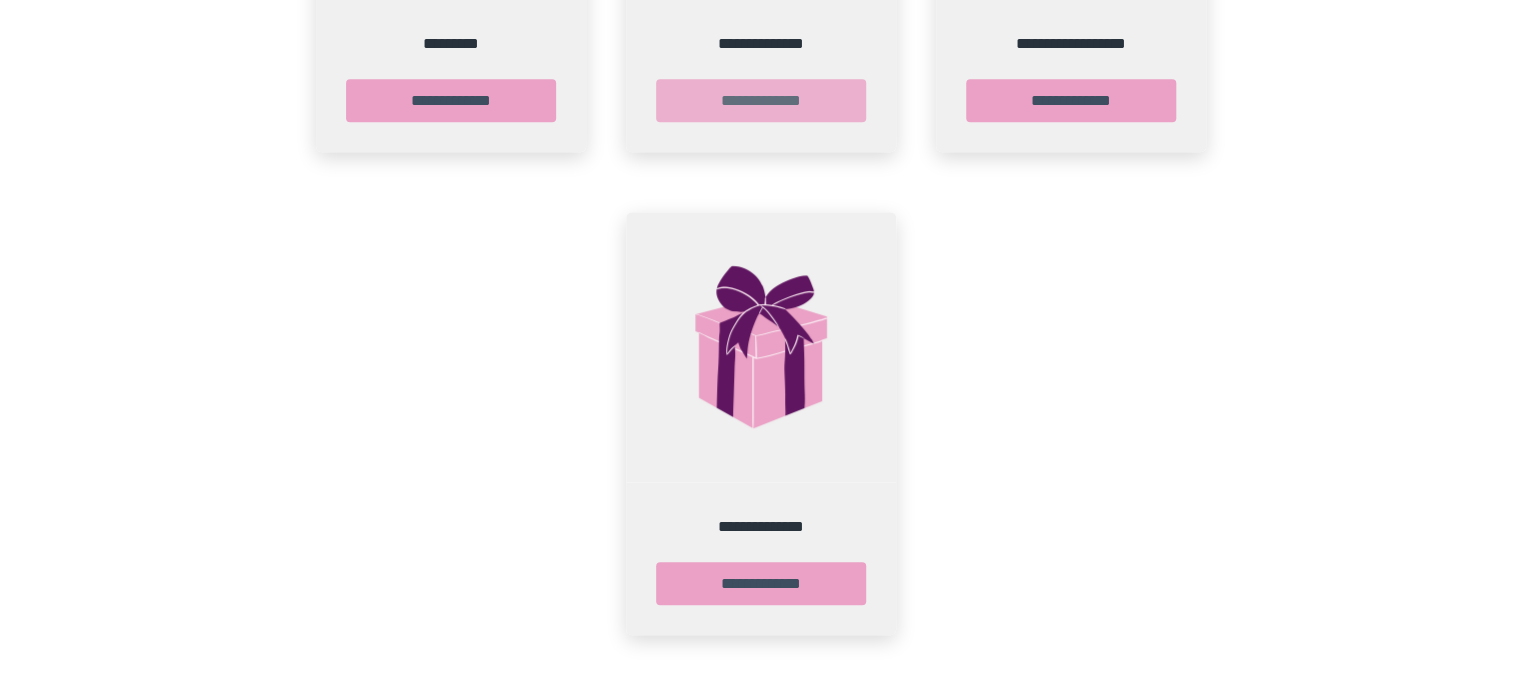 click on "**********" at bounding box center (761, 100) 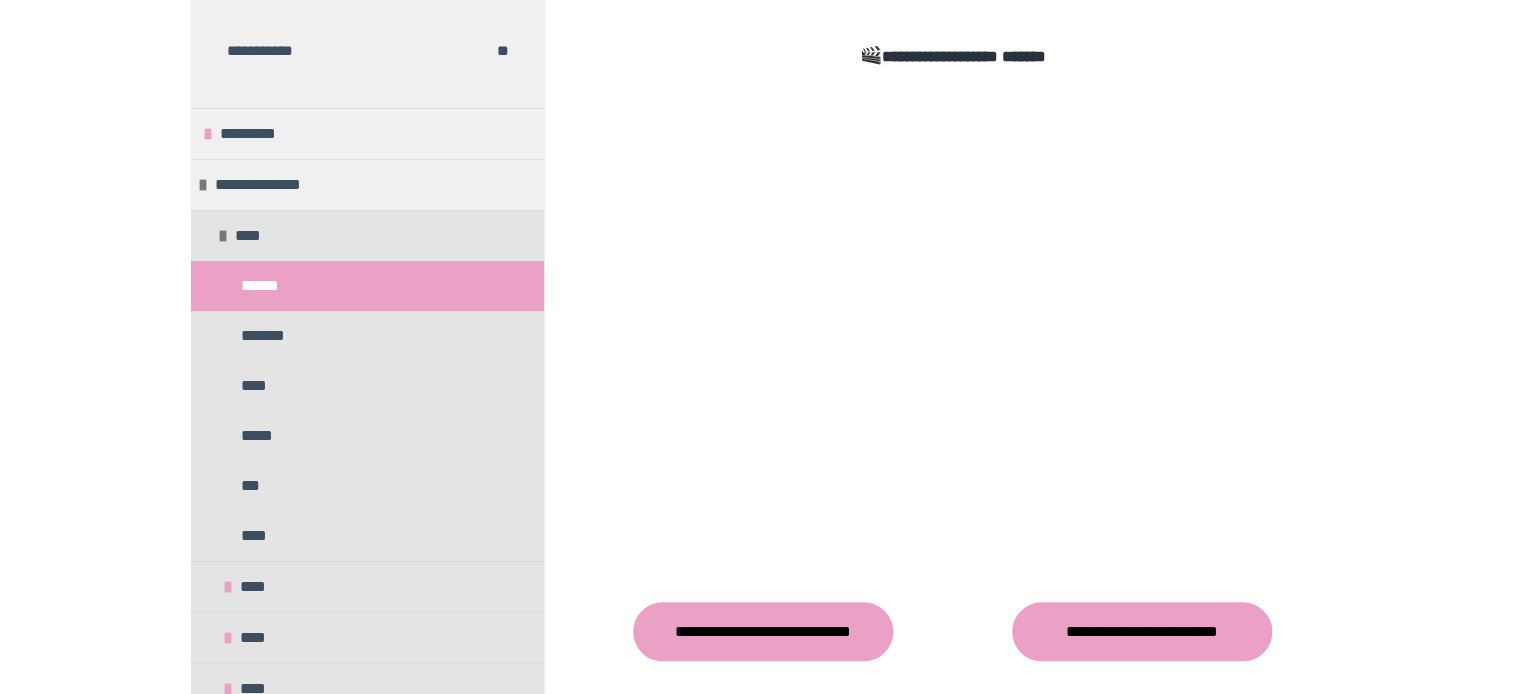scroll, scrollTop: 475, scrollLeft: 0, axis: vertical 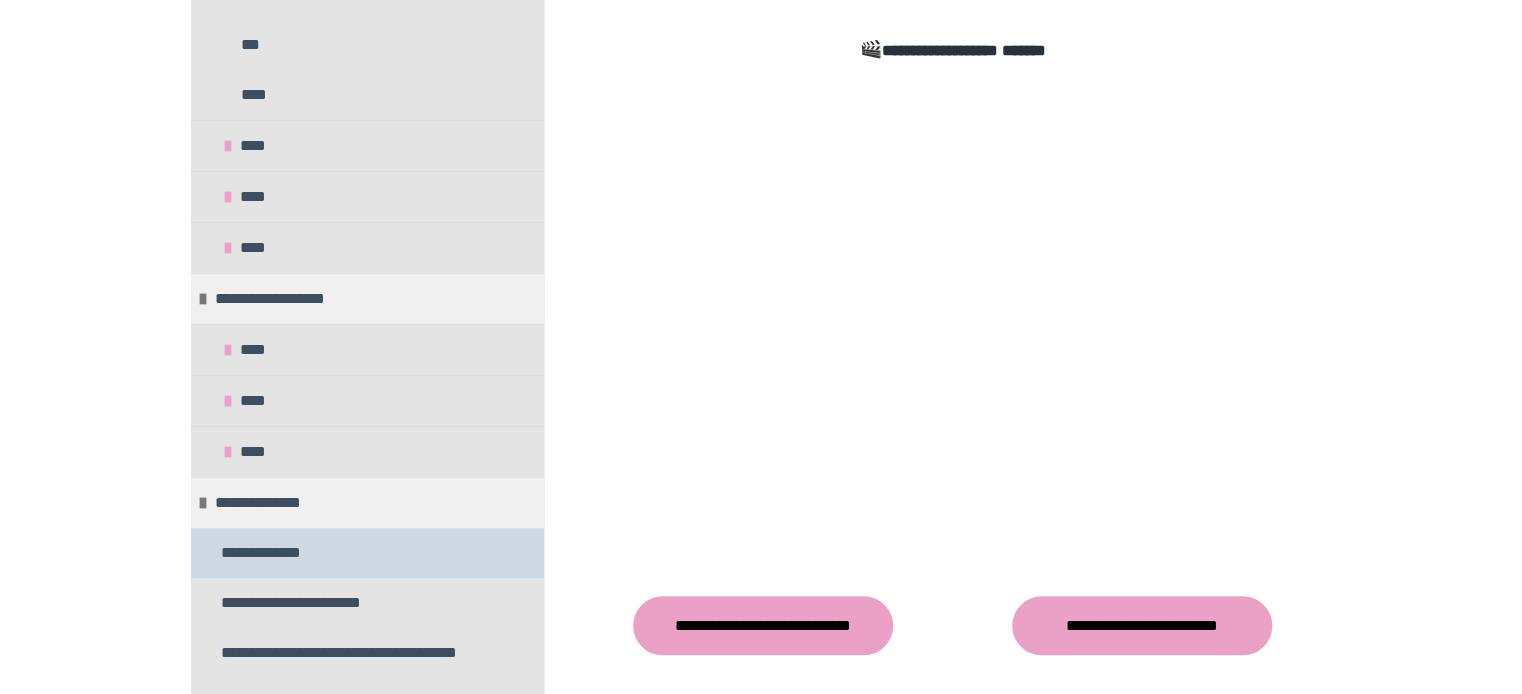 click on "**********" at bounding box center [283, 553] 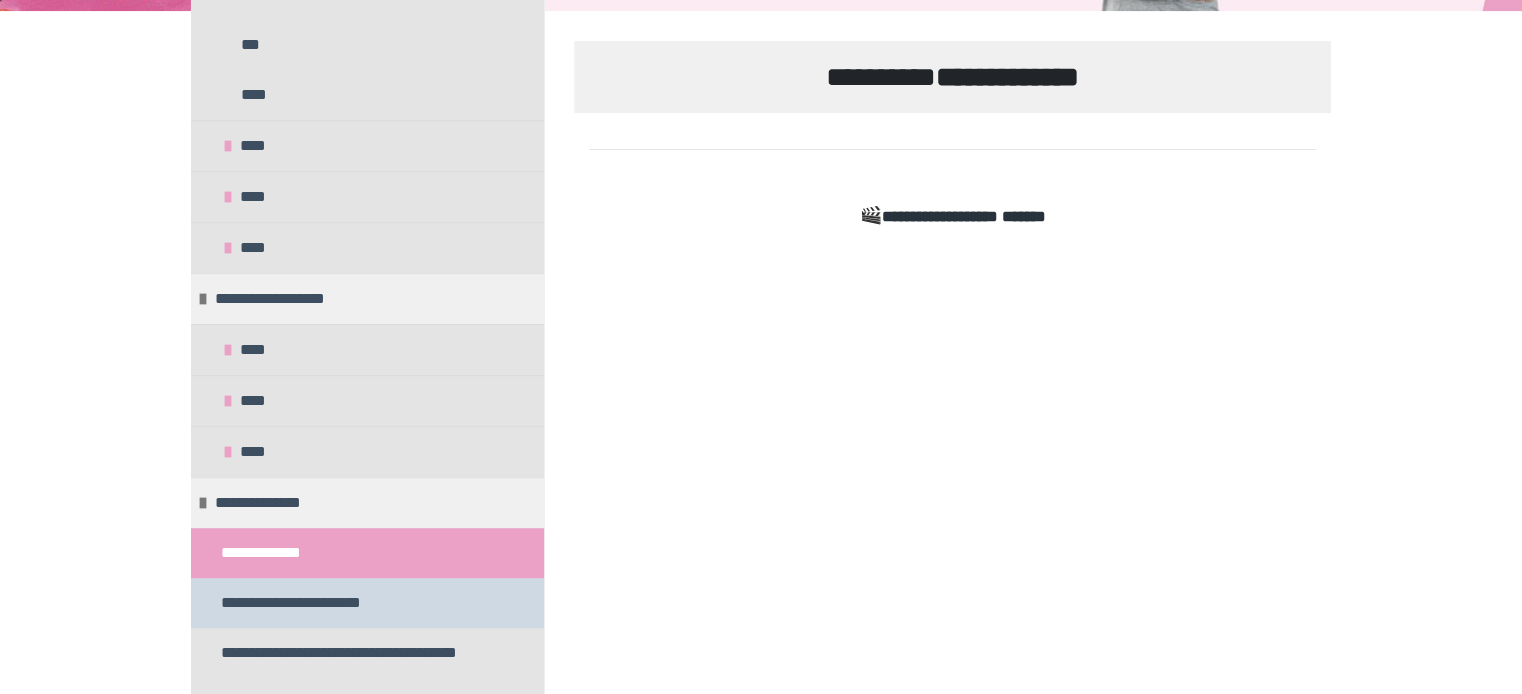 click on "**********" at bounding box center (327, 603) 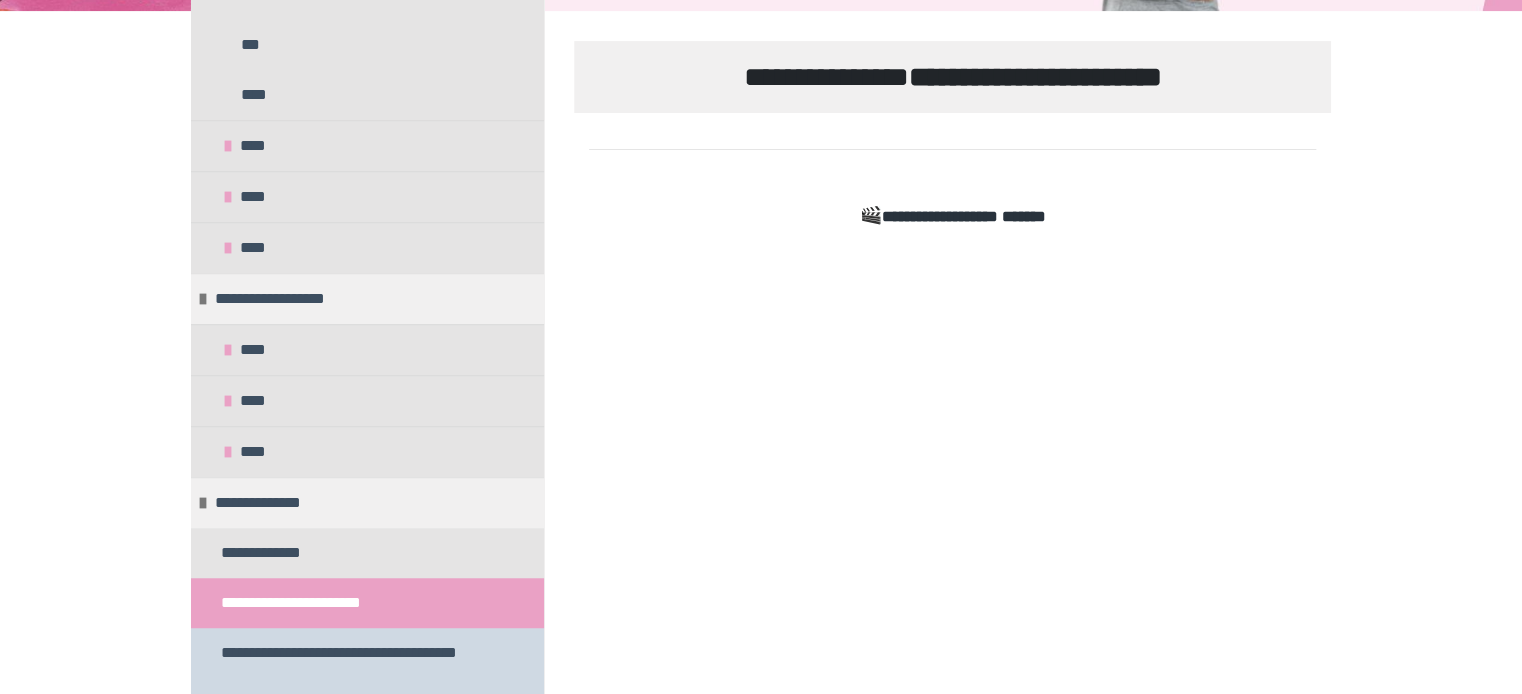 click on "**********" at bounding box center (359, 665) 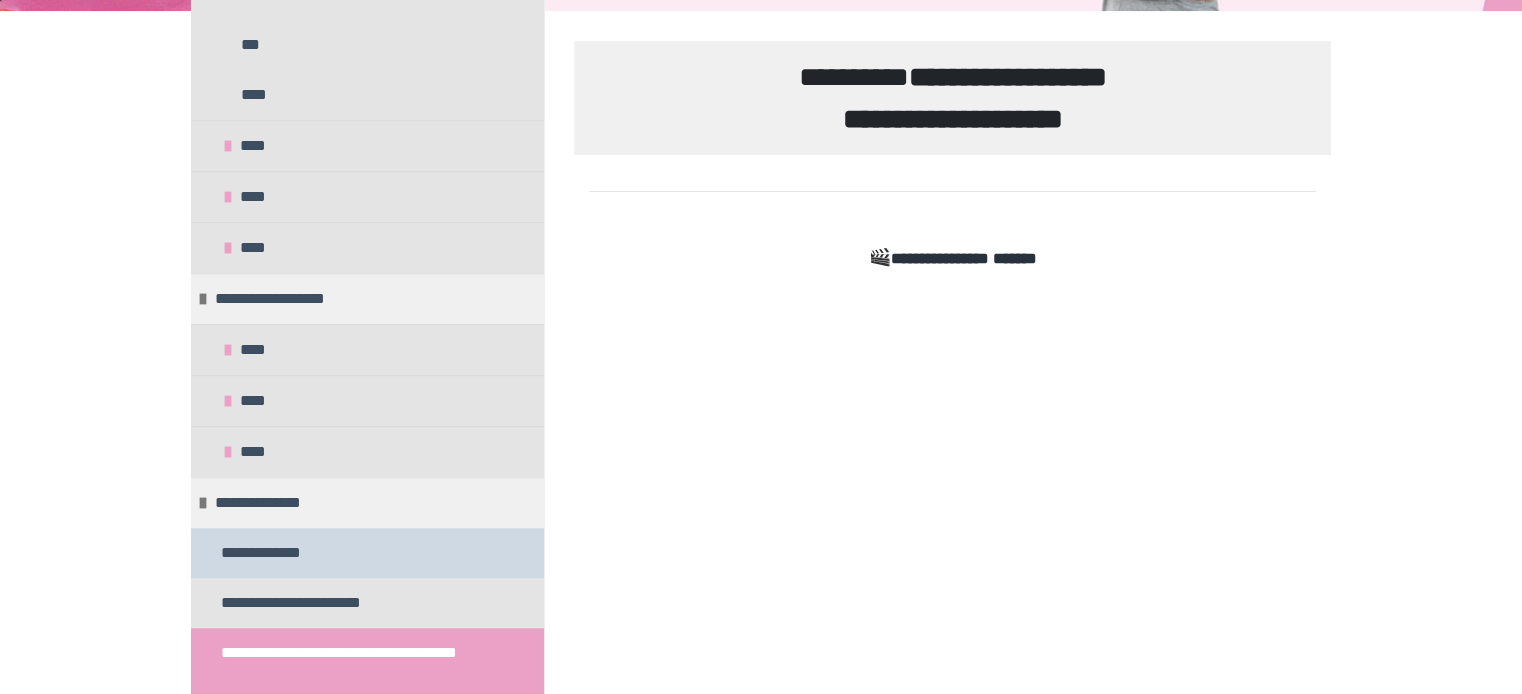 click on "**********" at bounding box center (283, 553) 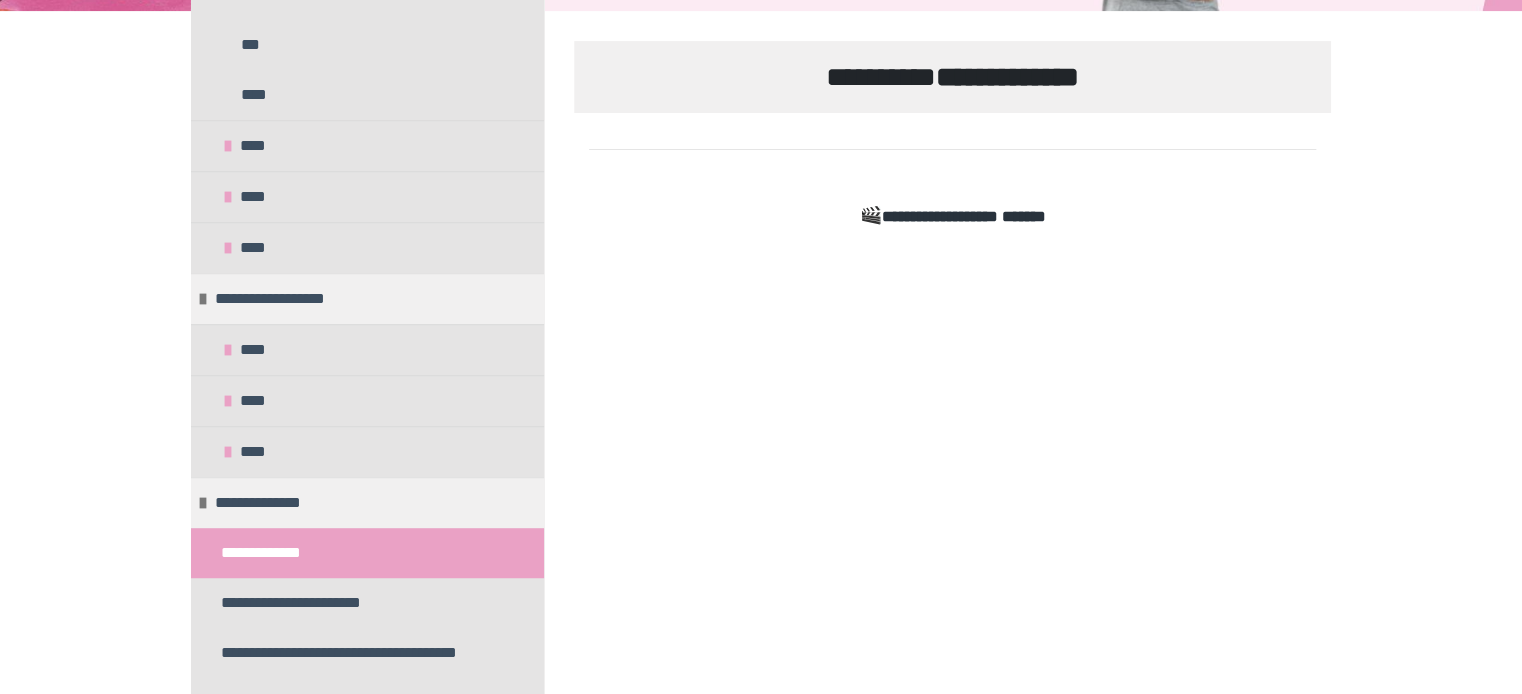 scroll, scrollTop: 928, scrollLeft: 0, axis: vertical 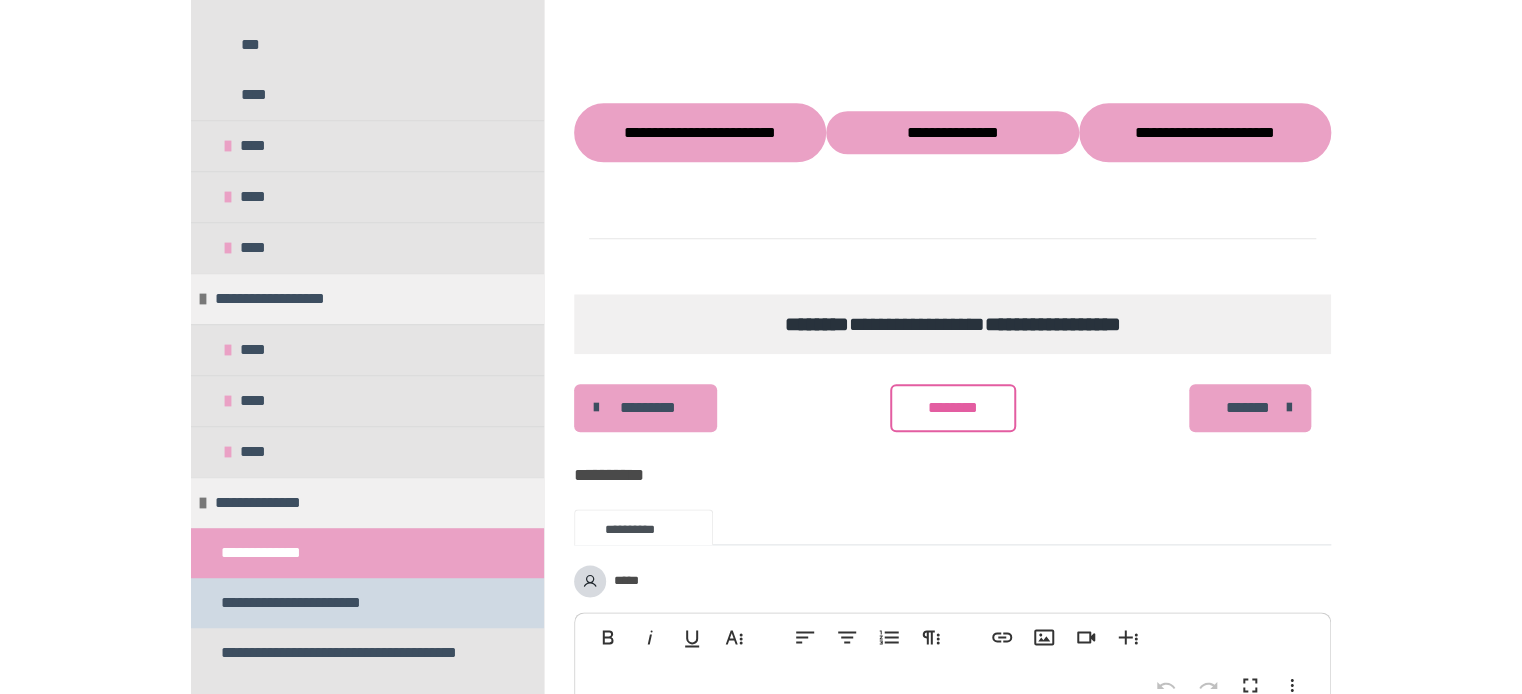 click on "**********" at bounding box center (327, 603) 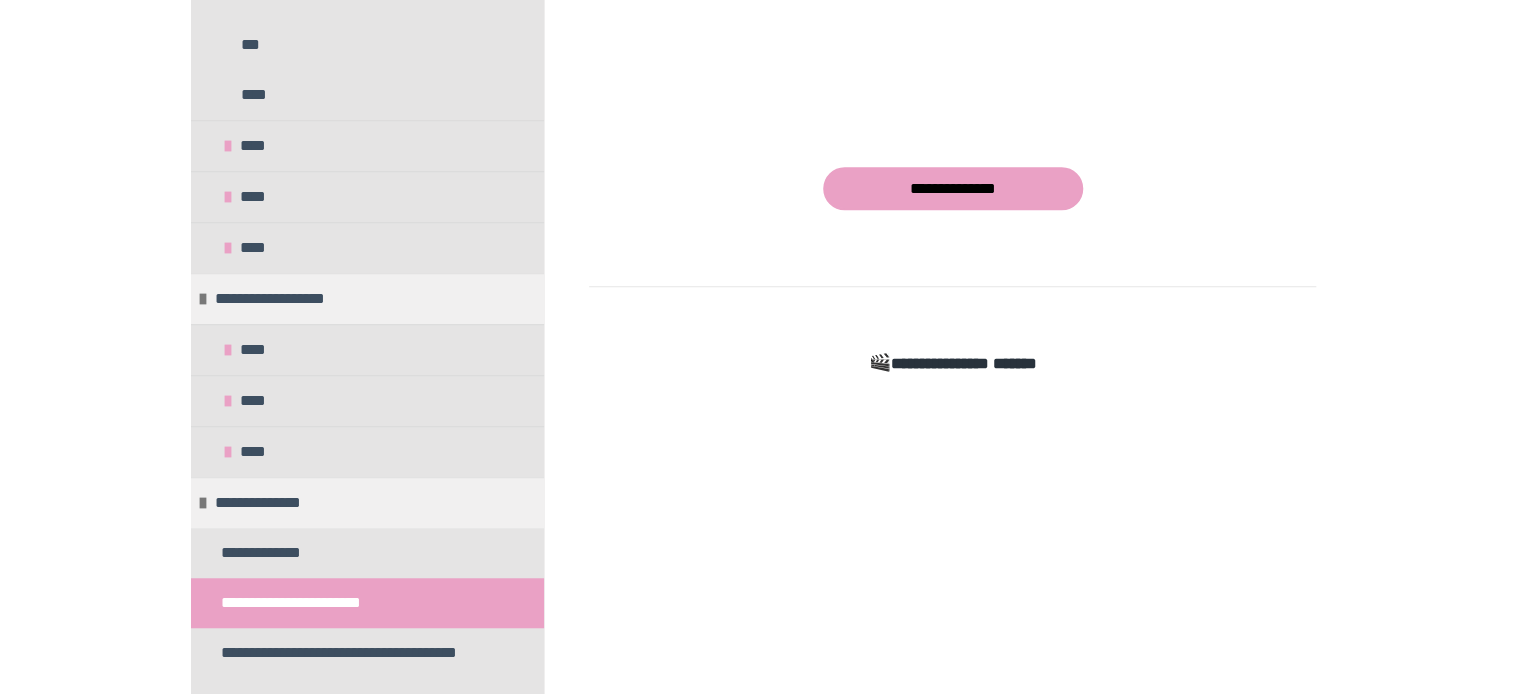 scroll, scrollTop: 928, scrollLeft: 0, axis: vertical 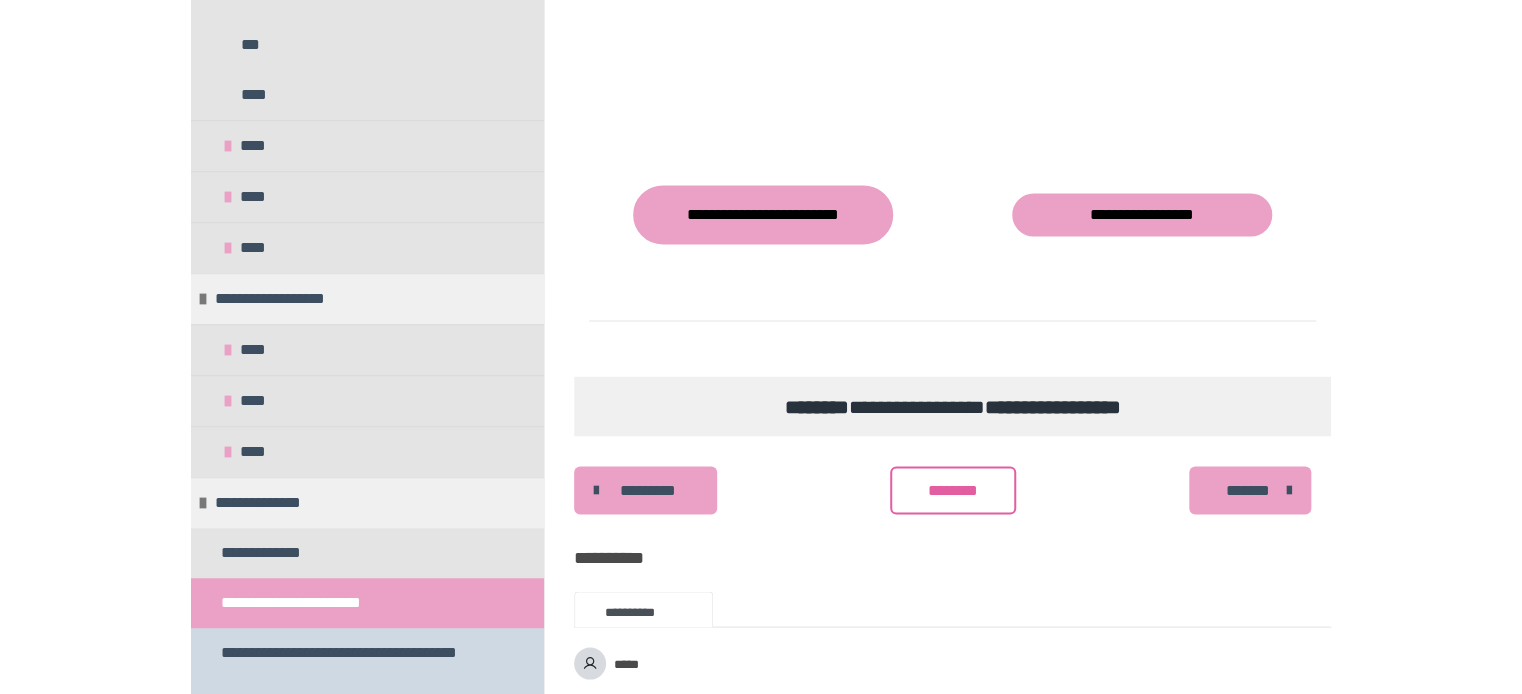 click on "**********" at bounding box center (359, 665) 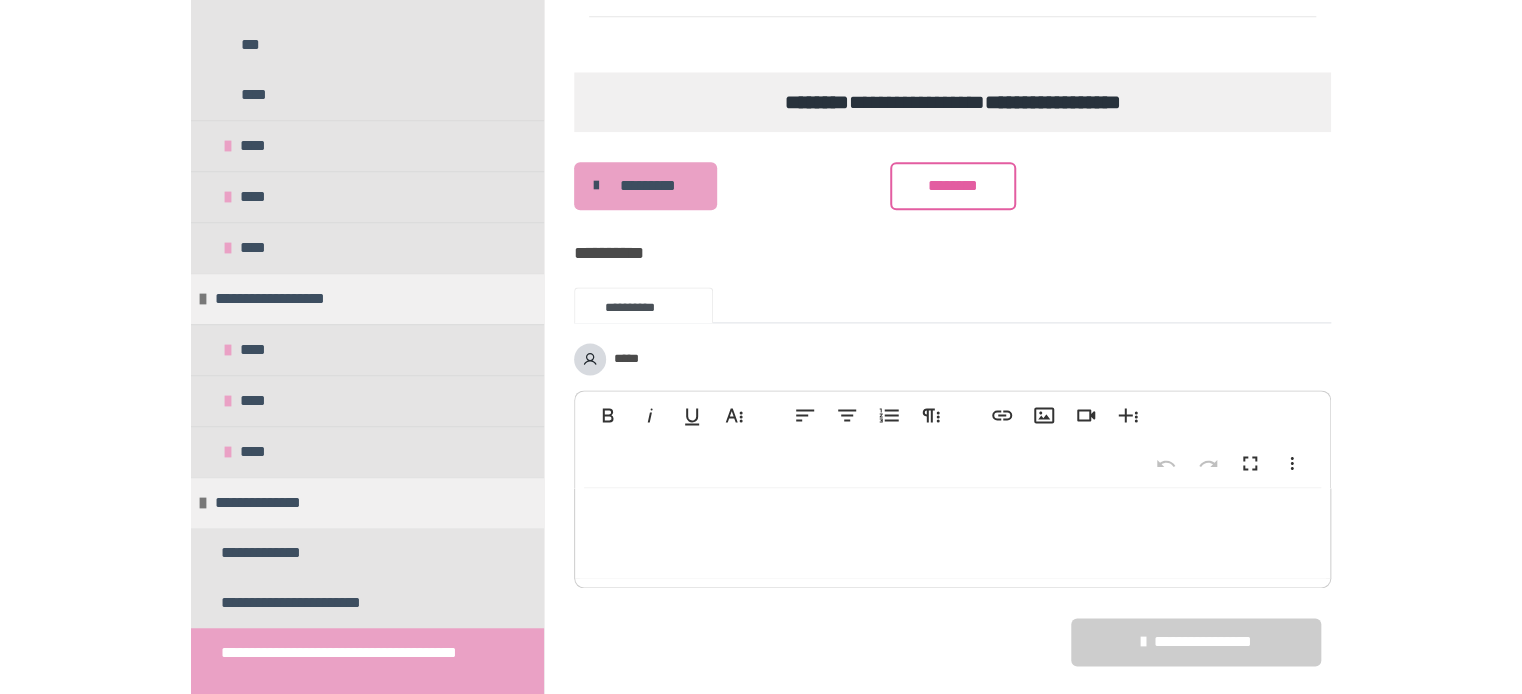 scroll, scrollTop: 1223, scrollLeft: 0, axis: vertical 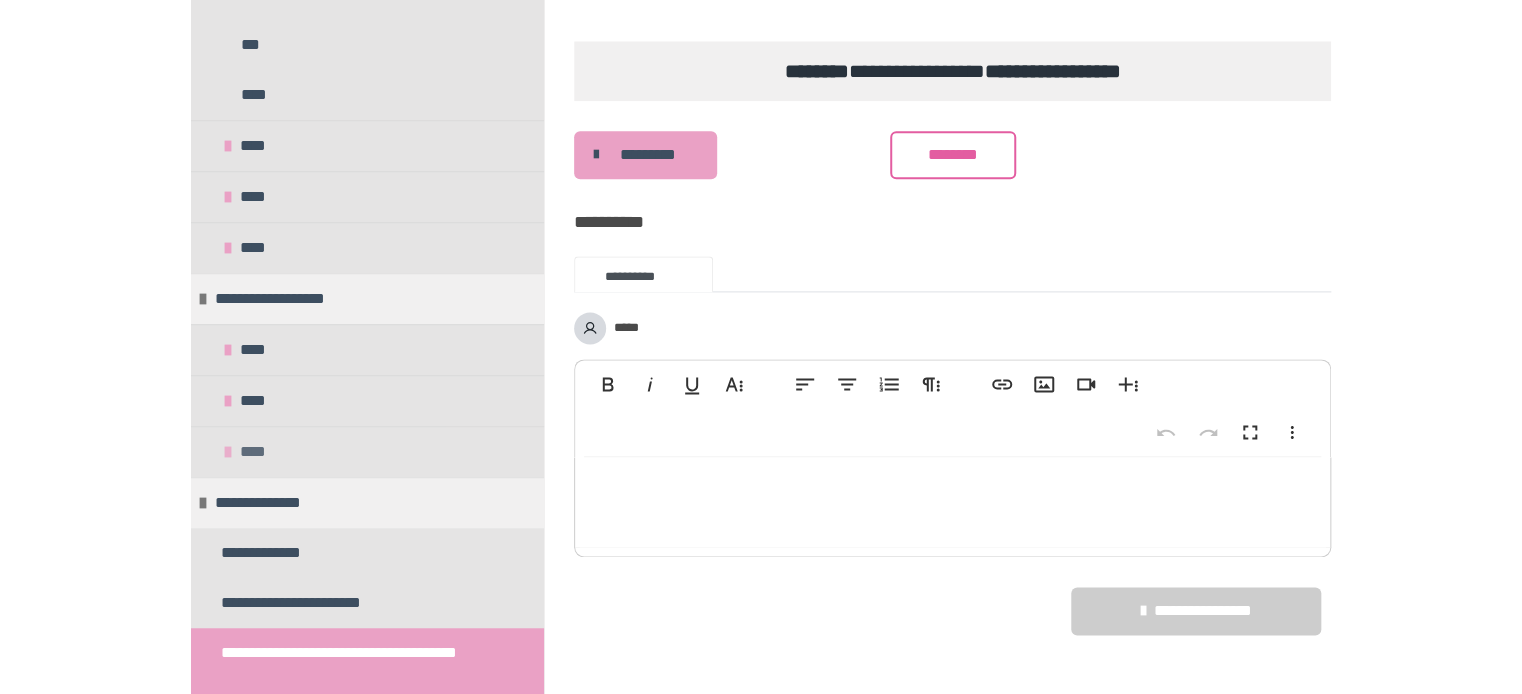 click at bounding box center (228, 452) 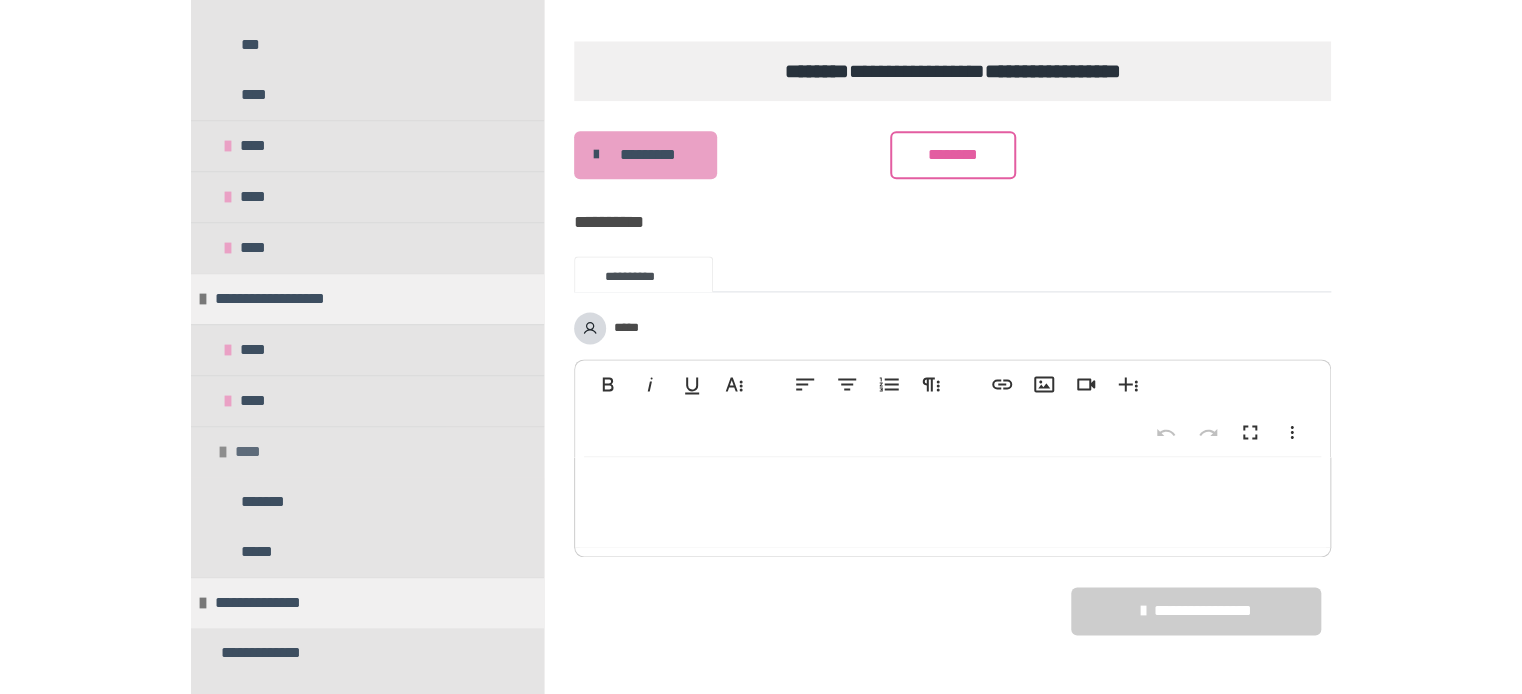 click at bounding box center [223, 452] 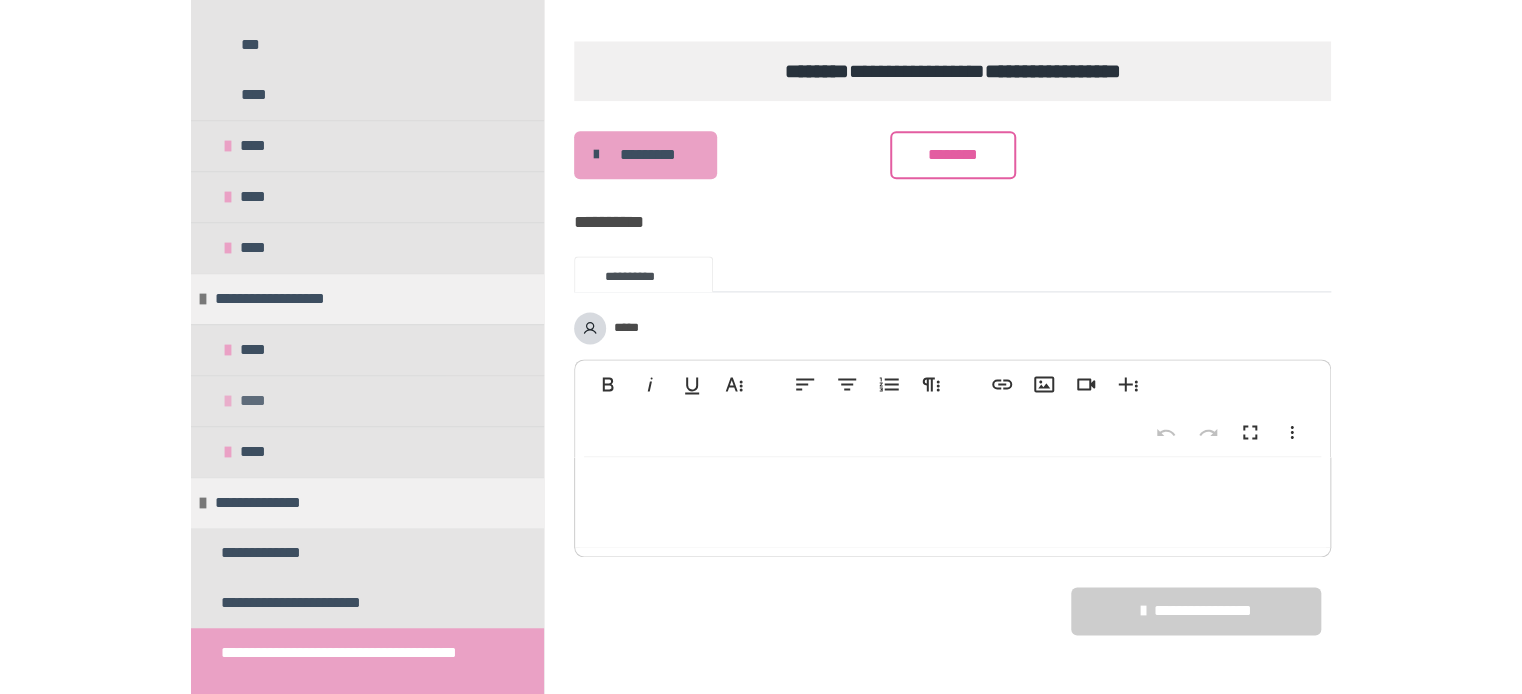 click at bounding box center (228, 401) 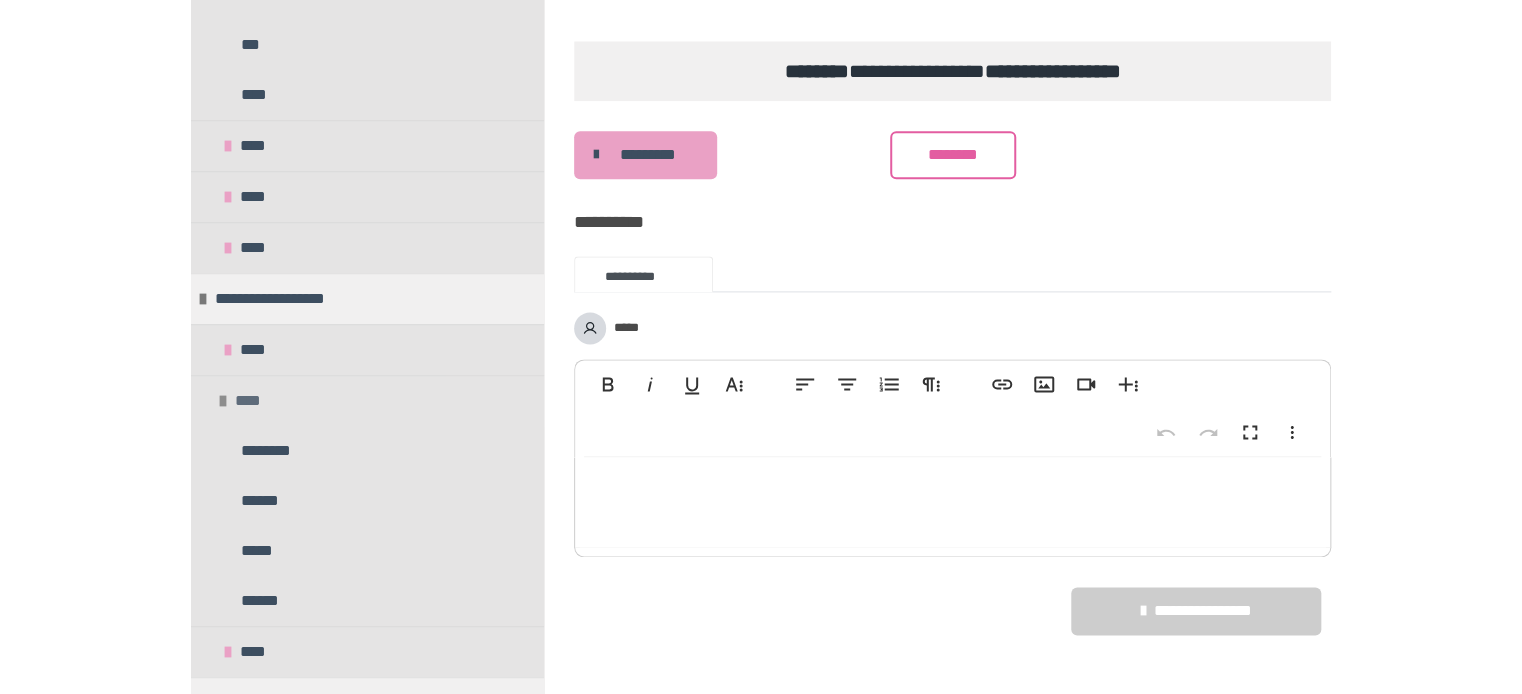 click at bounding box center [223, 401] 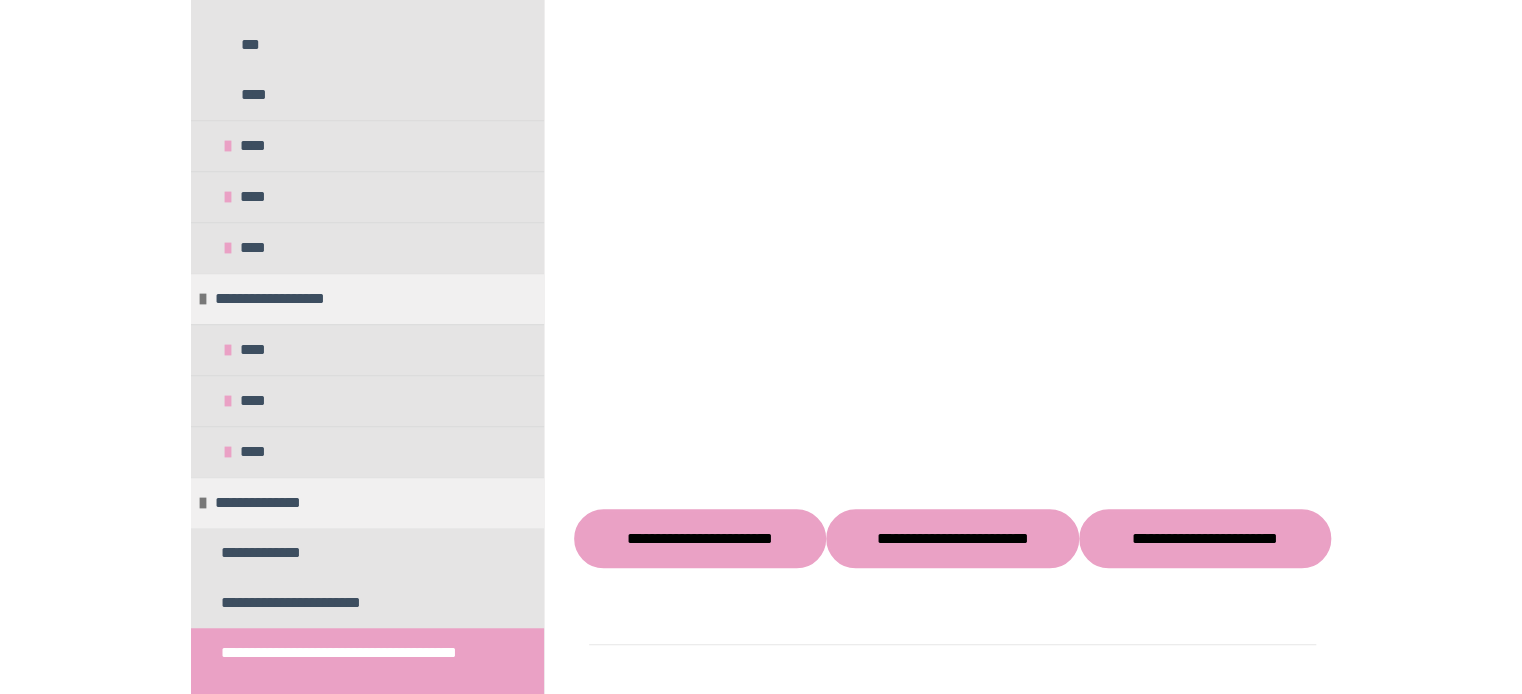 scroll, scrollTop: 0, scrollLeft: 0, axis: both 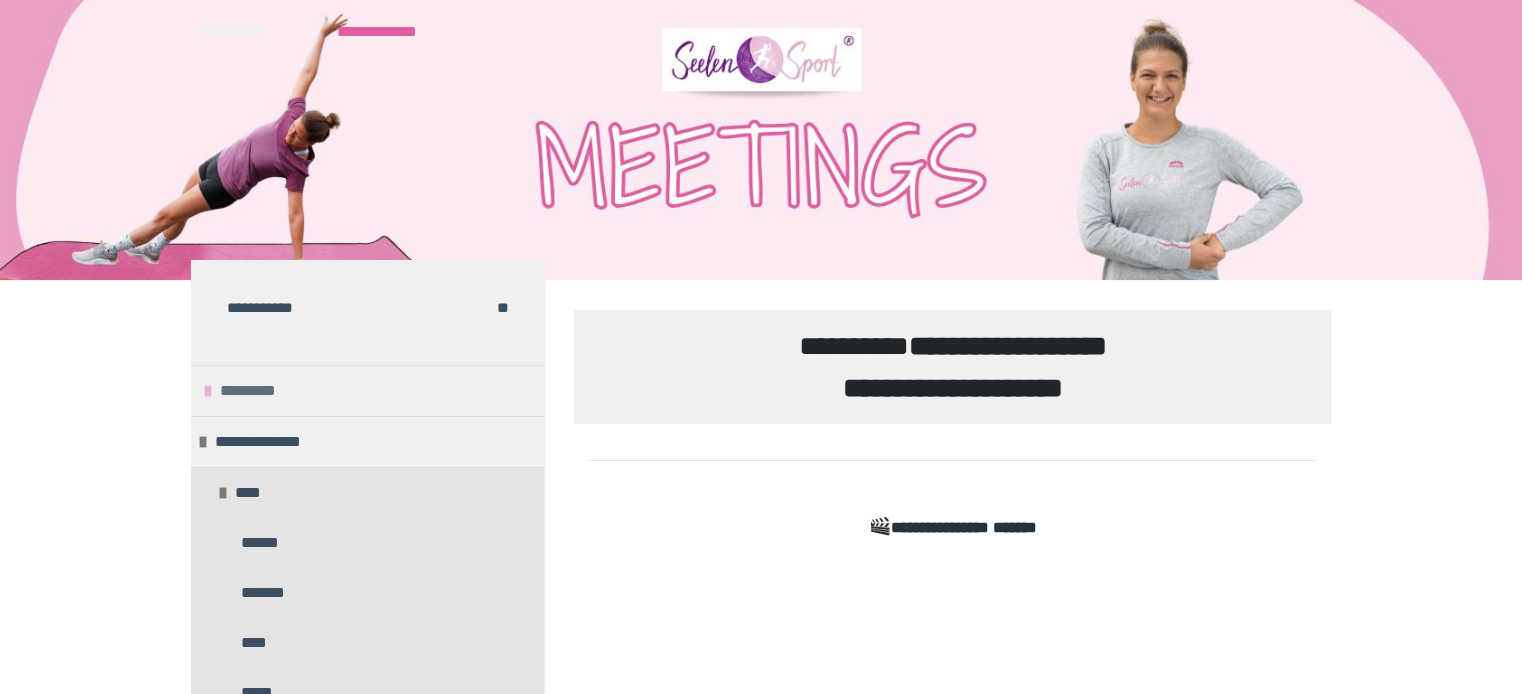 click on "*********" at bounding box center [367, 390] 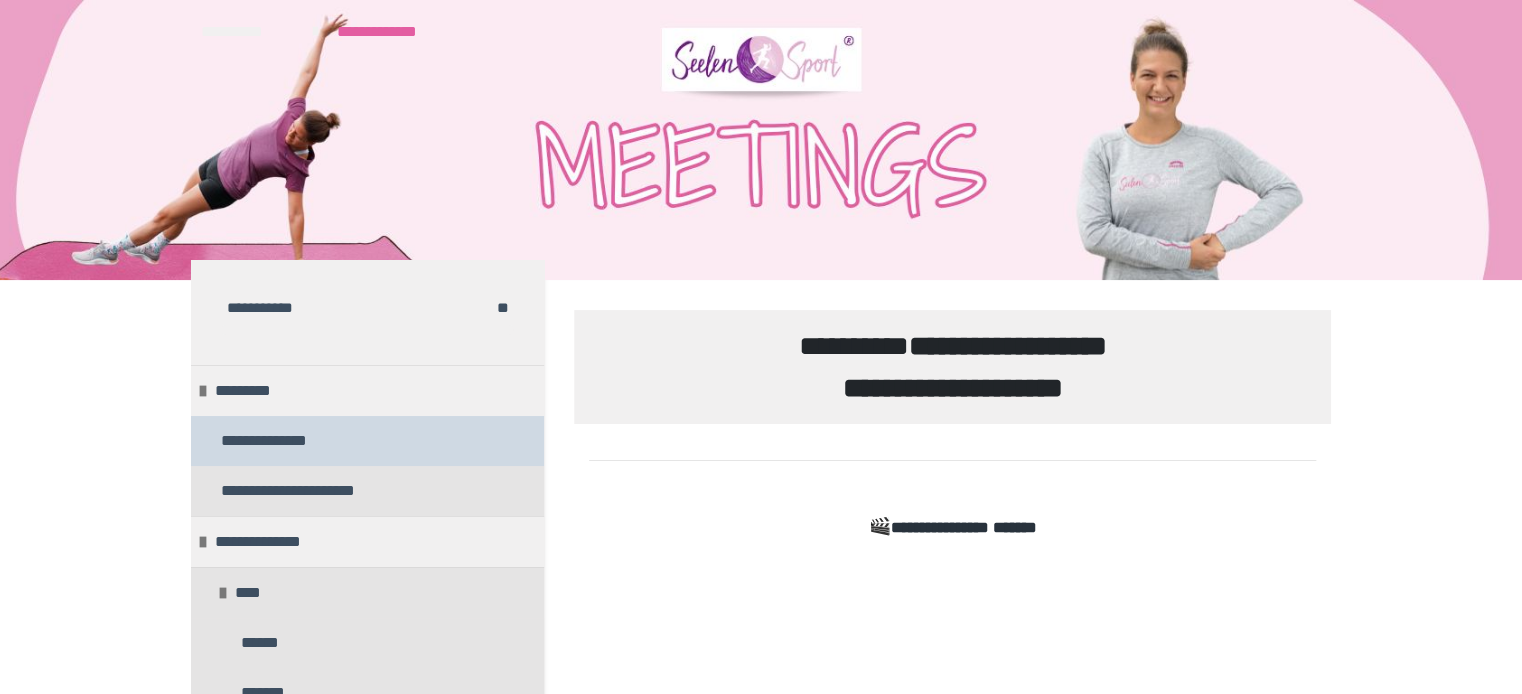 click on "**********" at bounding box center [279, 441] 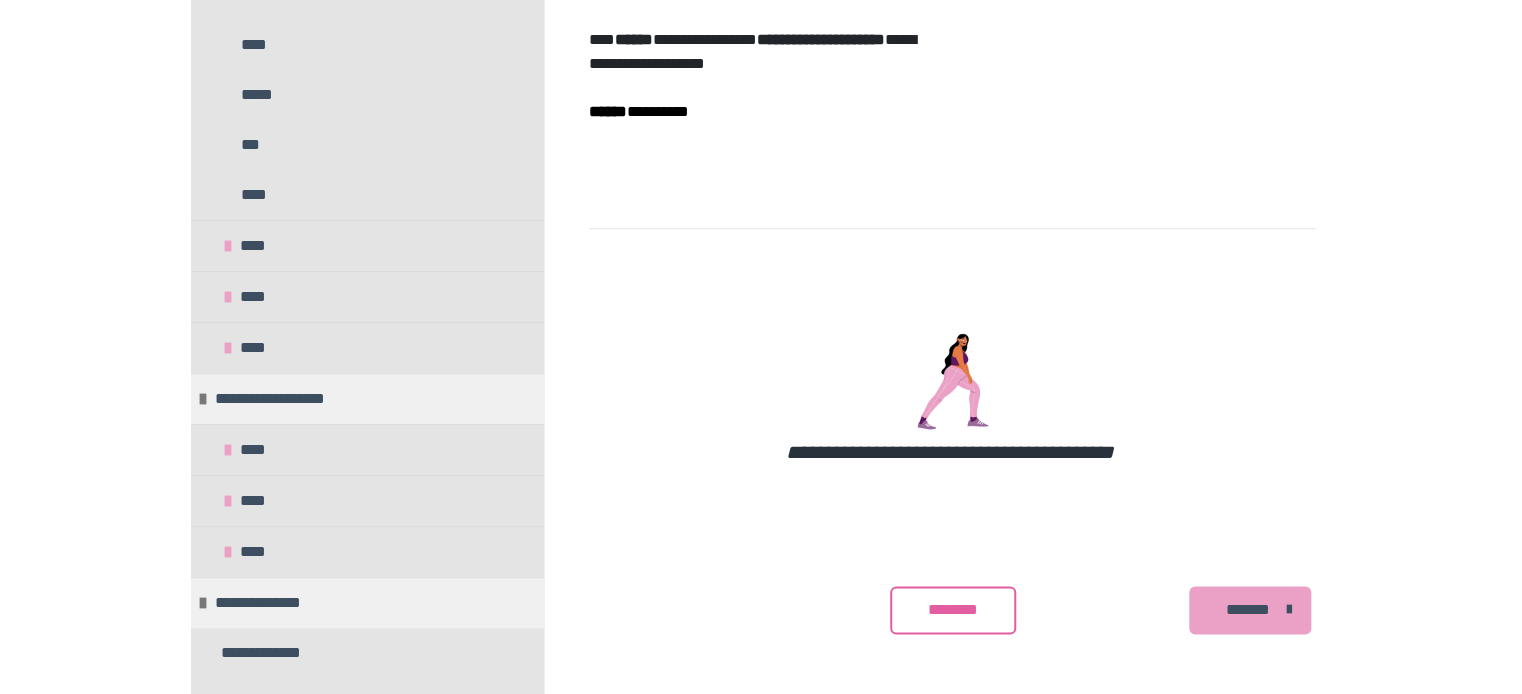scroll, scrollTop: 1226, scrollLeft: 0, axis: vertical 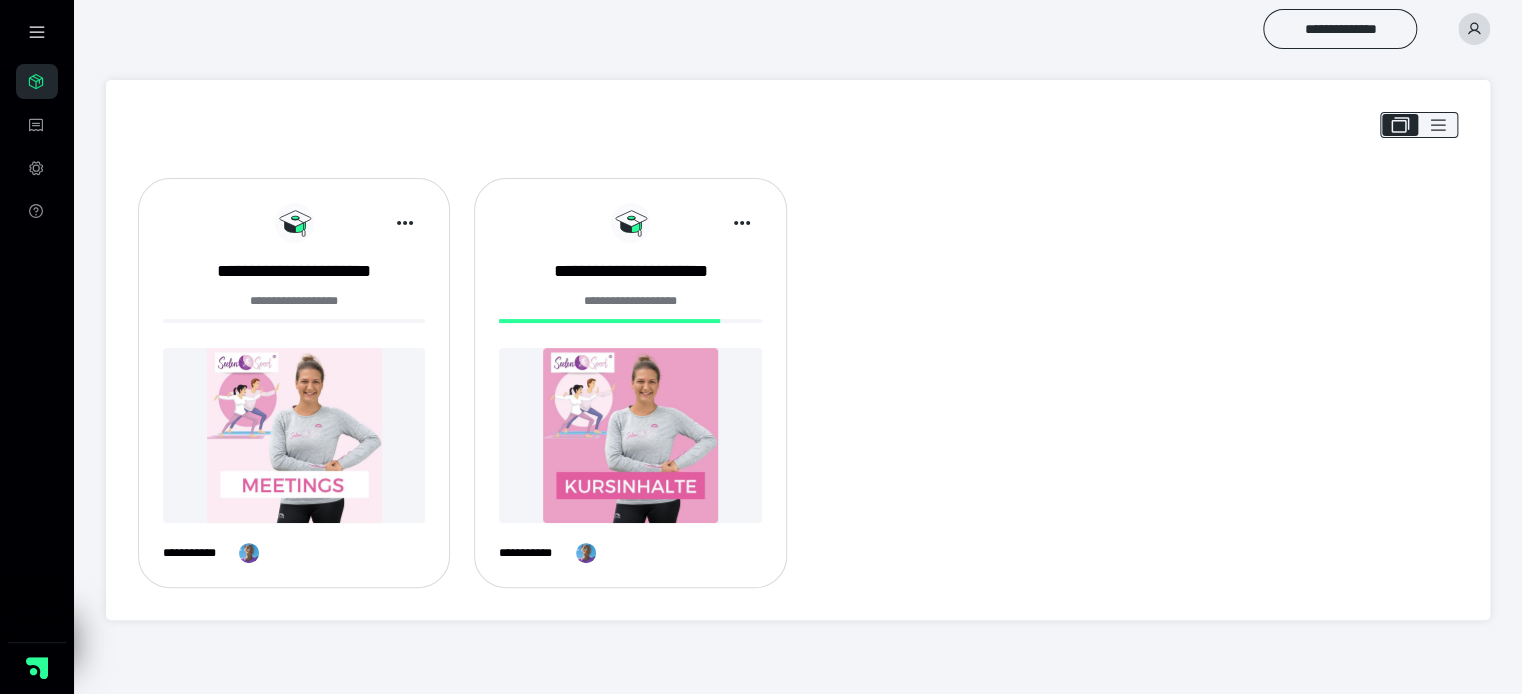 click at bounding box center (630, 435) 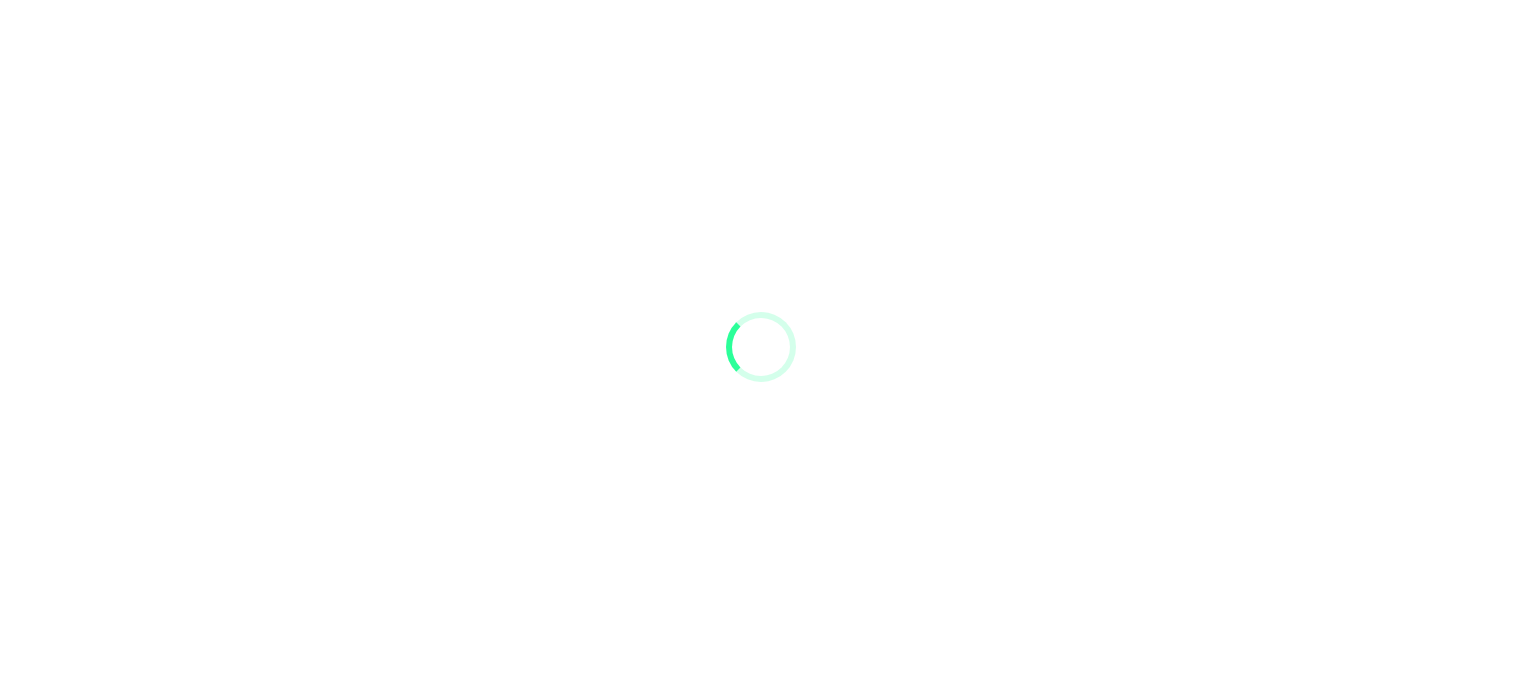 scroll, scrollTop: 0, scrollLeft: 0, axis: both 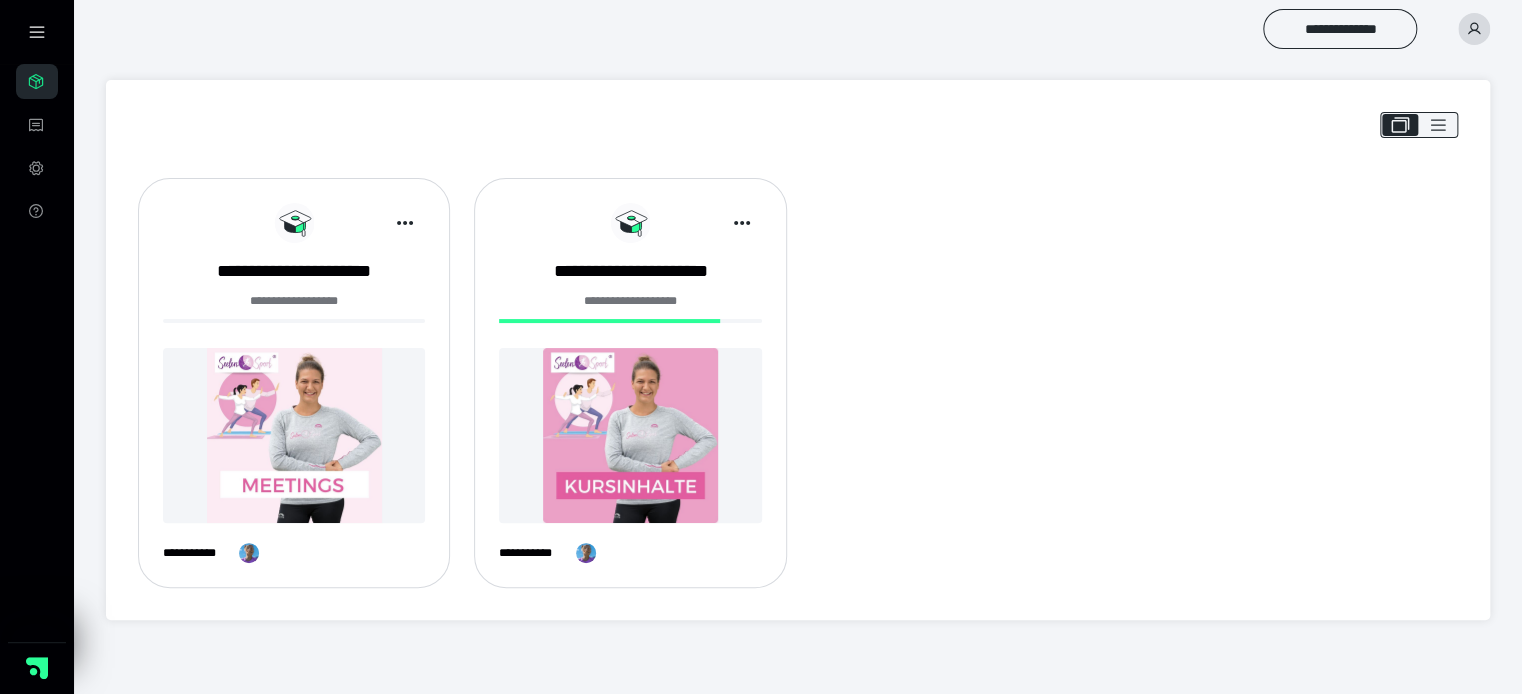 click at bounding box center (294, 435) 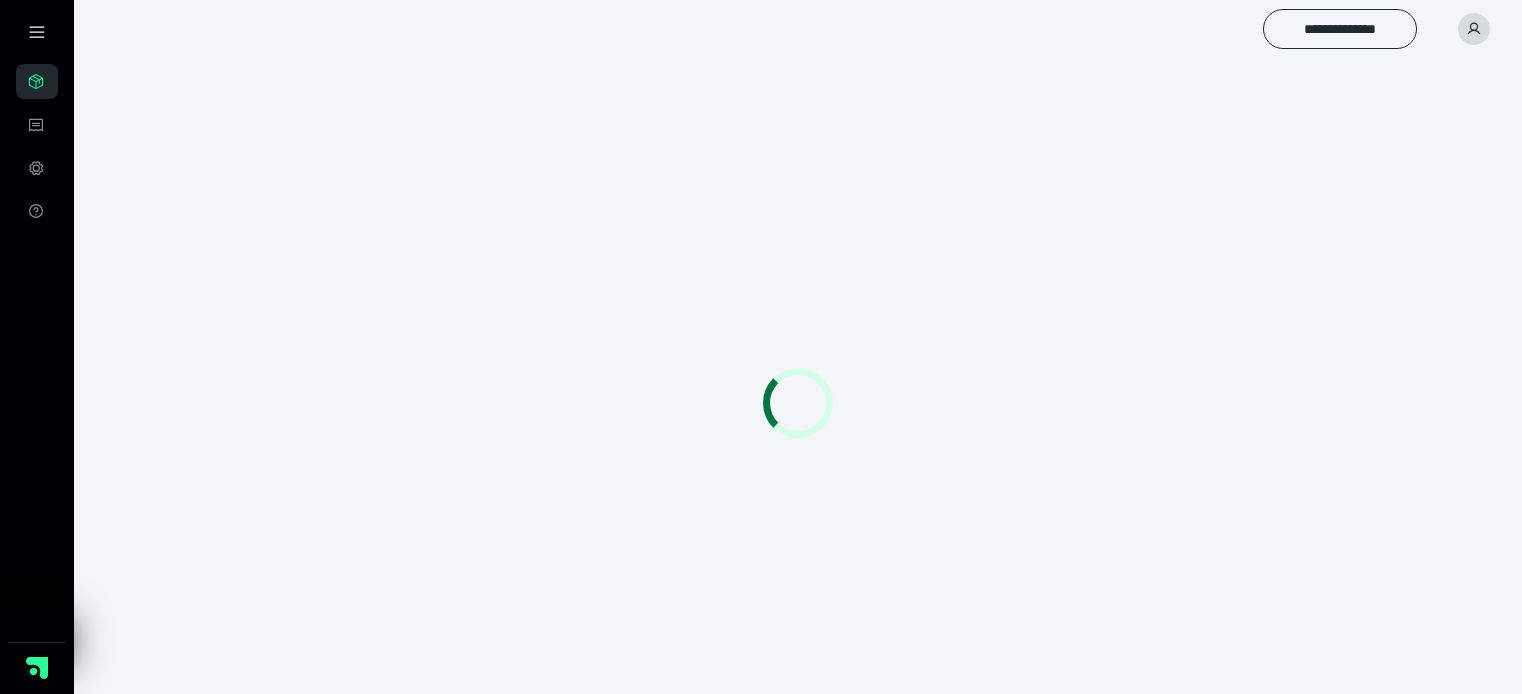 scroll, scrollTop: 0, scrollLeft: 0, axis: both 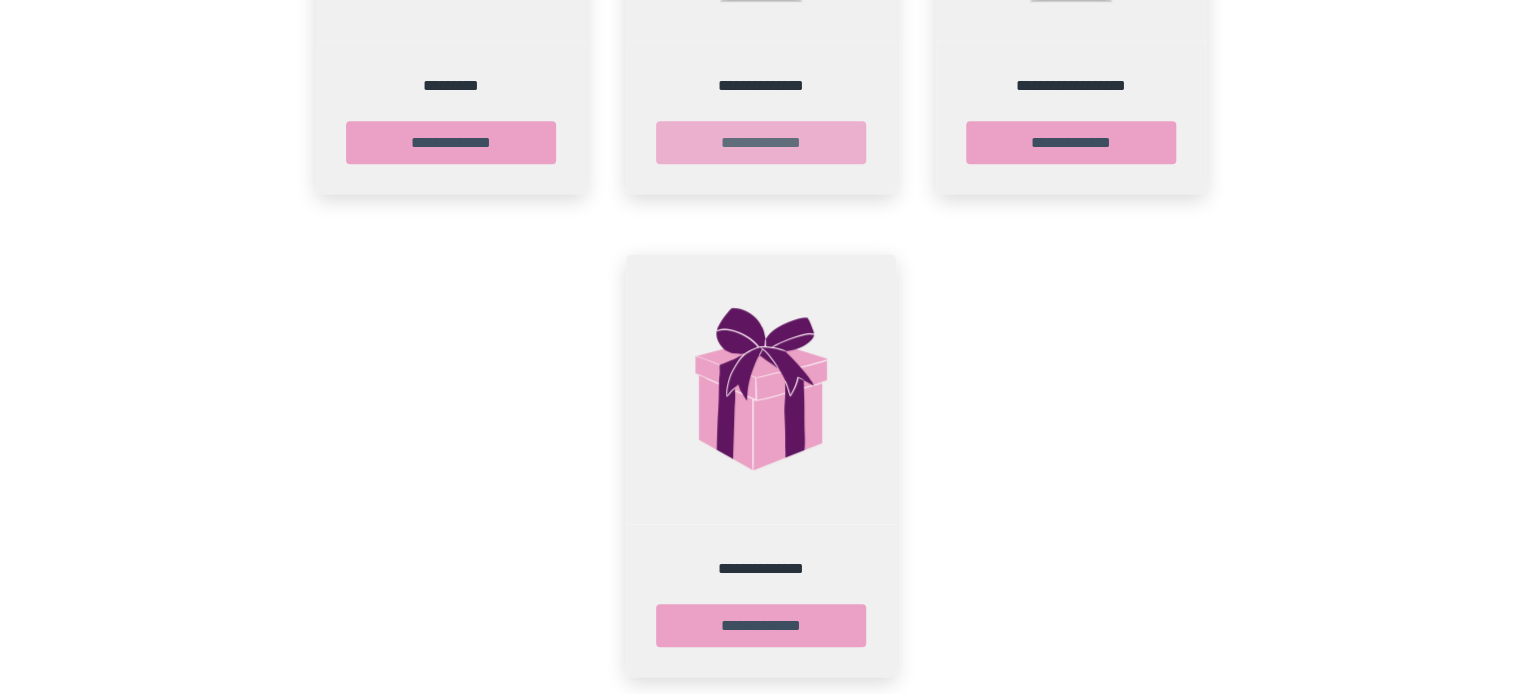 click on "**********" at bounding box center (761, 142) 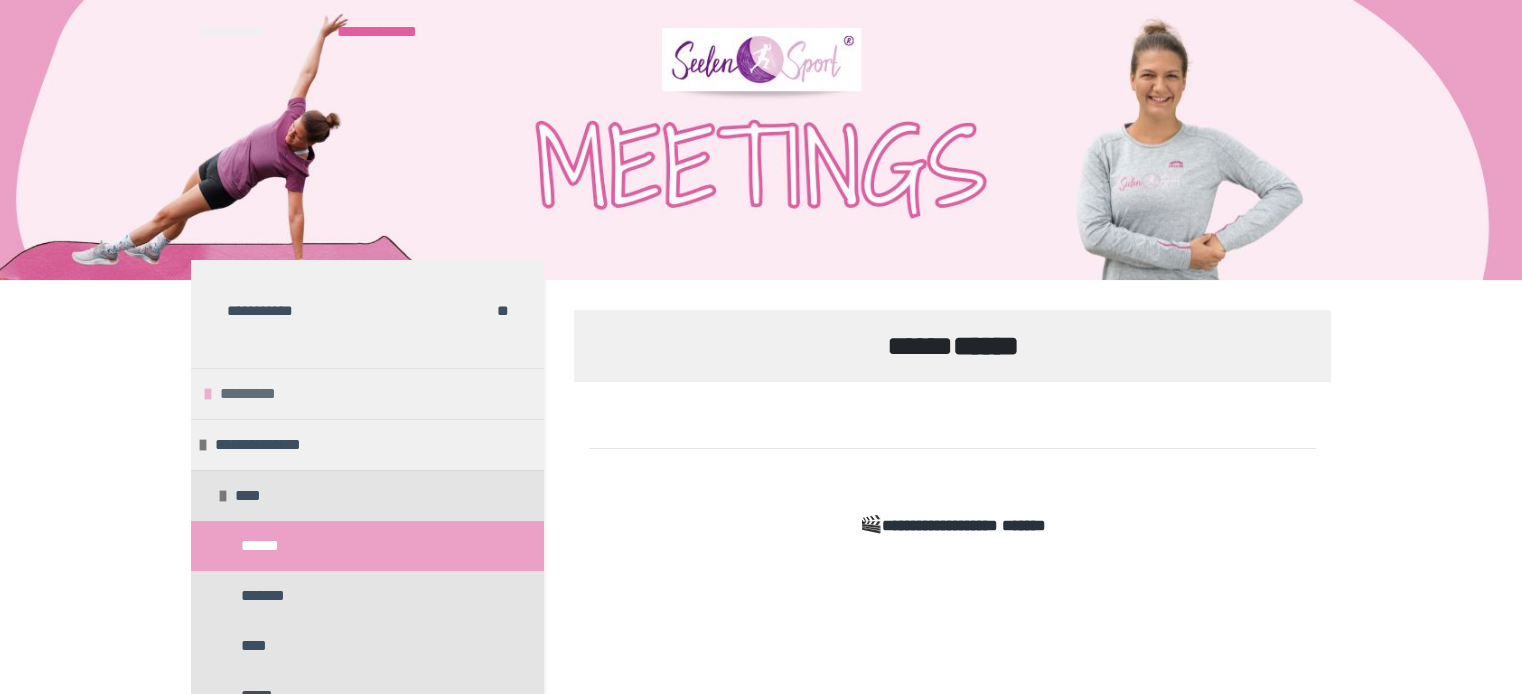 click at bounding box center (208, 394) 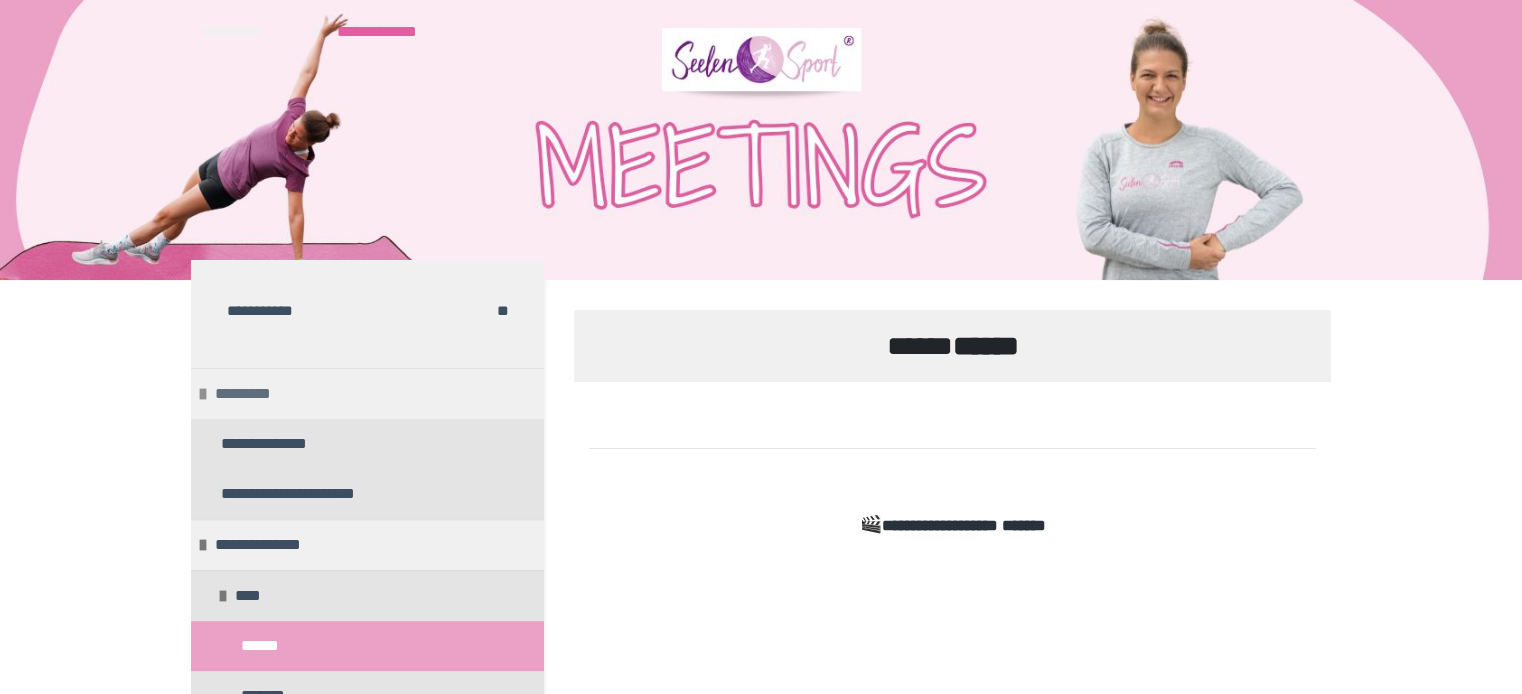 click at bounding box center (203, 394) 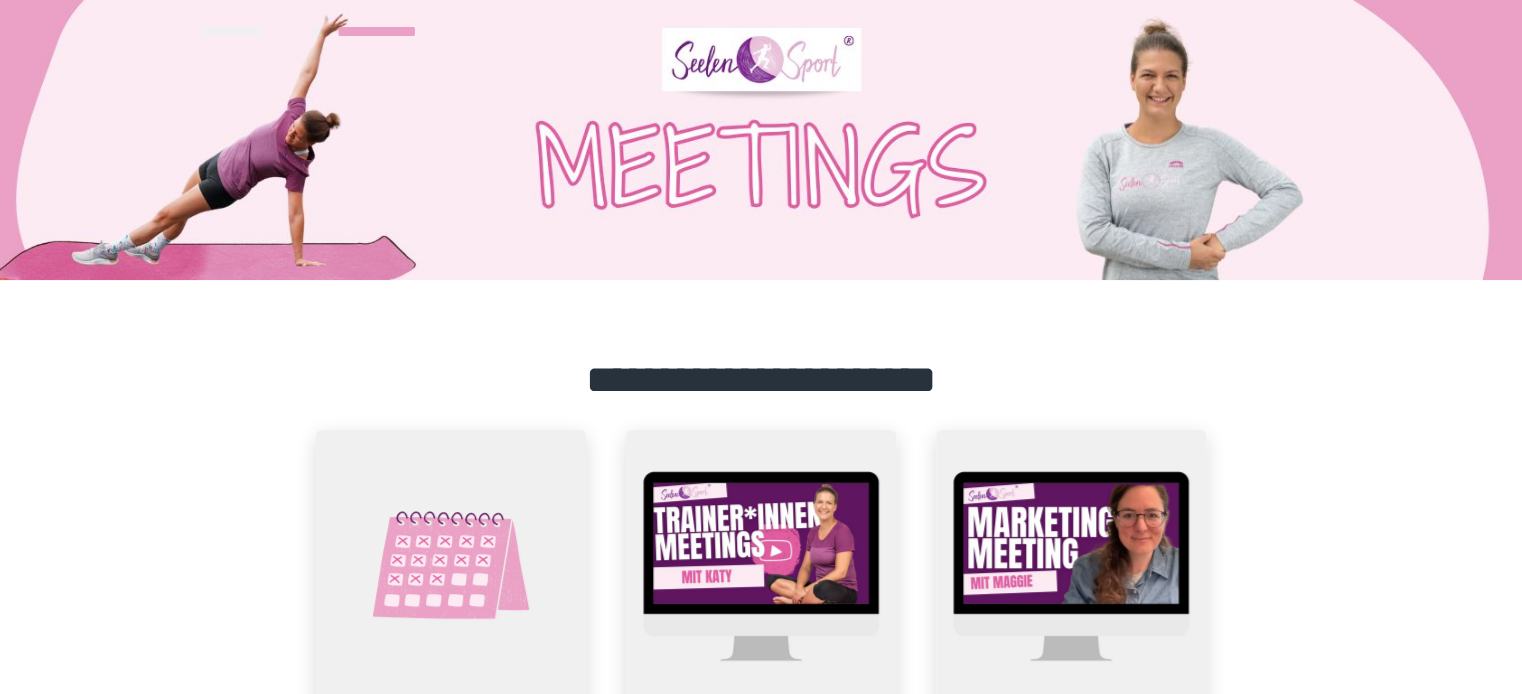 click at bounding box center [451, 565] 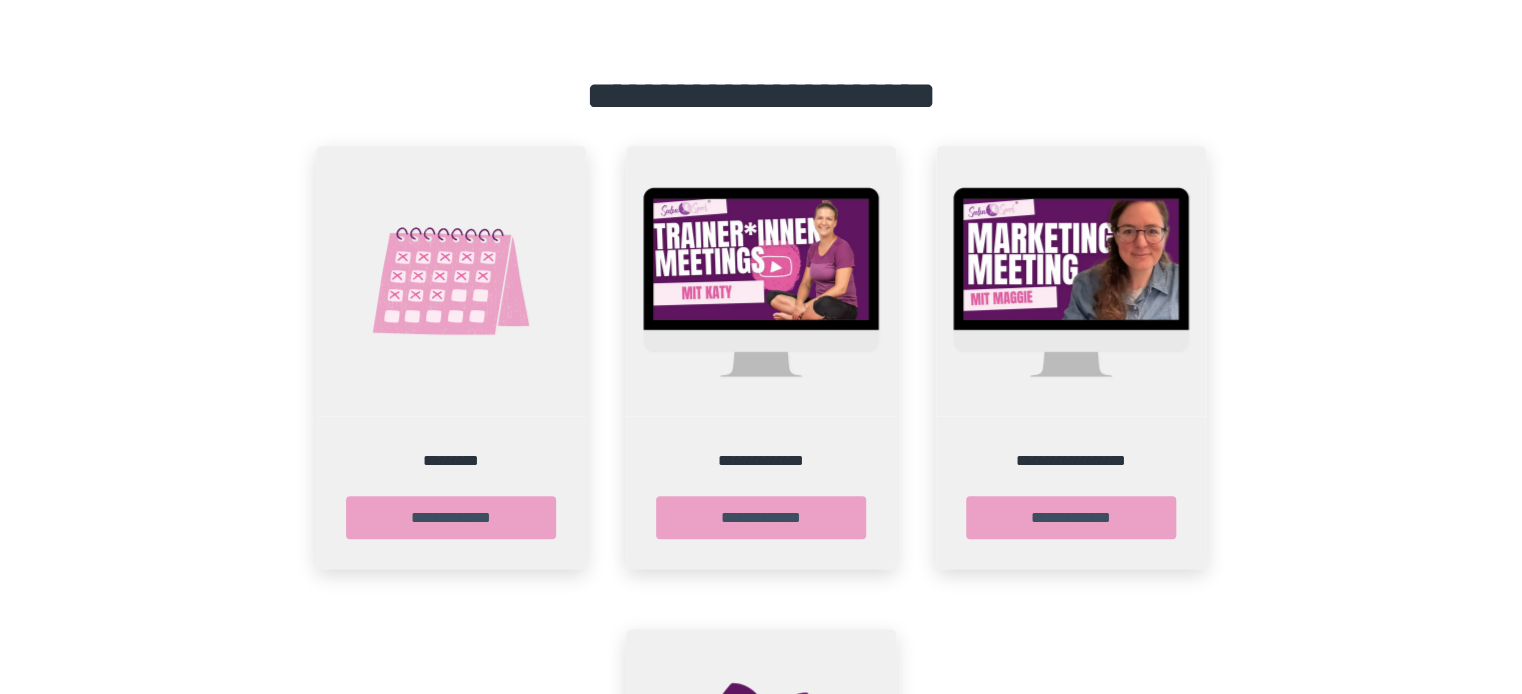 scroll, scrollTop: 334, scrollLeft: 0, axis: vertical 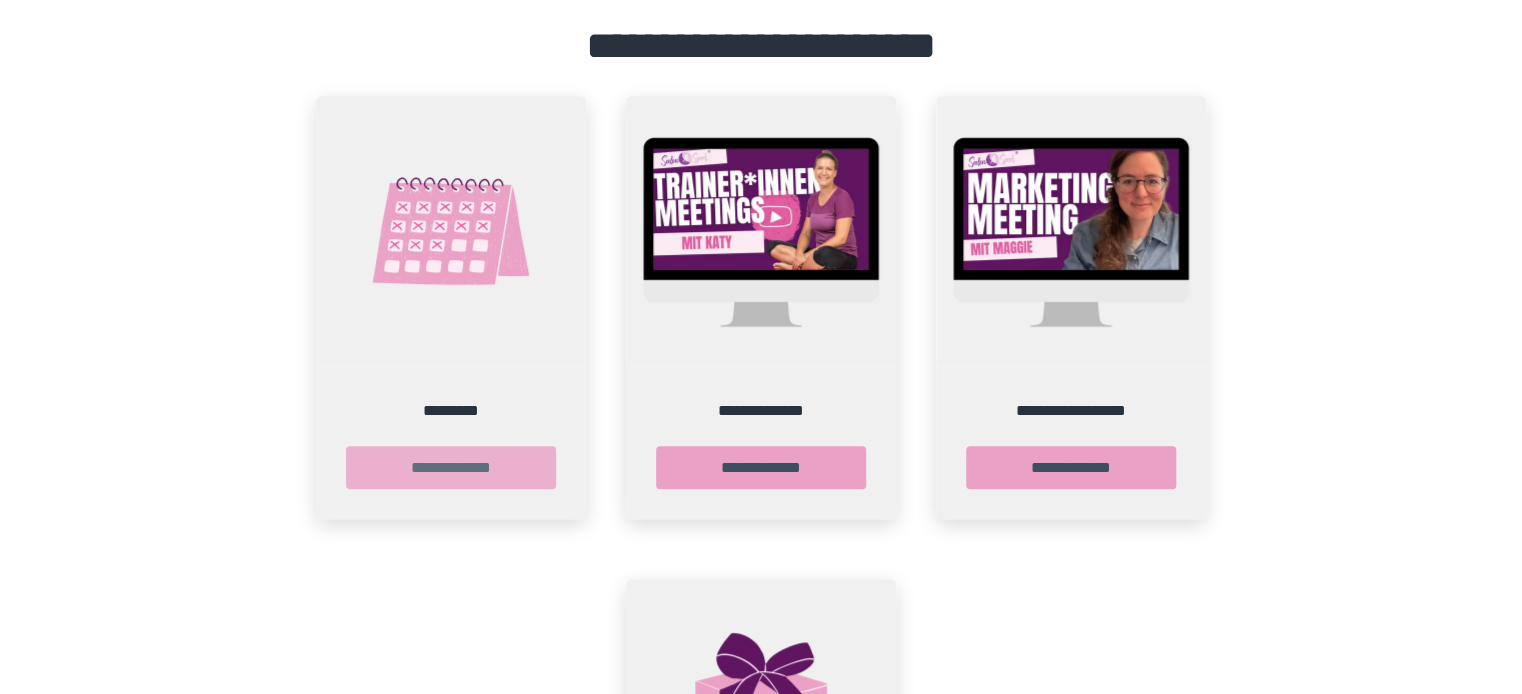 click on "**********" at bounding box center (451, 467) 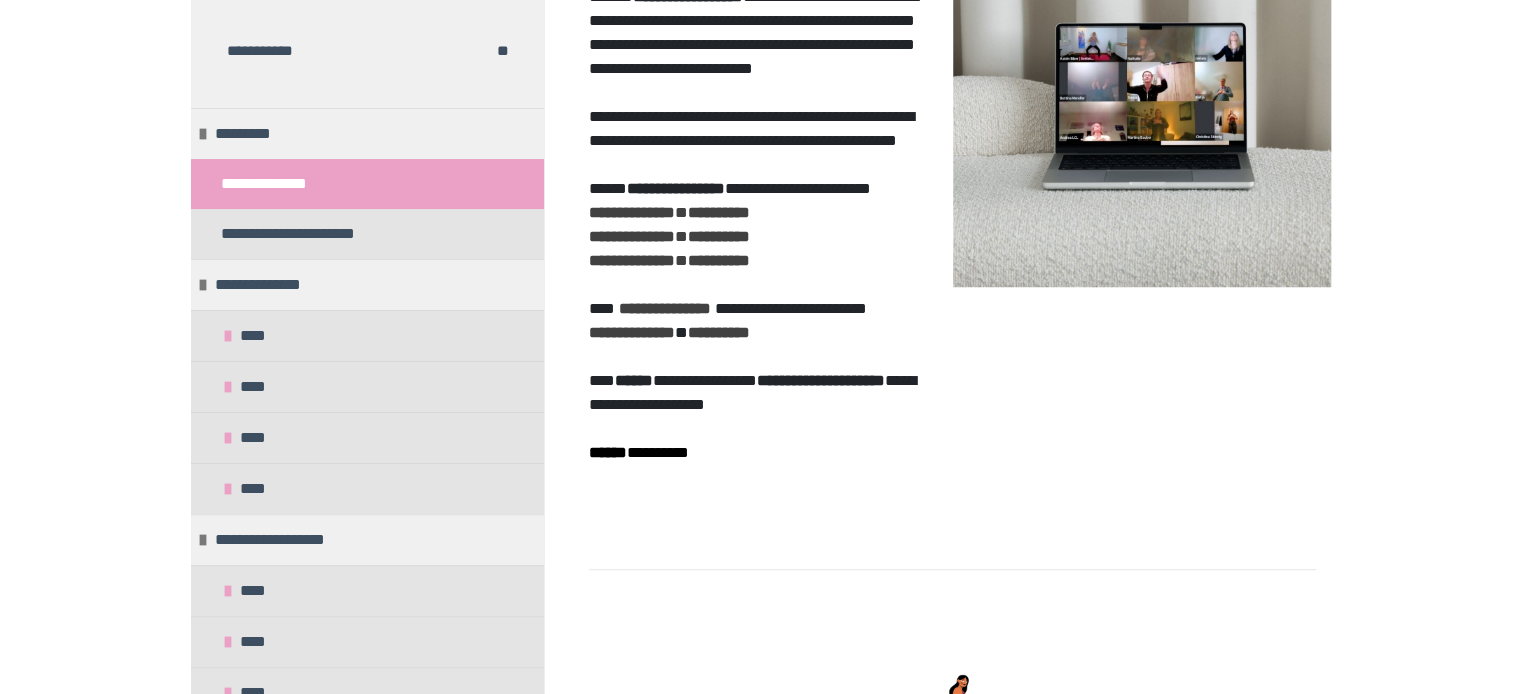 scroll, scrollTop: 721, scrollLeft: 0, axis: vertical 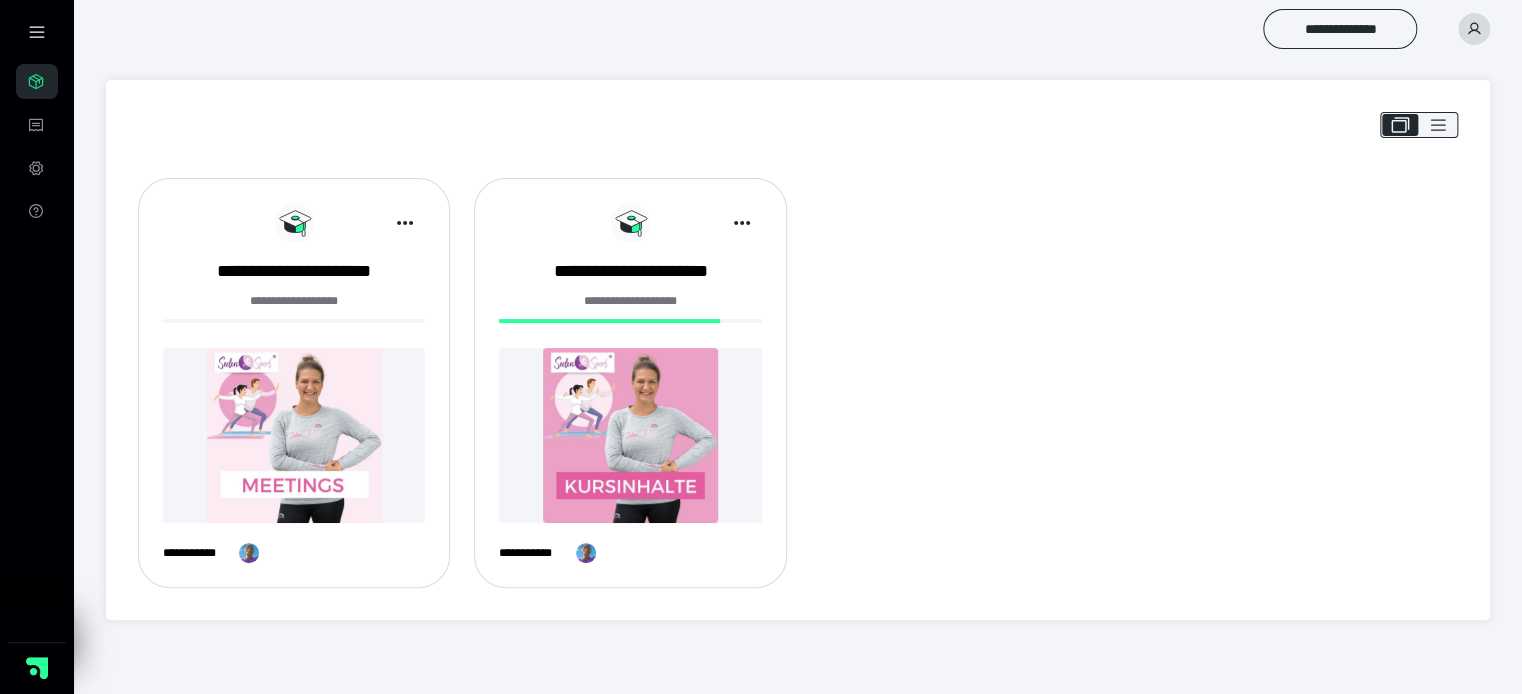 click at bounding box center (630, 435) 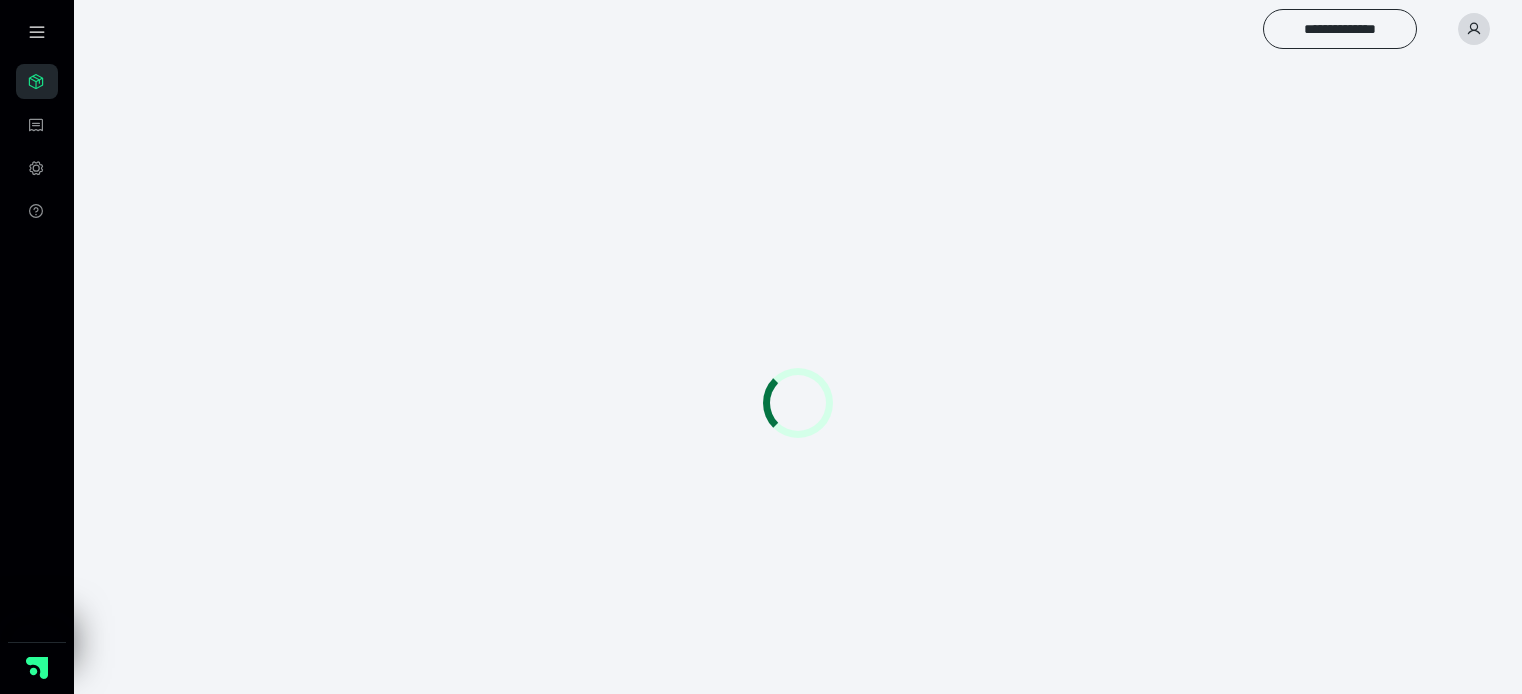 scroll, scrollTop: 0, scrollLeft: 0, axis: both 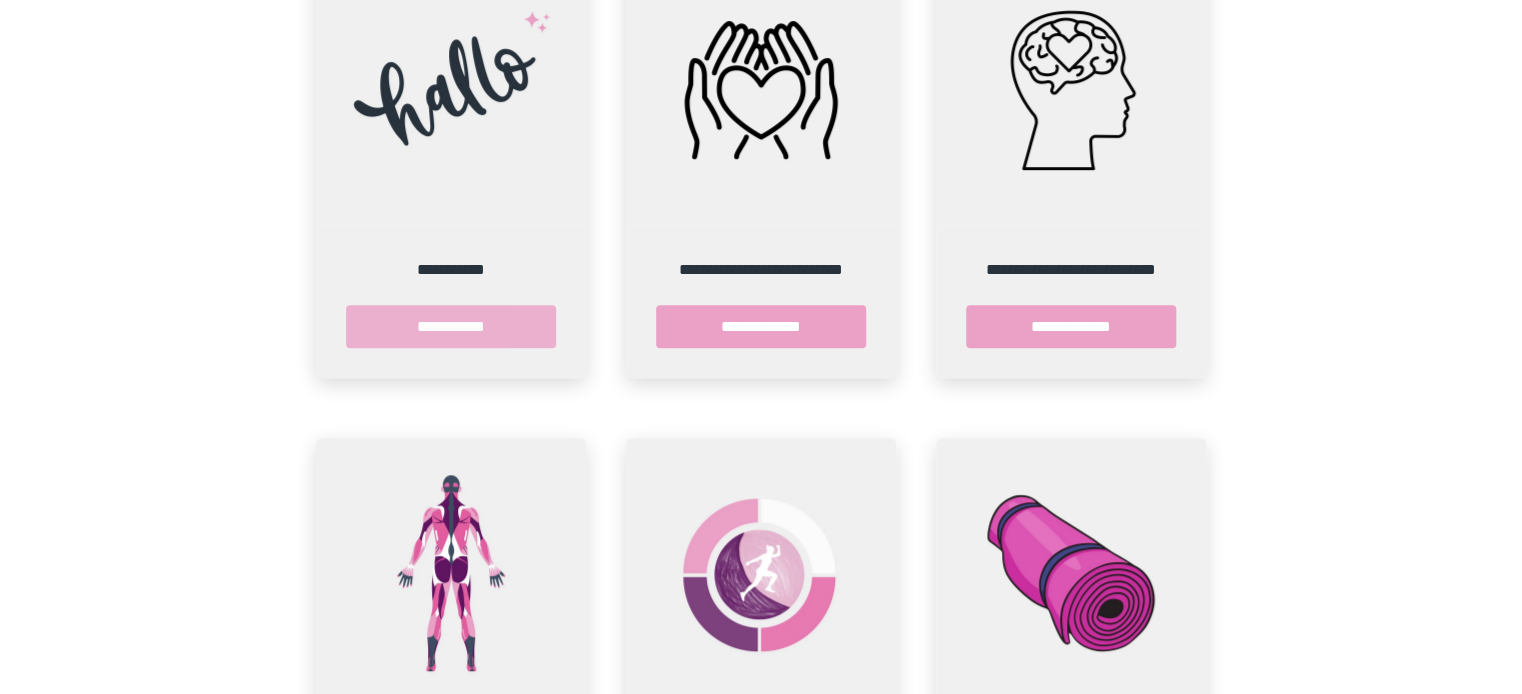 click on "**********" at bounding box center [451, 326] 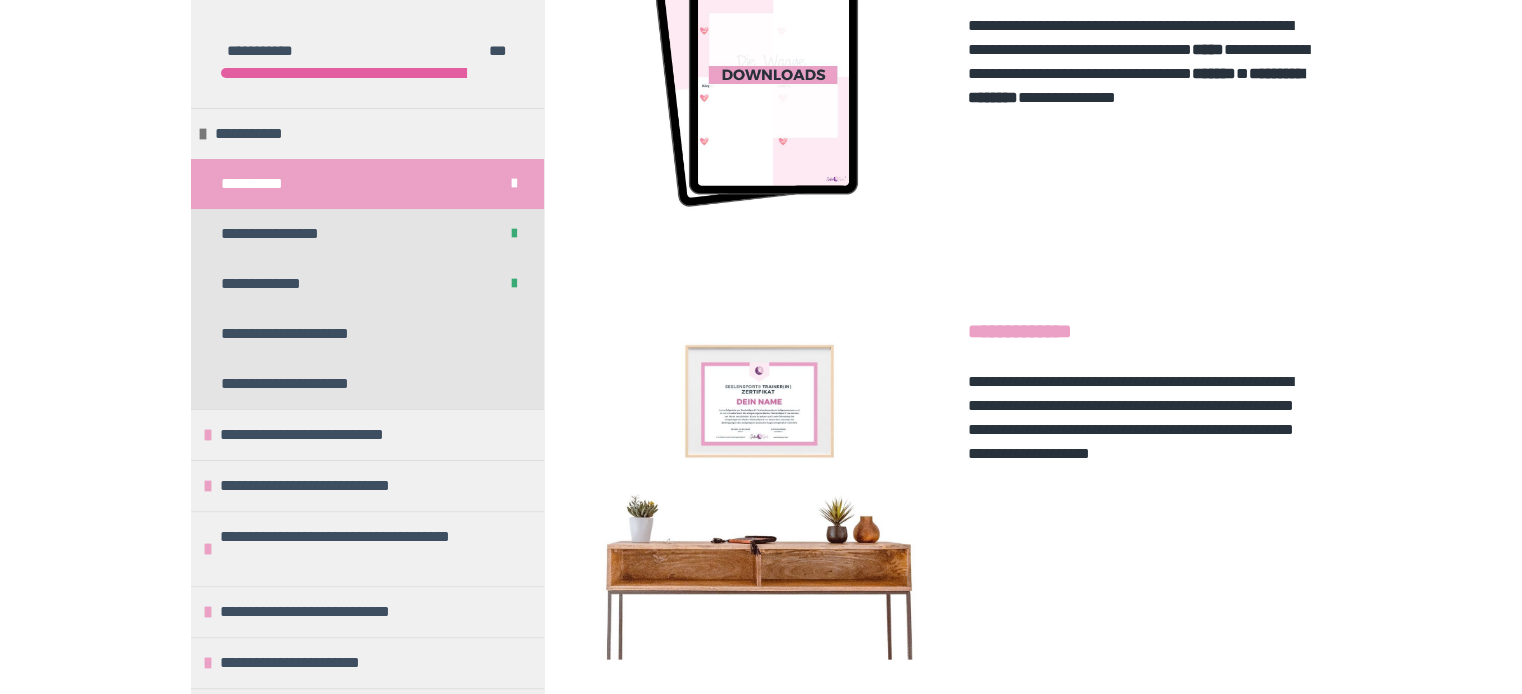 scroll, scrollTop: 2006, scrollLeft: 0, axis: vertical 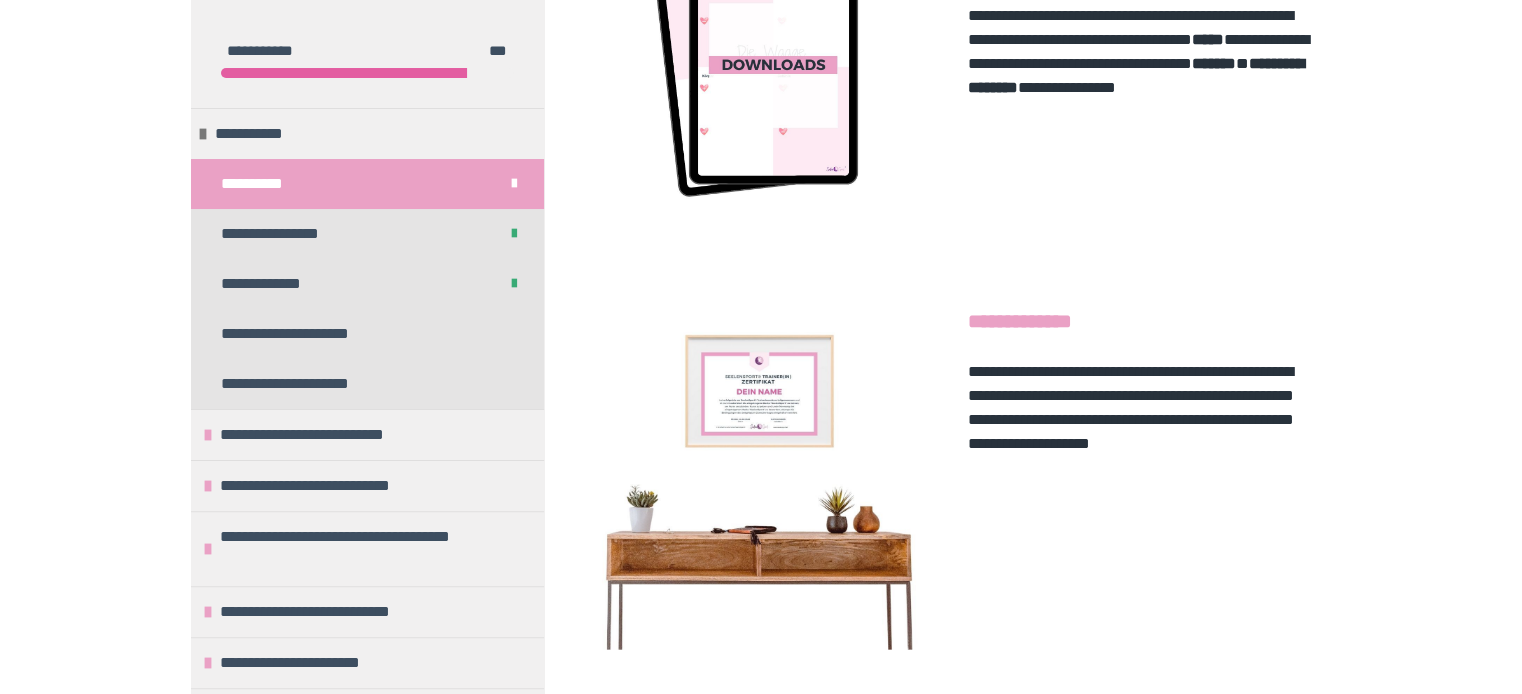 click on "**********" at bounding box center (1015, -35) 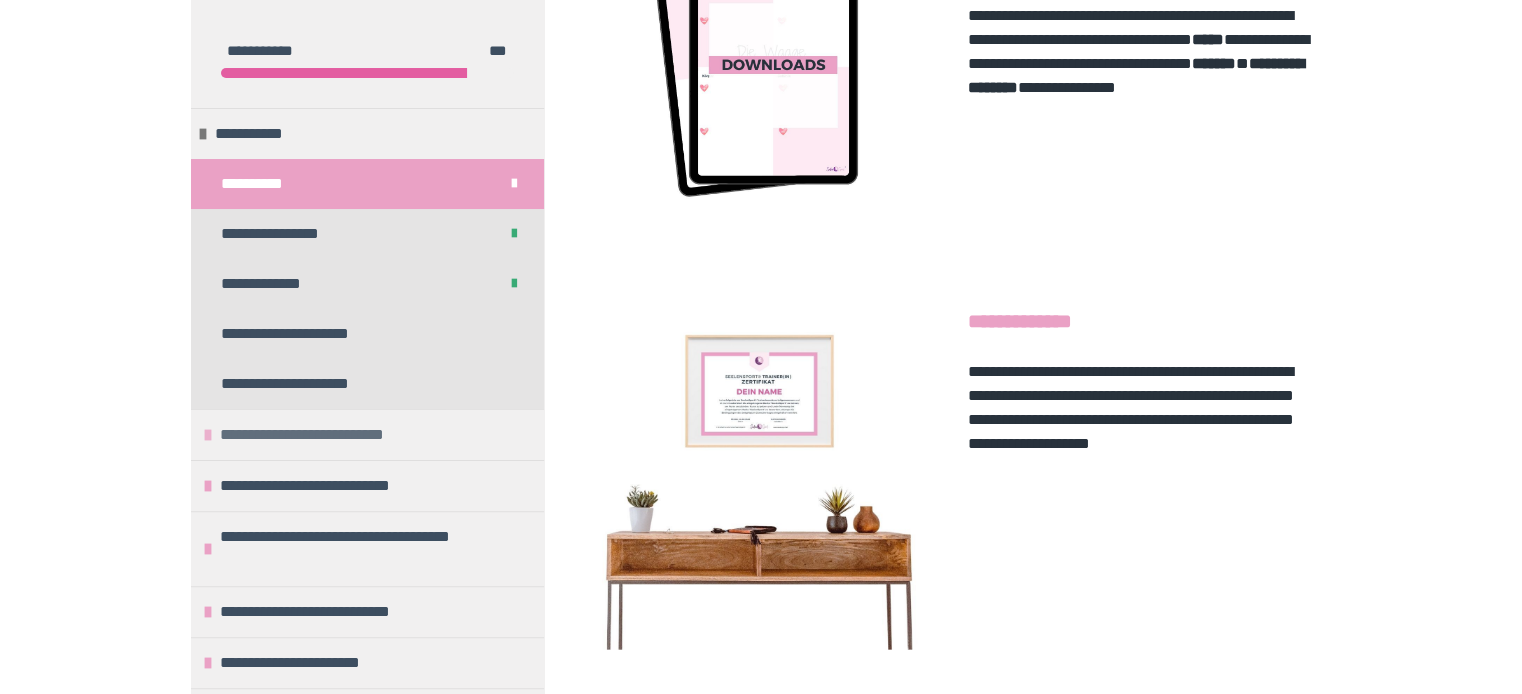 click on "**********" at bounding box center [367, 434] 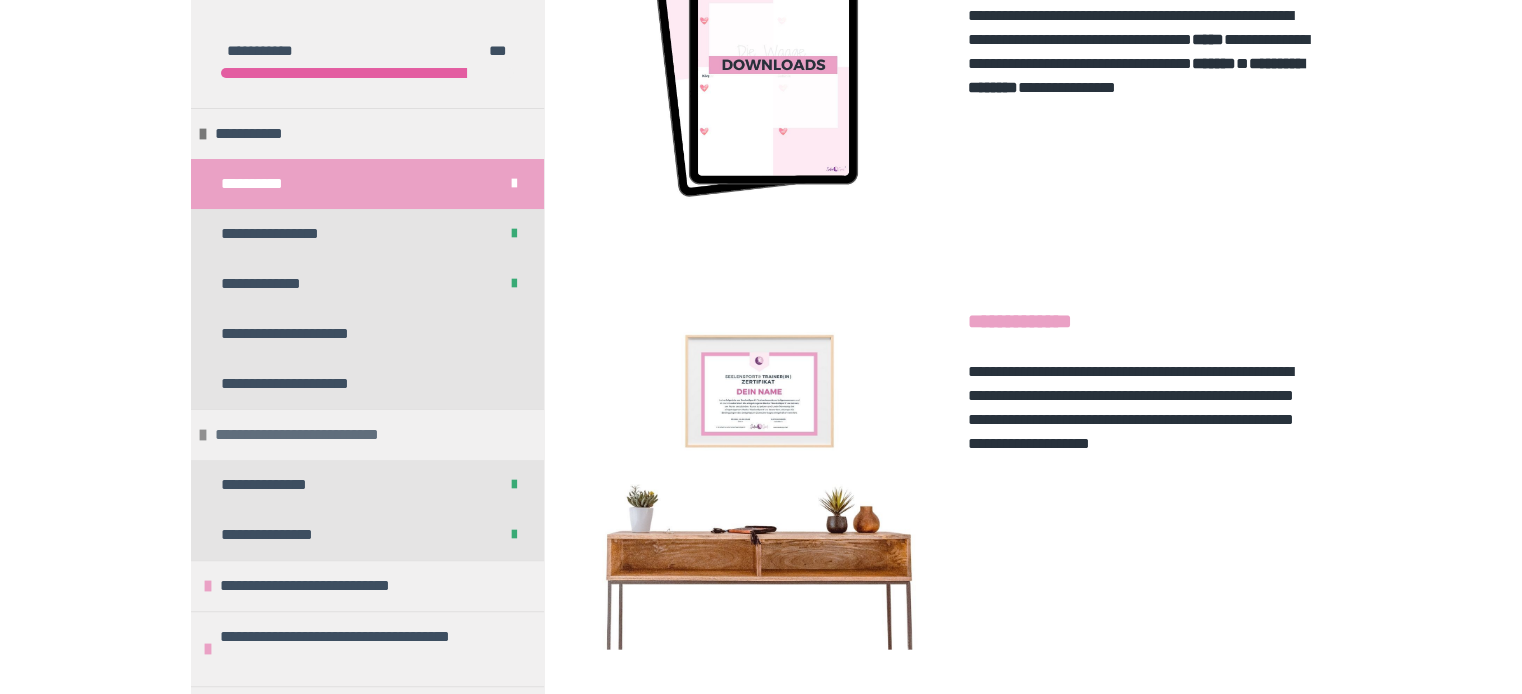 click at bounding box center [203, 435] 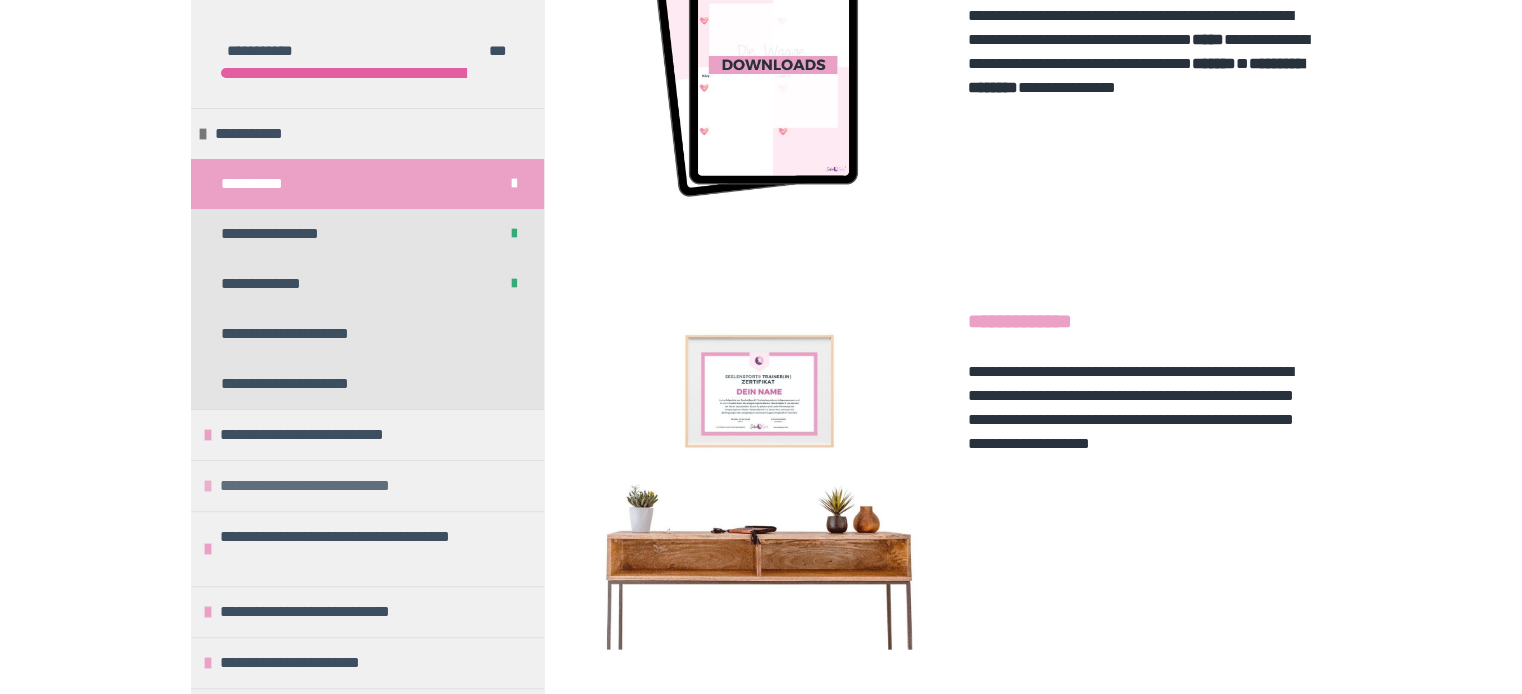 click on "**********" at bounding box center [367, 485] 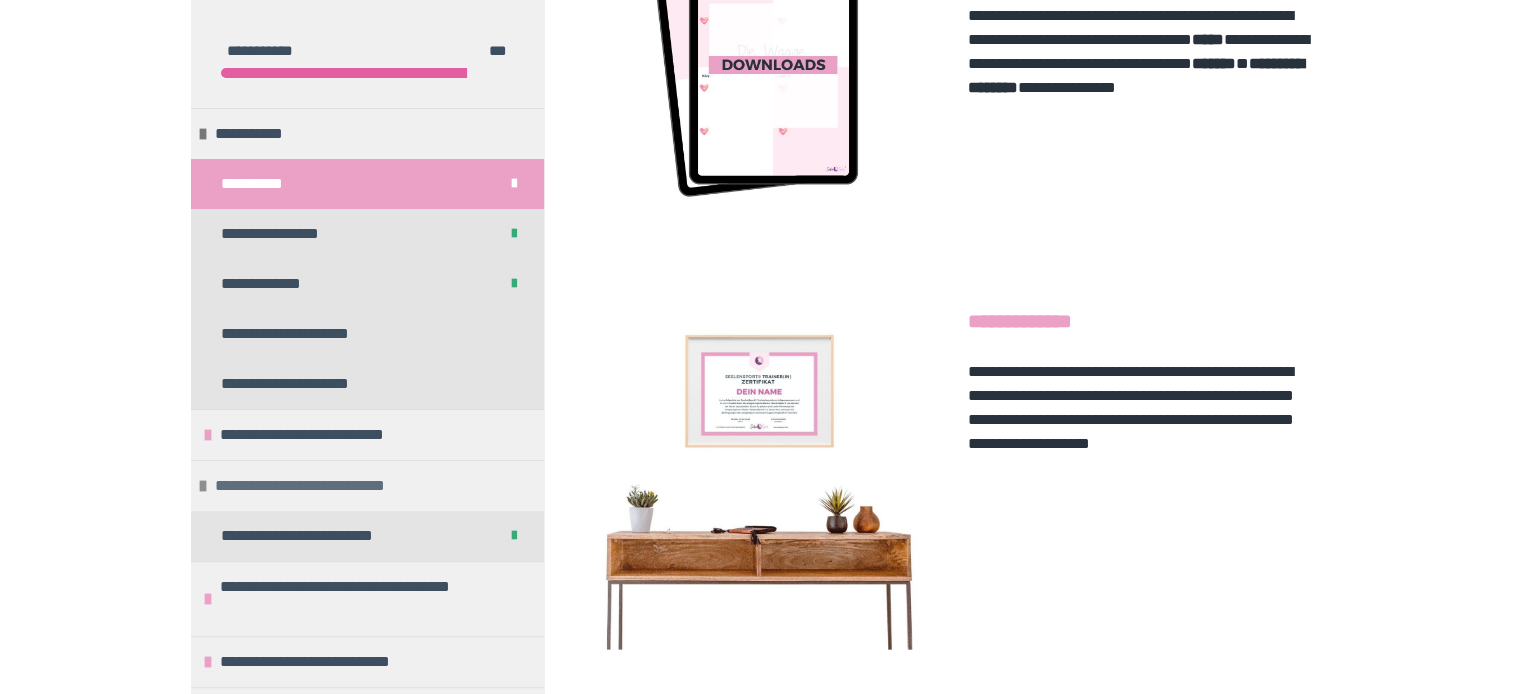 click at bounding box center (203, 486) 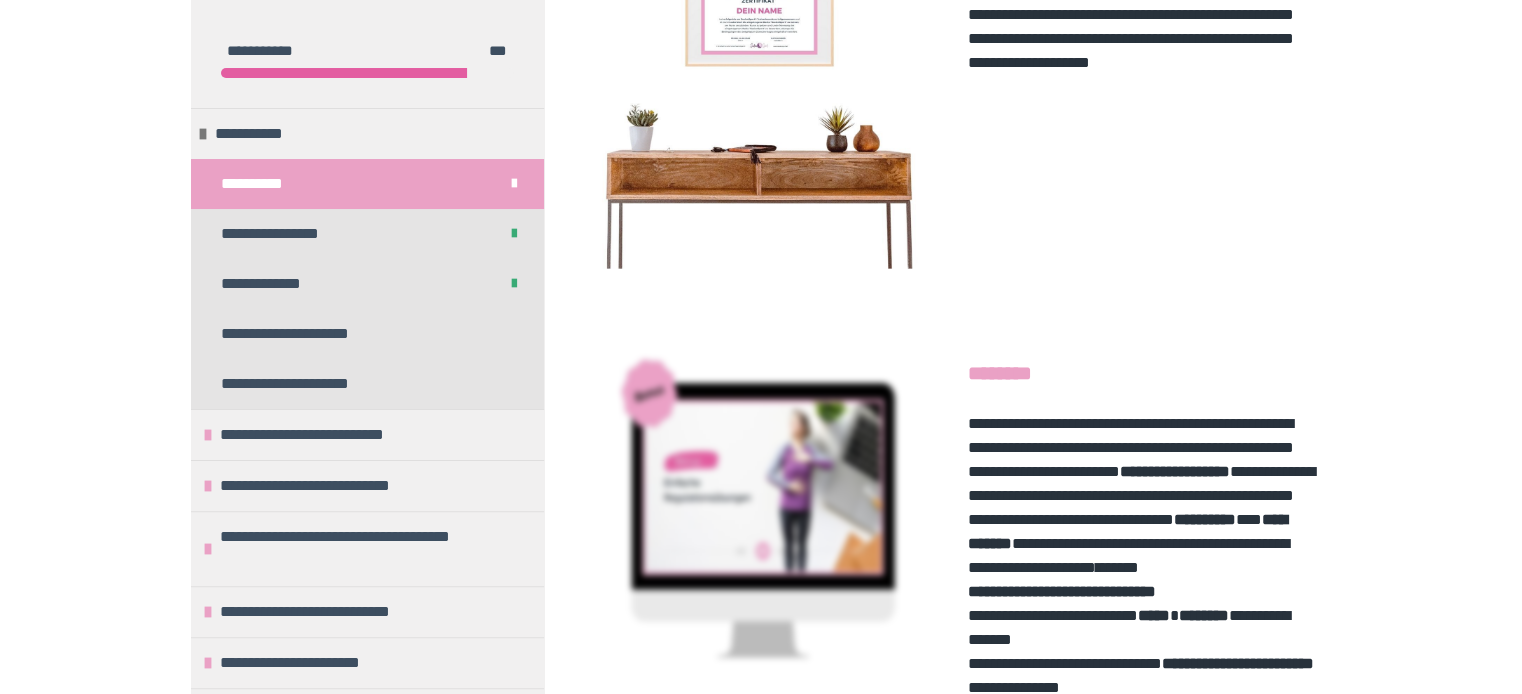 scroll, scrollTop: 2393, scrollLeft: 0, axis: vertical 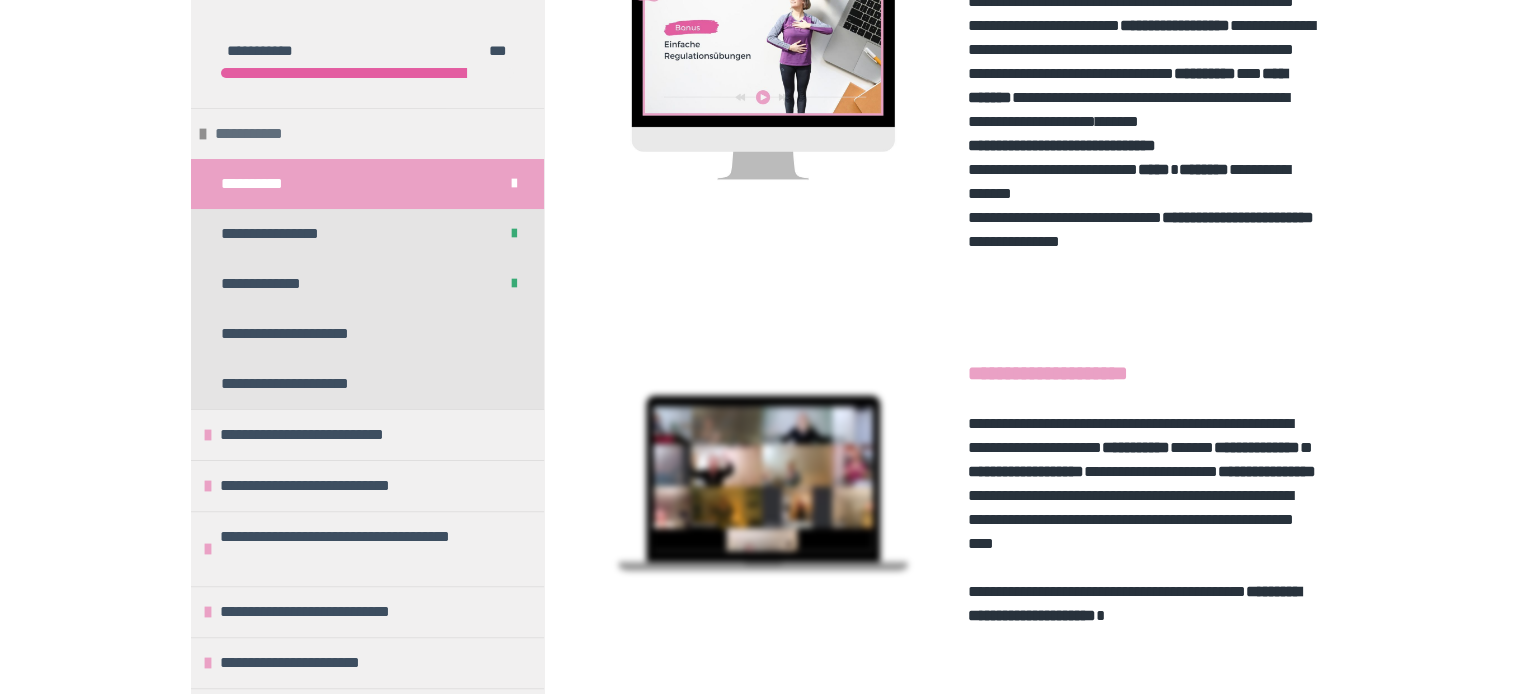 click at bounding box center (203, 134) 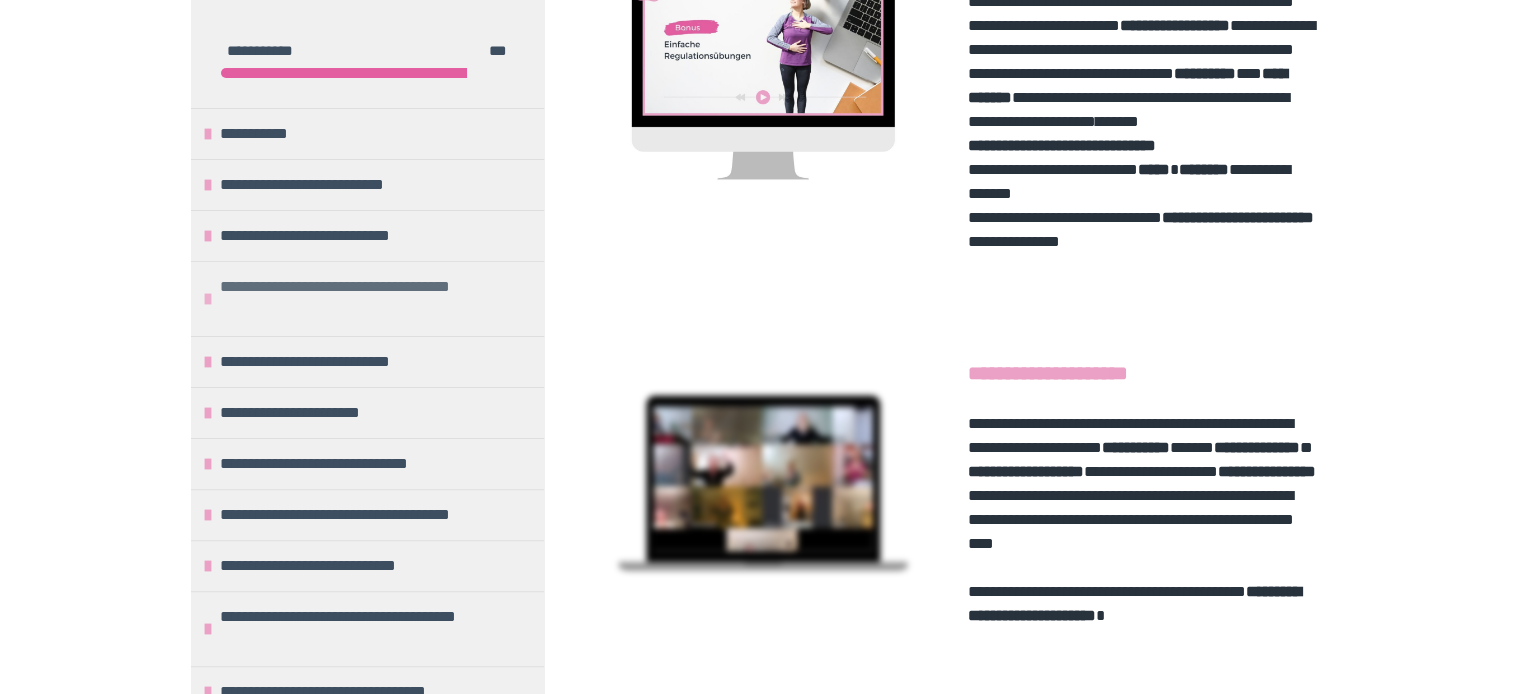 click at bounding box center [208, 299] 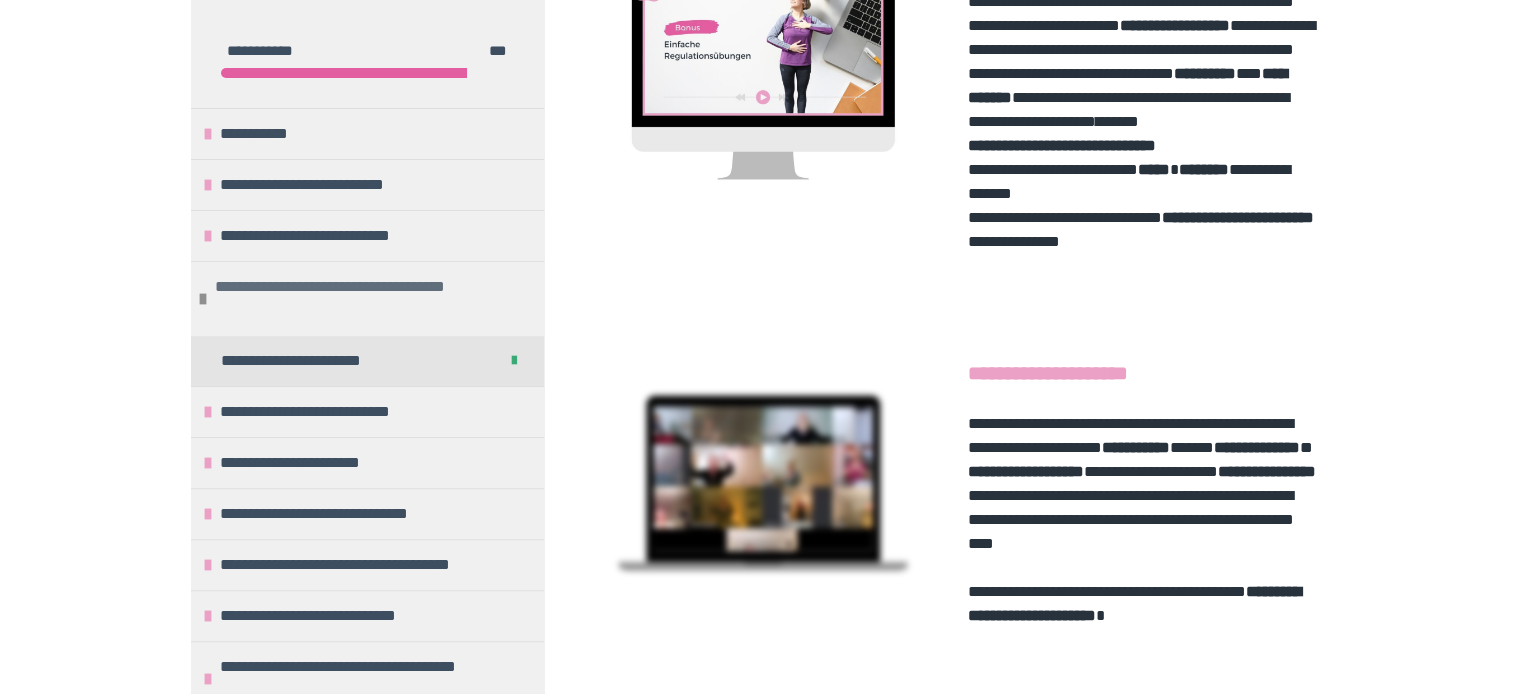 click at bounding box center [203, 299] 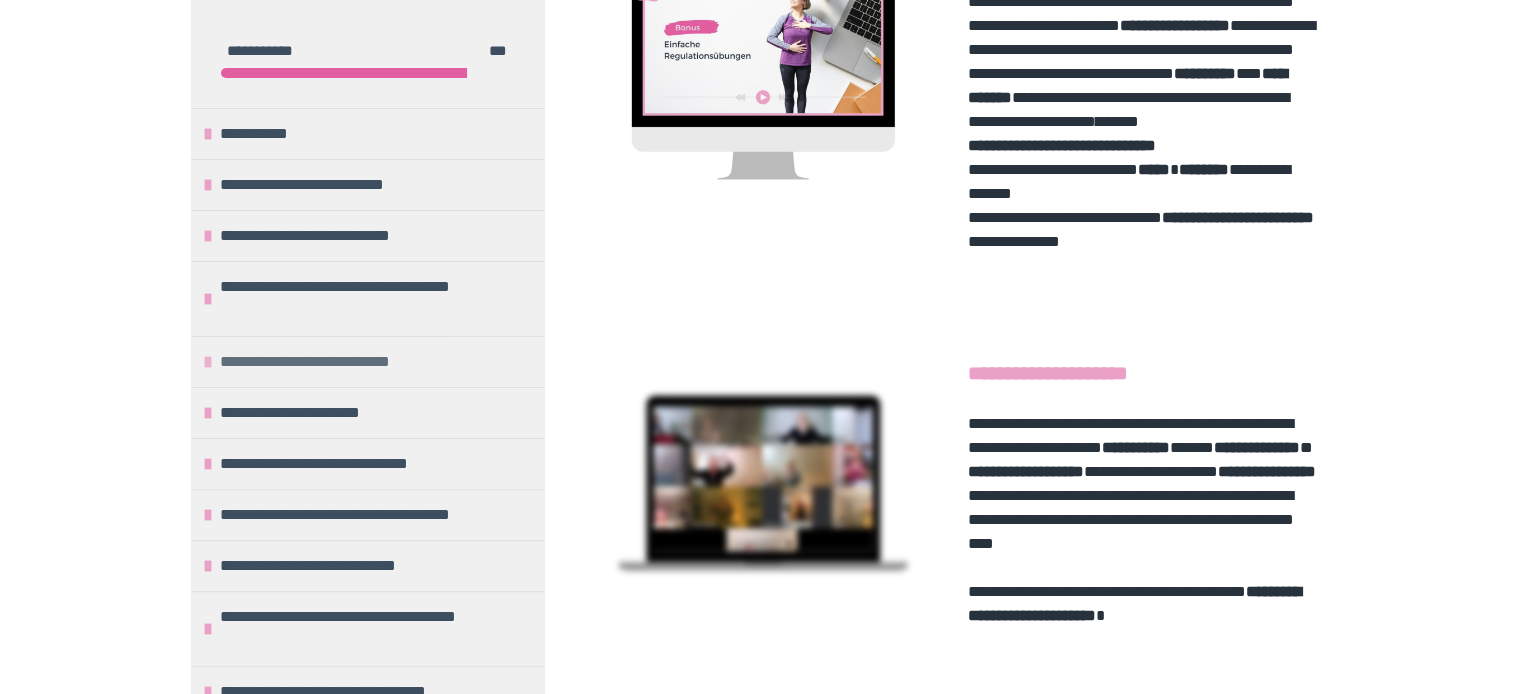 click on "**********" at bounding box center (340, 362) 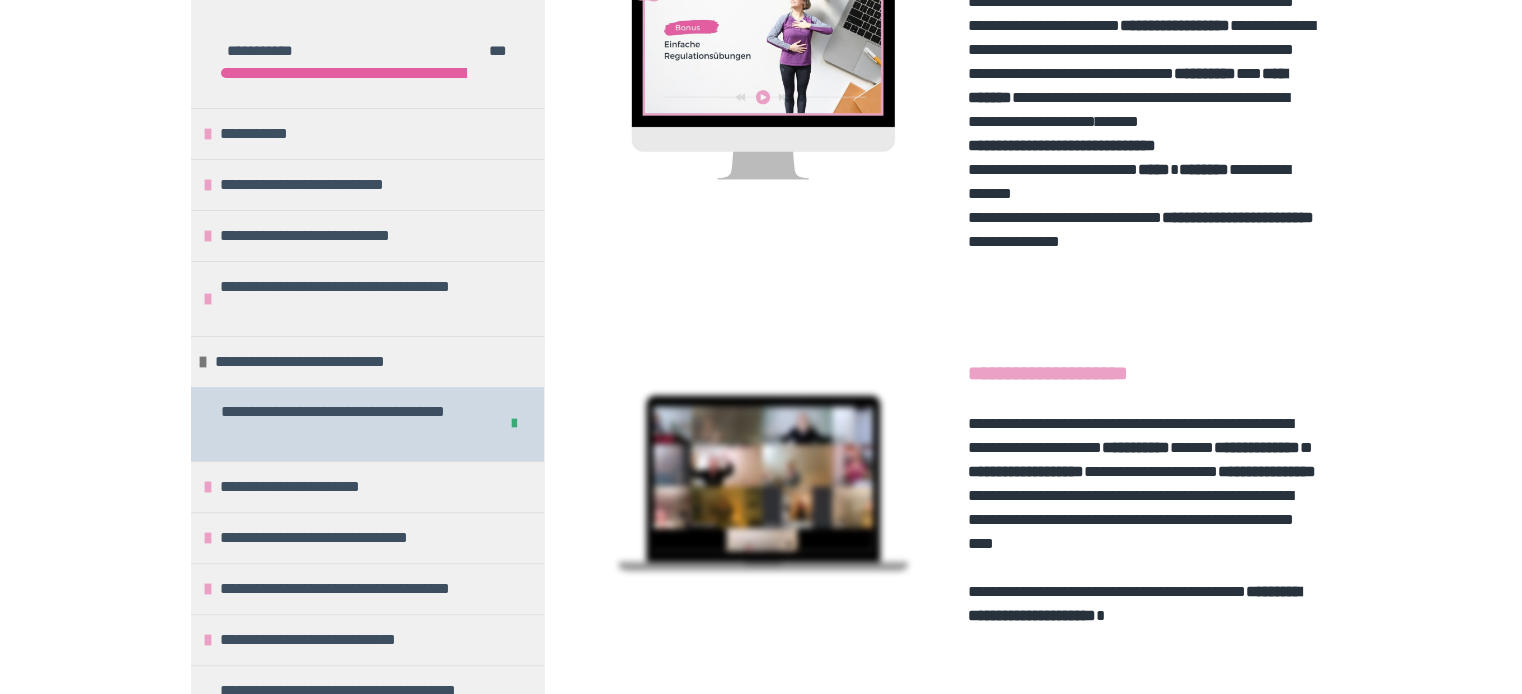 click on "**********" at bounding box center [351, 424] 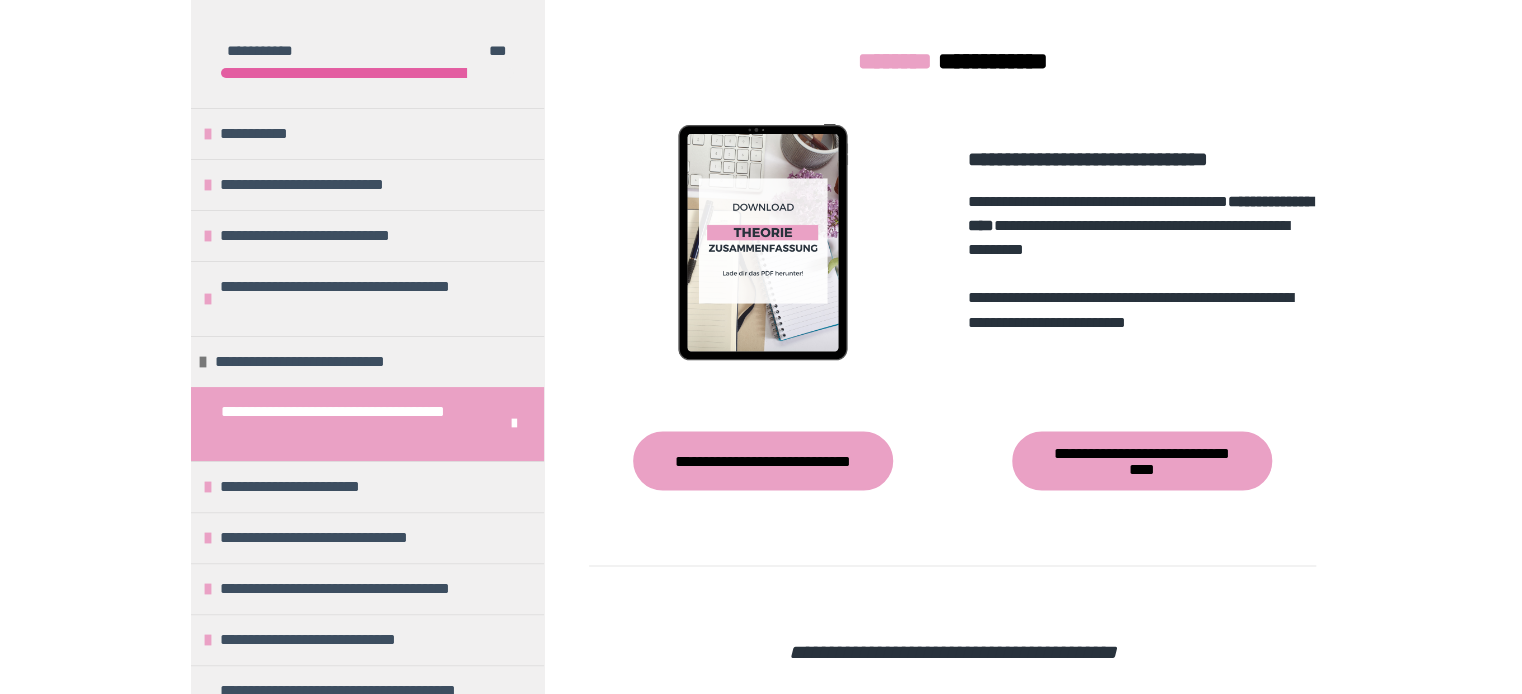 scroll, scrollTop: 2247, scrollLeft: 0, axis: vertical 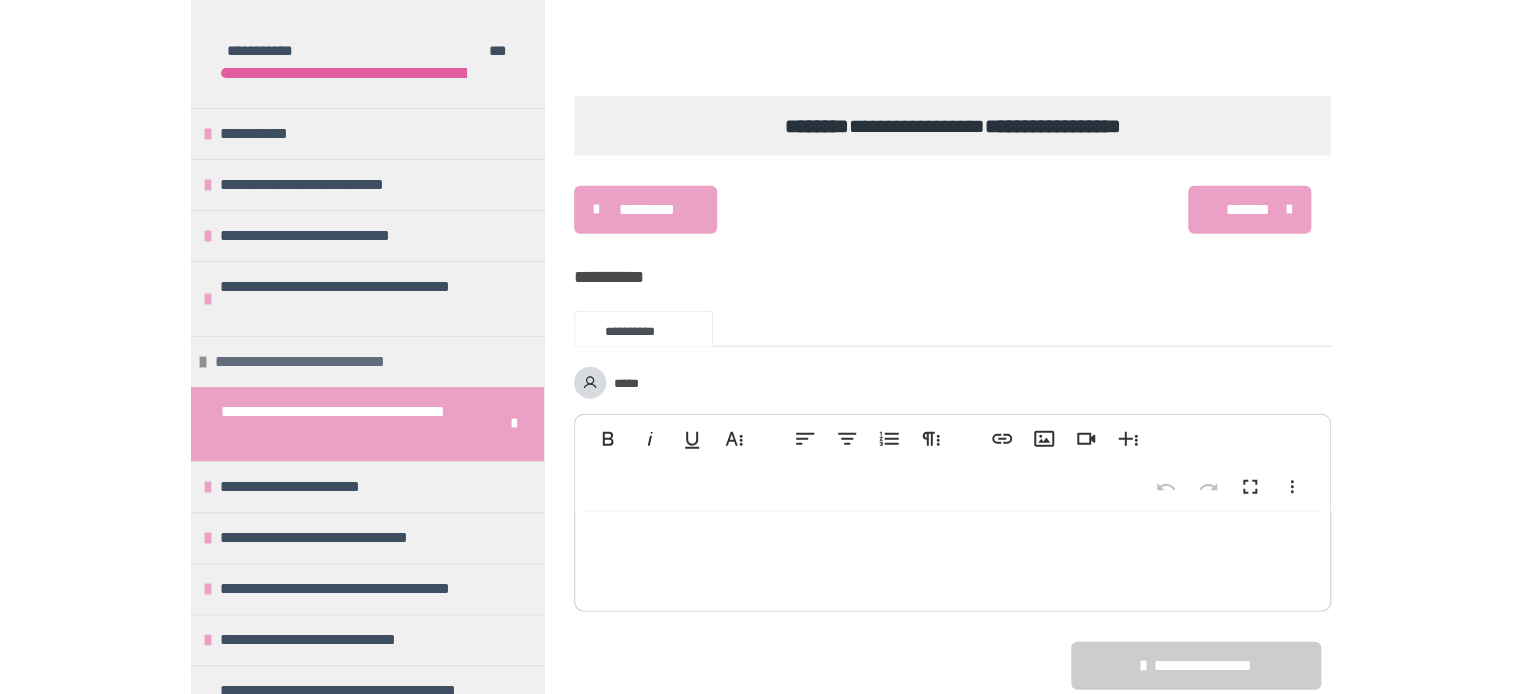 click at bounding box center [203, 362] 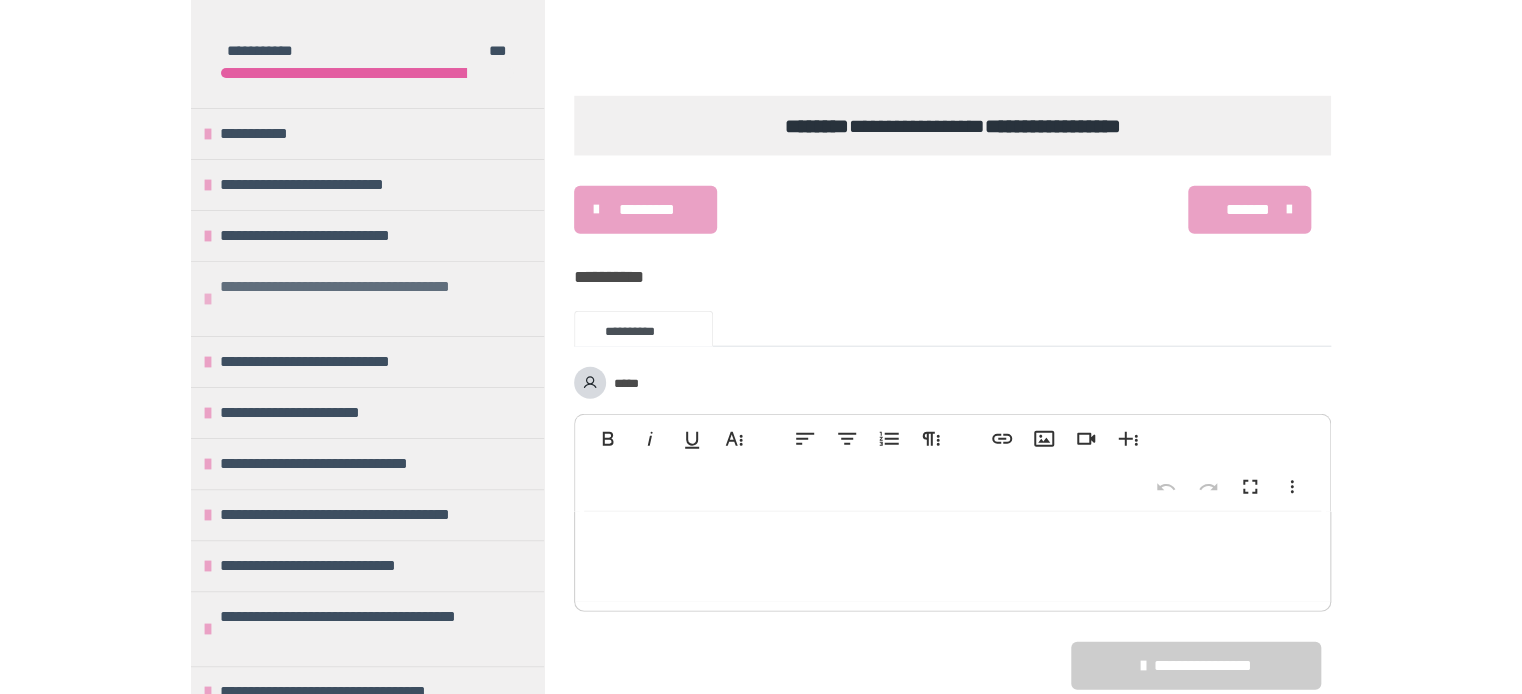 click on "**********" at bounding box center (377, 299) 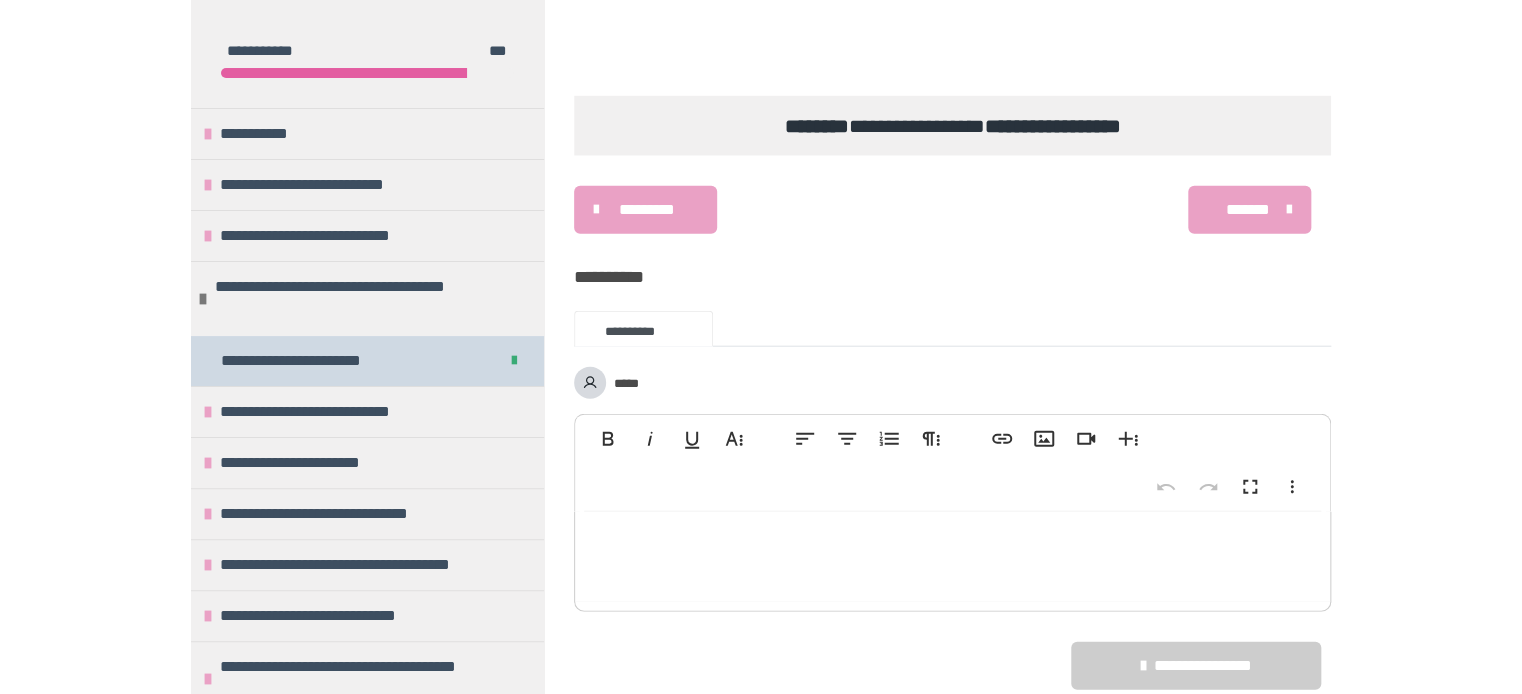 click on "**********" at bounding box center [314, 361] 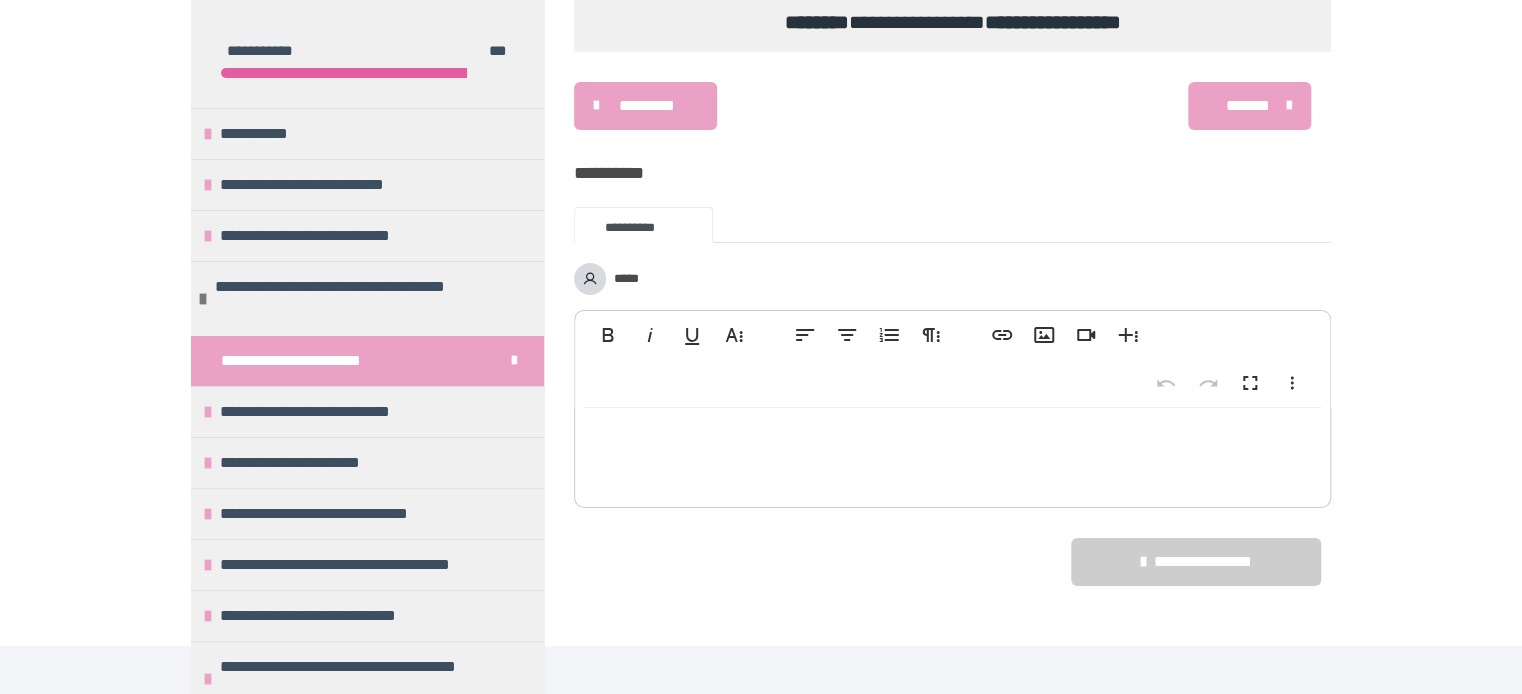 scroll, scrollTop: 3259, scrollLeft: 0, axis: vertical 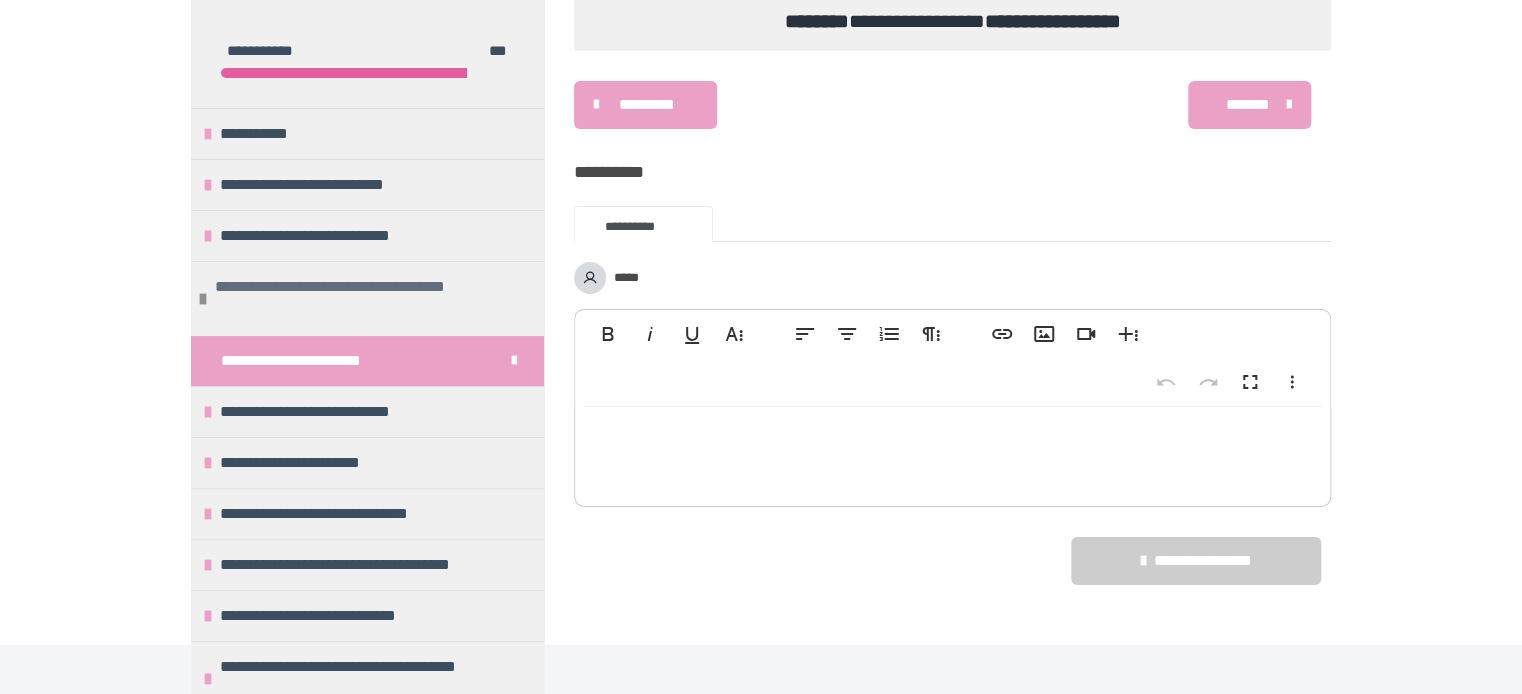 click at bounding box center (203, 299) 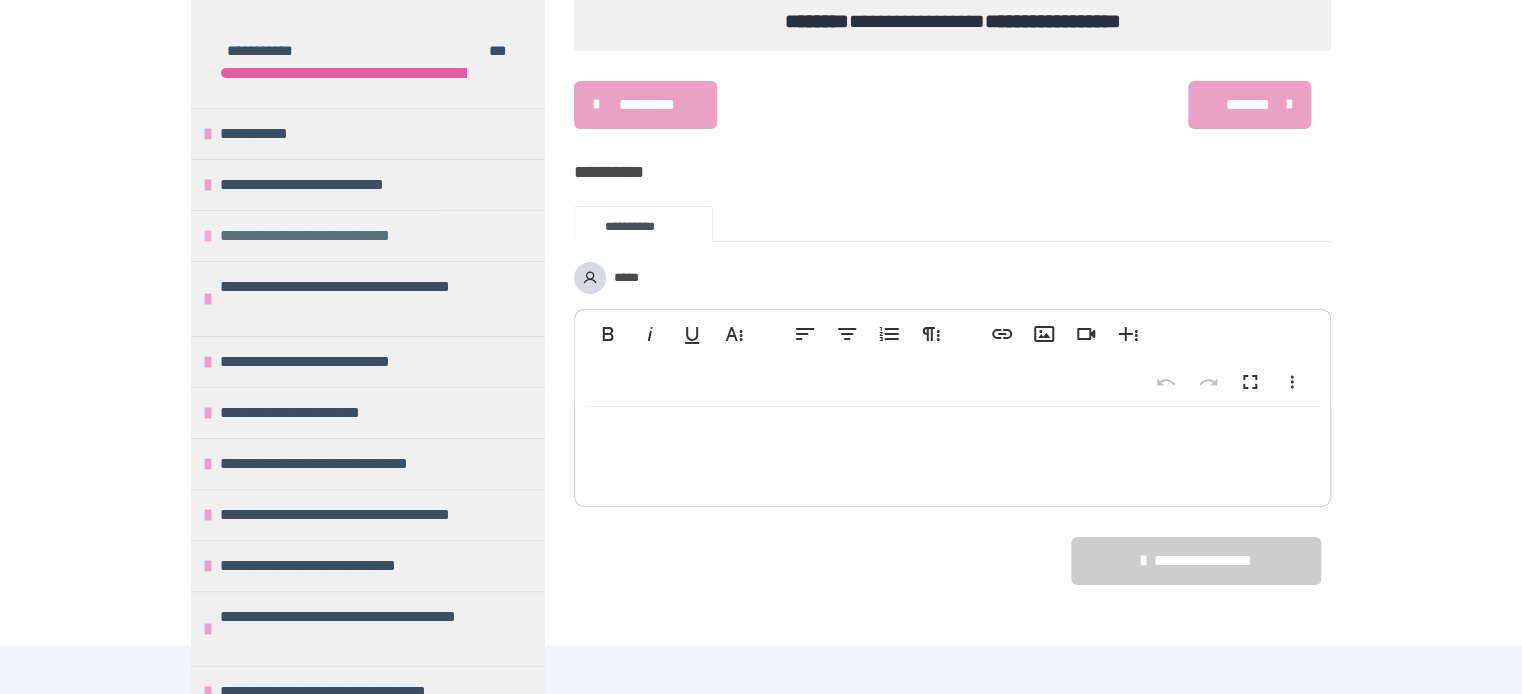 click at bounding box center (208, 236) 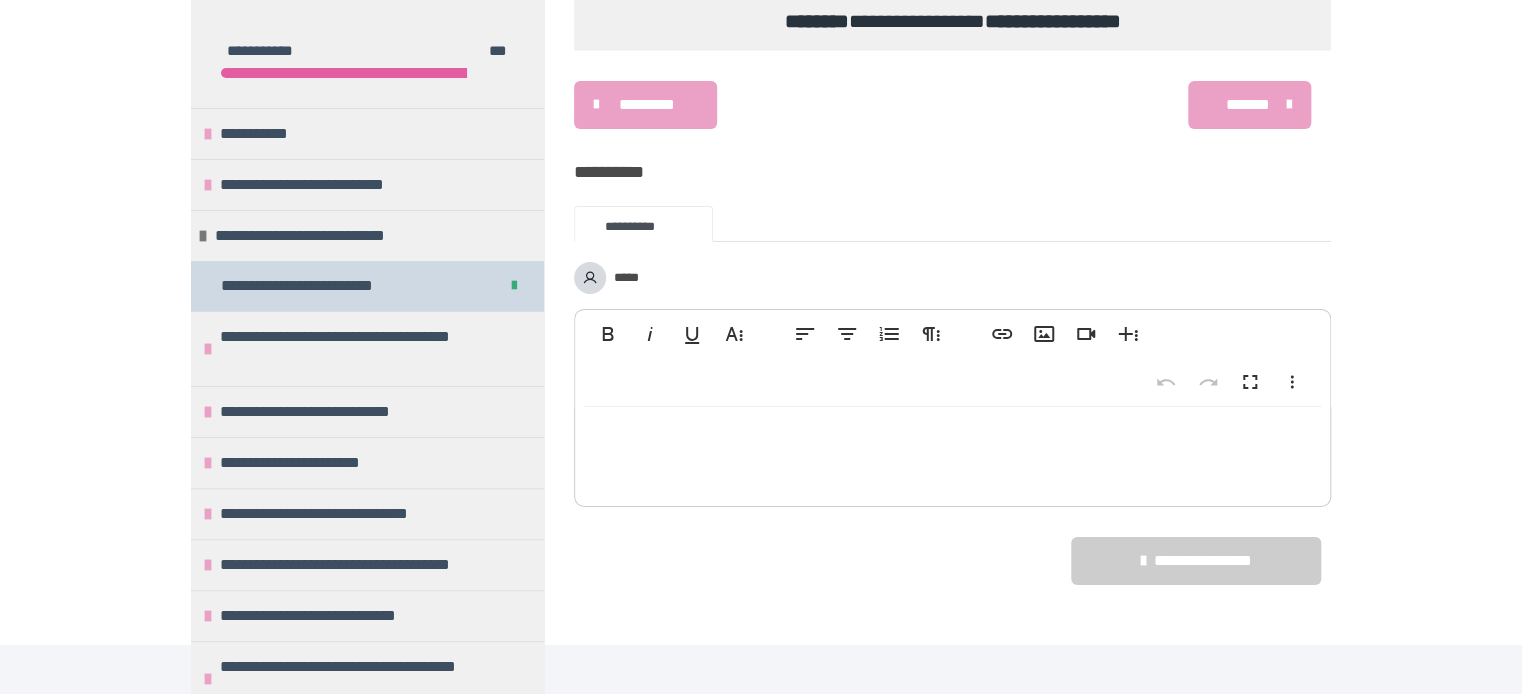 click on "**********" at bounding box center [335, 286] 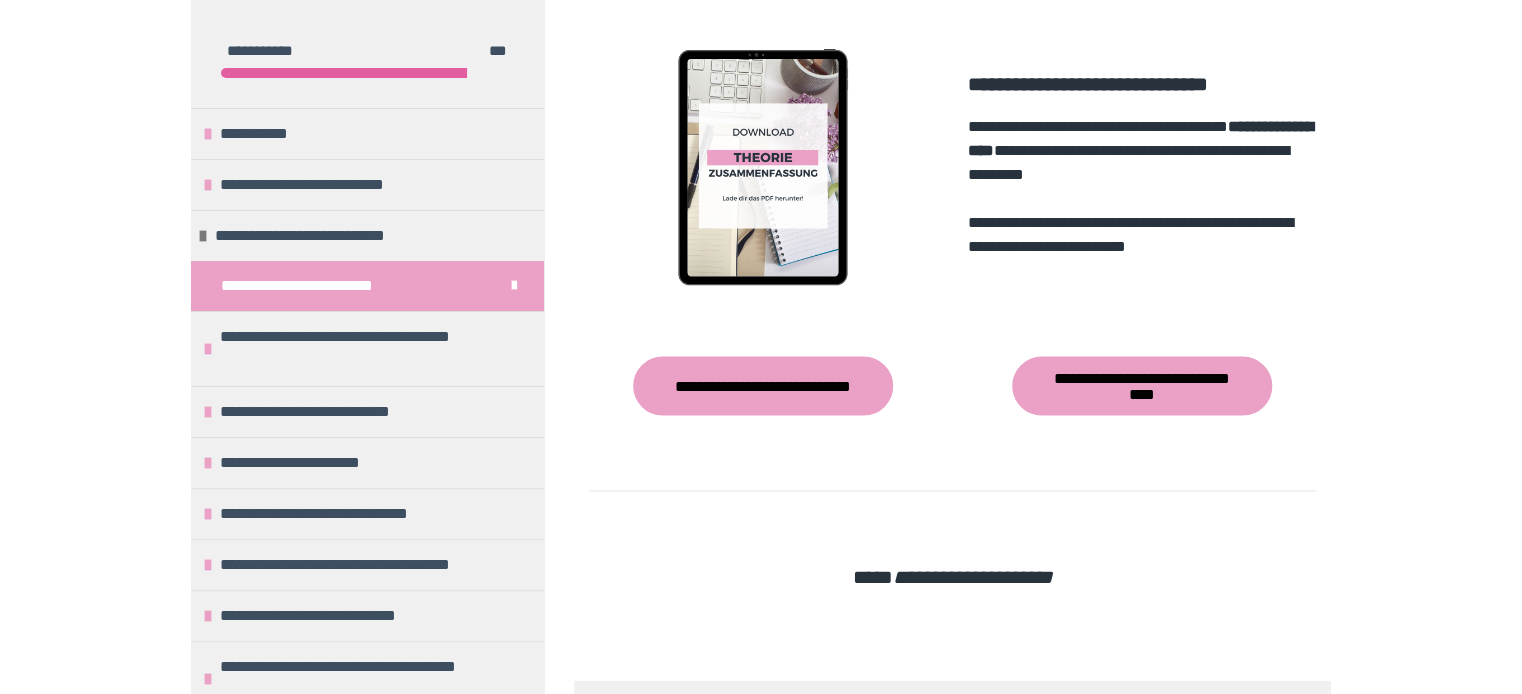scroll, scrollTop: 1589, scrollLeft: 0, axis: vertical 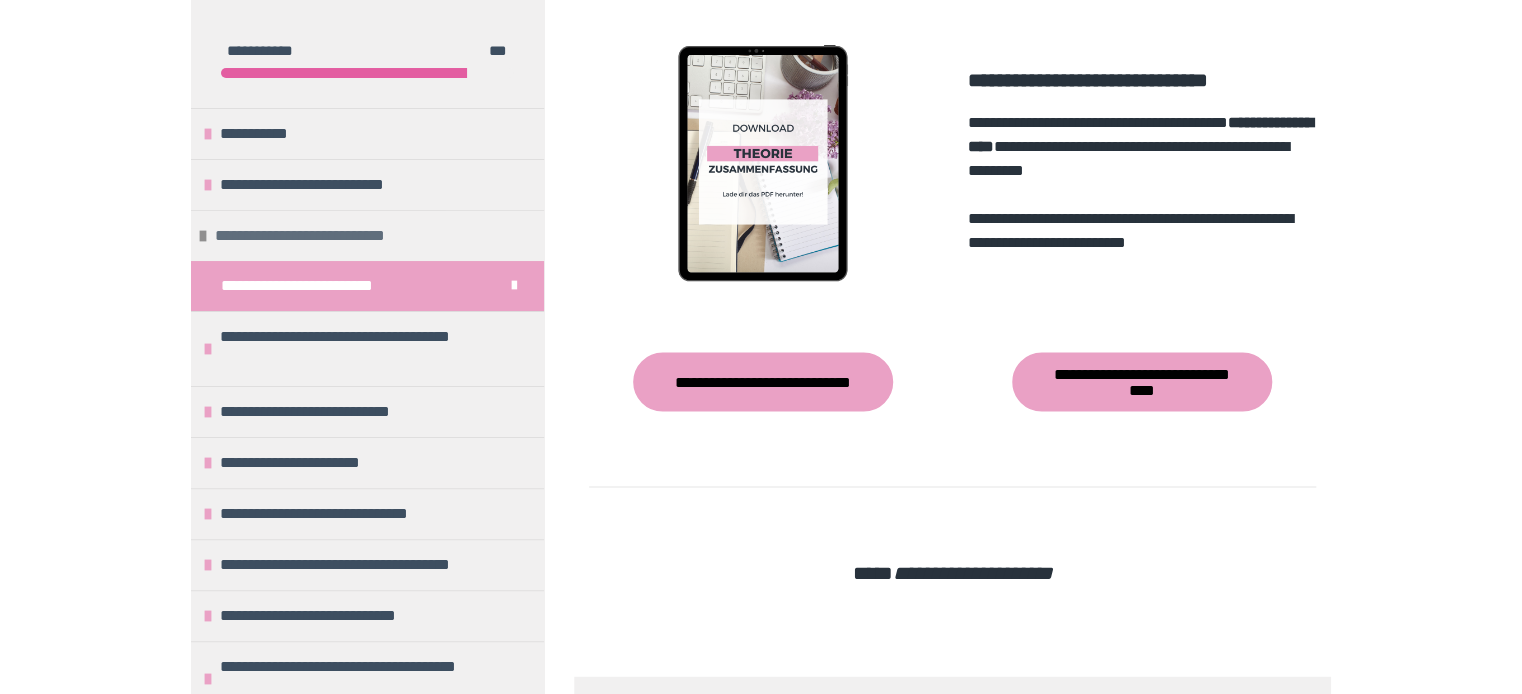 click at bounding box center (203, 236) 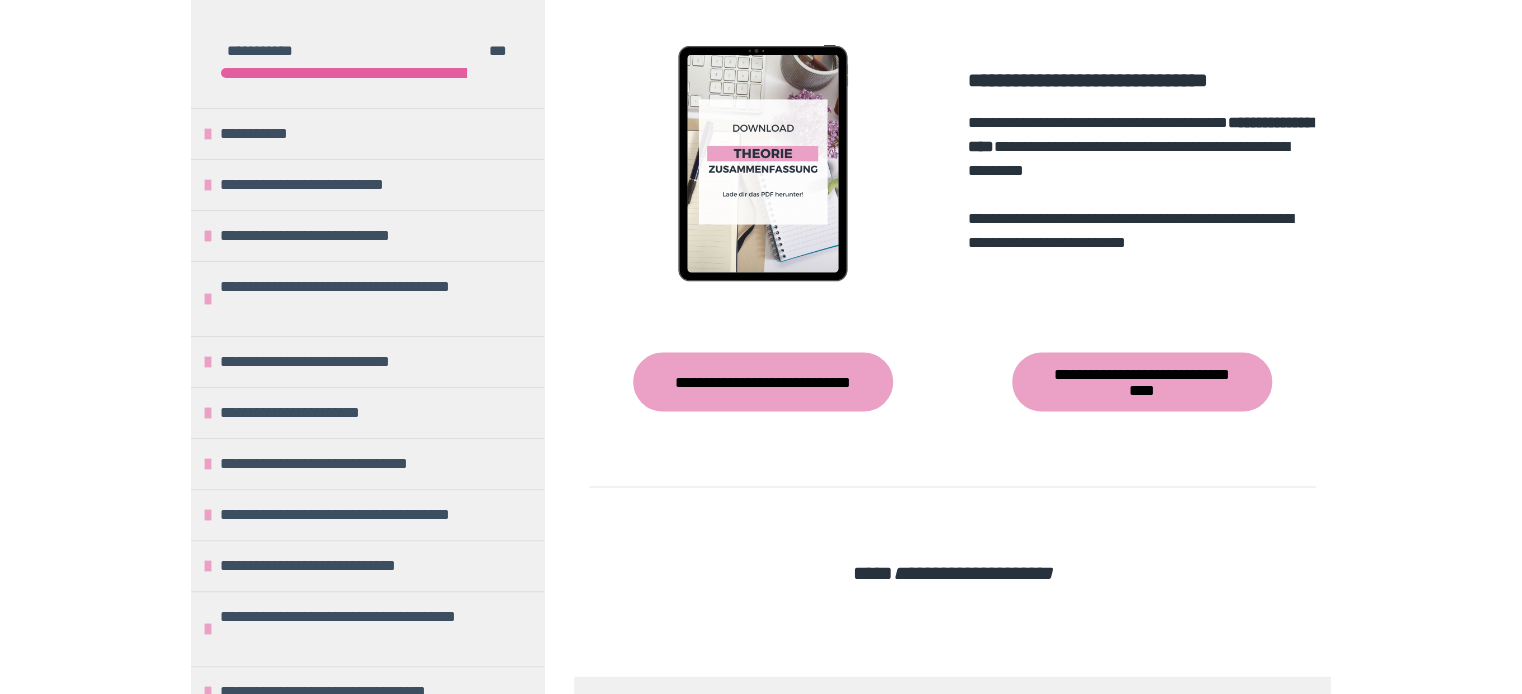 scroll, scrollTop: 667, scrollLeft: 0, axis: vertical 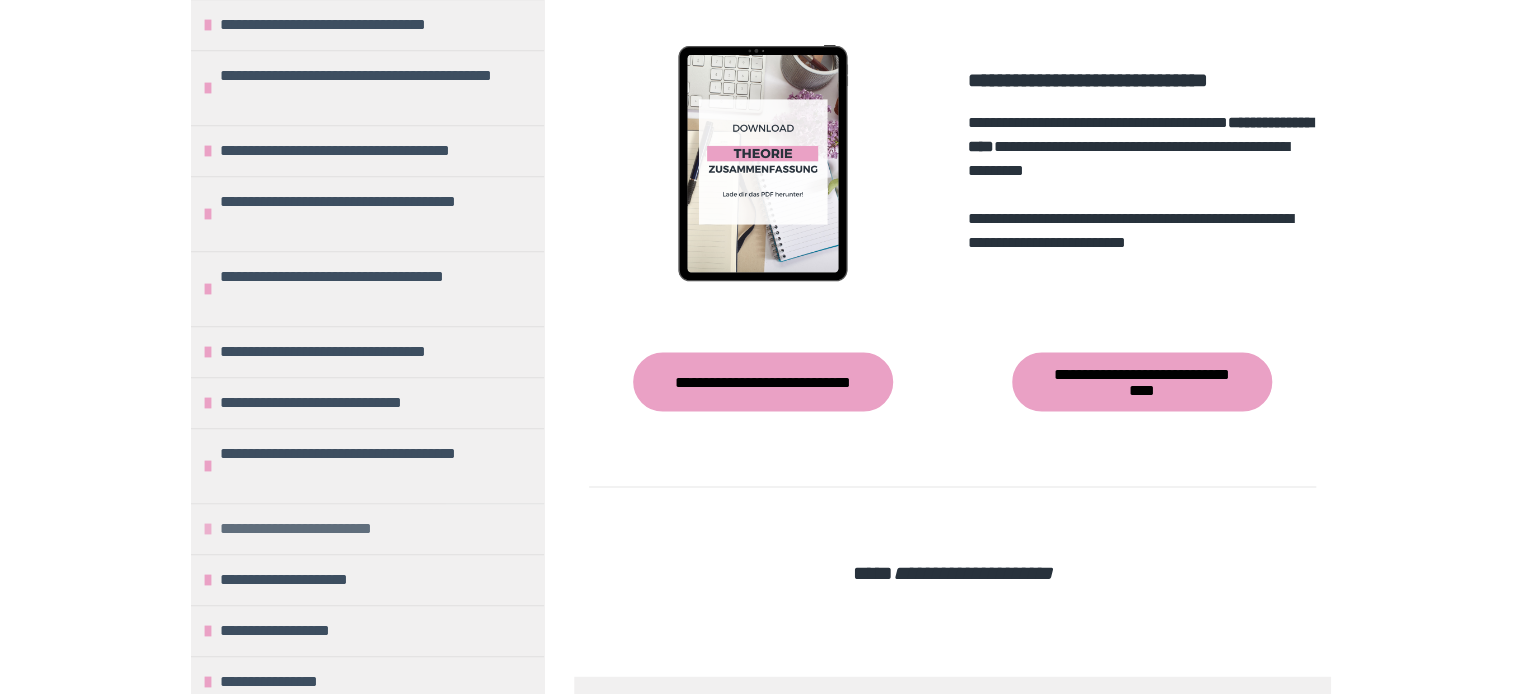 click on "**********" at bounding box center (325, 529) 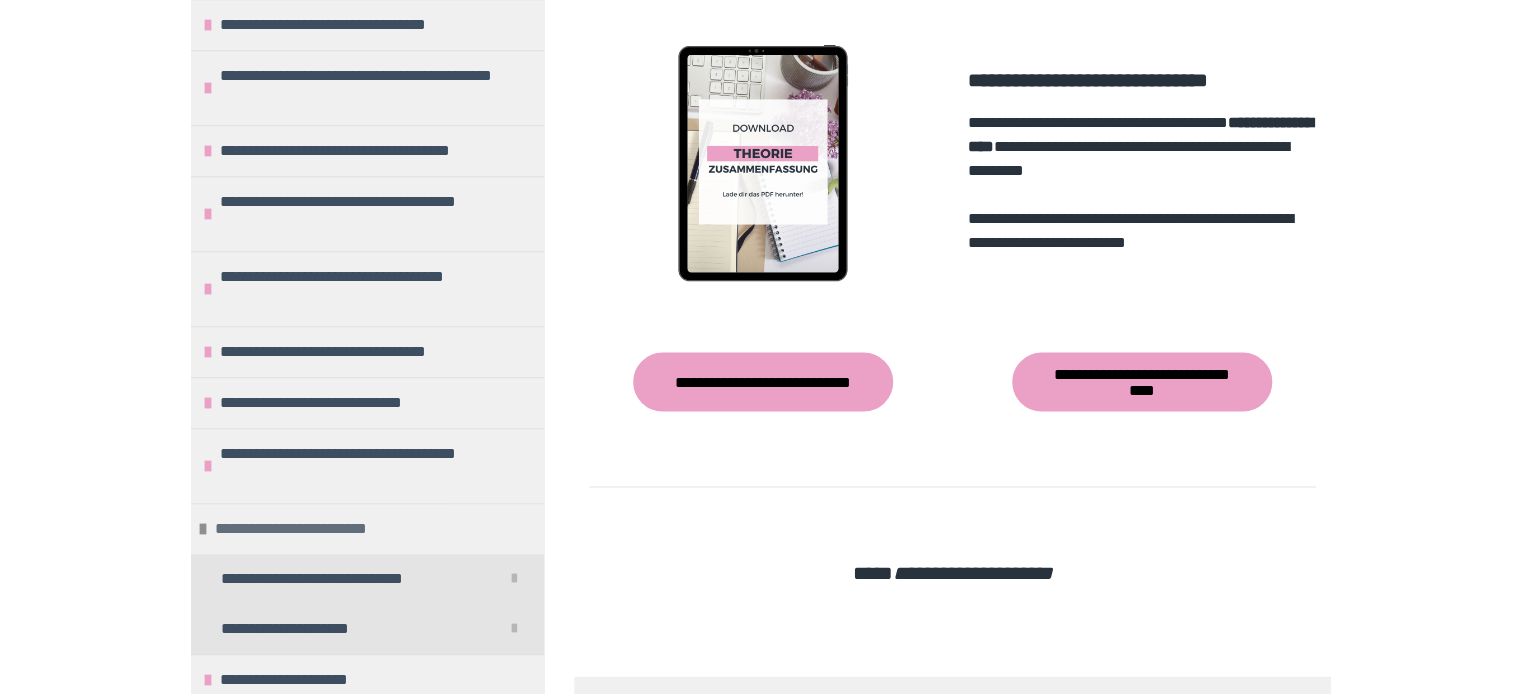 click on "**********" at bounding box center (320, 529) 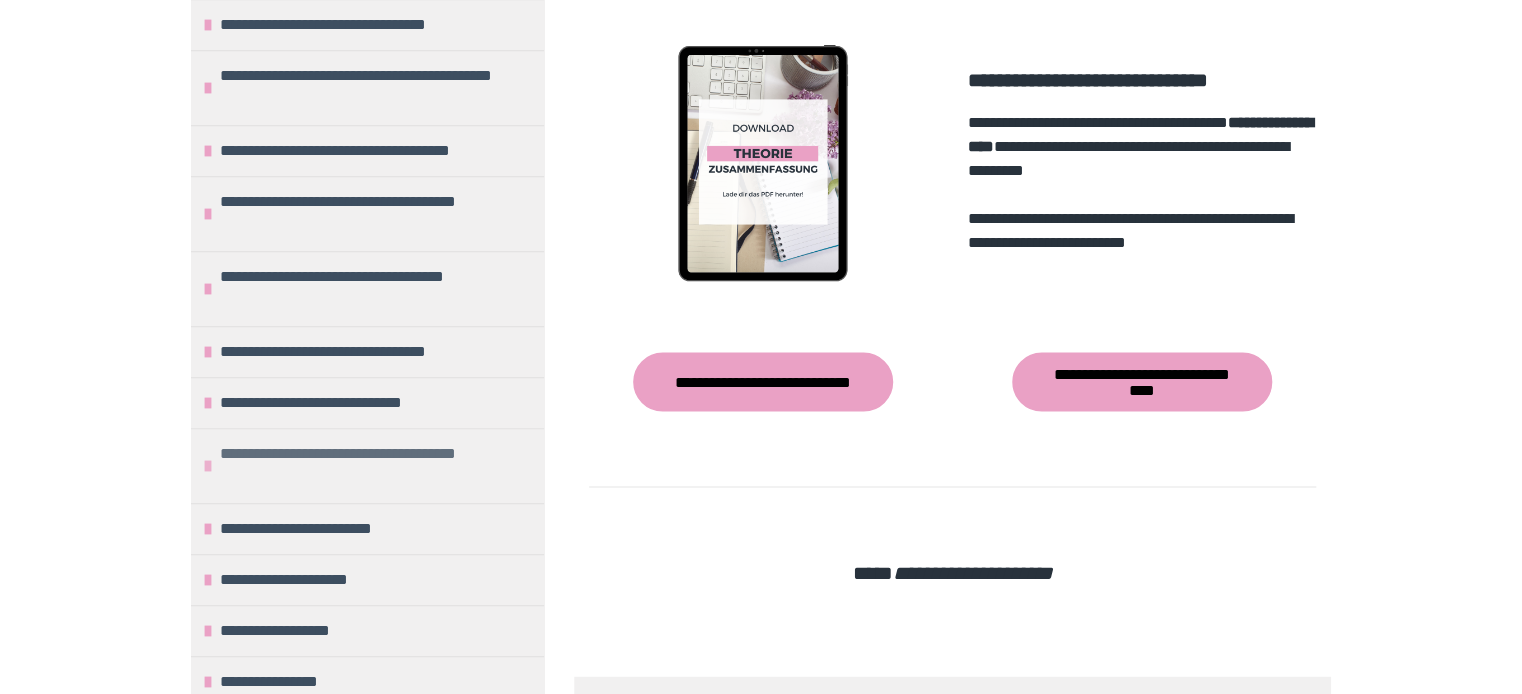 click on "**********" at bounding box center (377, 466) 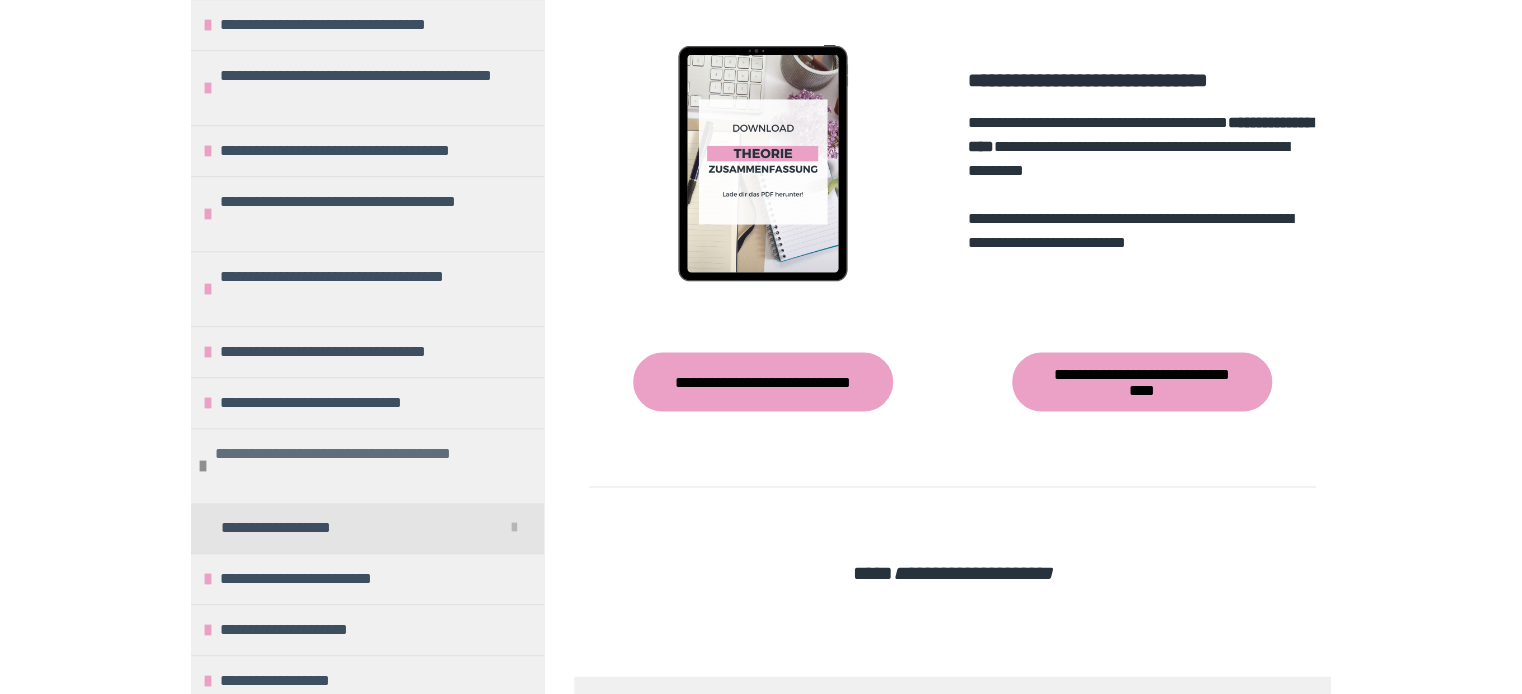 click on "**********" at bounding box center (372, 466) 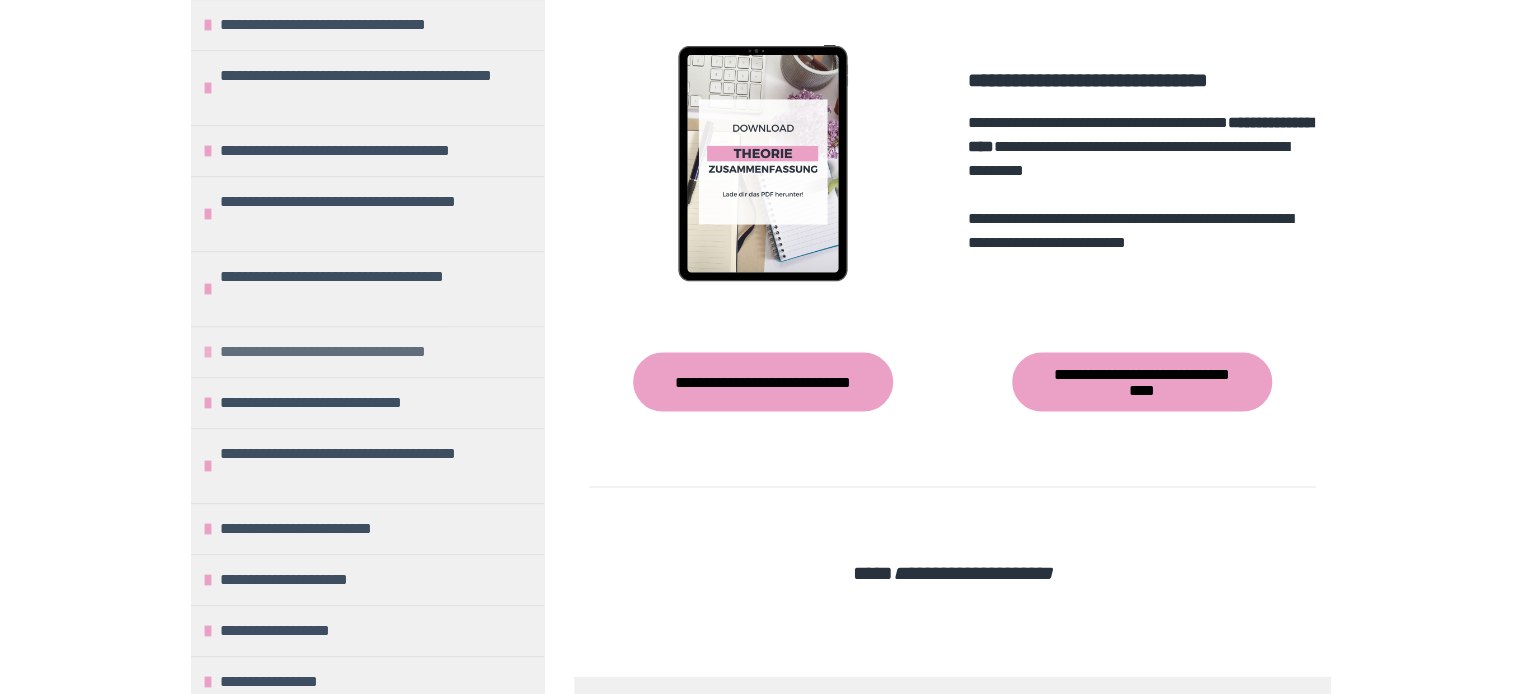 click on "**********" at bounding box center [371, 352] 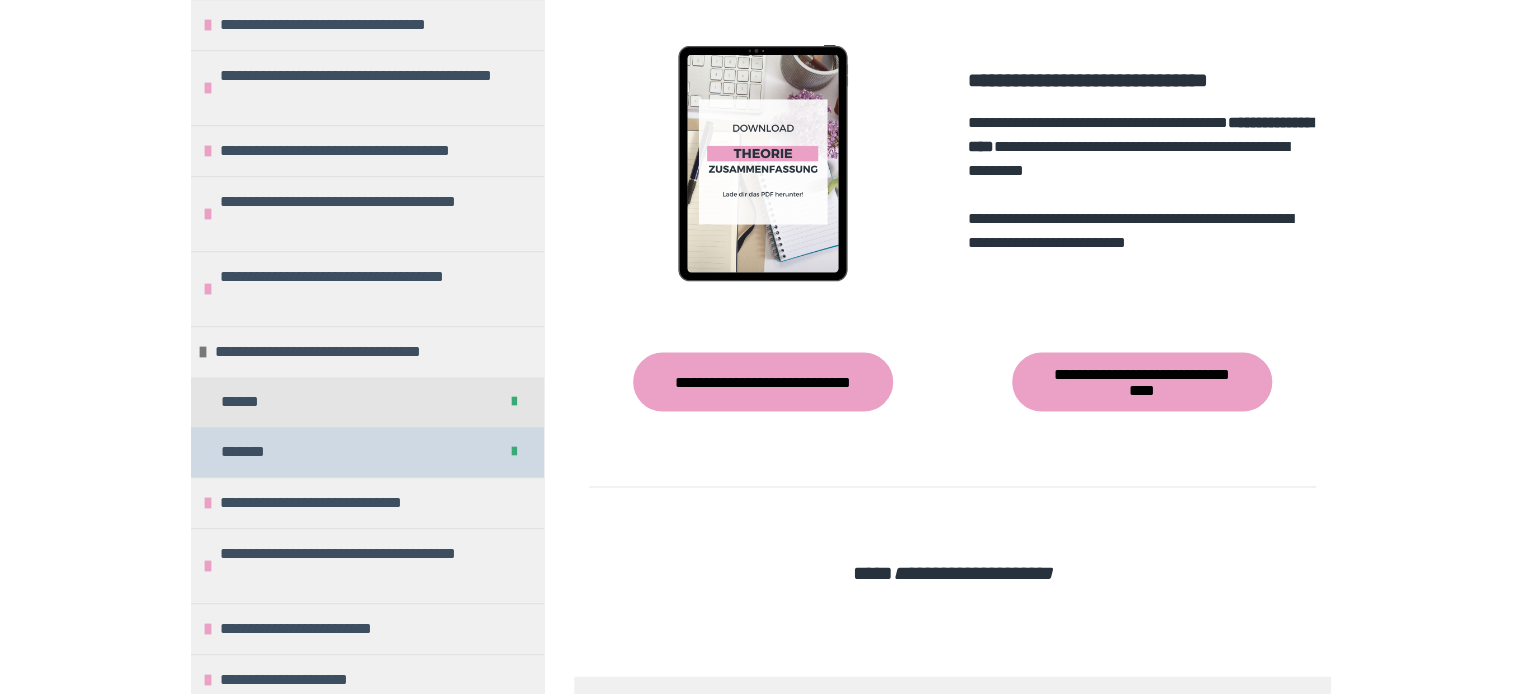 click on "*******" at bounding box center (258, 452) 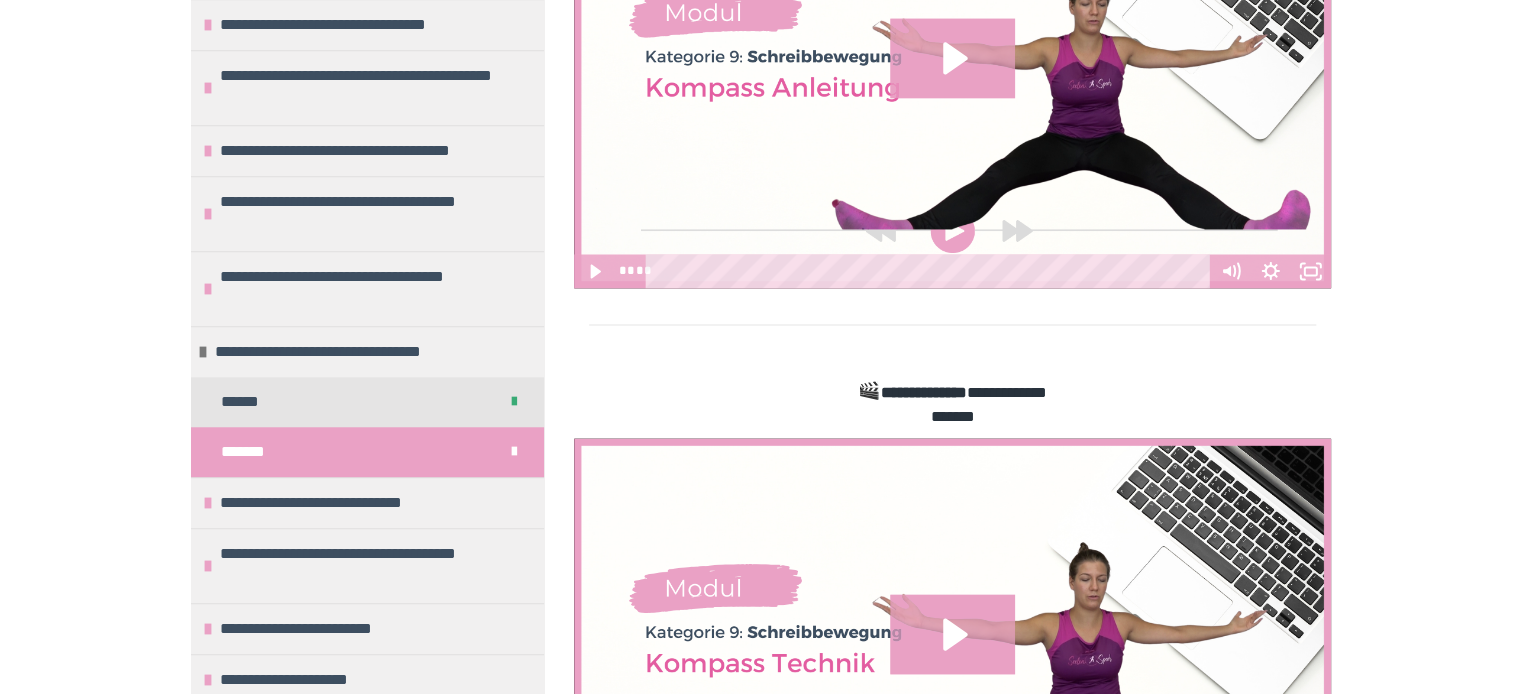 scroll, scrollTop: 2247, scrollLeft: 0, axis: vertical 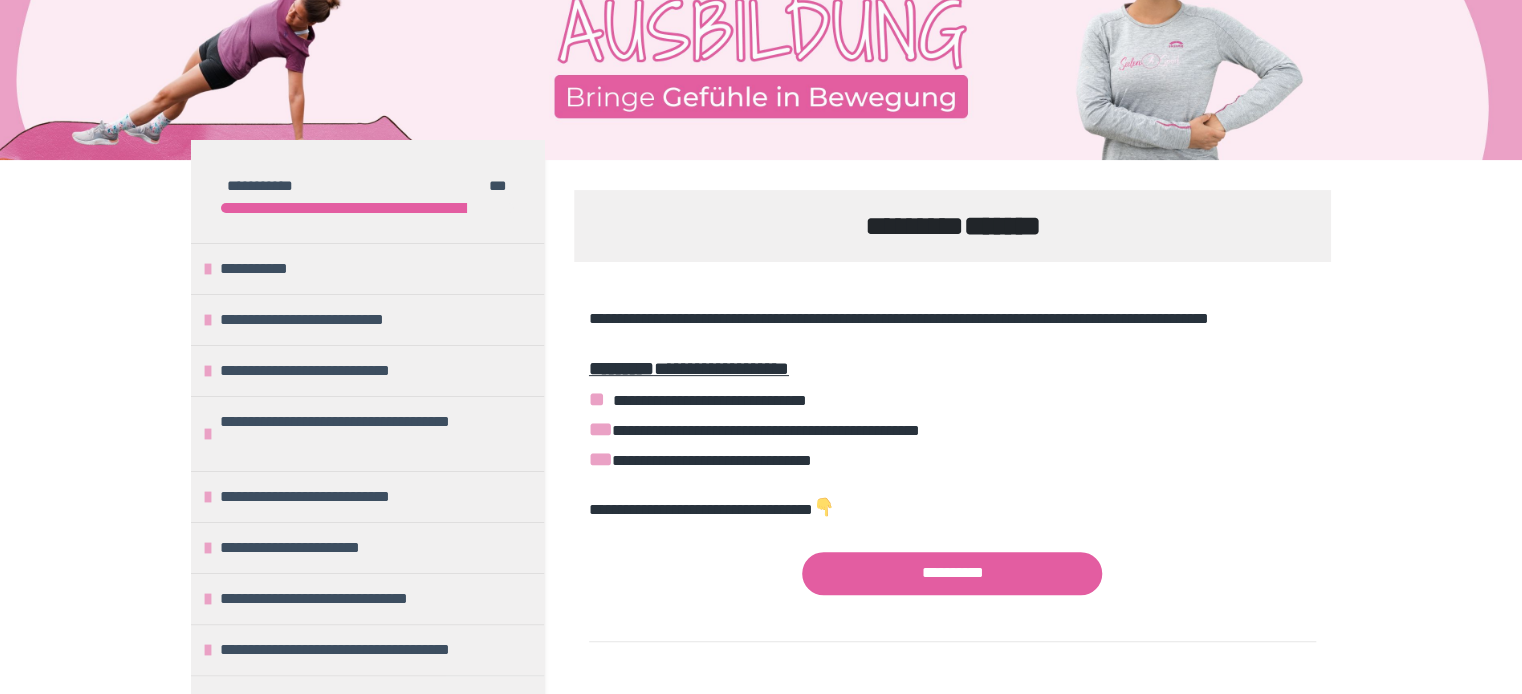 click on "**********" at bounding box center (367, 700) 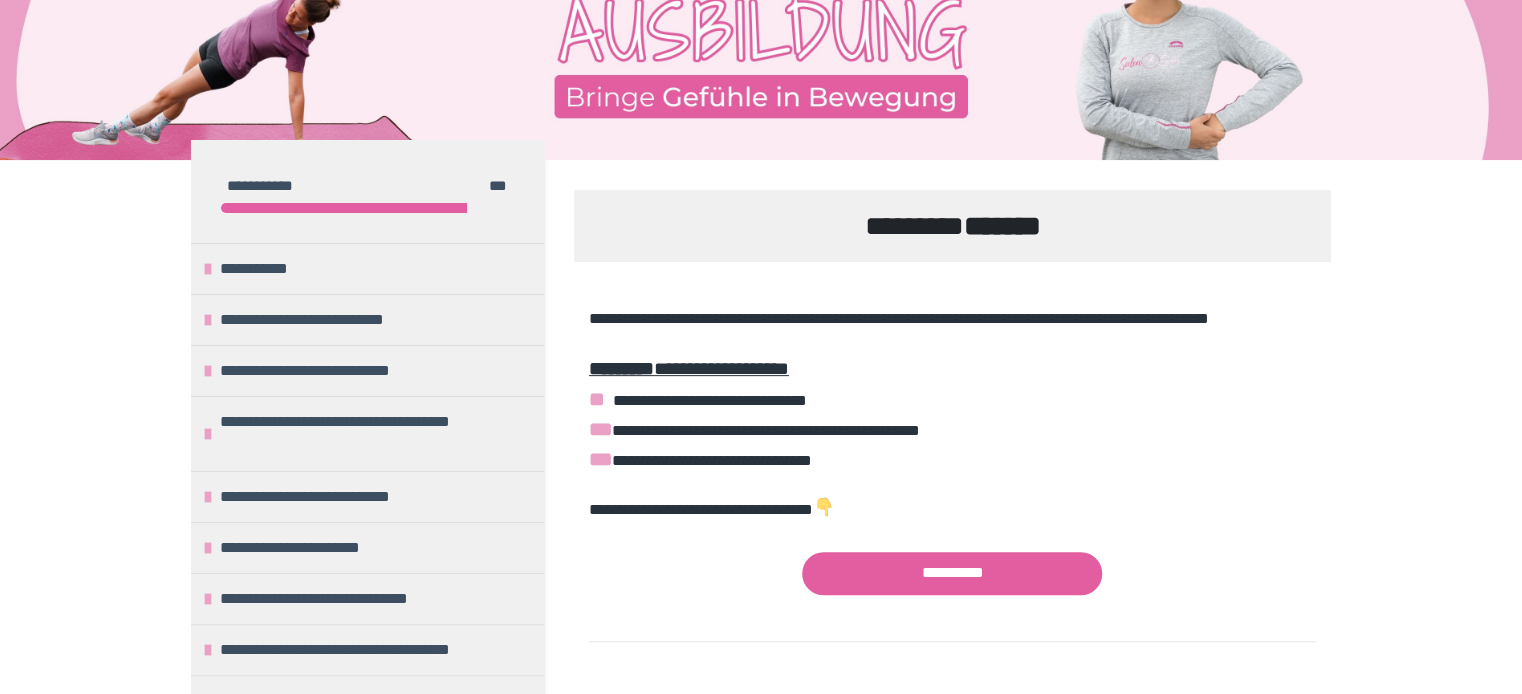 click on "**********" at bounding box center [761, 1928] 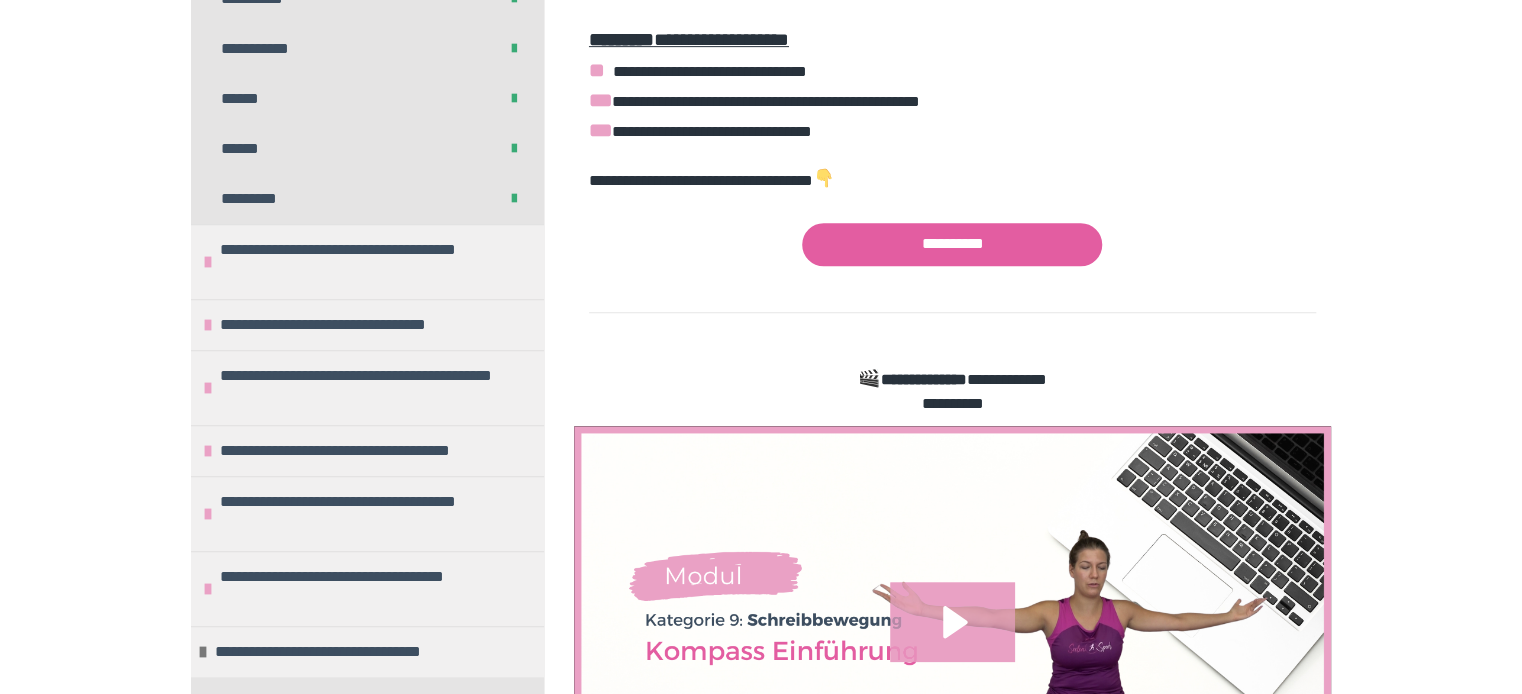 scroll, scrollTop: 472, scrollLeft: 0, axis: vertical 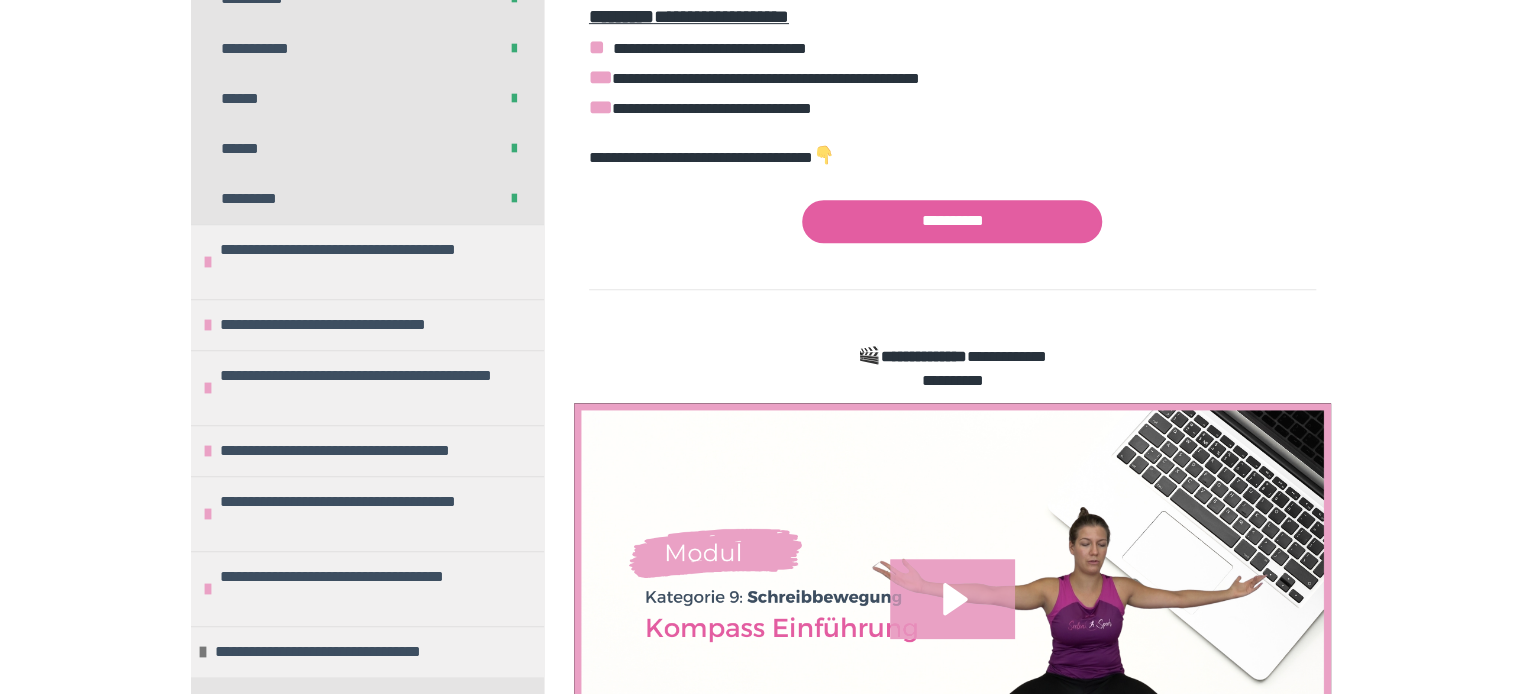 click at bounding box center [203, -101] 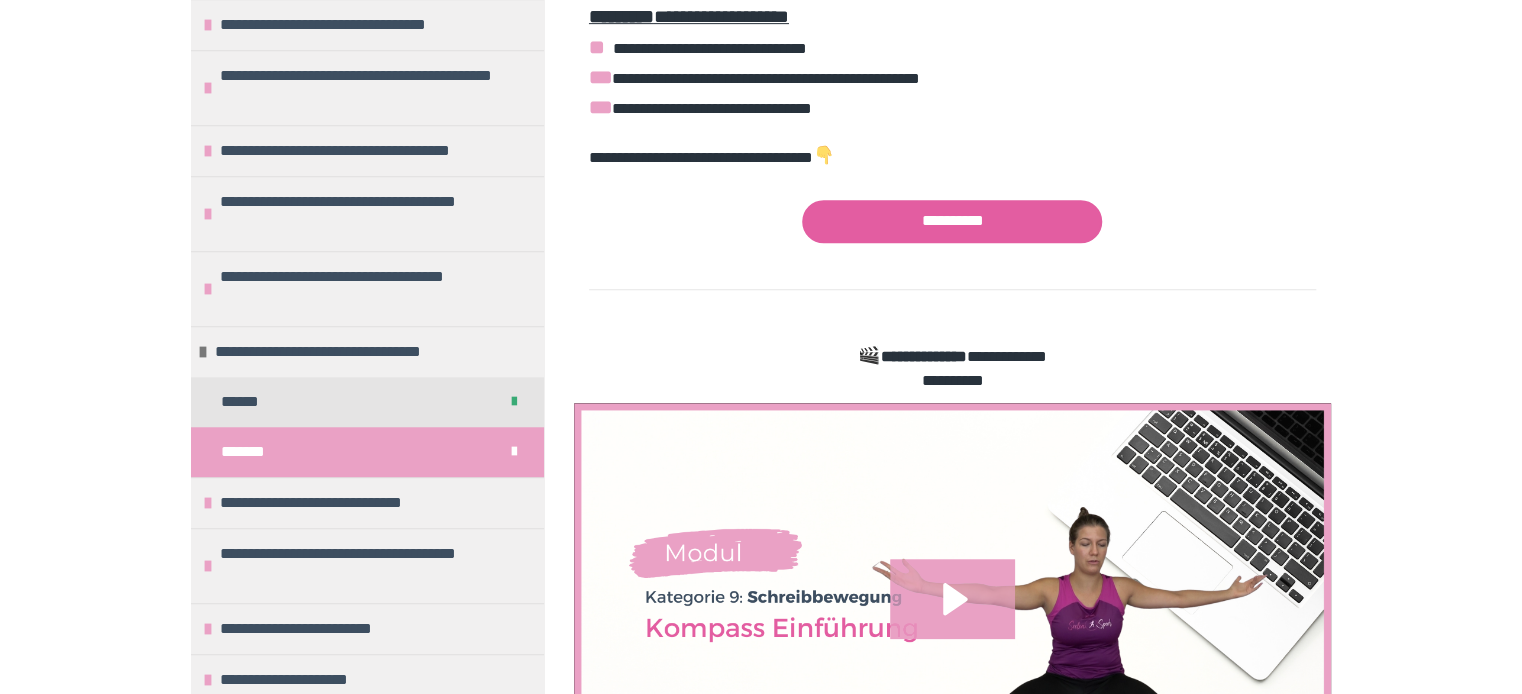 click at bounding box center (208, -152) 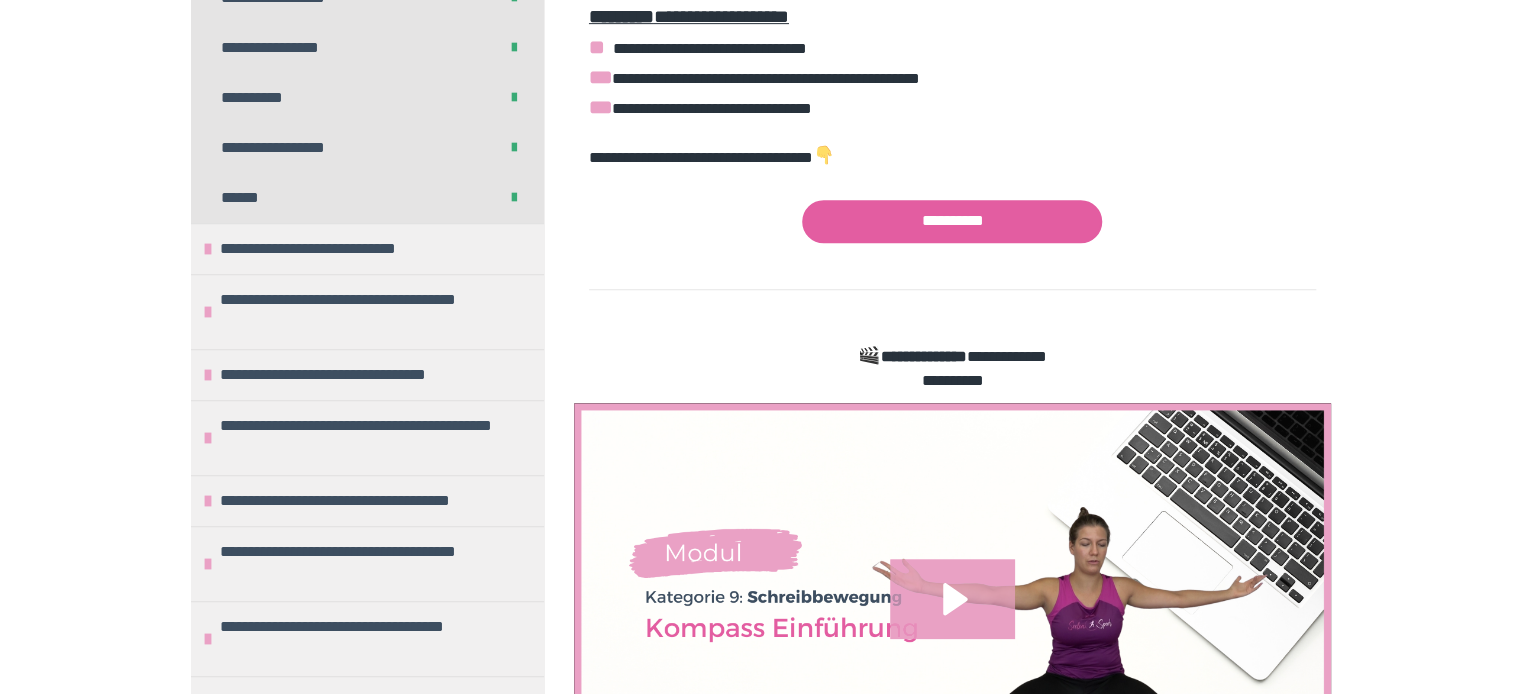 scroll, scrollTop: 667, scrollLeft: 0, axis: vertical 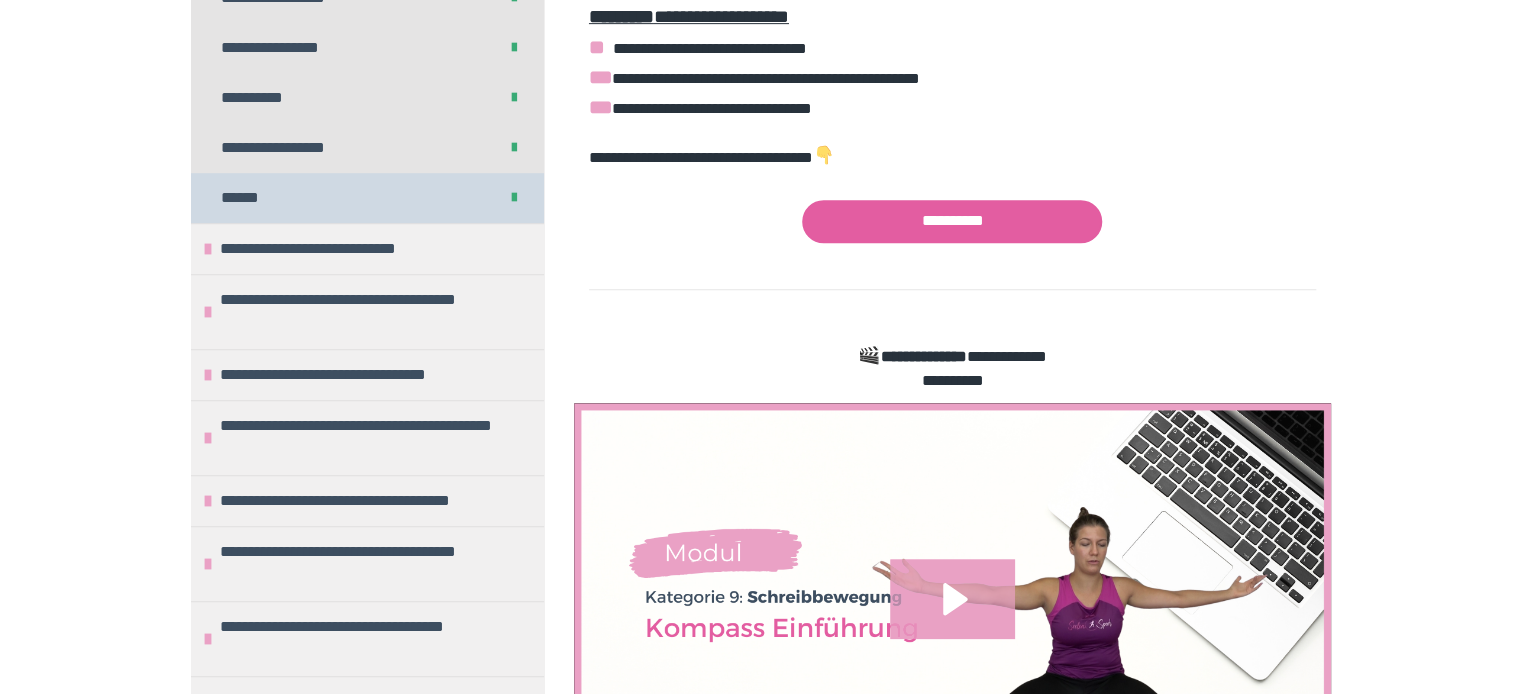 click on "******" at bounding box center (252, 198) 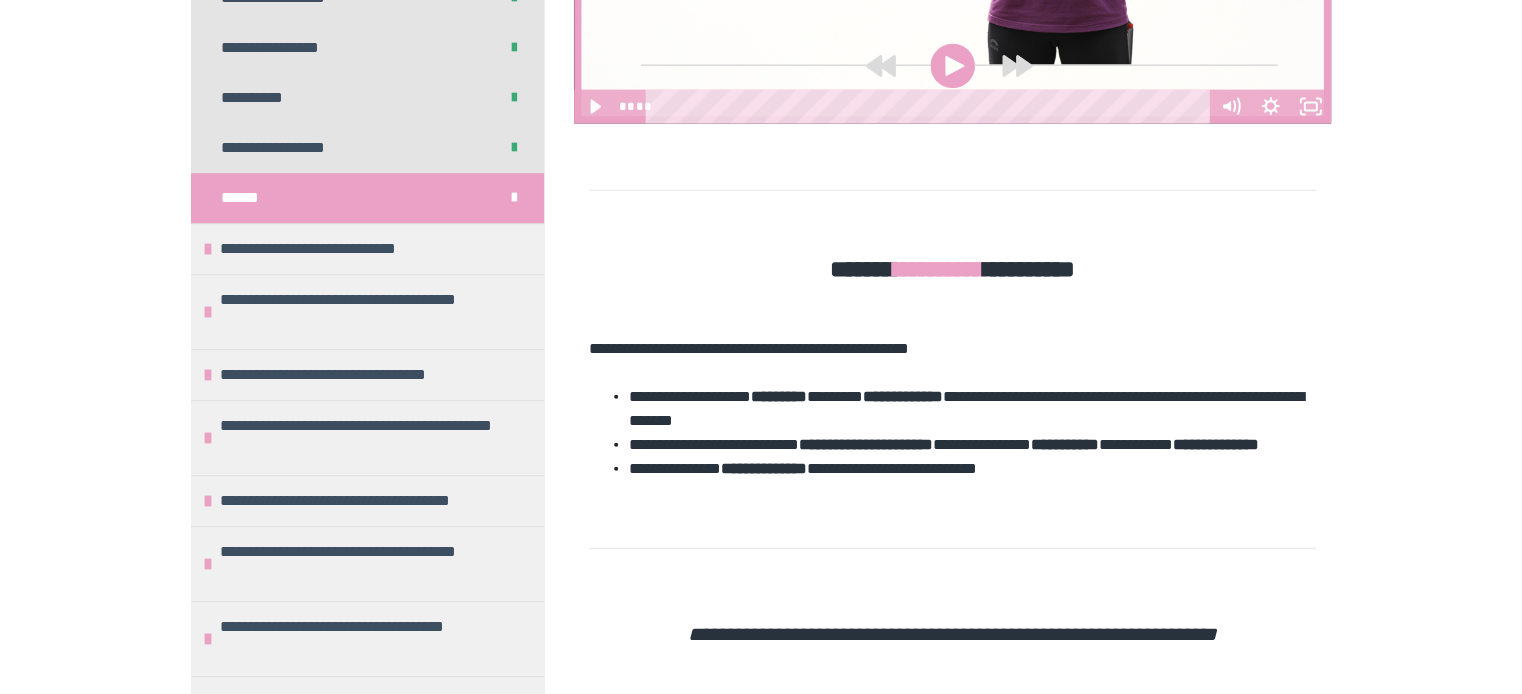 scroll, scrollTop: 2247, scrollLeft: 0, axis: vertical 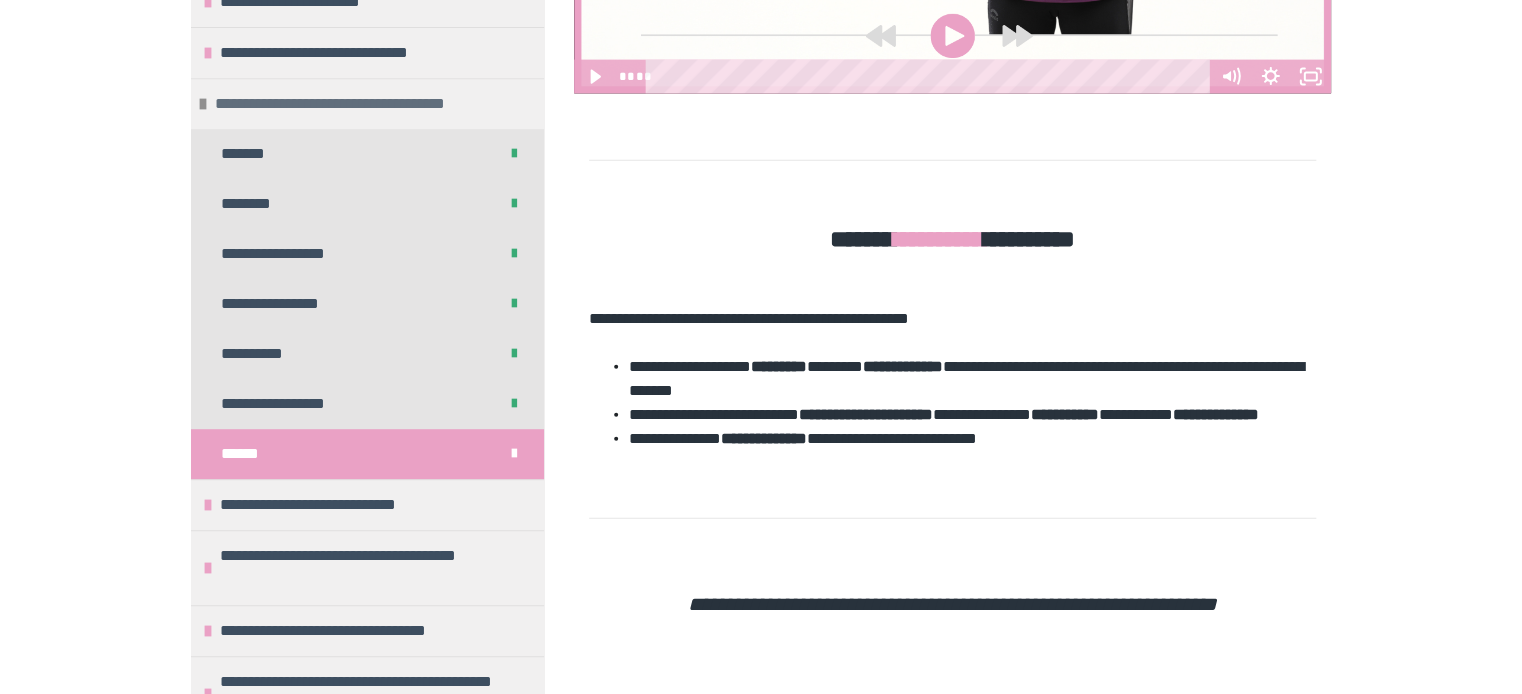 click at bounding box center [203, 104] 